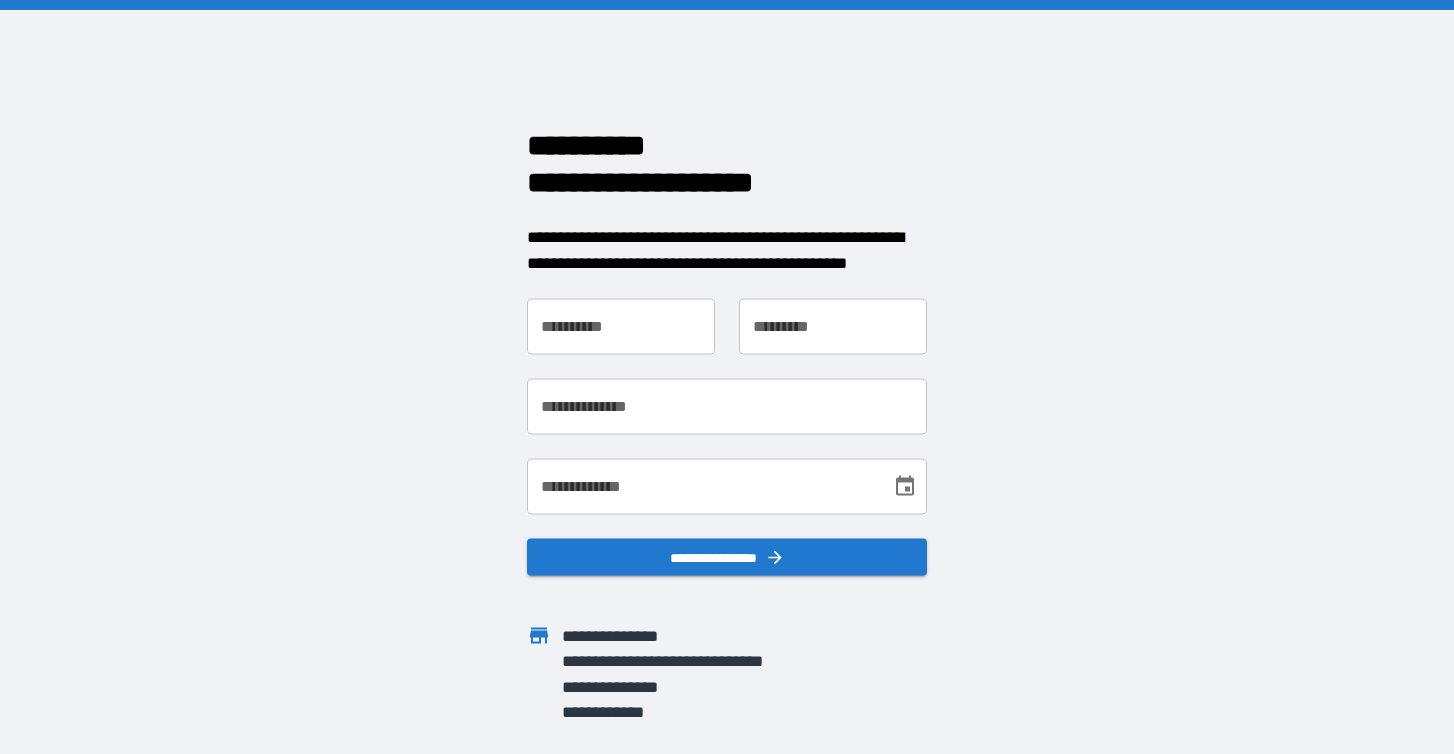scroll, scrollTop: 0, scrollLeft: 0, axis: both 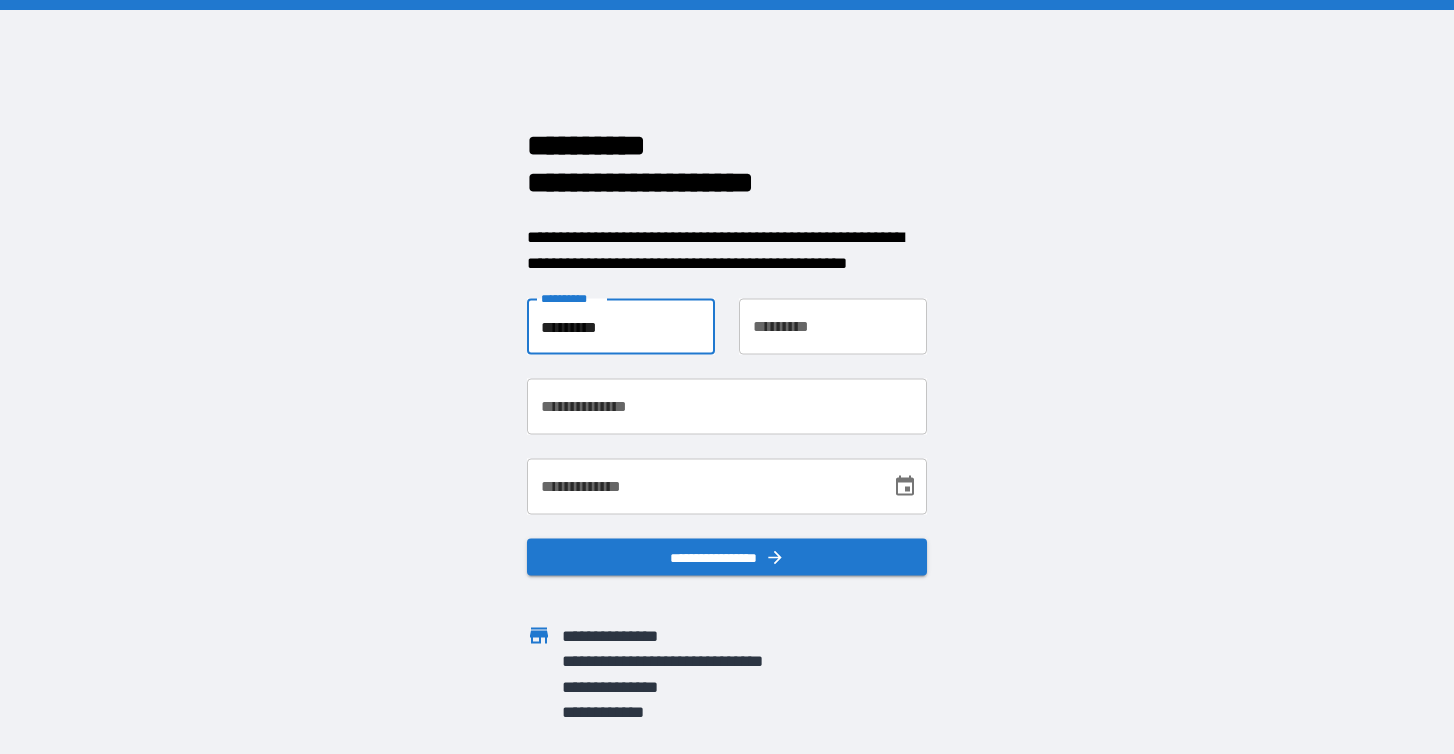 type on "*********" 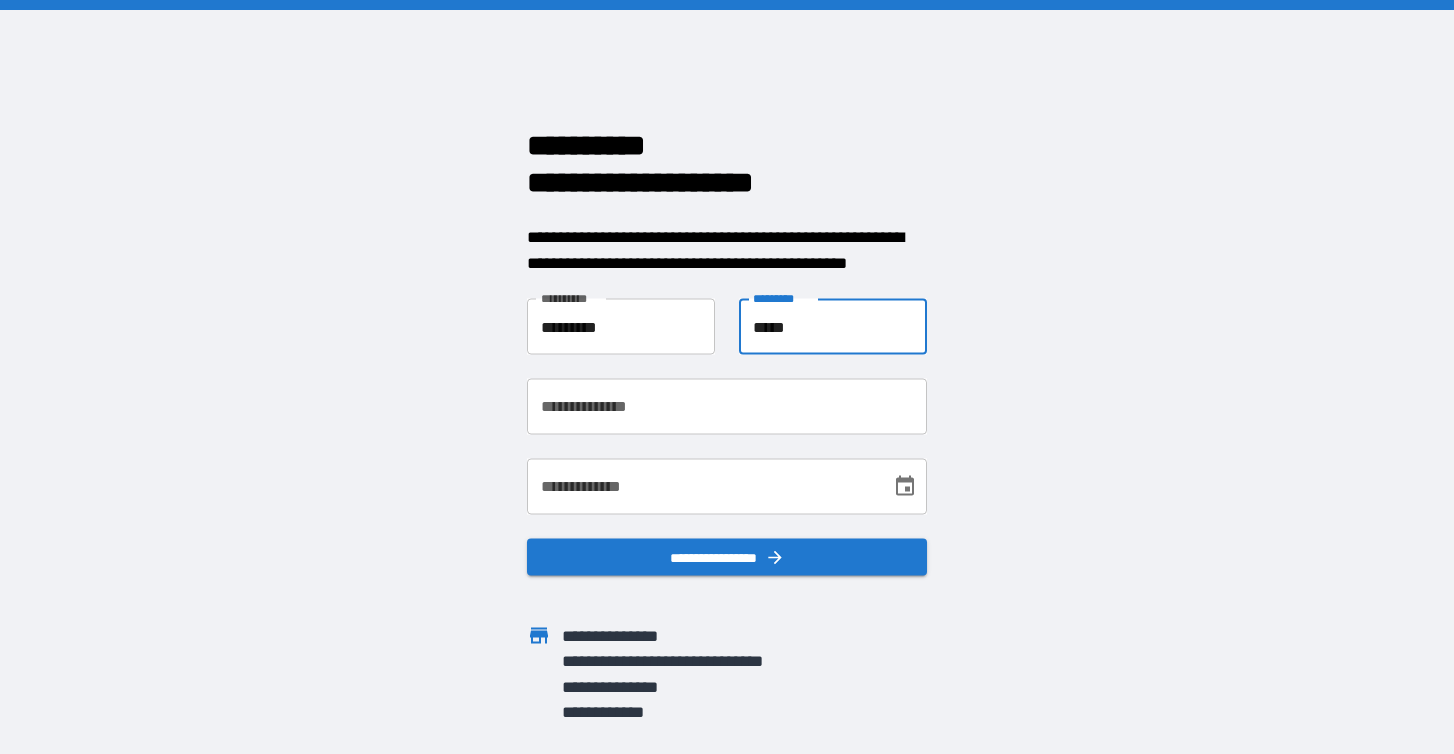 type on "*****" 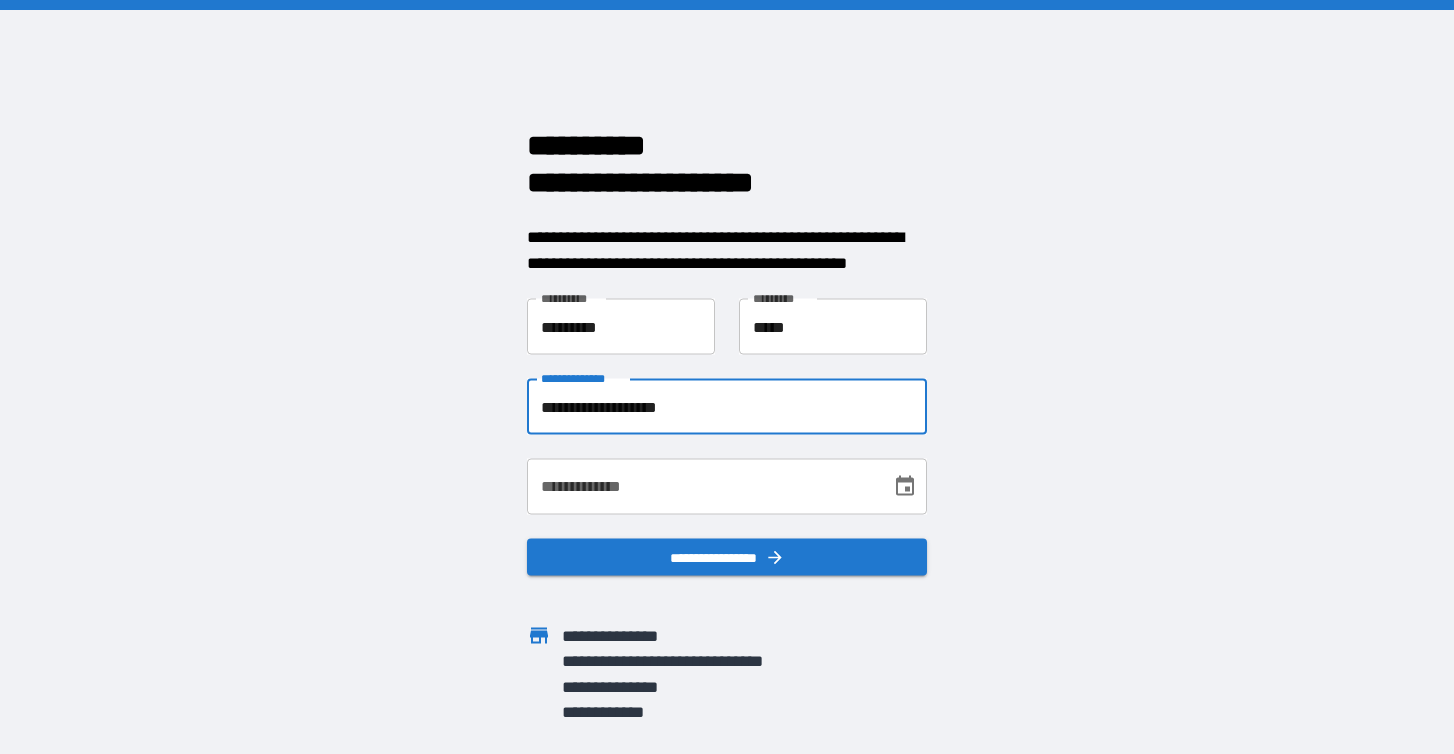 type on "**********" 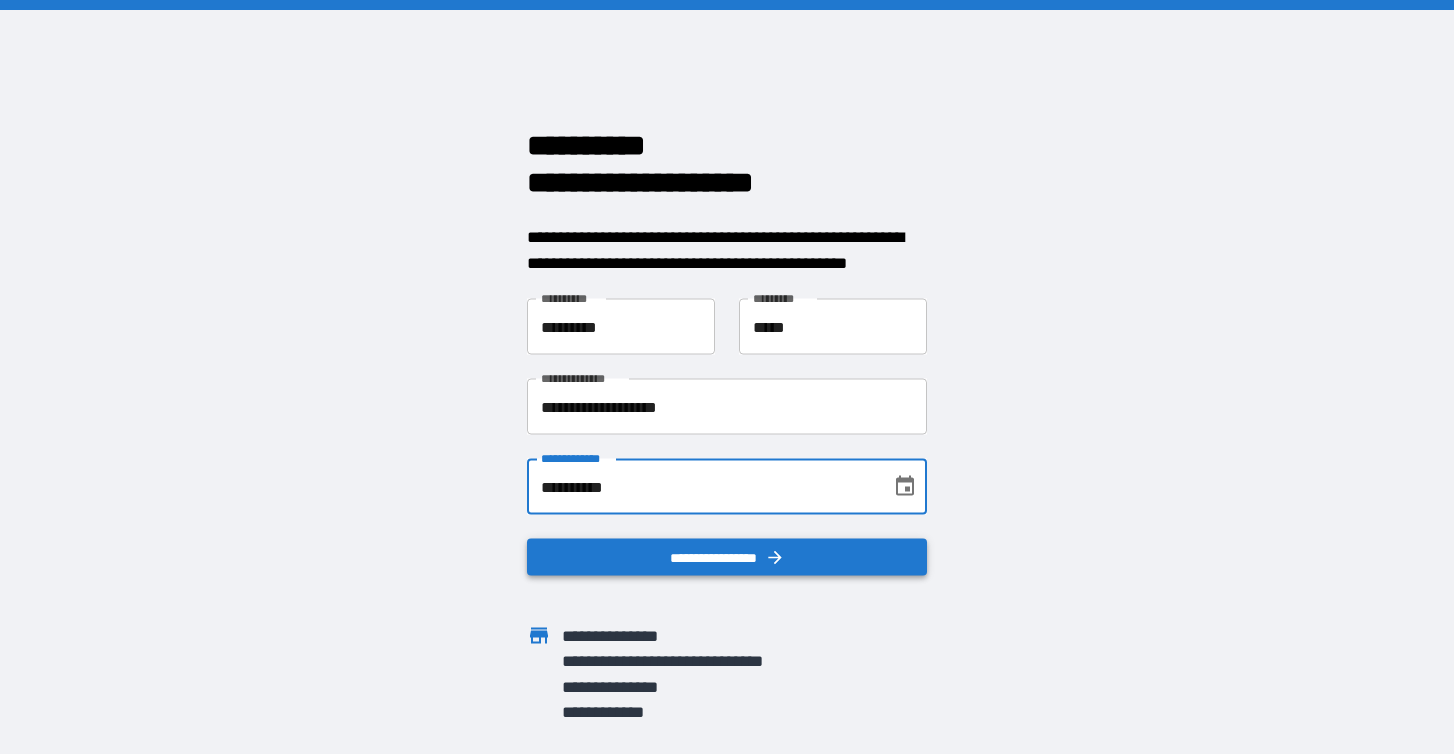 type on "**********" 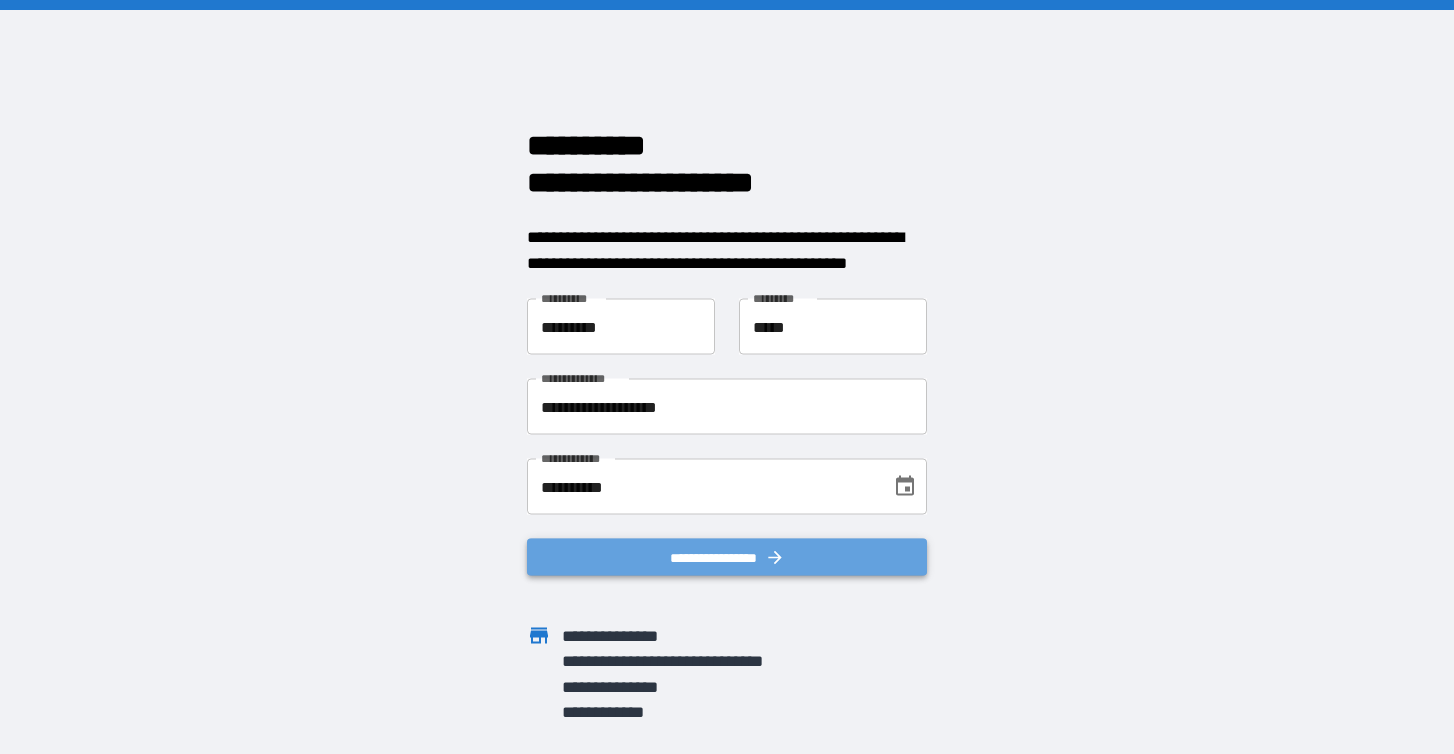 click on "**********" at bounding box center [727, 557] 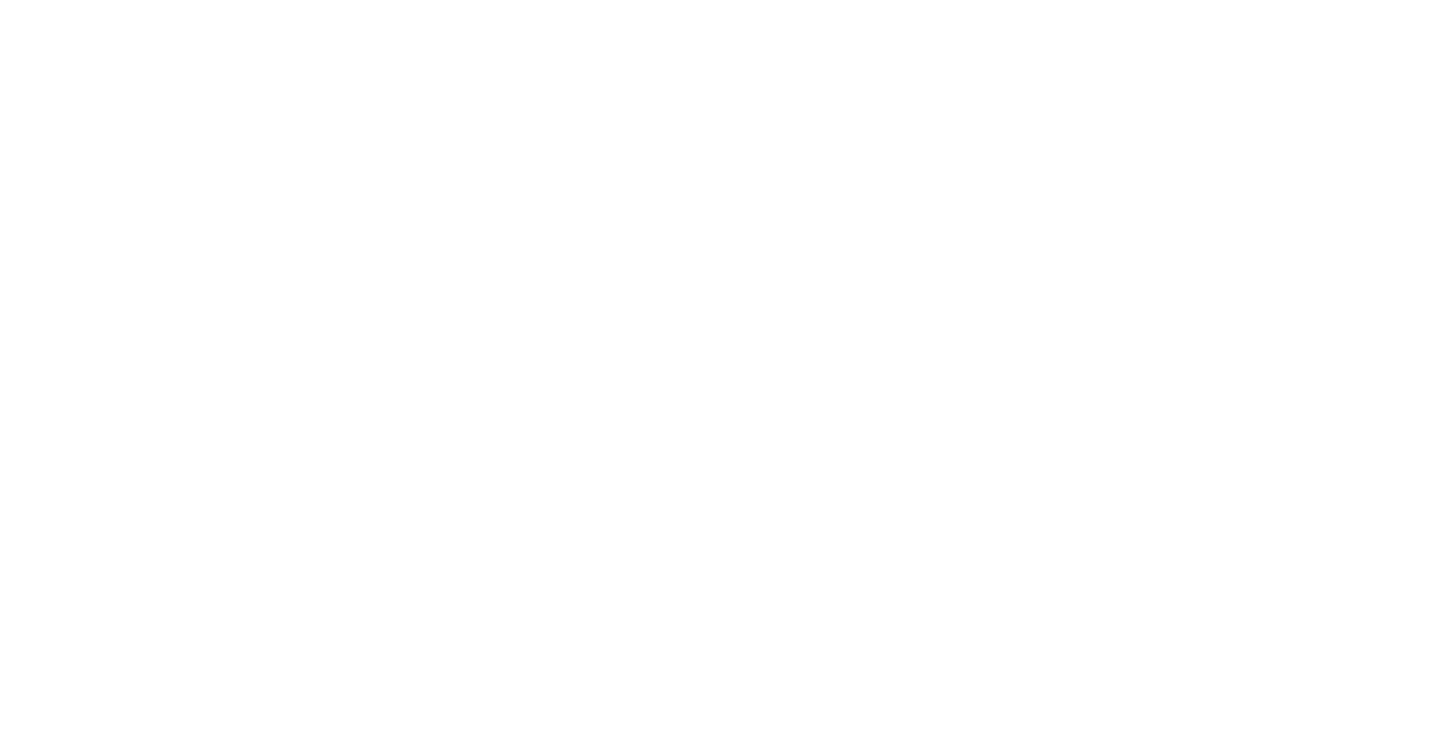 scroll, scrollTop: 0, scrollLeft: 0, axis: both 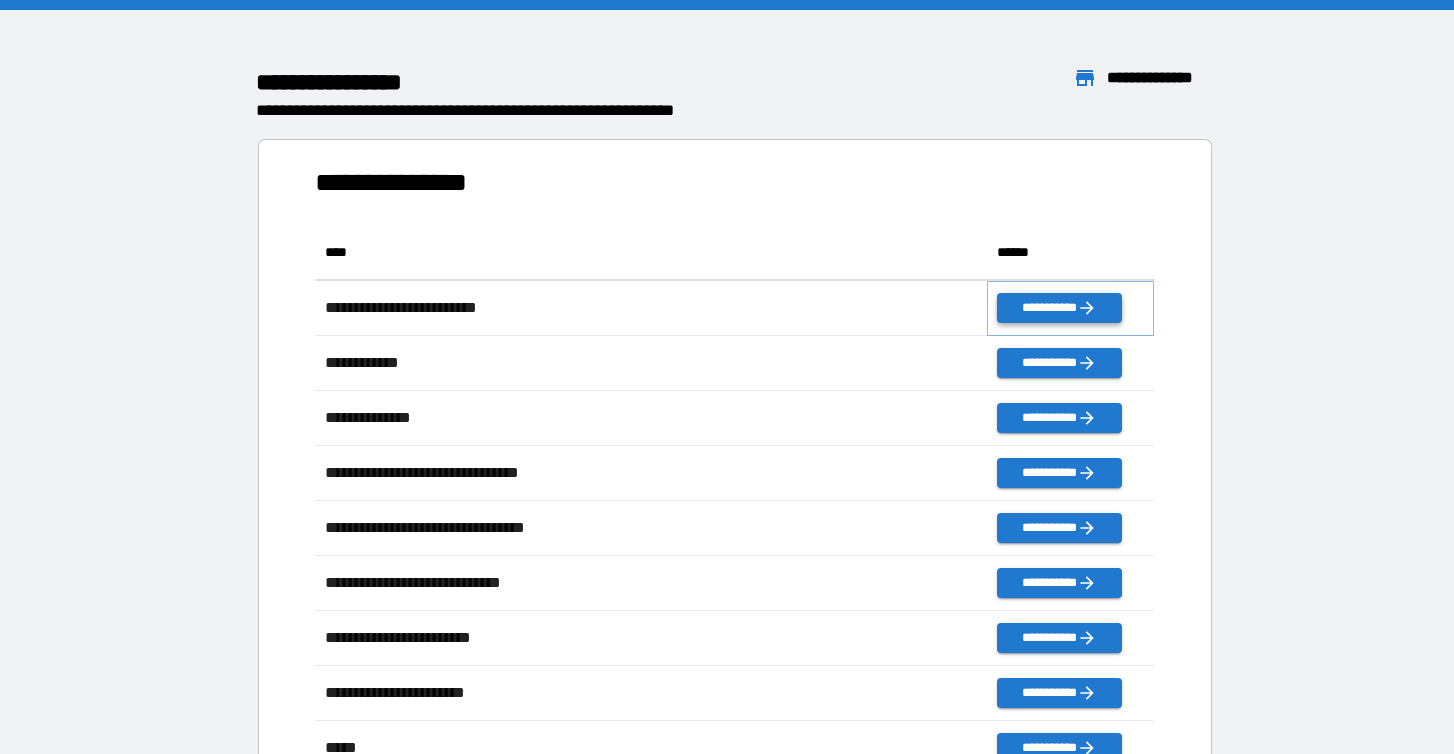 click on "**********" at bounding box center (1059, 308) 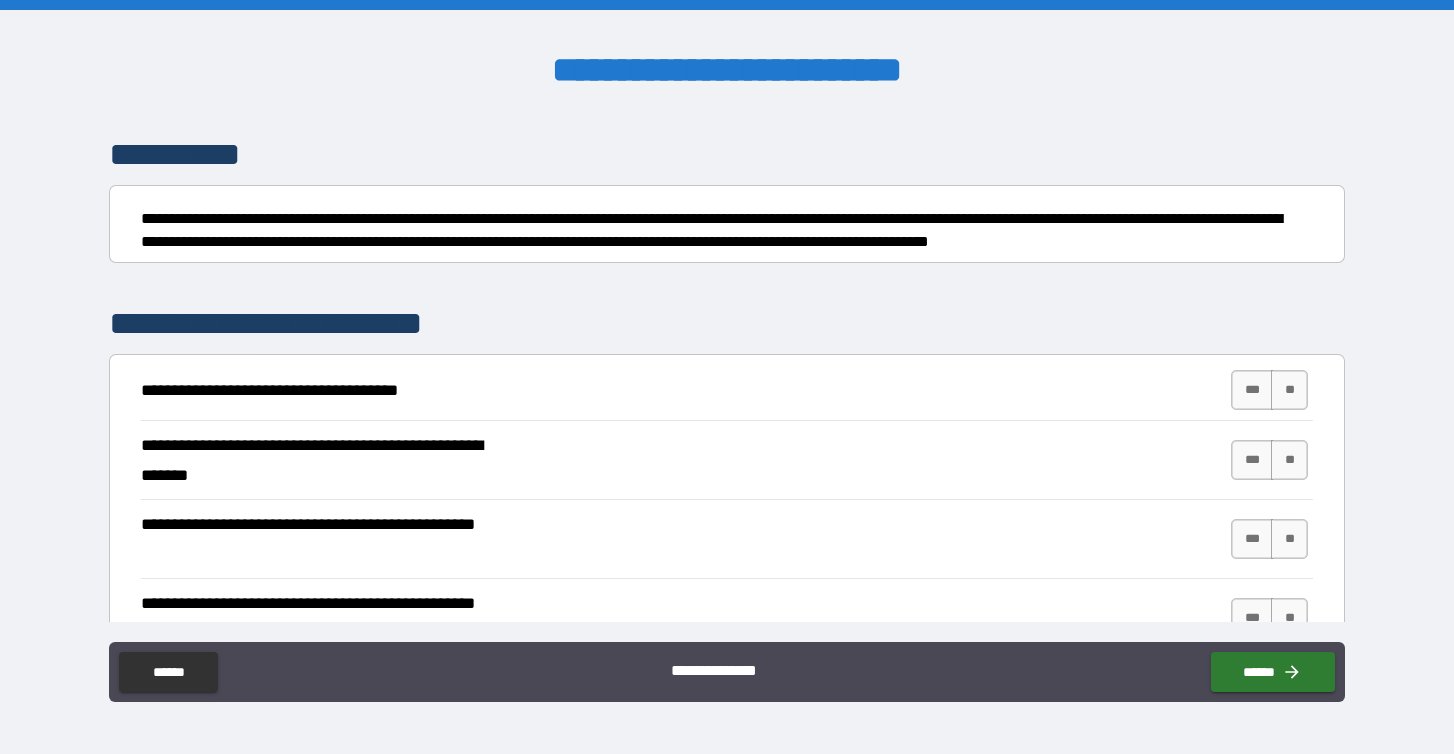 scroll, scrollTop: 144, scrollLeft: 0, axis: vertical 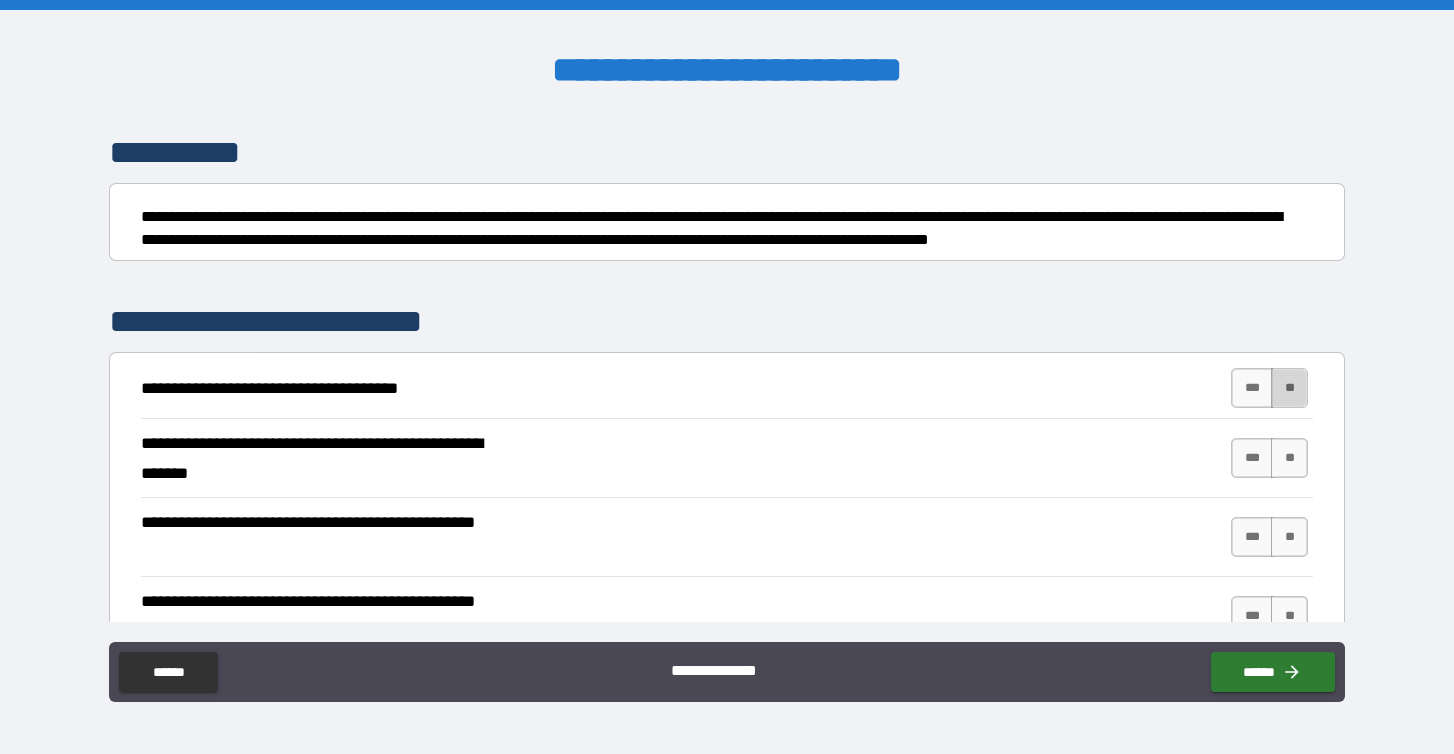 click on "**" at bounding box center [1289, 388] 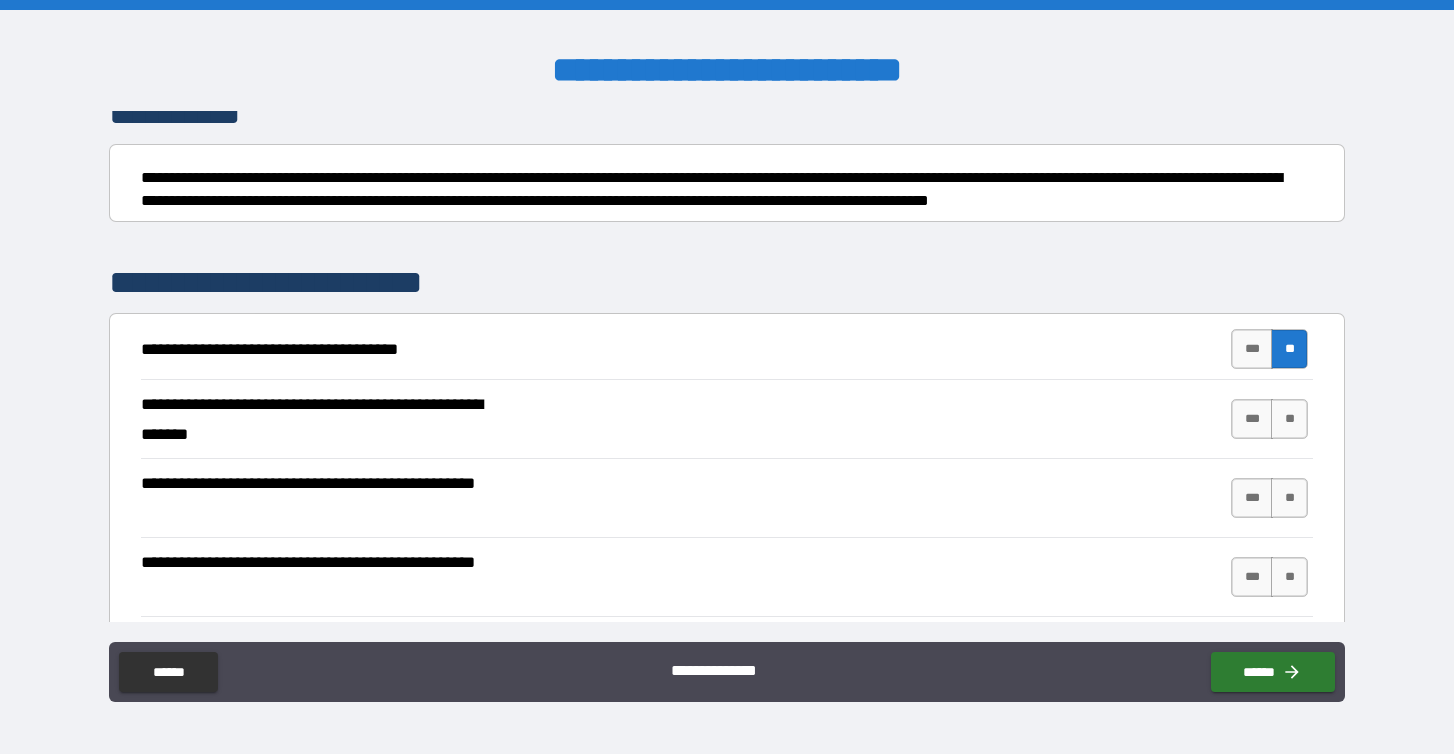 scroll, scrollTop: 184, scrollLeft: 0, axis: vertical 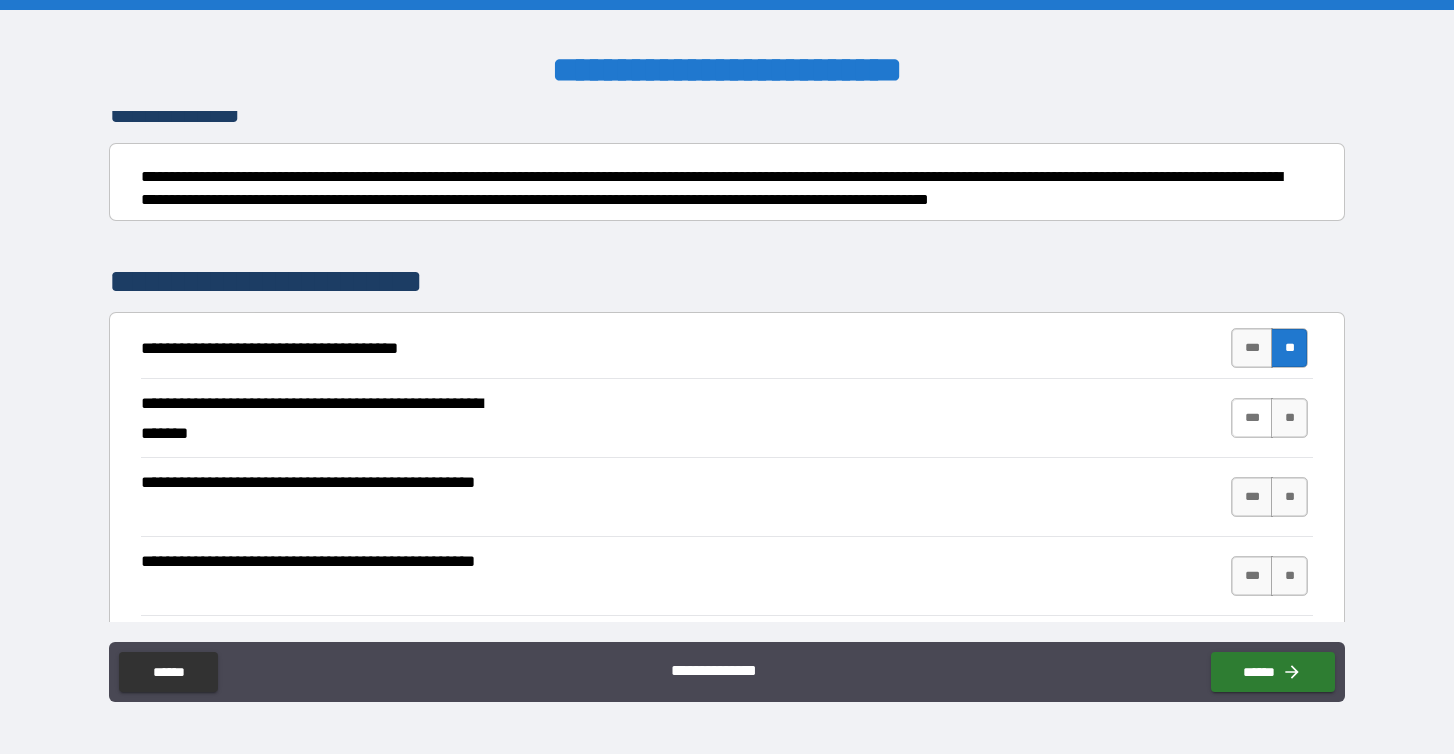 click on "***" at bounding box center [1252, 418] 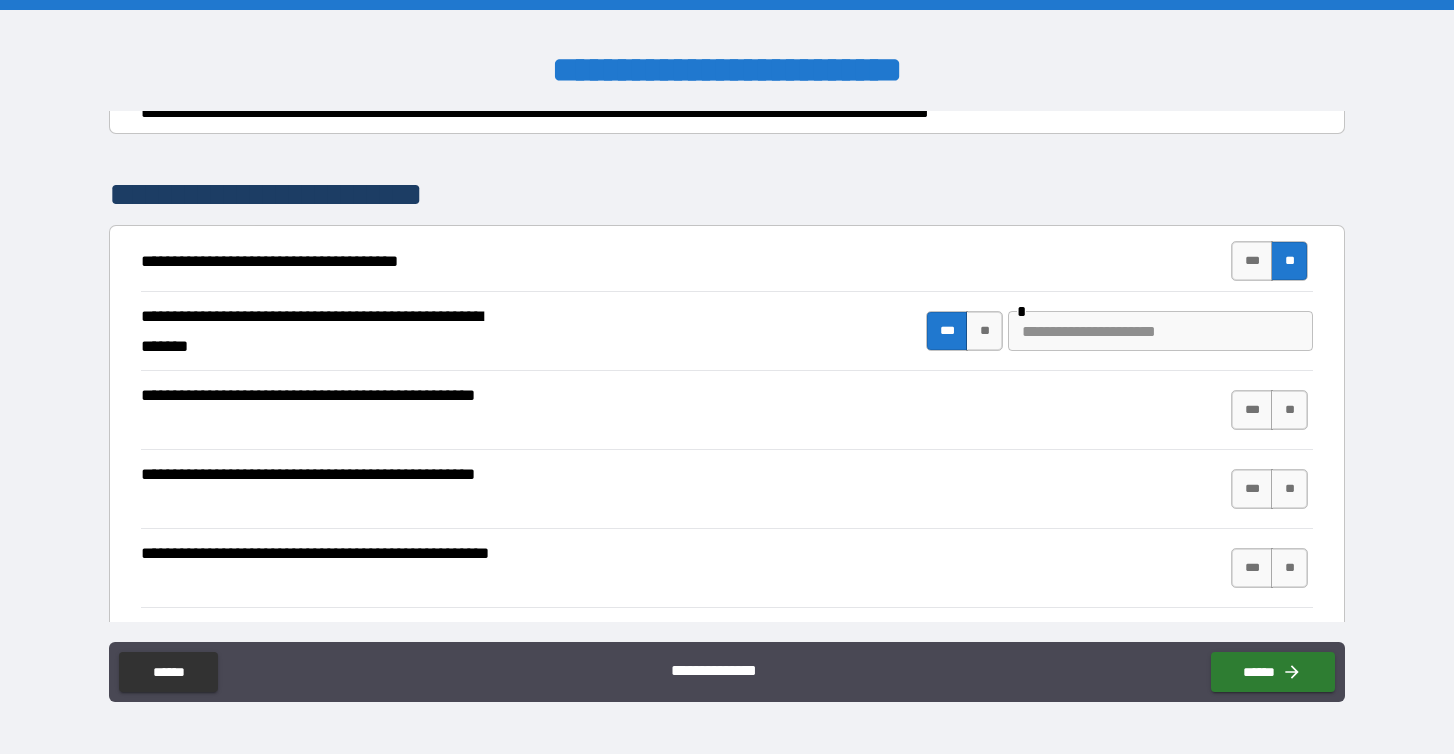 scroll, scrollTop: 273, scrollLeft: 0, axis: vertical 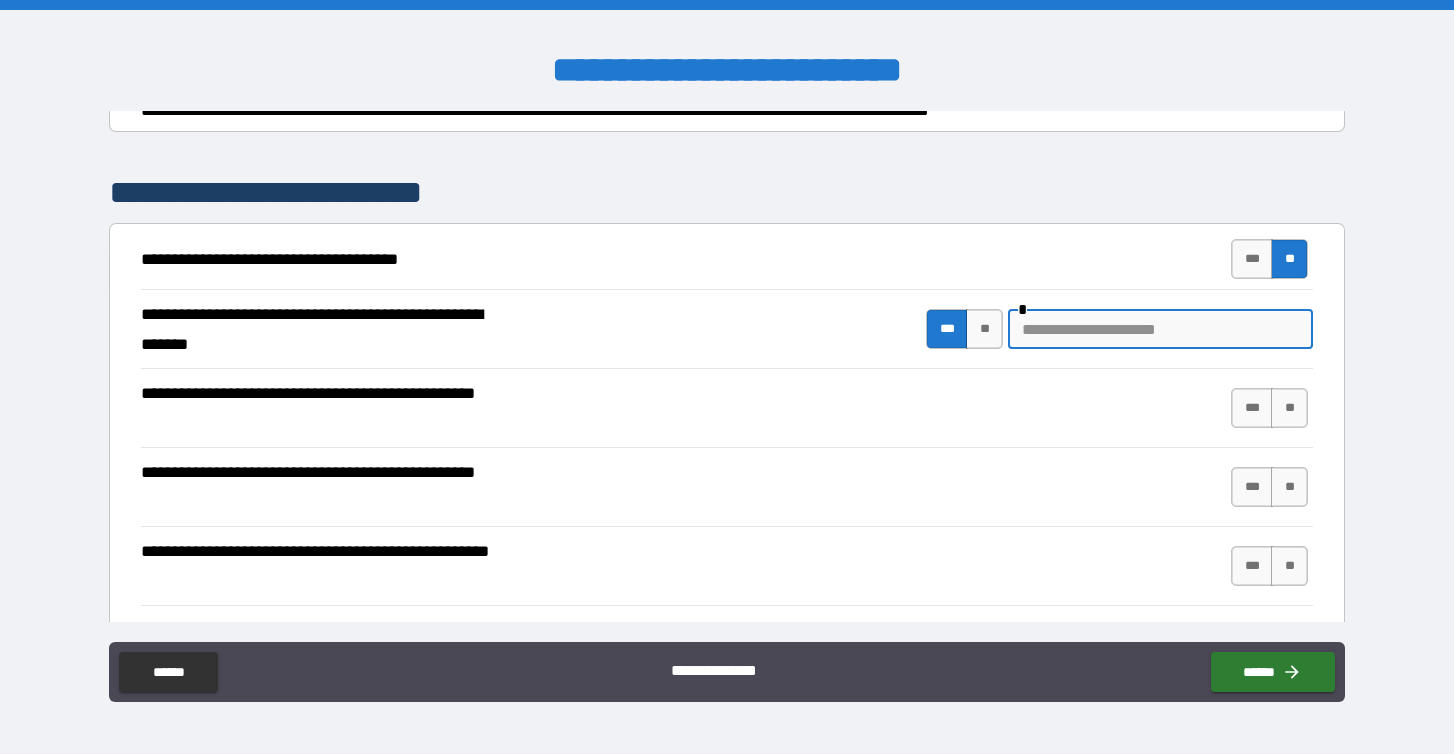 click at bounding box center [1160, 329] 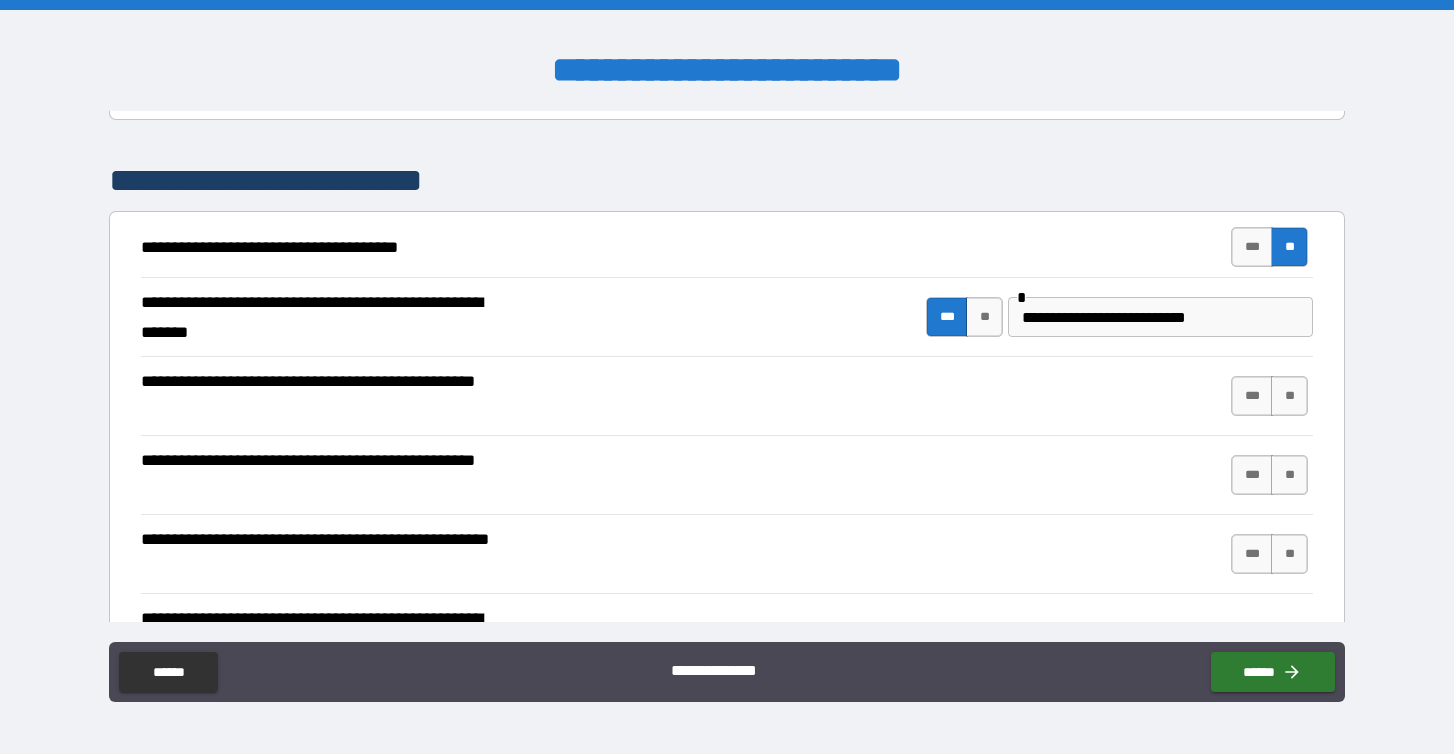 click on "**********" at bounding box center (727, 396) 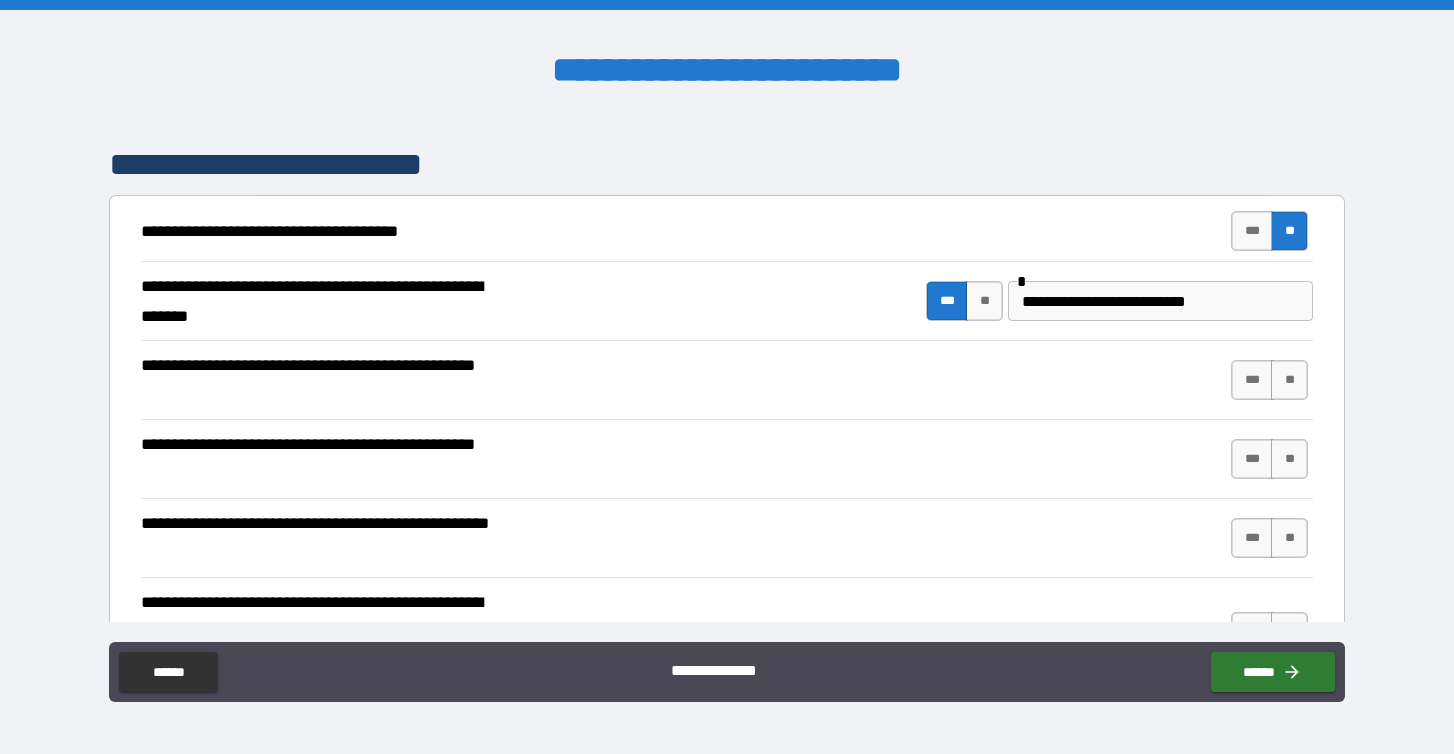 click on "**********" at bounding box center [1160, 301] 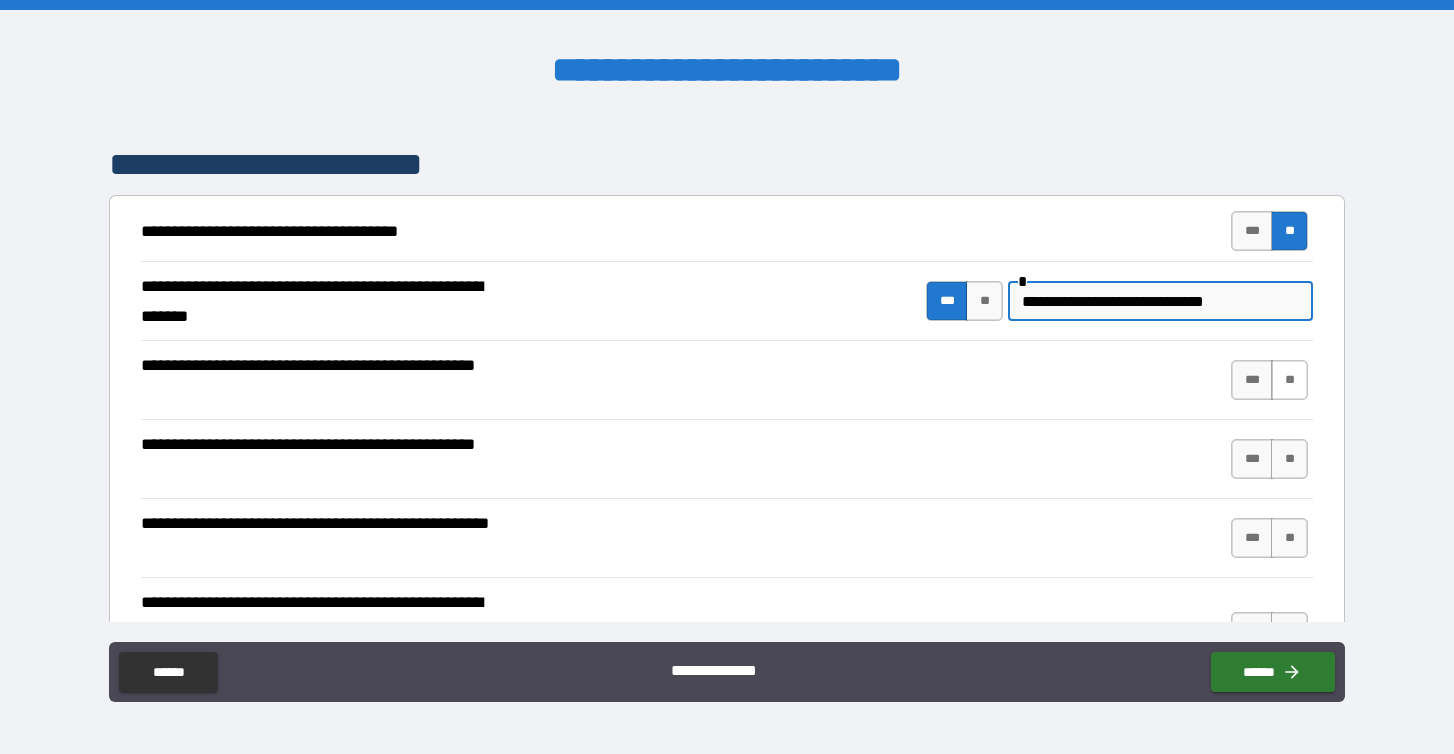 type on "**********" 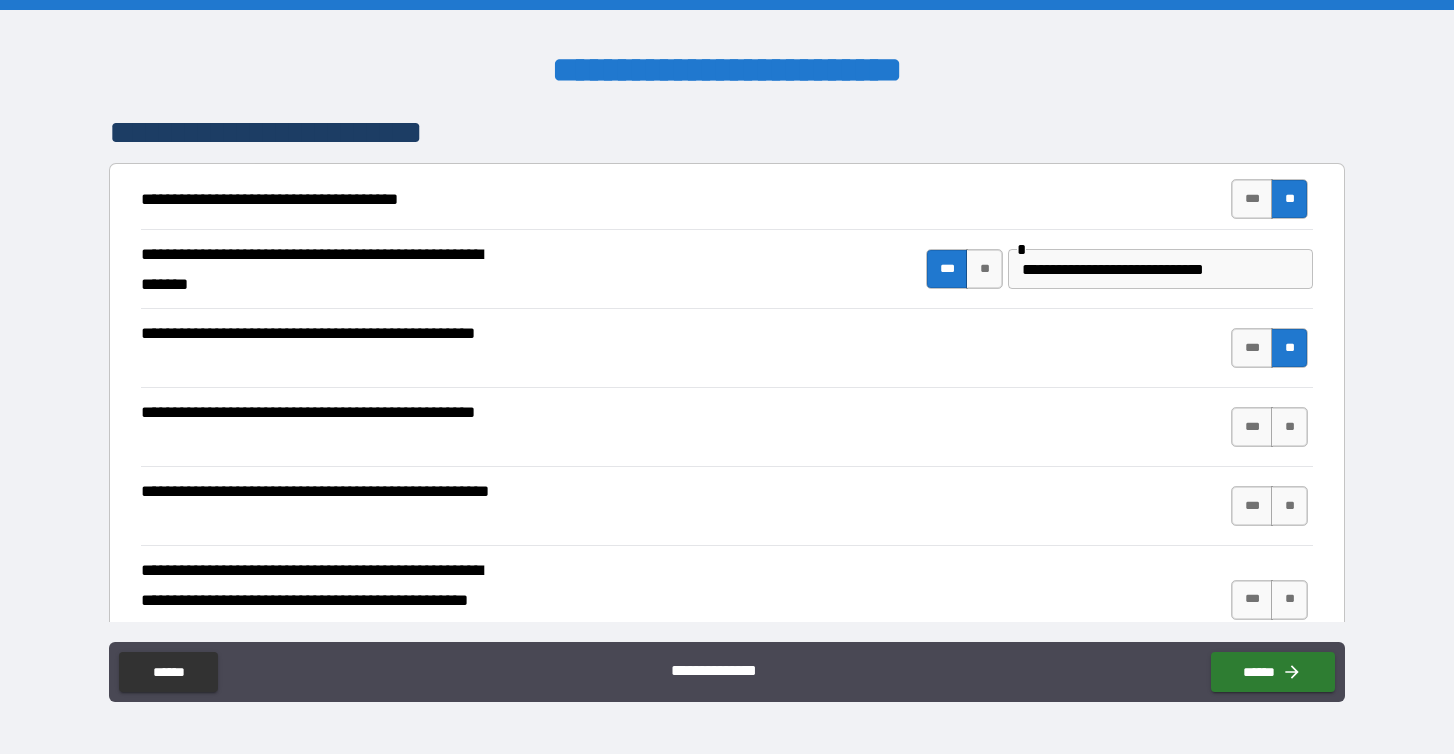 scroll, scrollTop: 335, scrollLeft: 0, axis: vertical 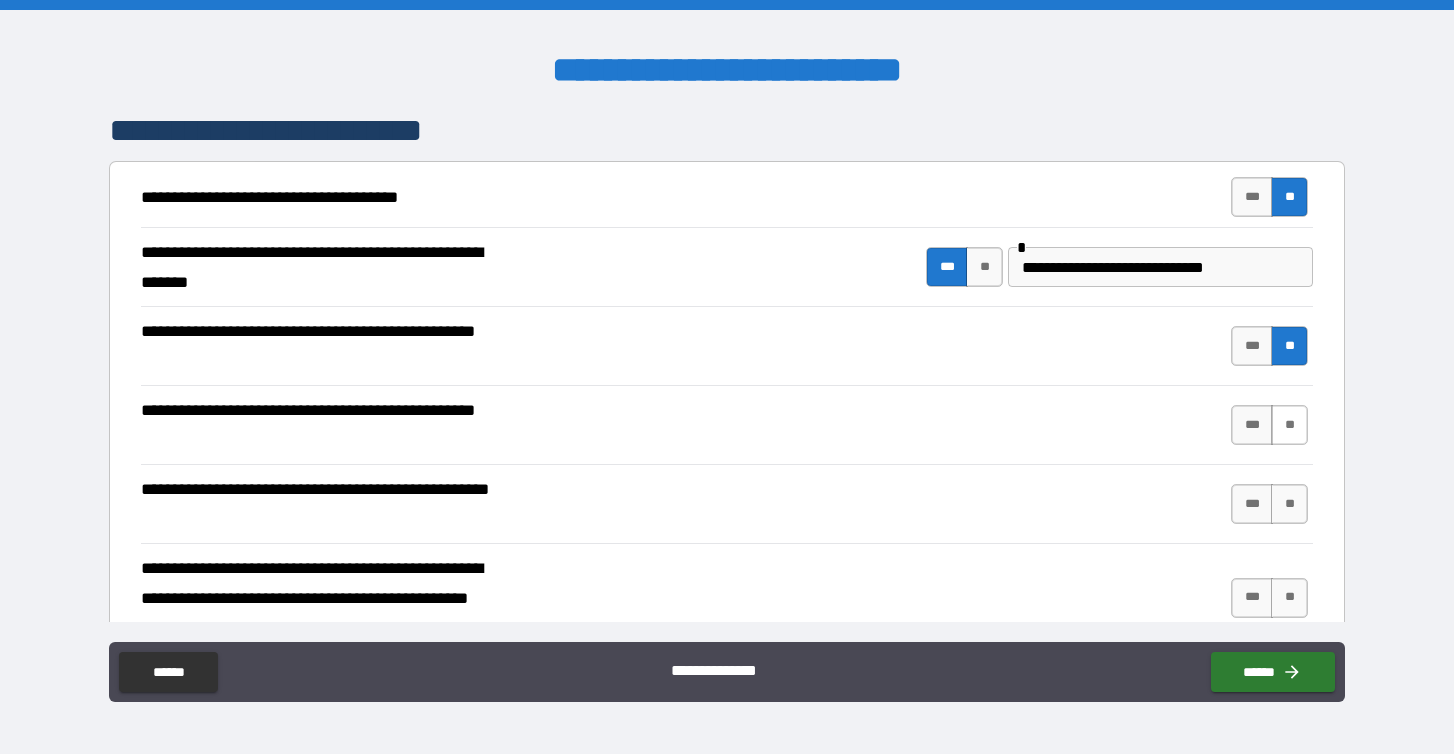 click on "**" at bounding box center [1289, 425] 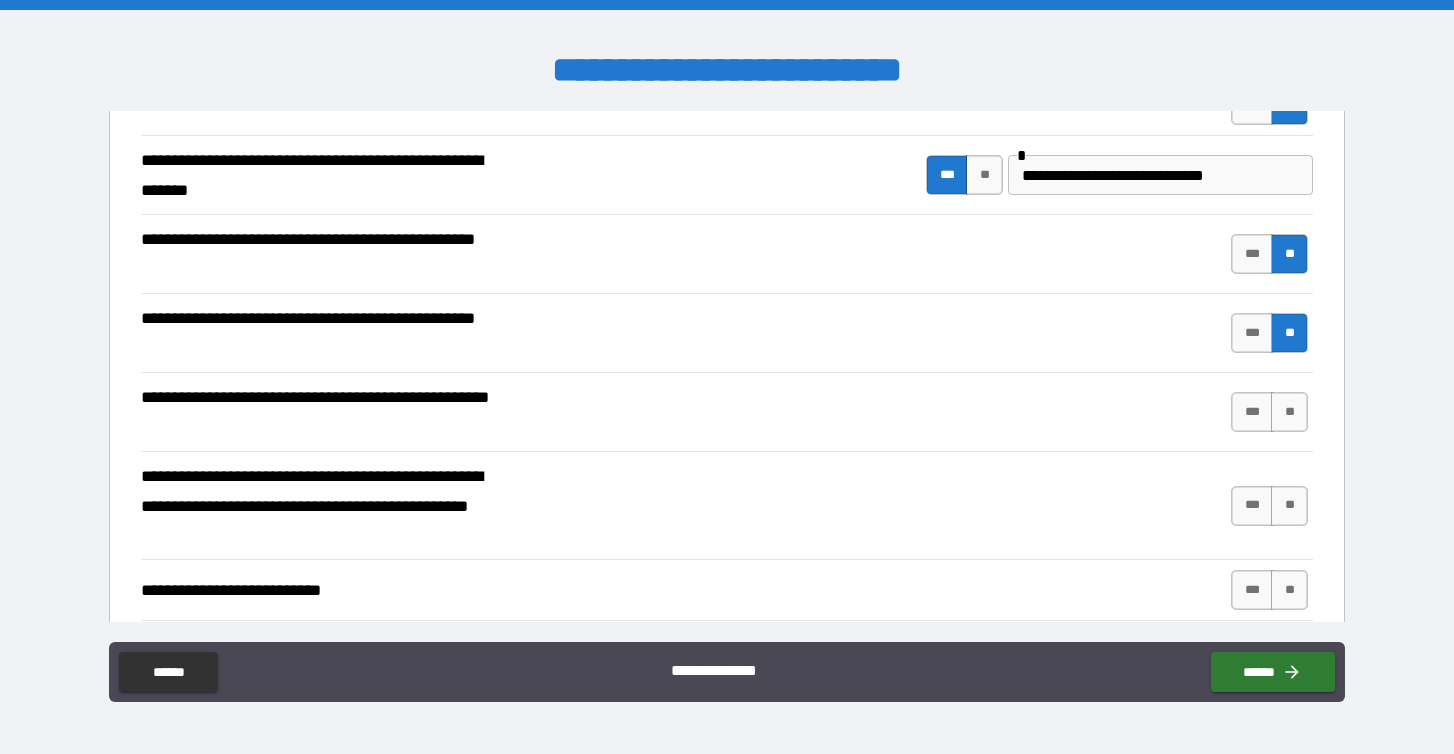 scroll, scrollTop: 438, scrollLeft: 0, axis: vertical 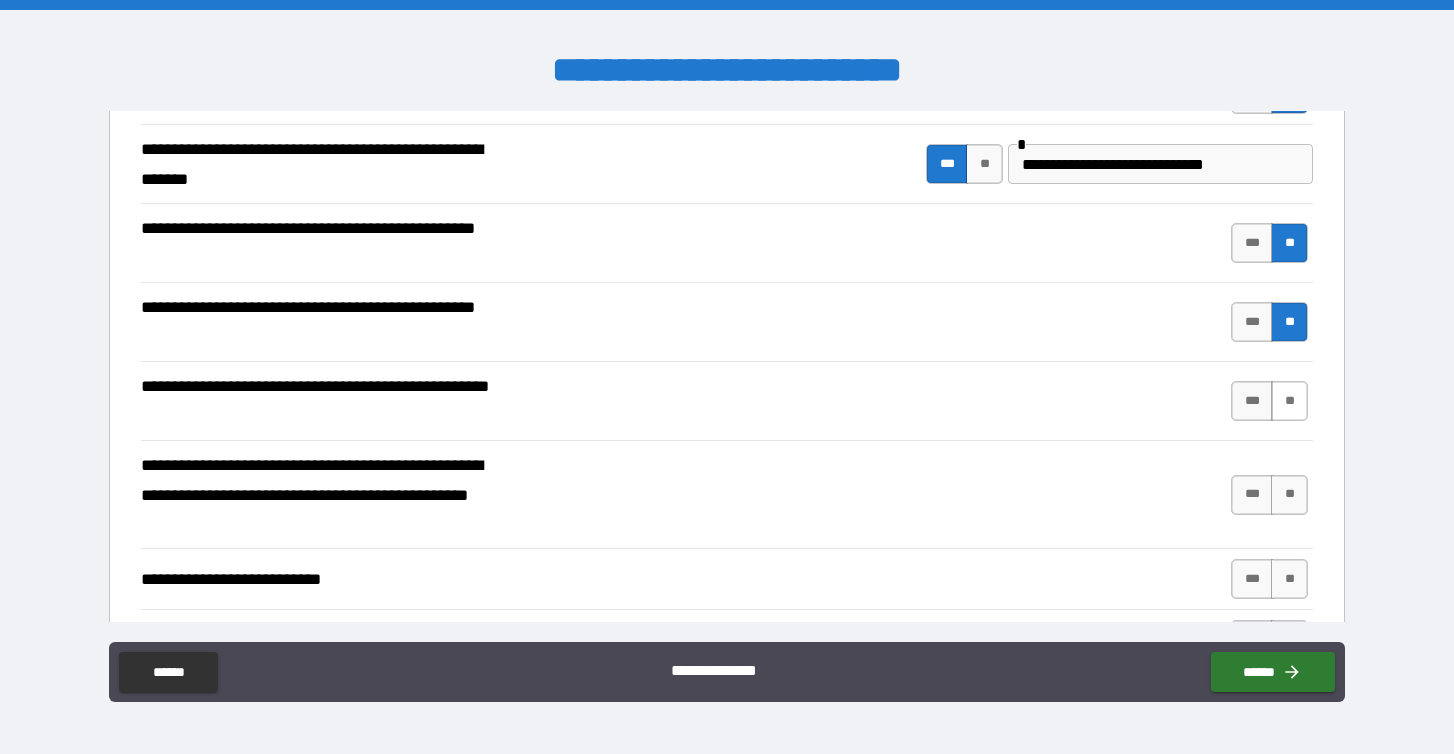 click on "**" at bounding box center [1289, 401] 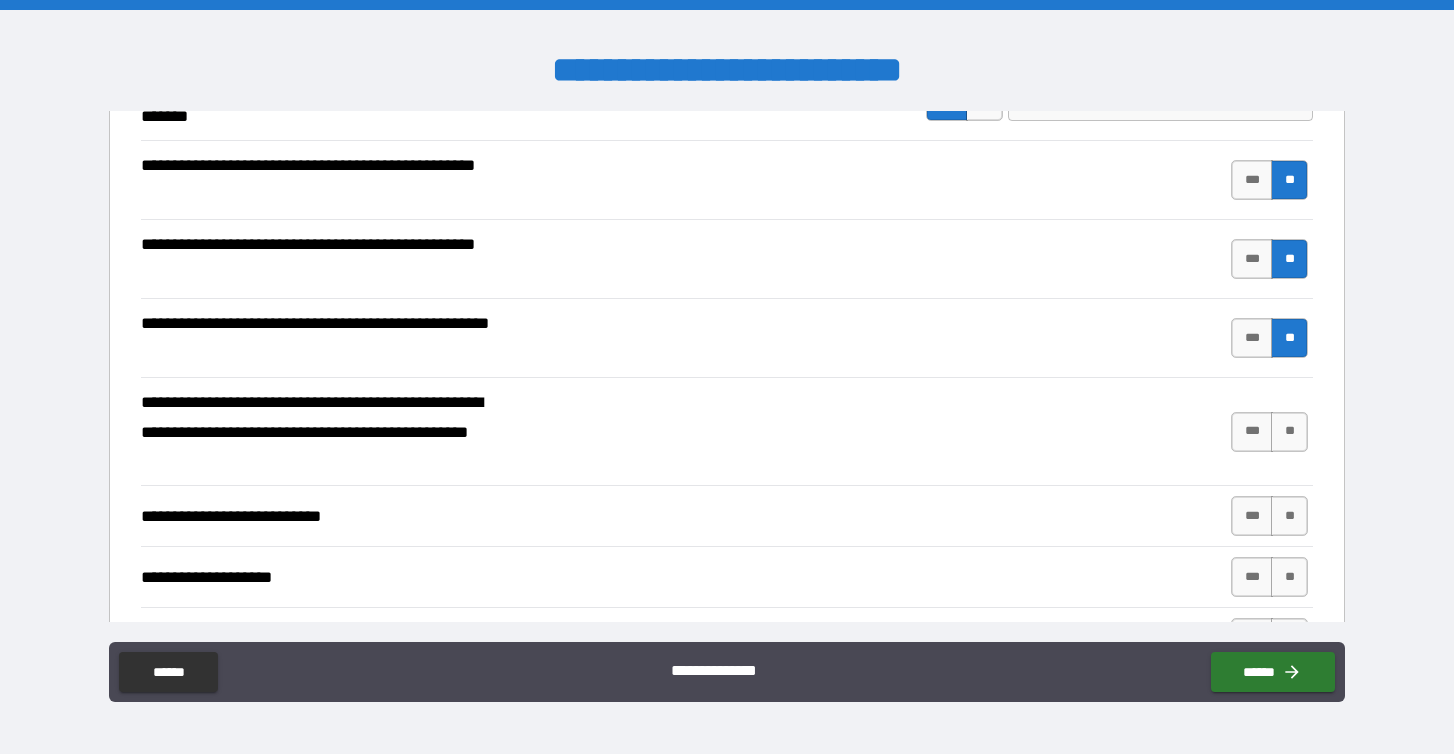 scroll, scrollTop: 515, scrollLeft: 0, axis: vertical 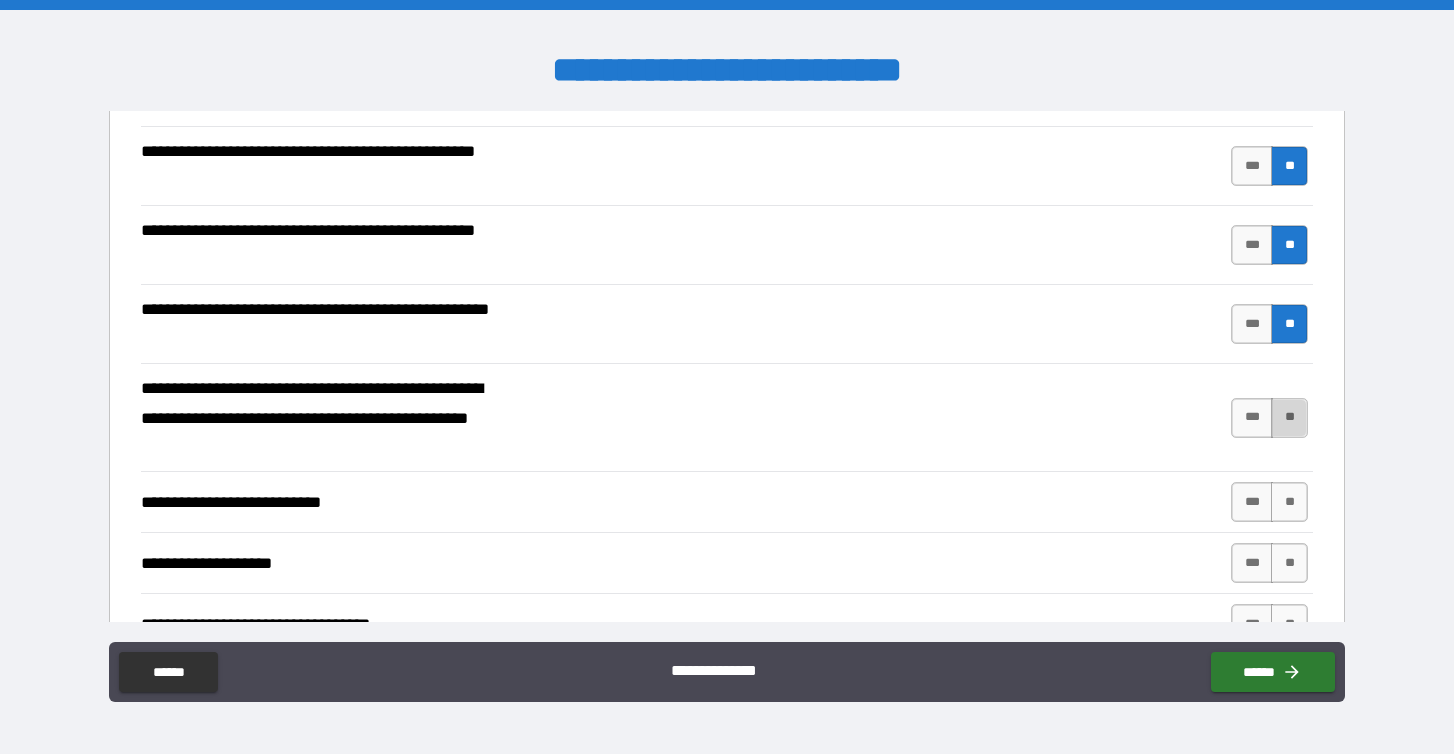 click on "**" at bounding box center (1289, 418) 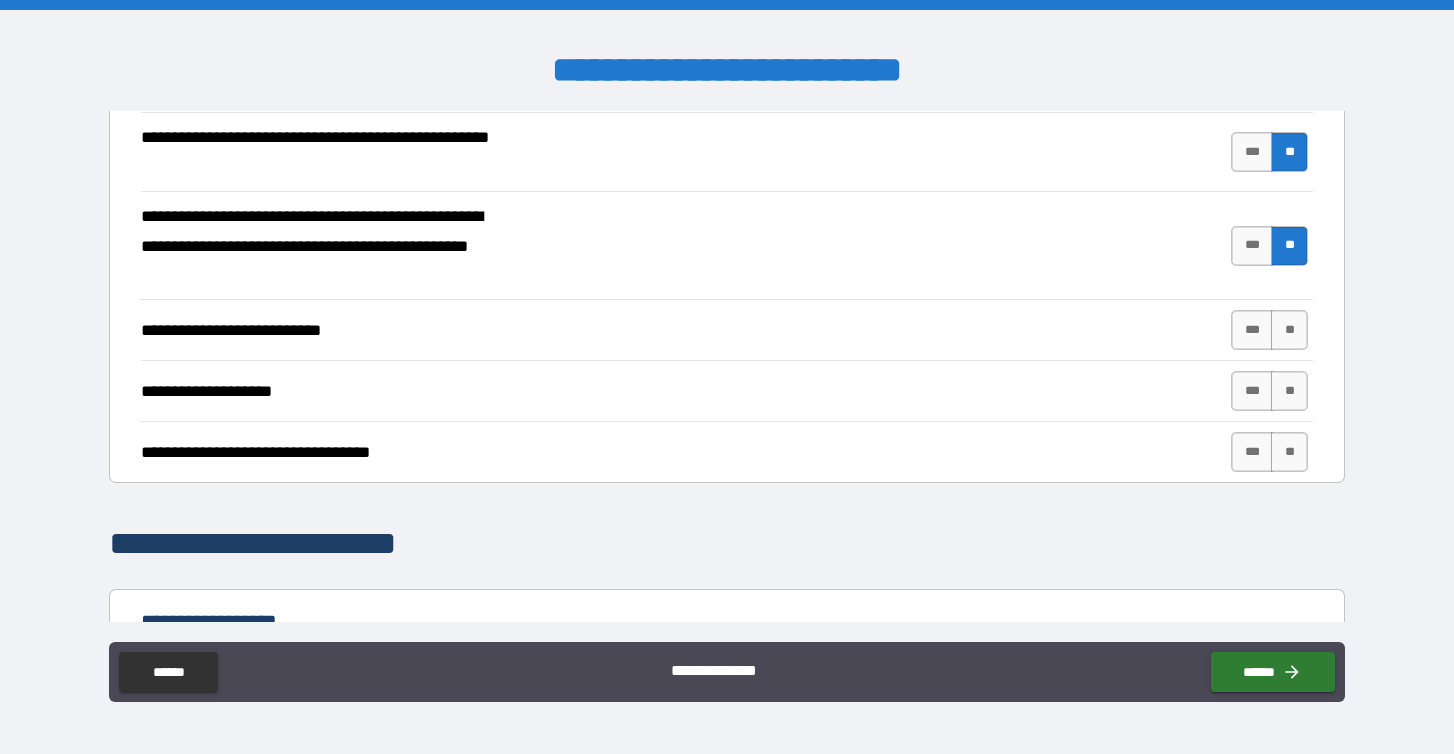 scroll, scrollTop: 697, scrollLeft: 0, axis: vertical 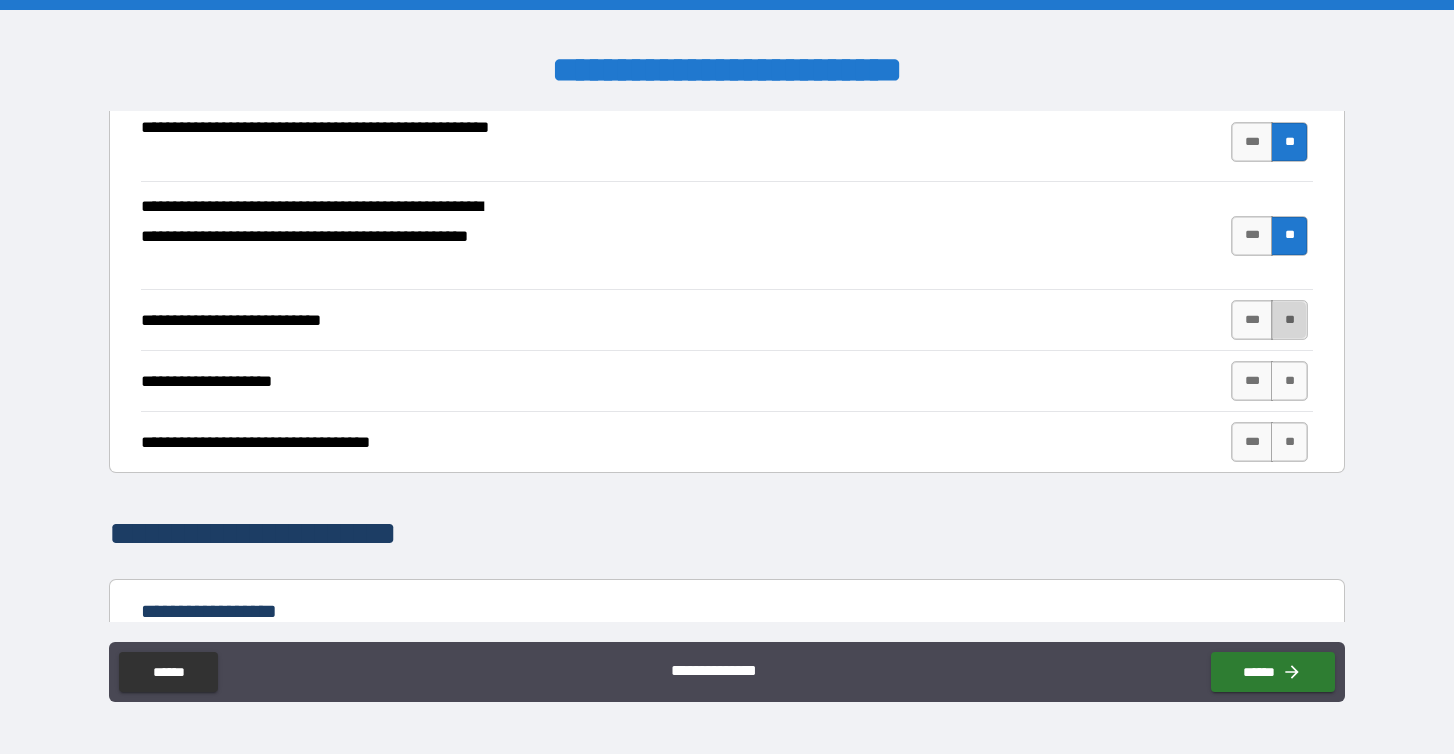 click on "**" at bounding box center [1289, 320] 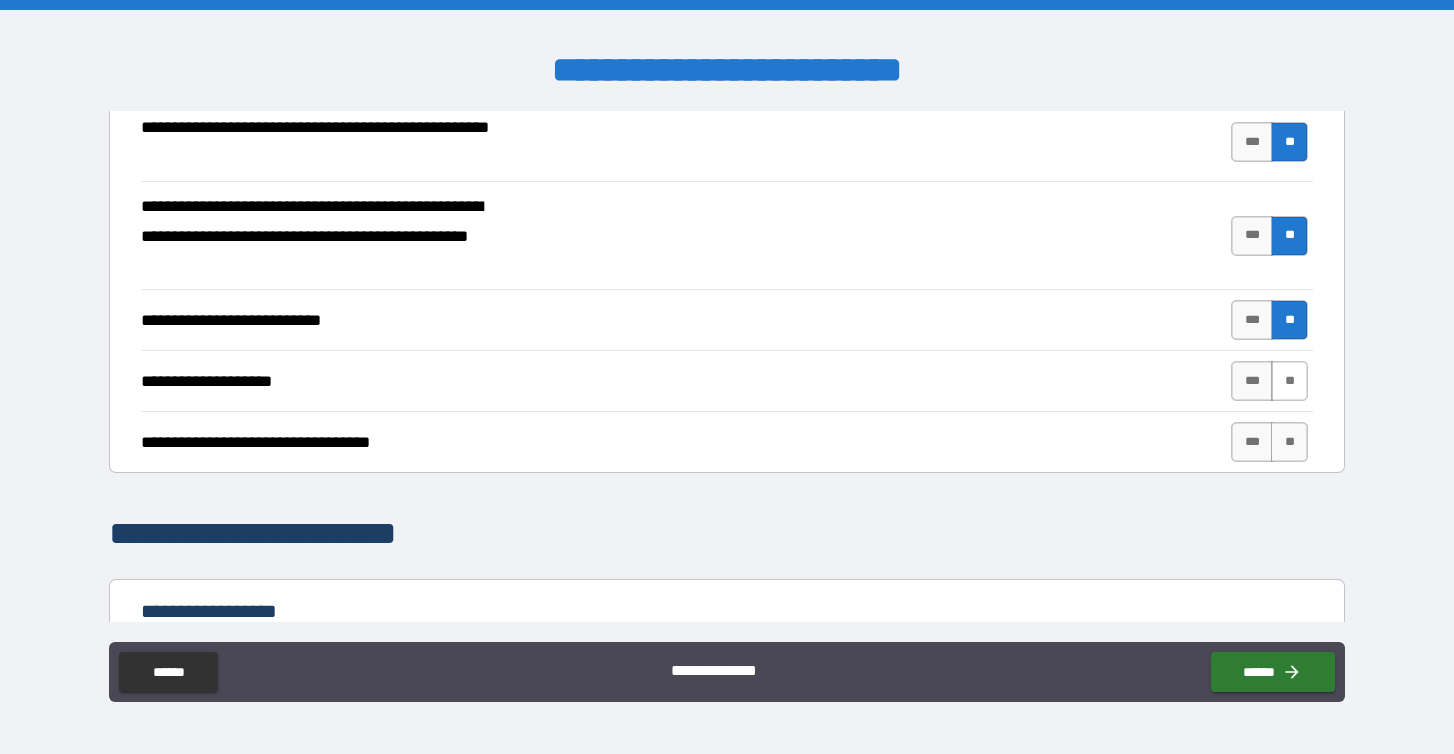 click on "**" at bounding box center [1289, 381] 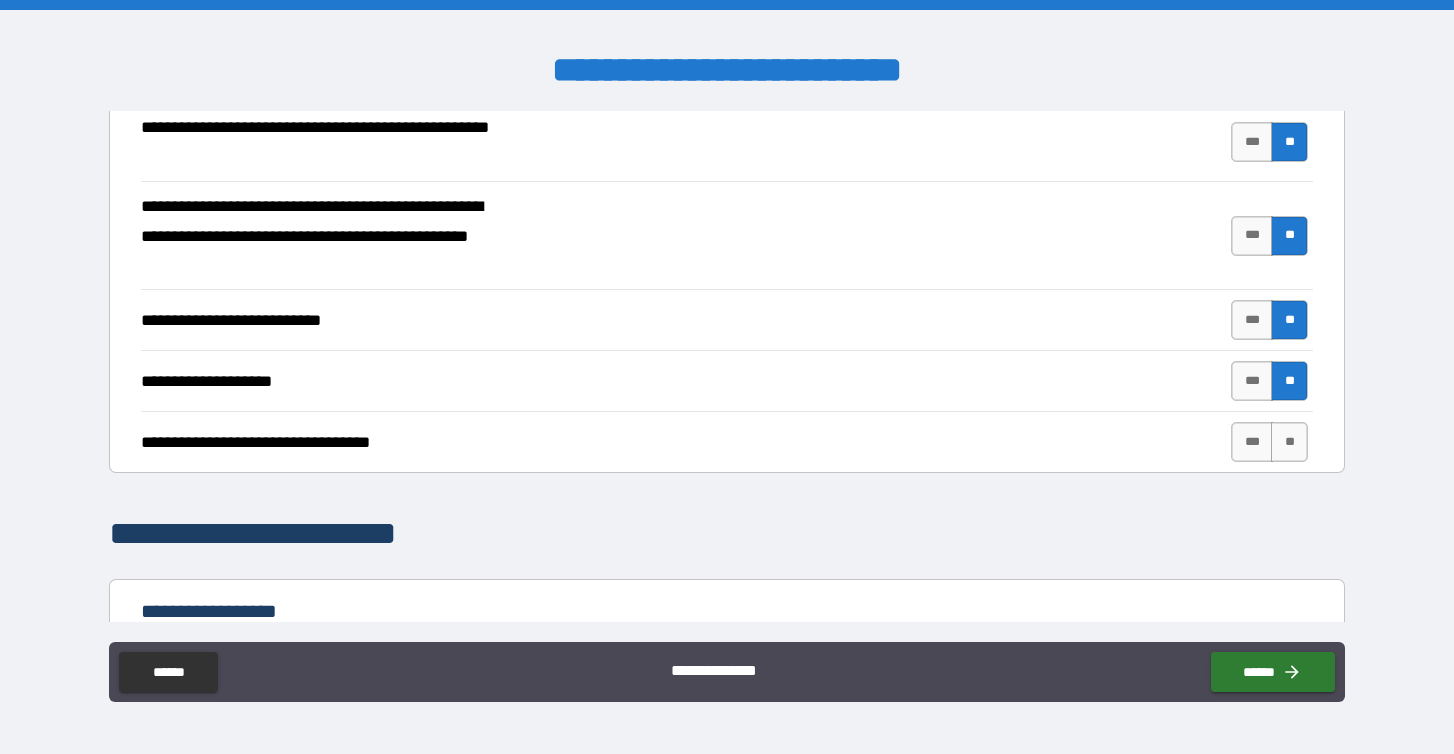 click on "**********" at bounding box center (727, 441) 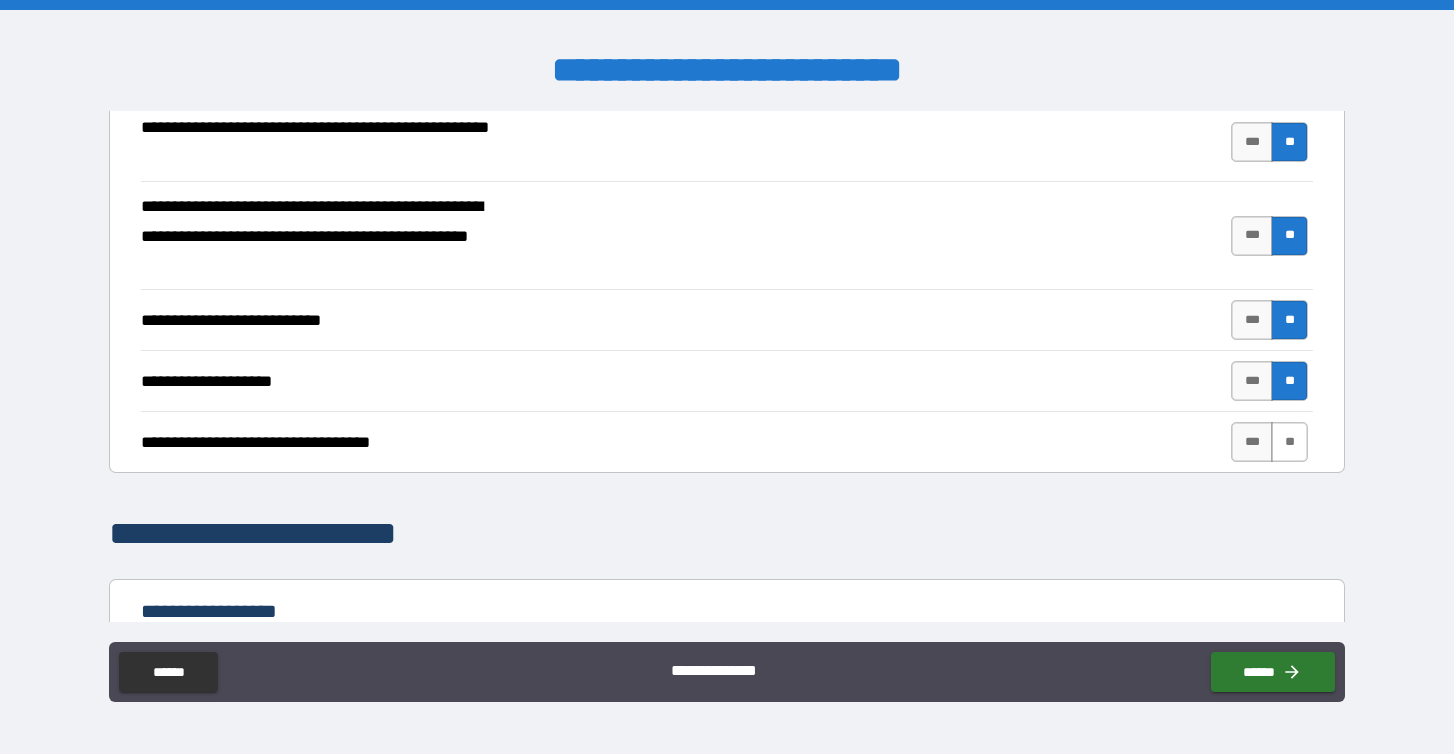 click on "**" at bounding box center (1289, 442) 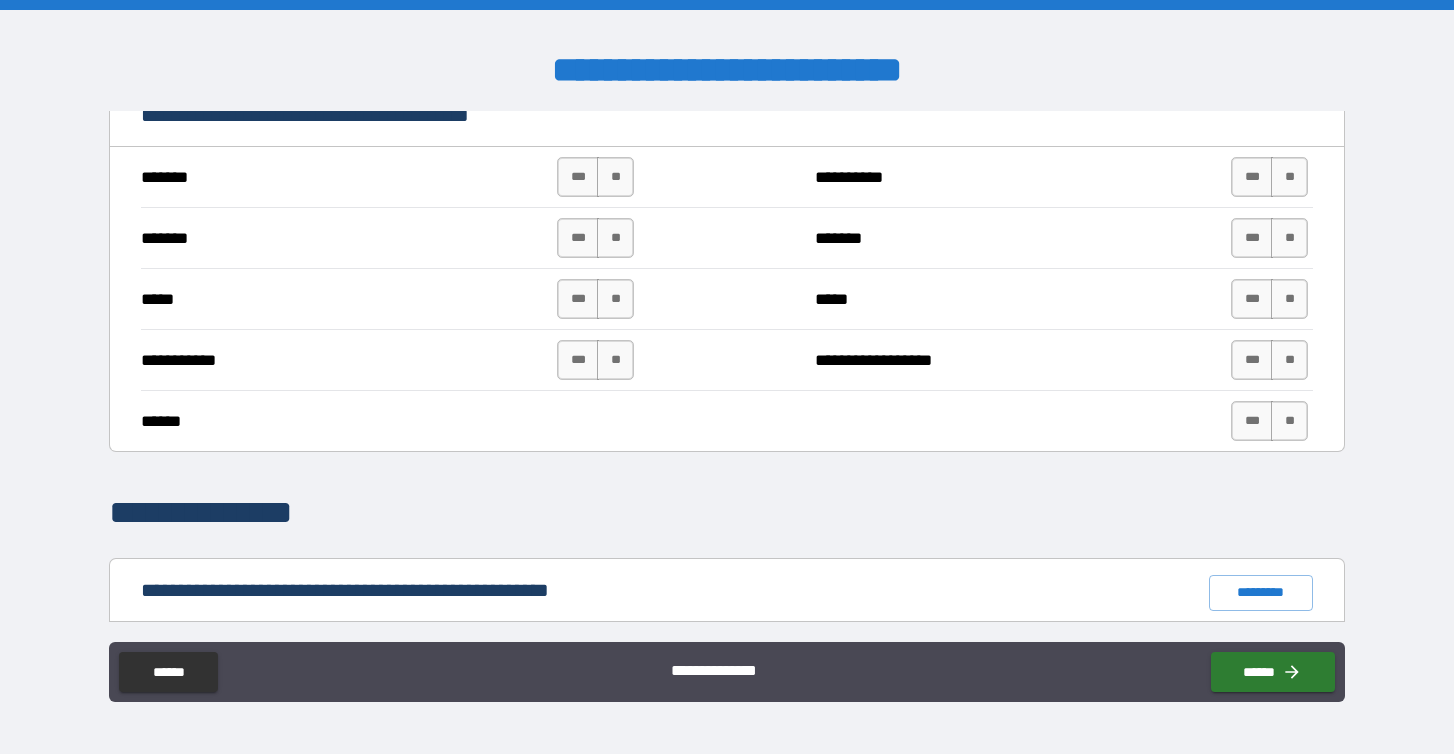 scroll, scrollTop: 1399, scrollLeft: 0, axis: vertical 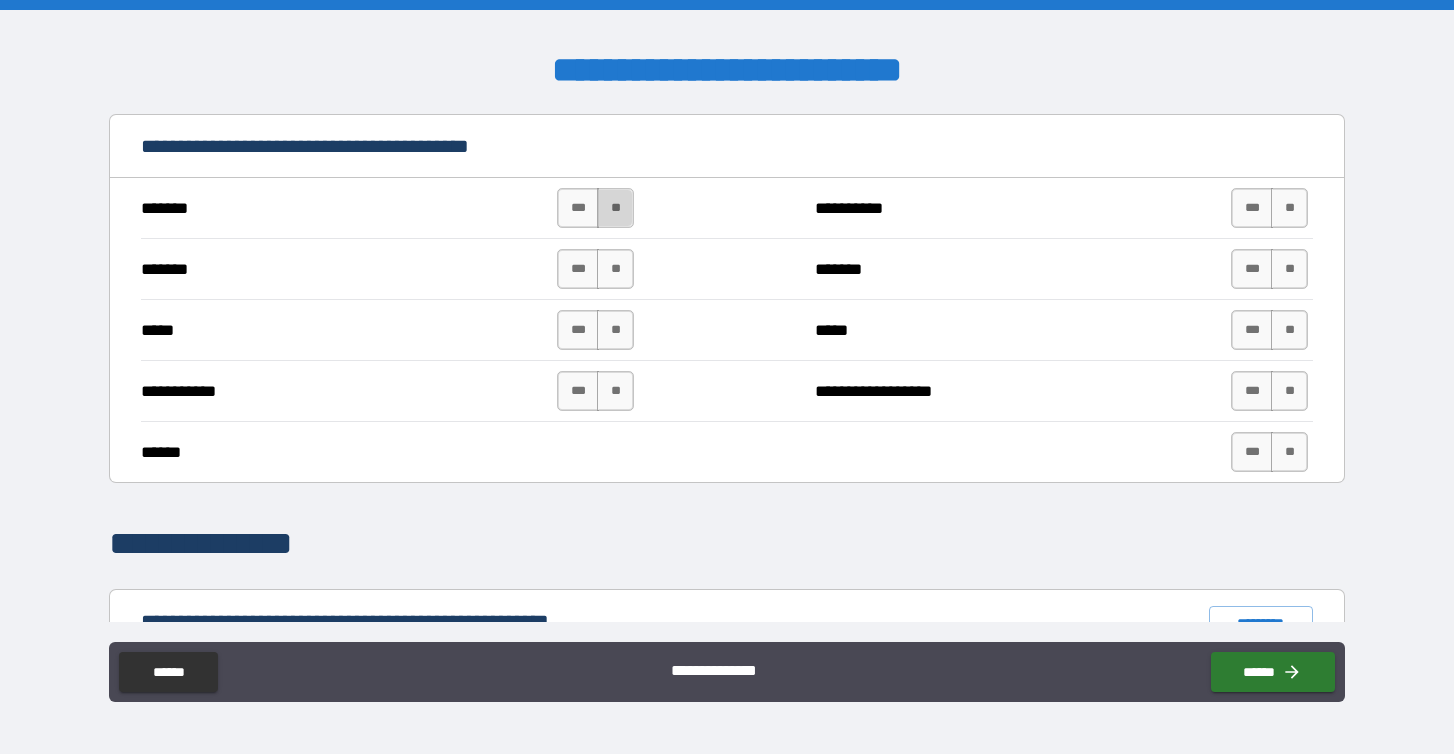 click on "**" at bounding box center [615, 208] 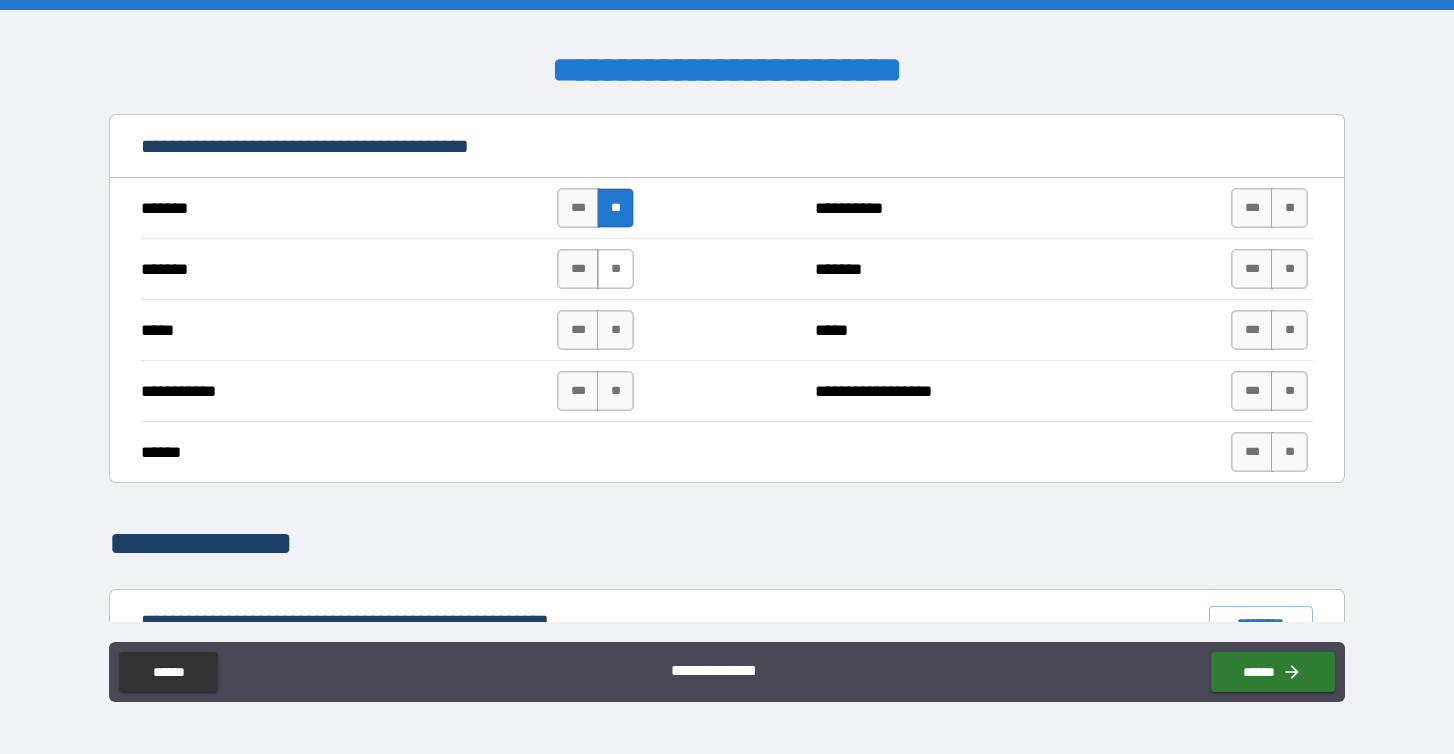 click on "**" at bounding box center (615, 269) 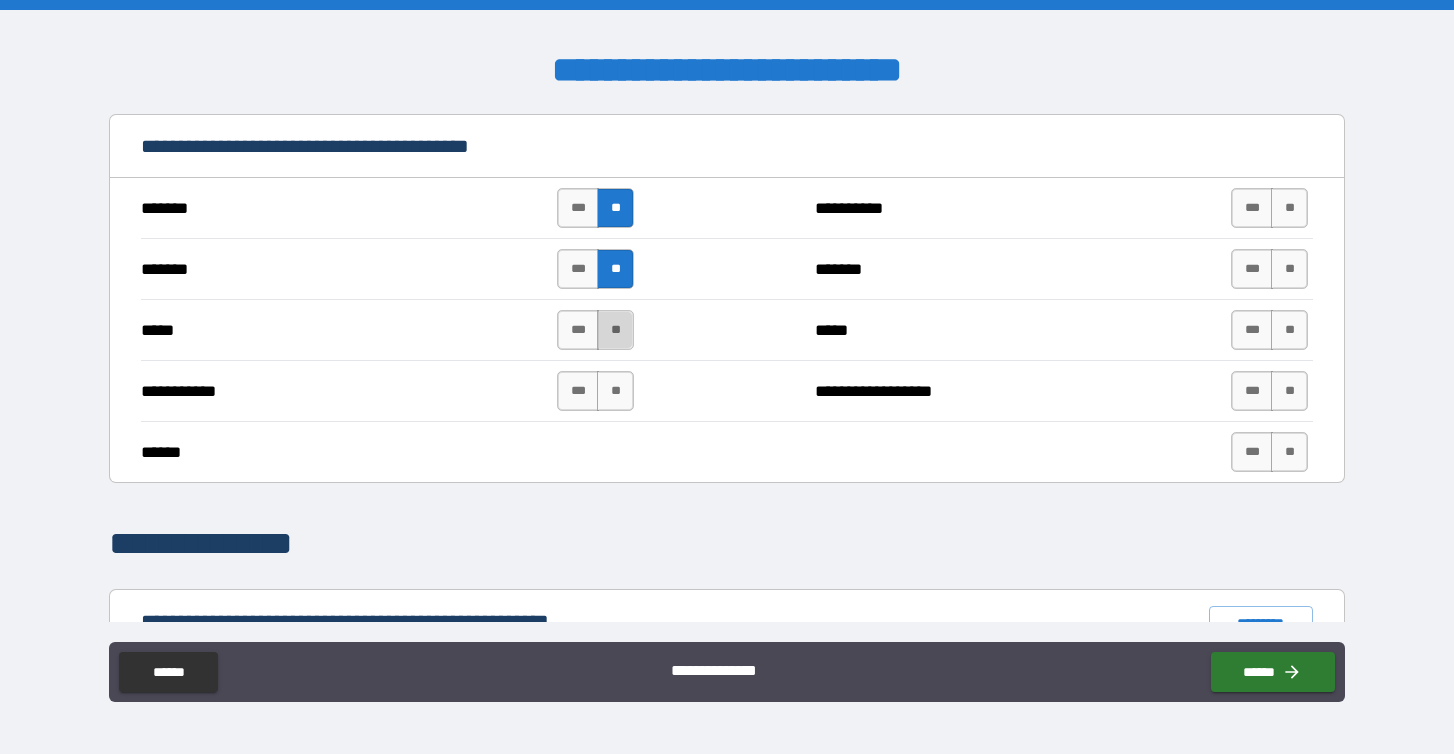 click on "**" at bounding box center [615, 330] 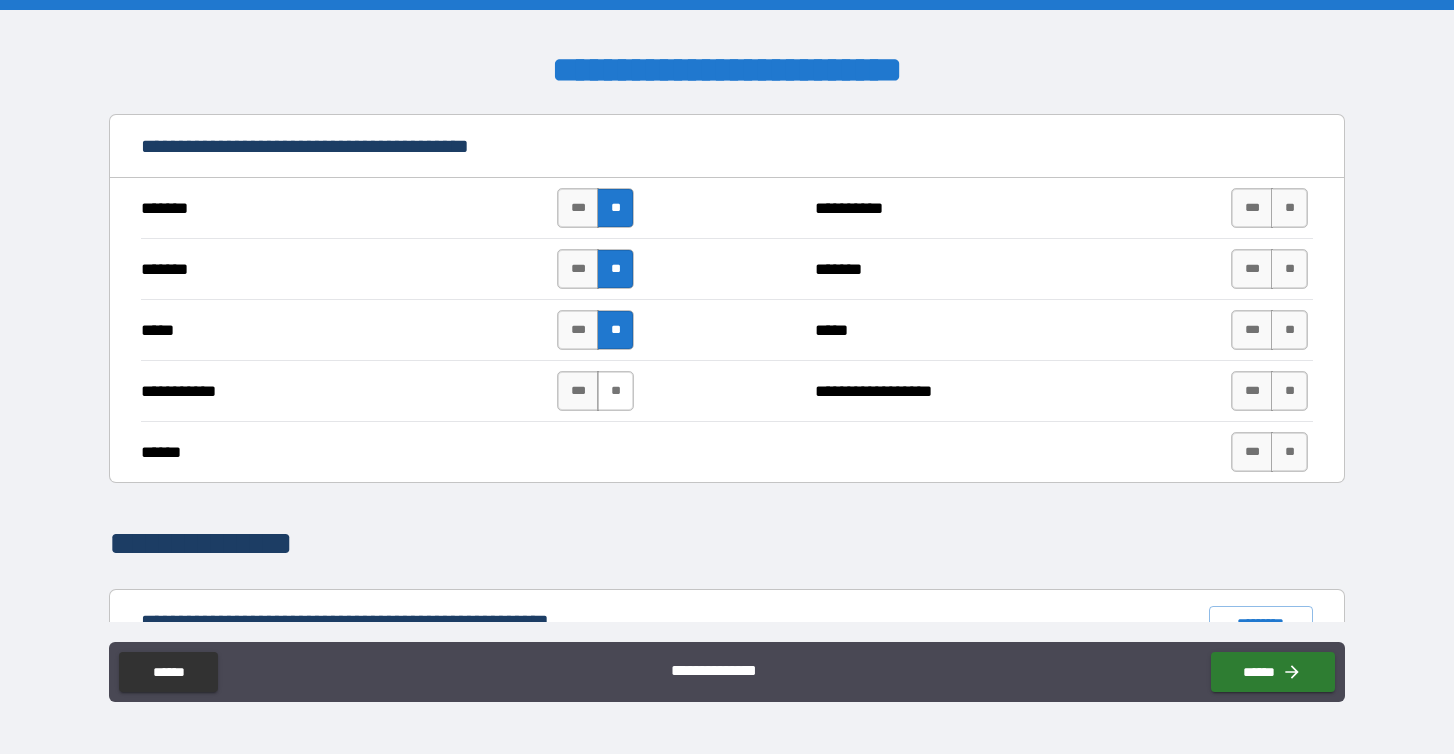 click on "**" at bounding box center [615, 391] 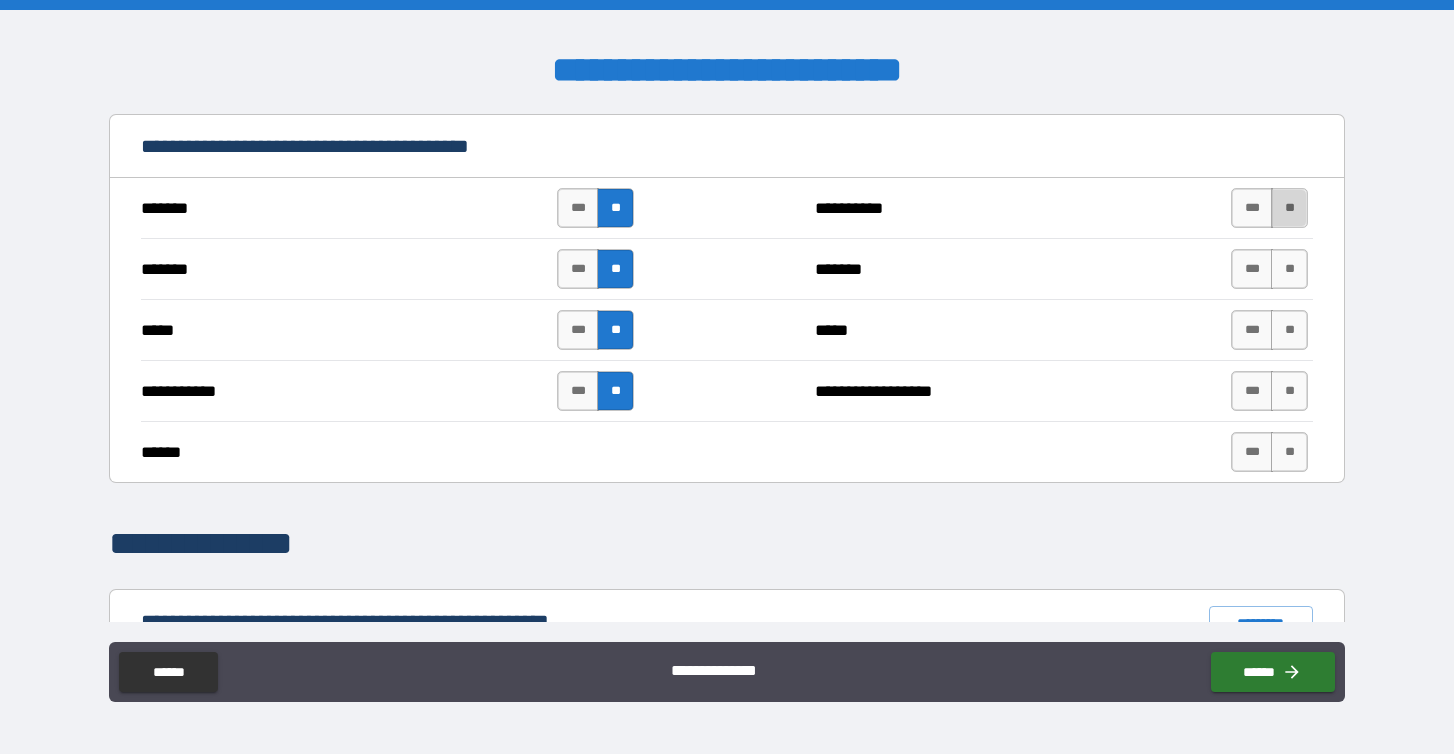 click on "**" at bounding box center [1289, 208] 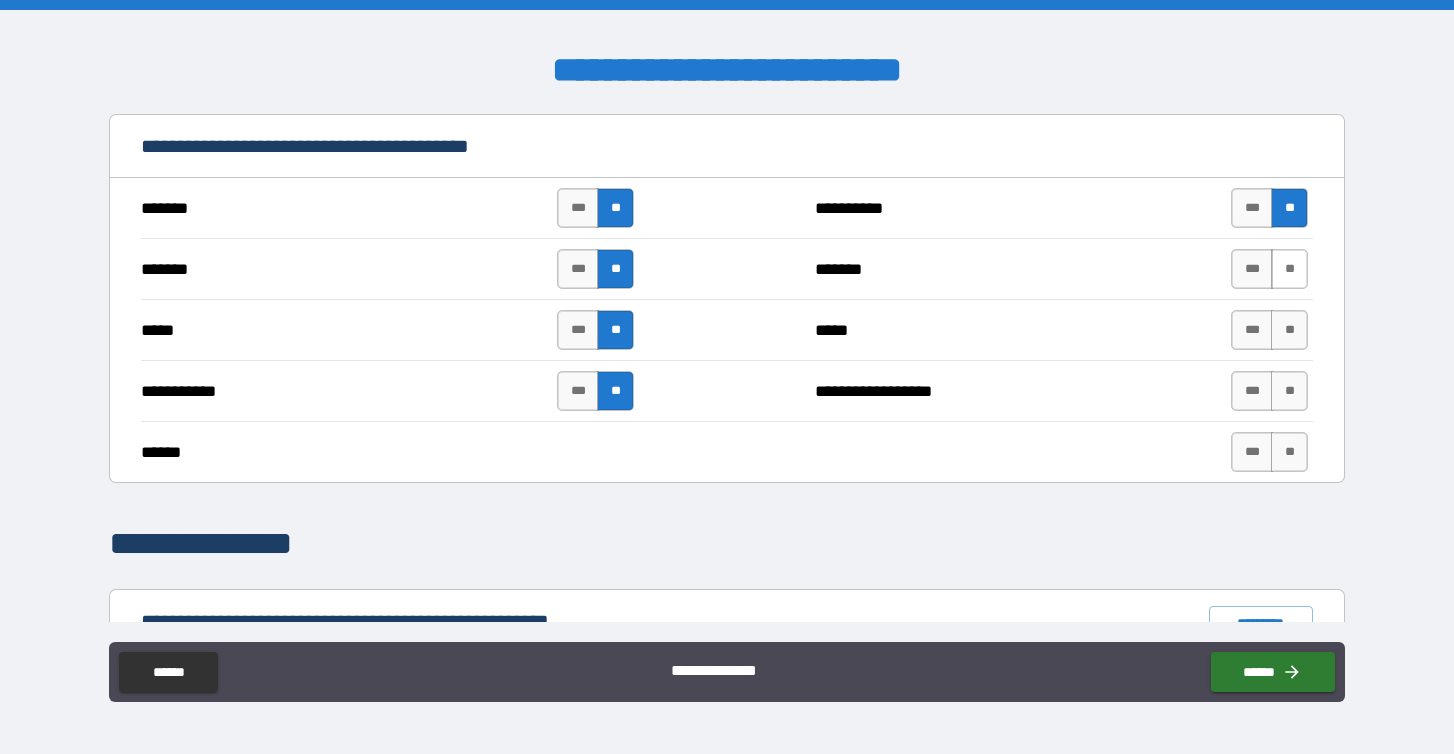 click on "**" at bounding box center [1289, 269] 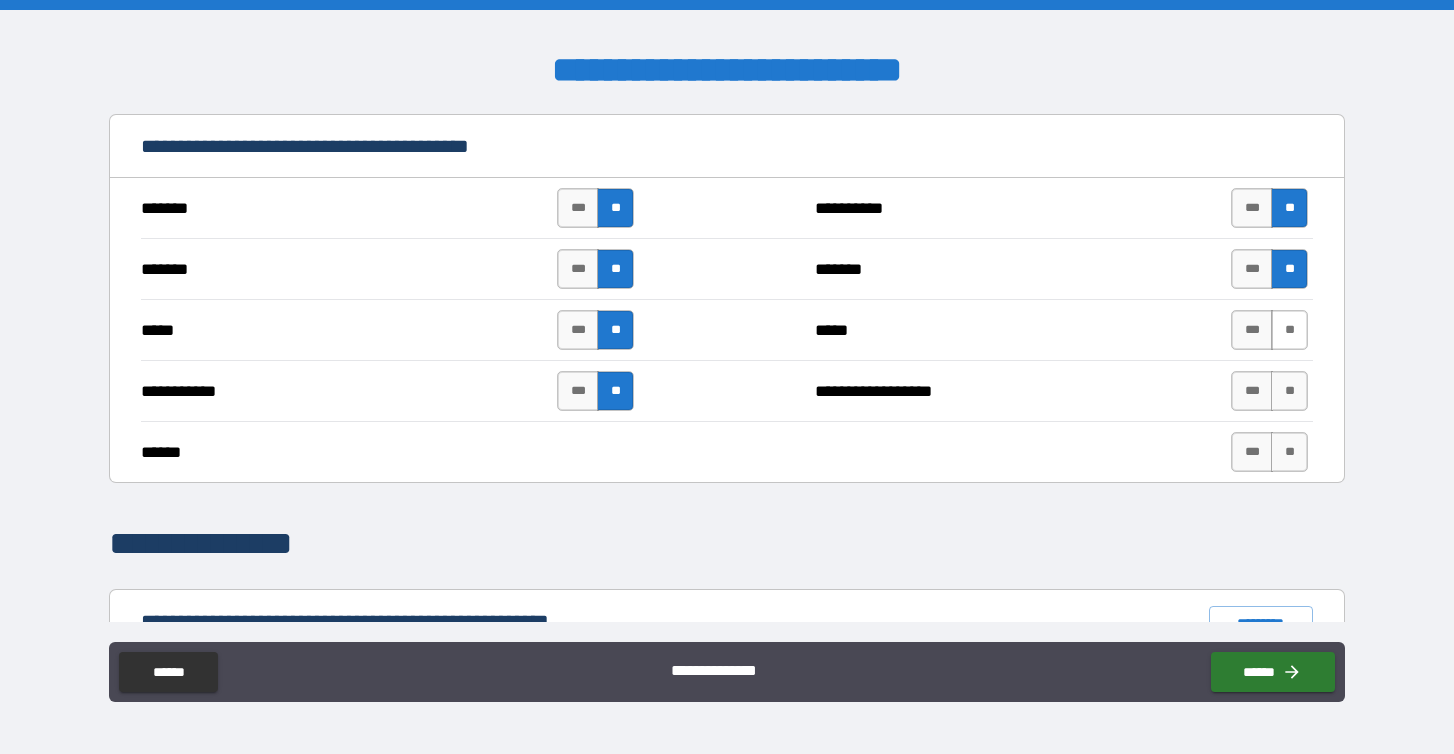 click on "**" at bounding box center (1289, 330) 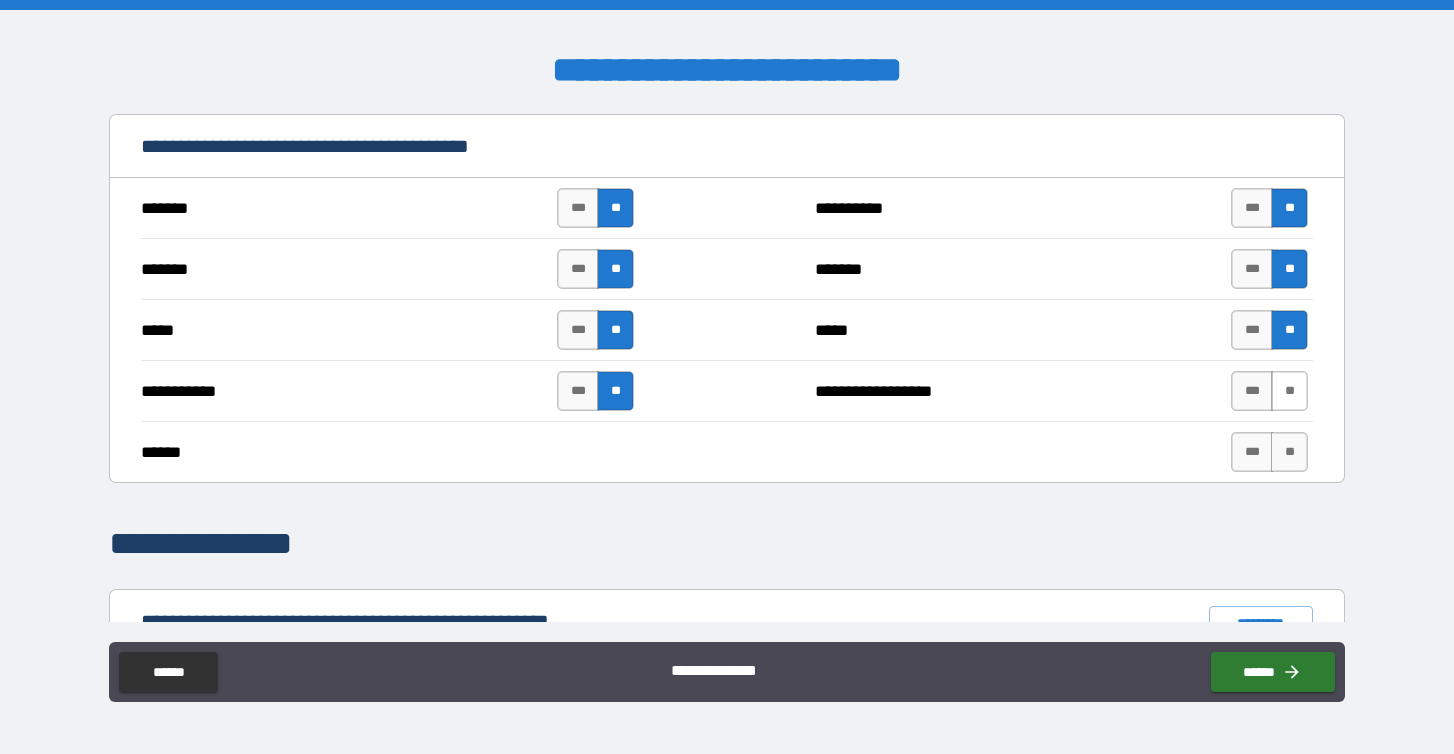click on "**" at bounding box center (1289, 391) 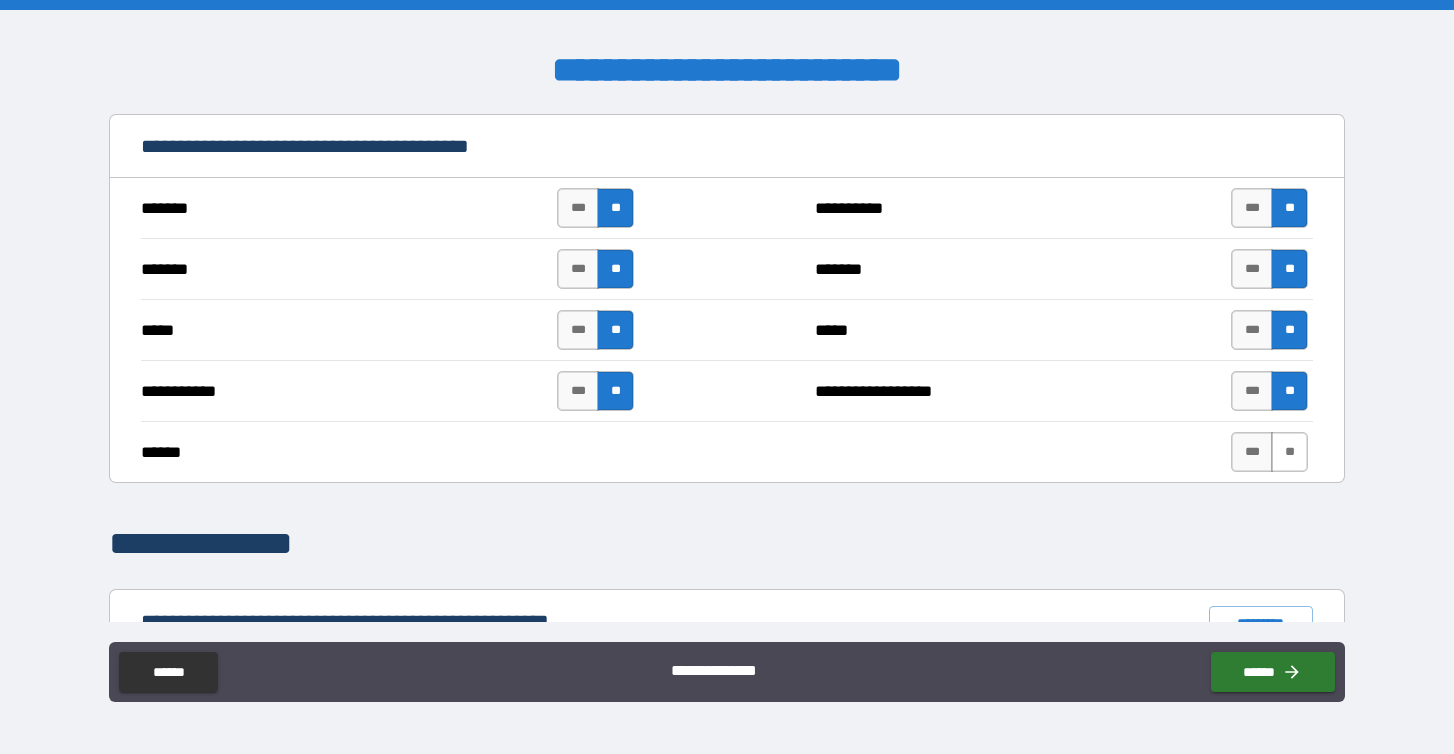 click on "**" at bounding box center (1289, 452) 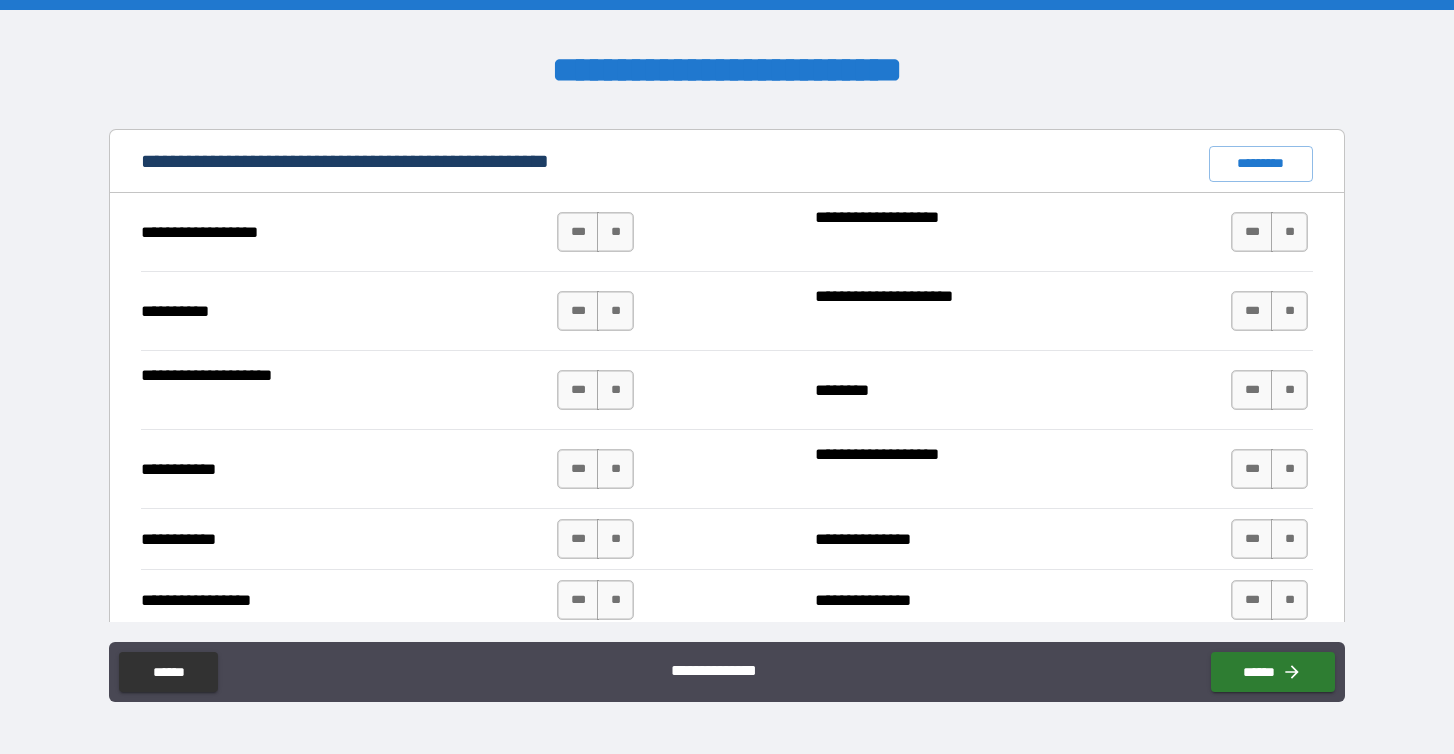 scroll, scrollTop: 1865, scrollLeft: 0, axis: vertical 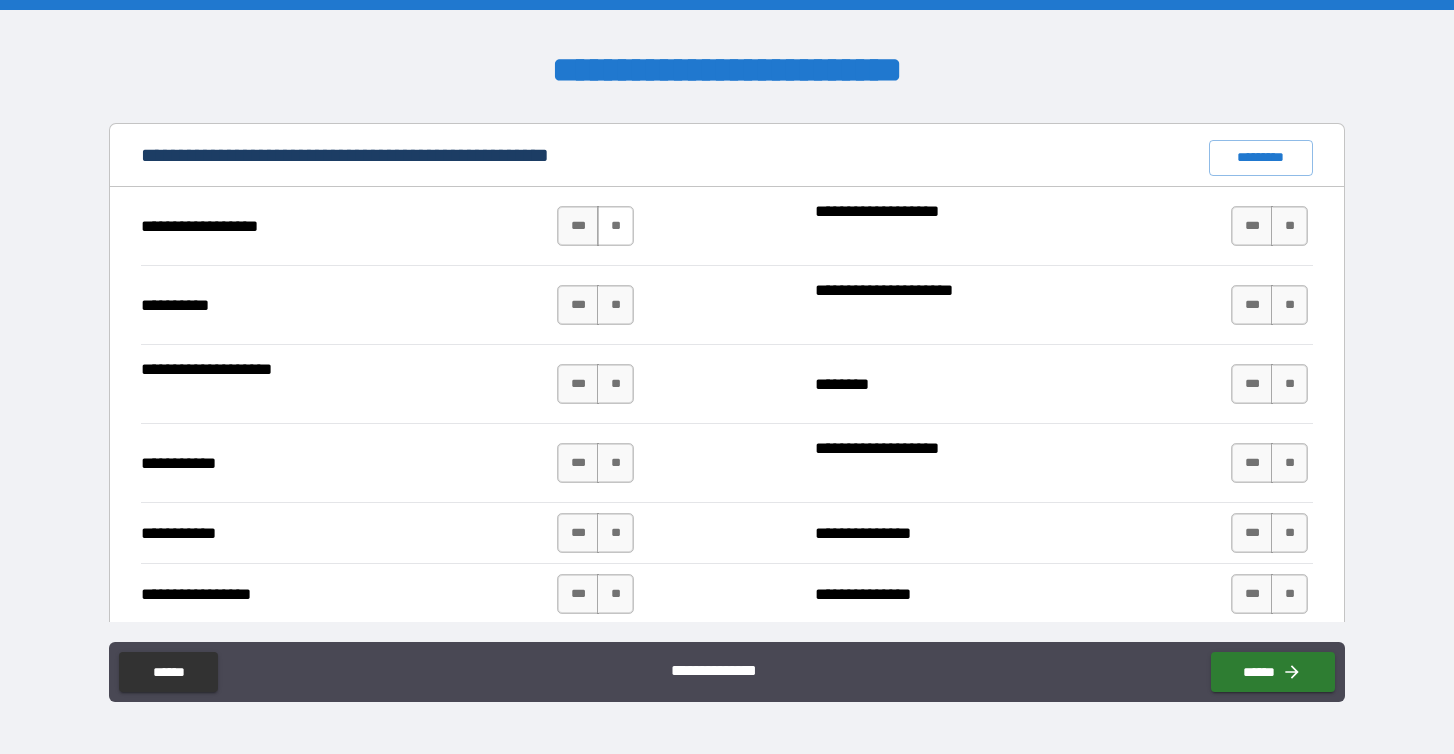 click on "**" at bounding box center (615, 226) 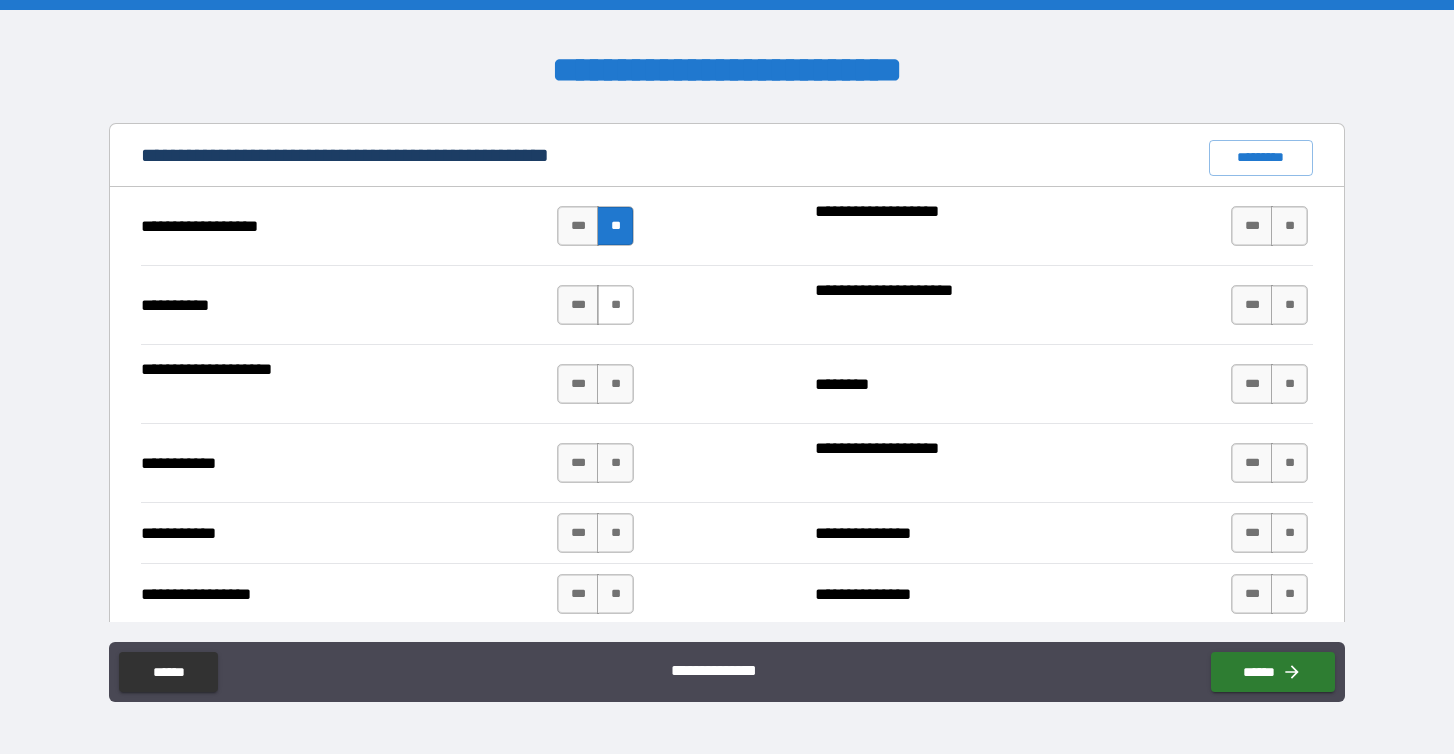click on "**" at bounding box center [615, 305] 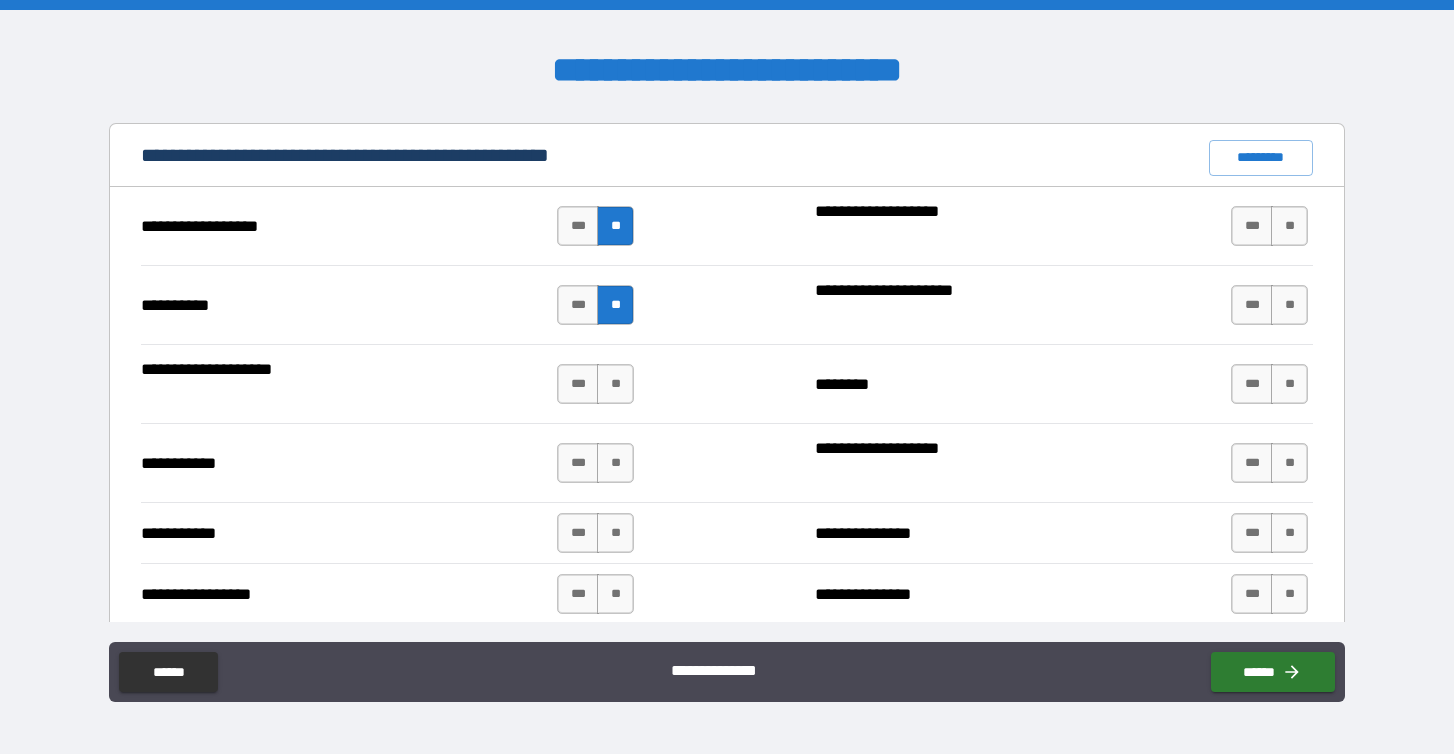 scroll, scrollTop: 1883, scrollLeft: 0, axis: vertical 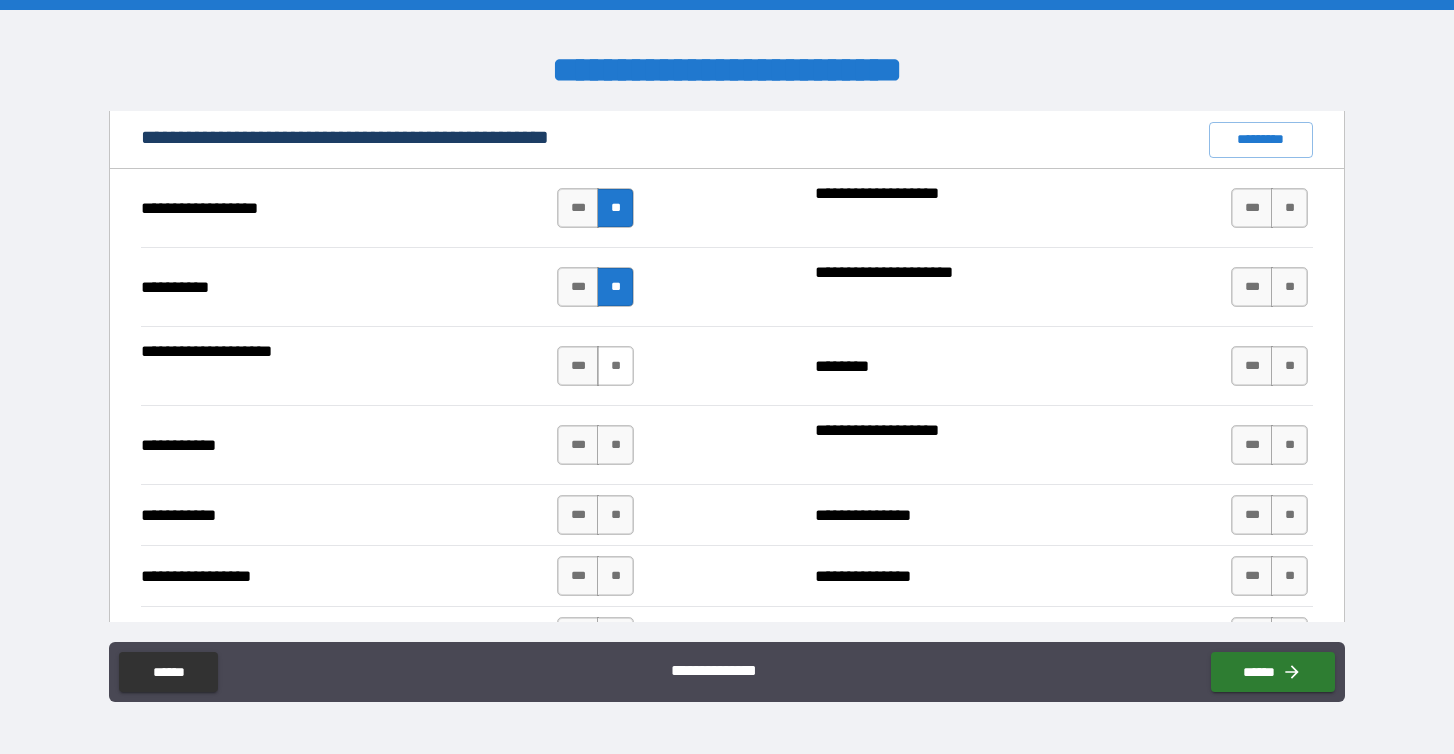 click on "**" at bounding box center (615, 366) 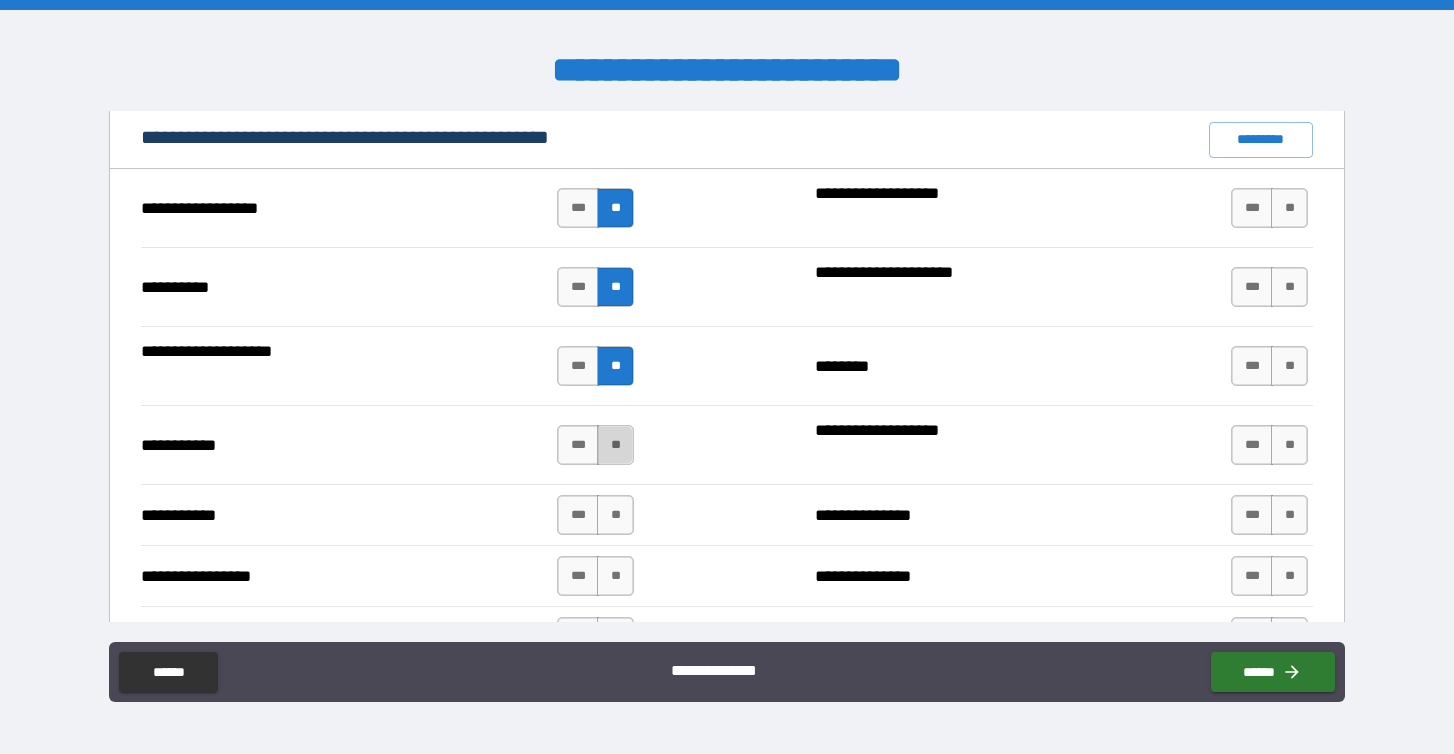 click on "**" at bounding box center (615, 445) 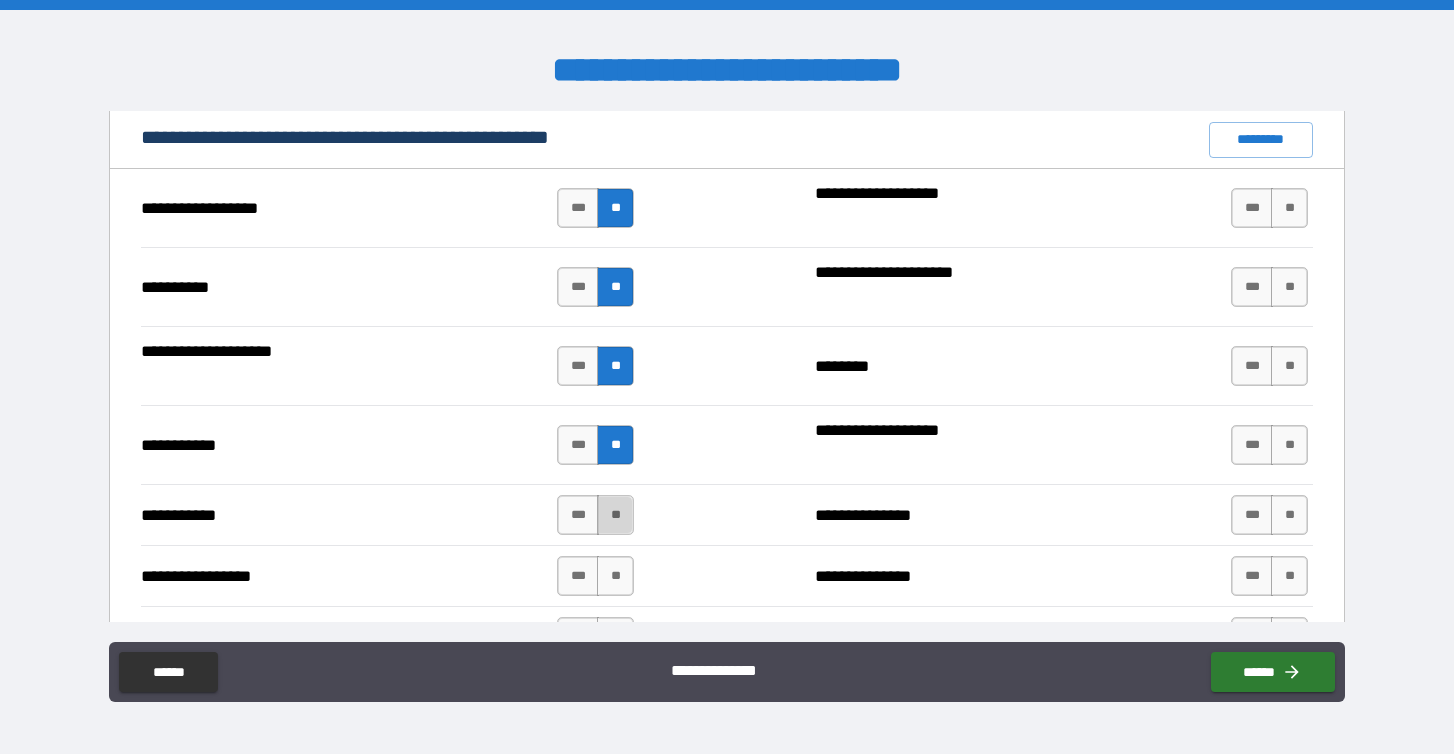 click on "**" at bounding box center (615, 515) 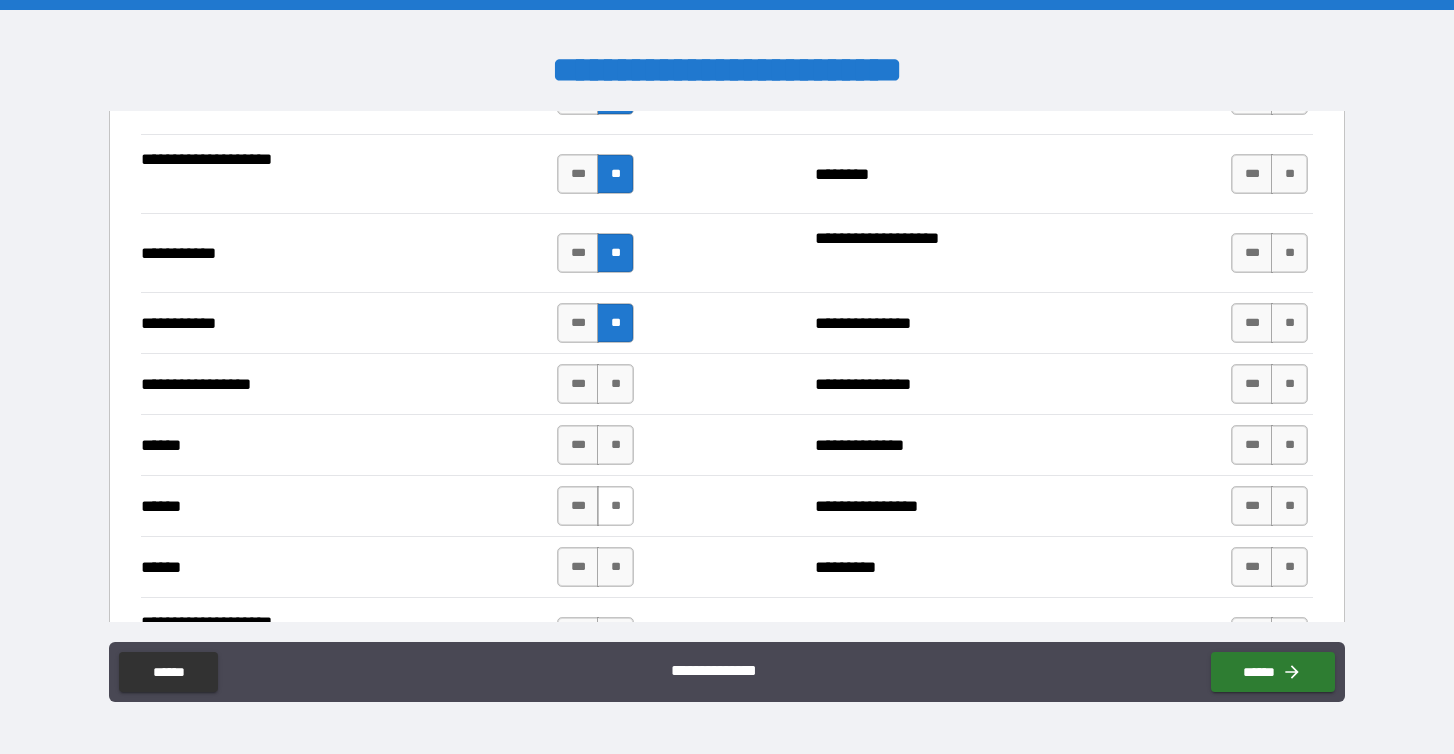 scroll, scrollTop: 2124, scrollLeft: 0, axis: vertical 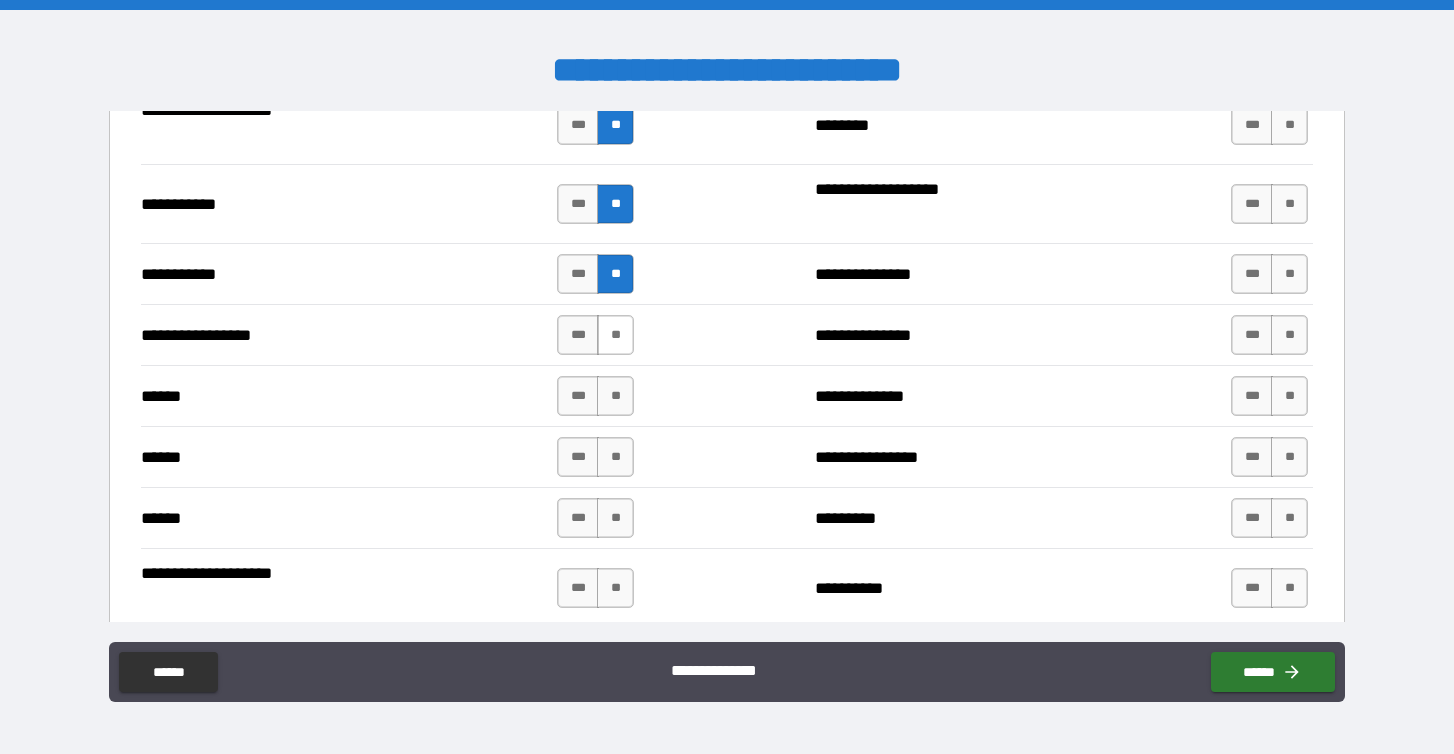 click on "**" at bounding box center (615, 335) 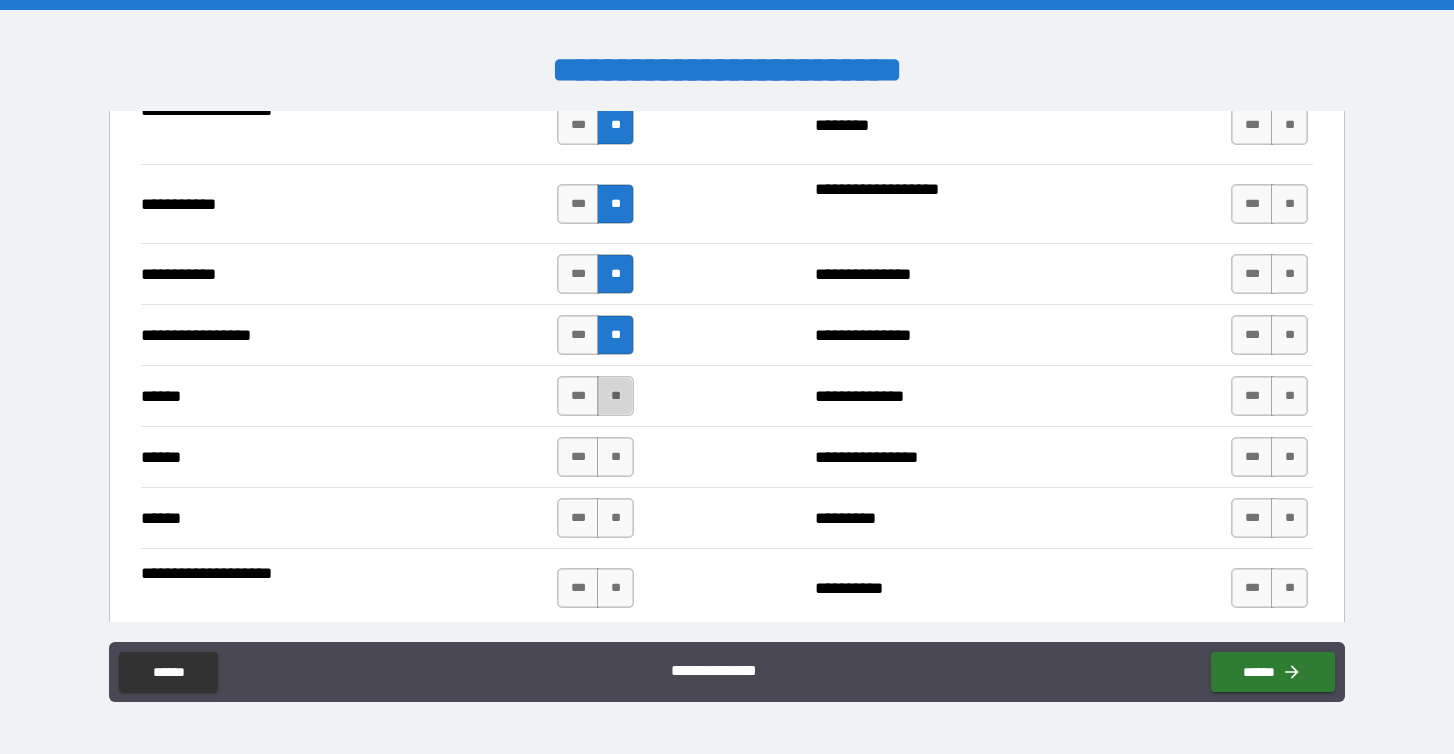 click on "**" at bounding box center [615, 396] 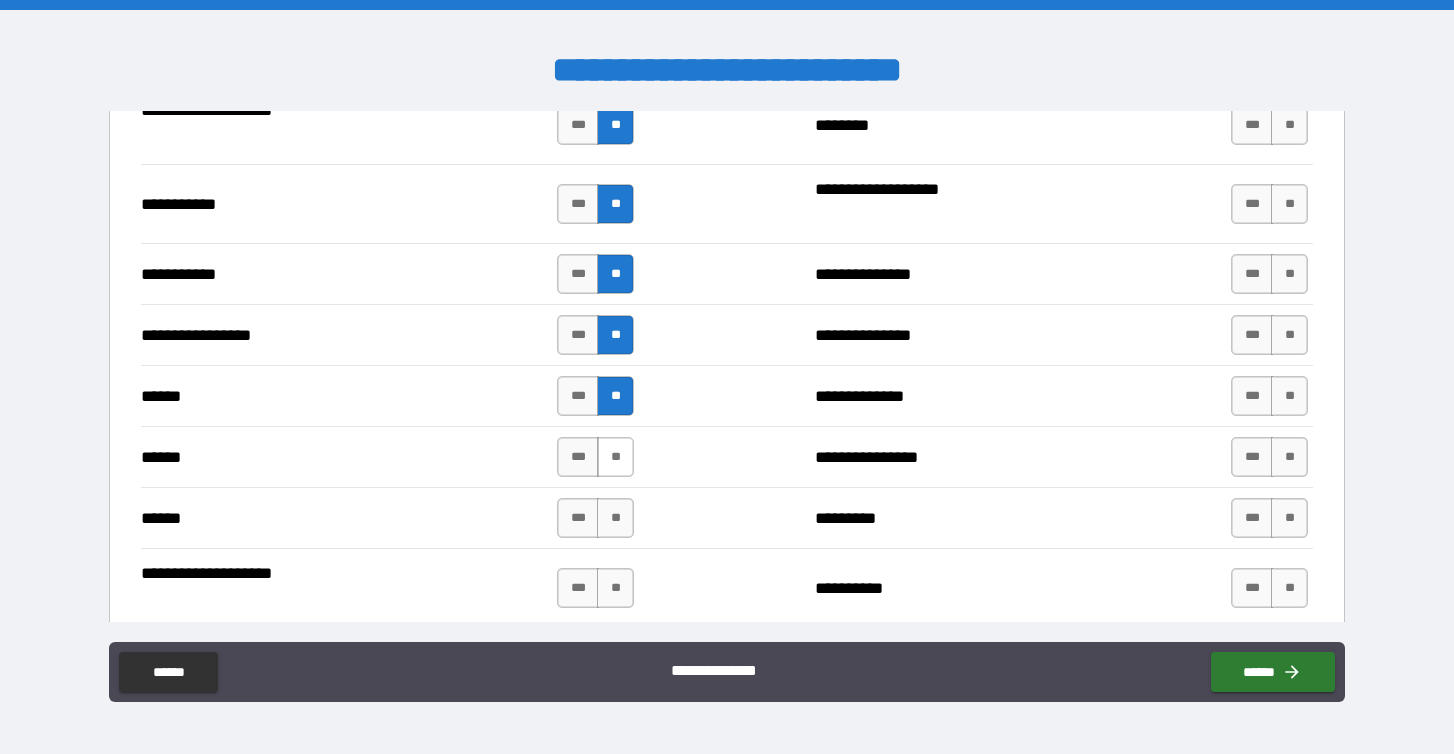 click on "**" at bounding box center [615, 457] 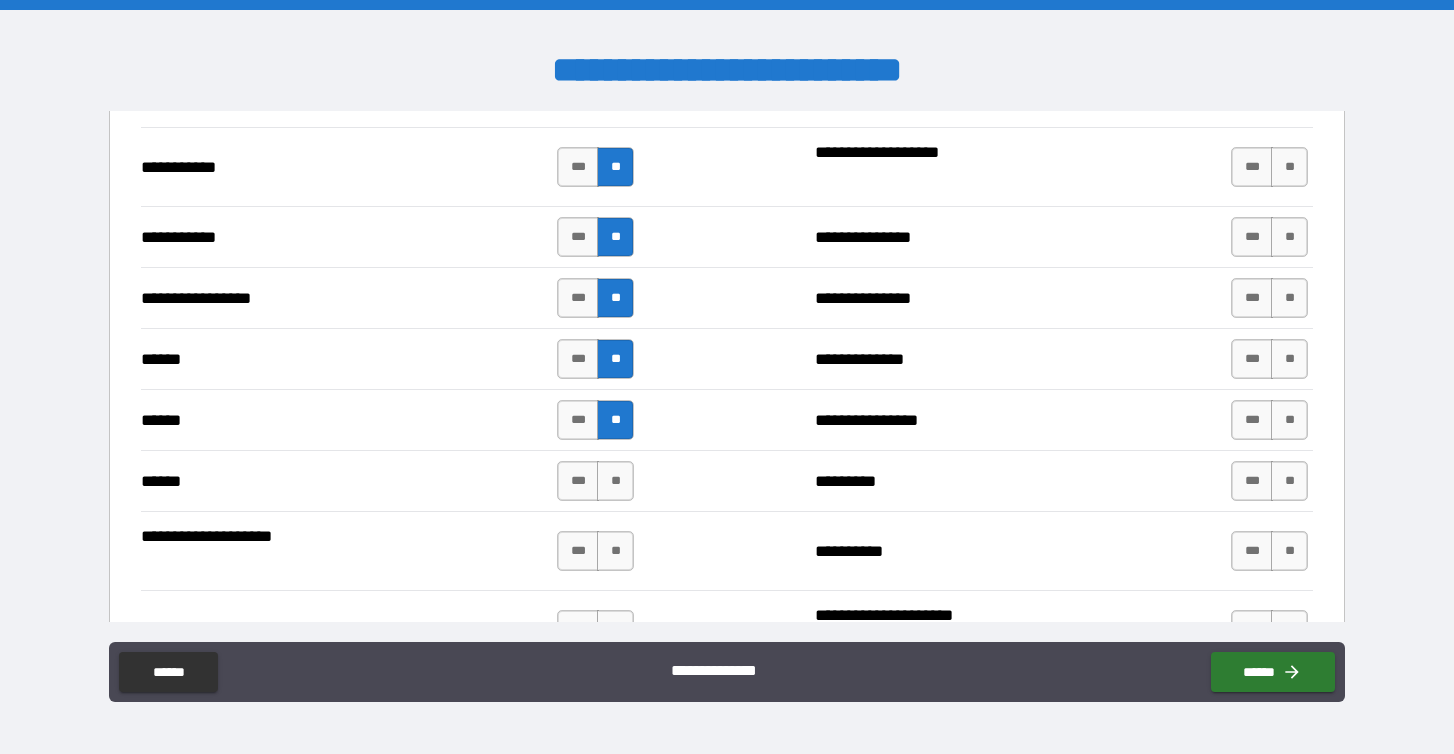 scroll, scrollTop: 2254, scrollLeft: 0, axis: vertical 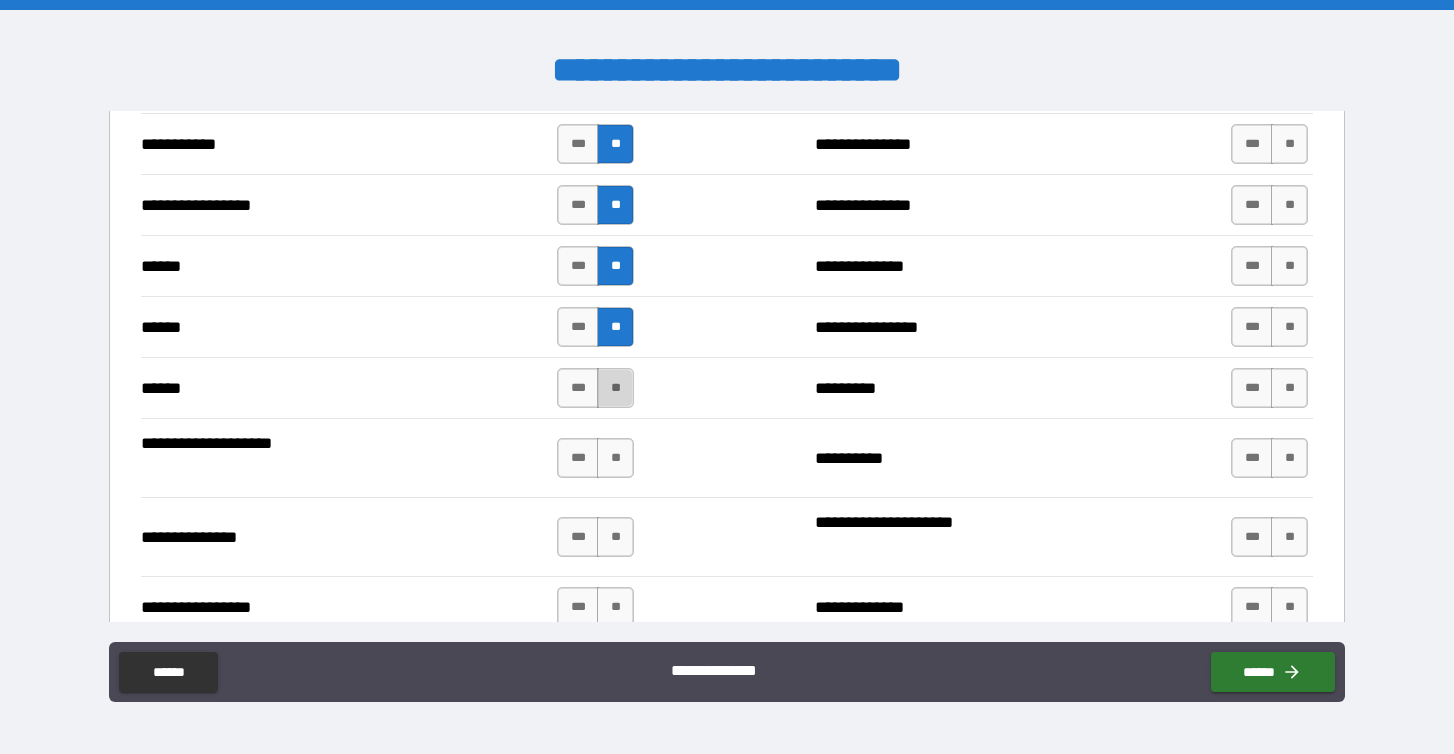 click on "**" at bounding box center (615, 388) 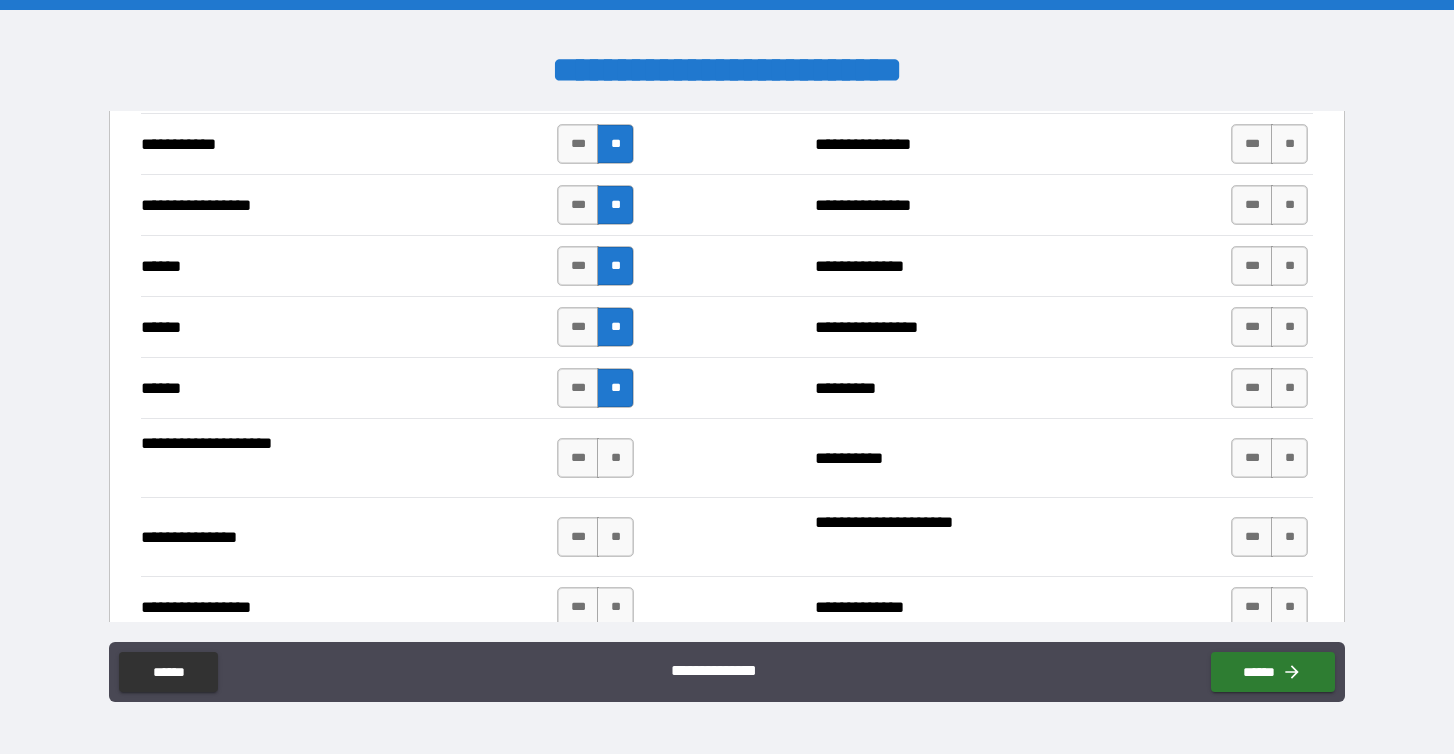click on "*** **" at bounding box center [598, 458] 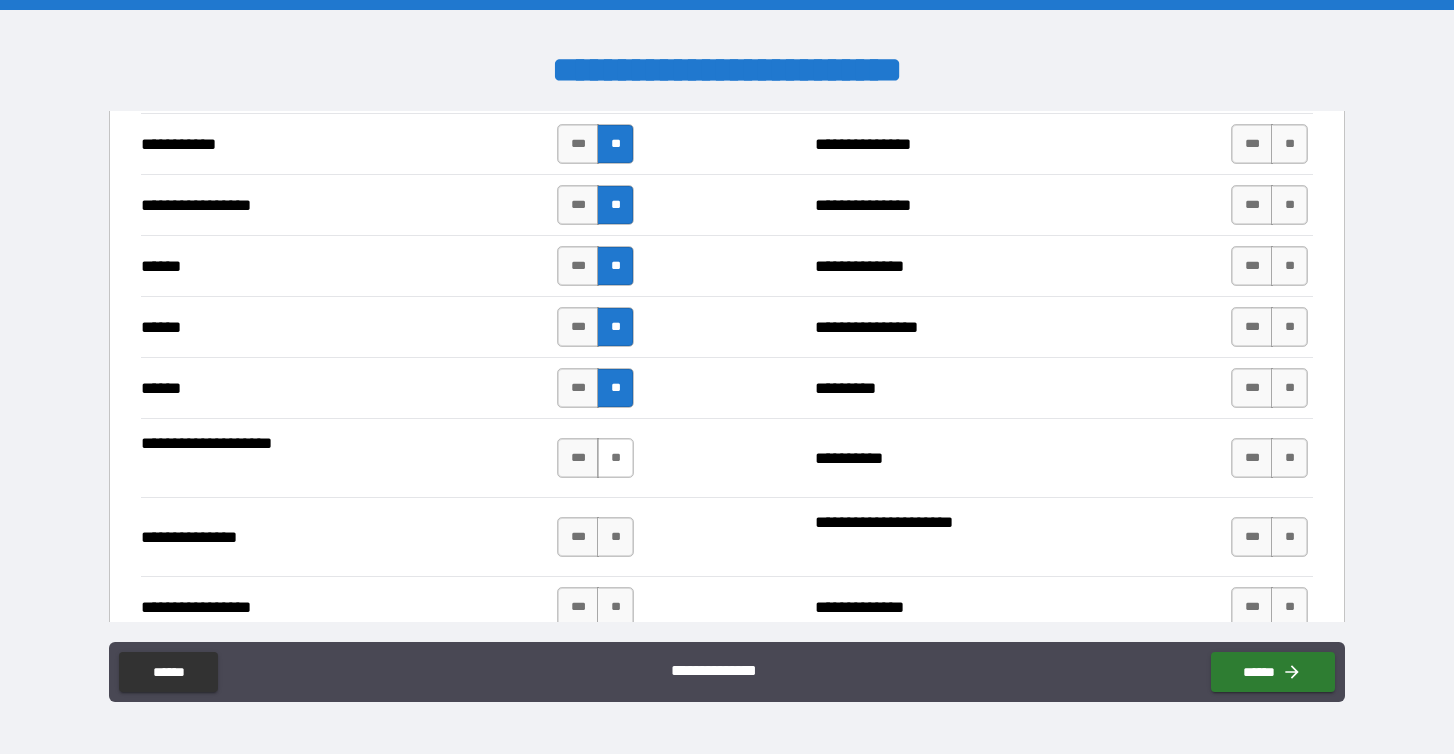 click on "**" at bounding box center [615, 458] 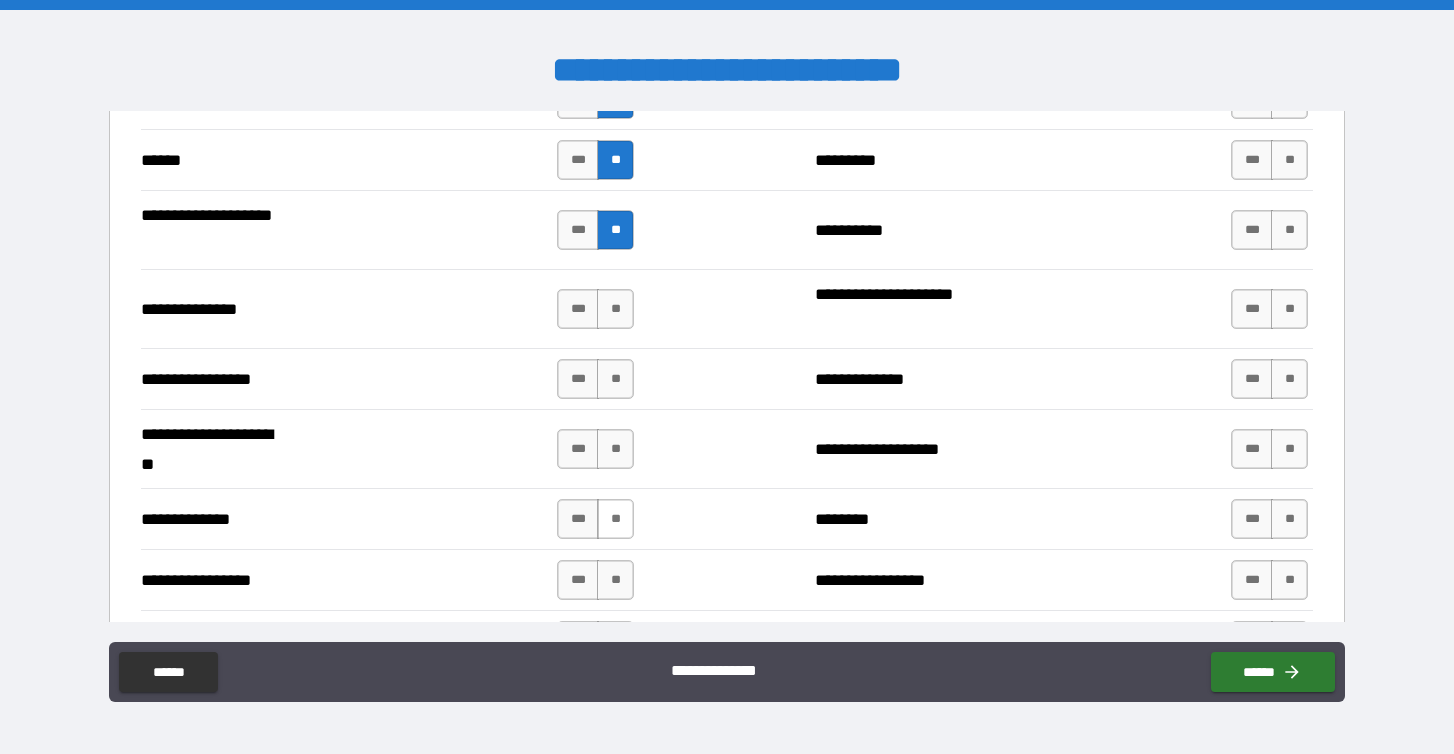 scroll, scrollTop: 2521, scrollLeft: 0, axis: vertical 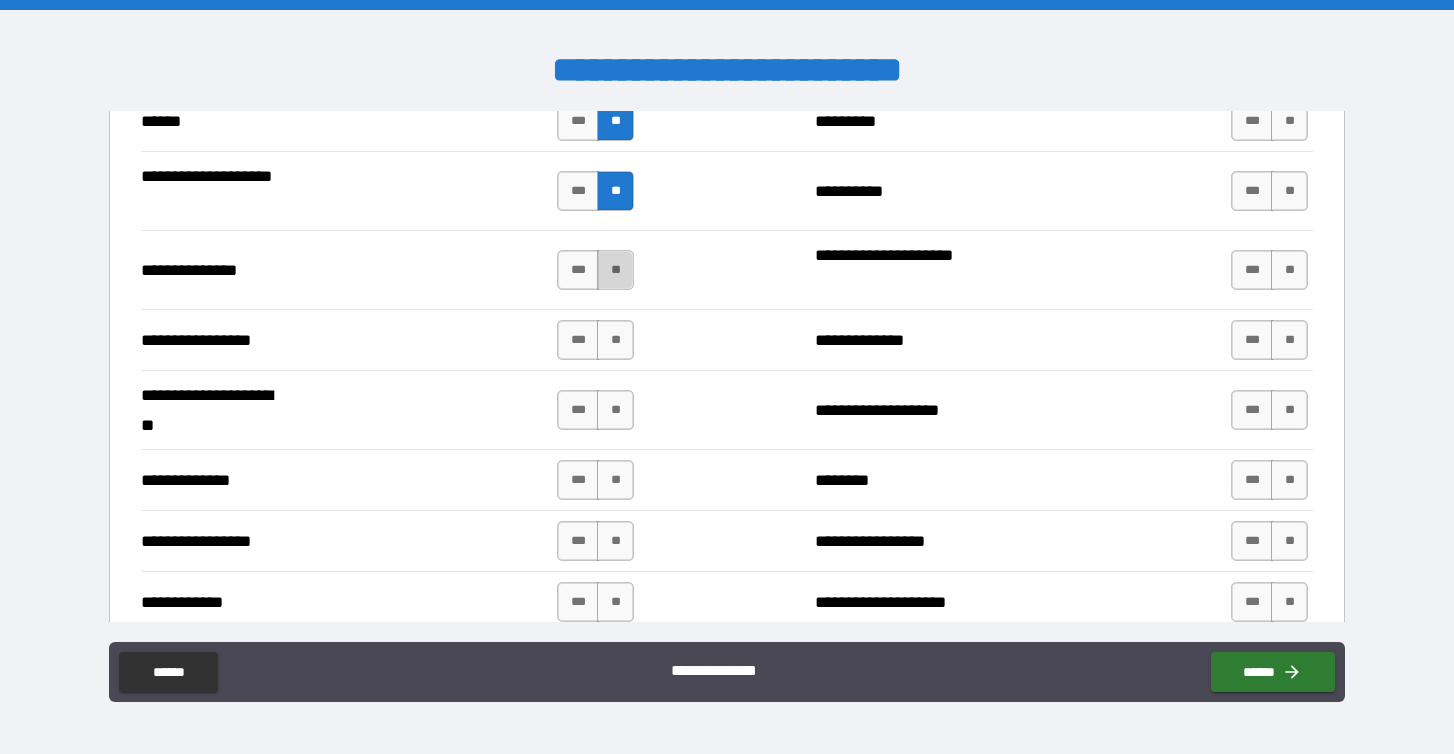 click on "**" at bounding box center [615, 270] 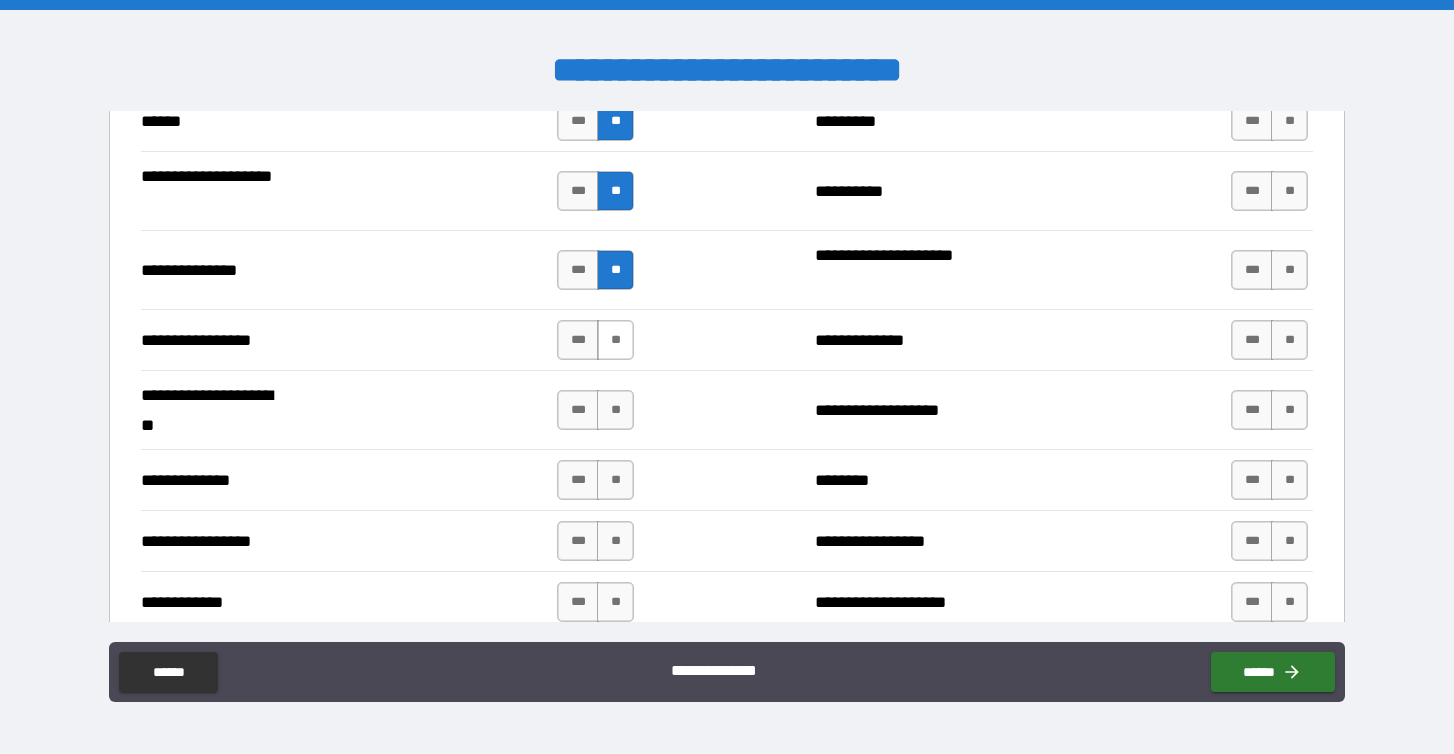 click on "**" at bounding box center [615, 340] 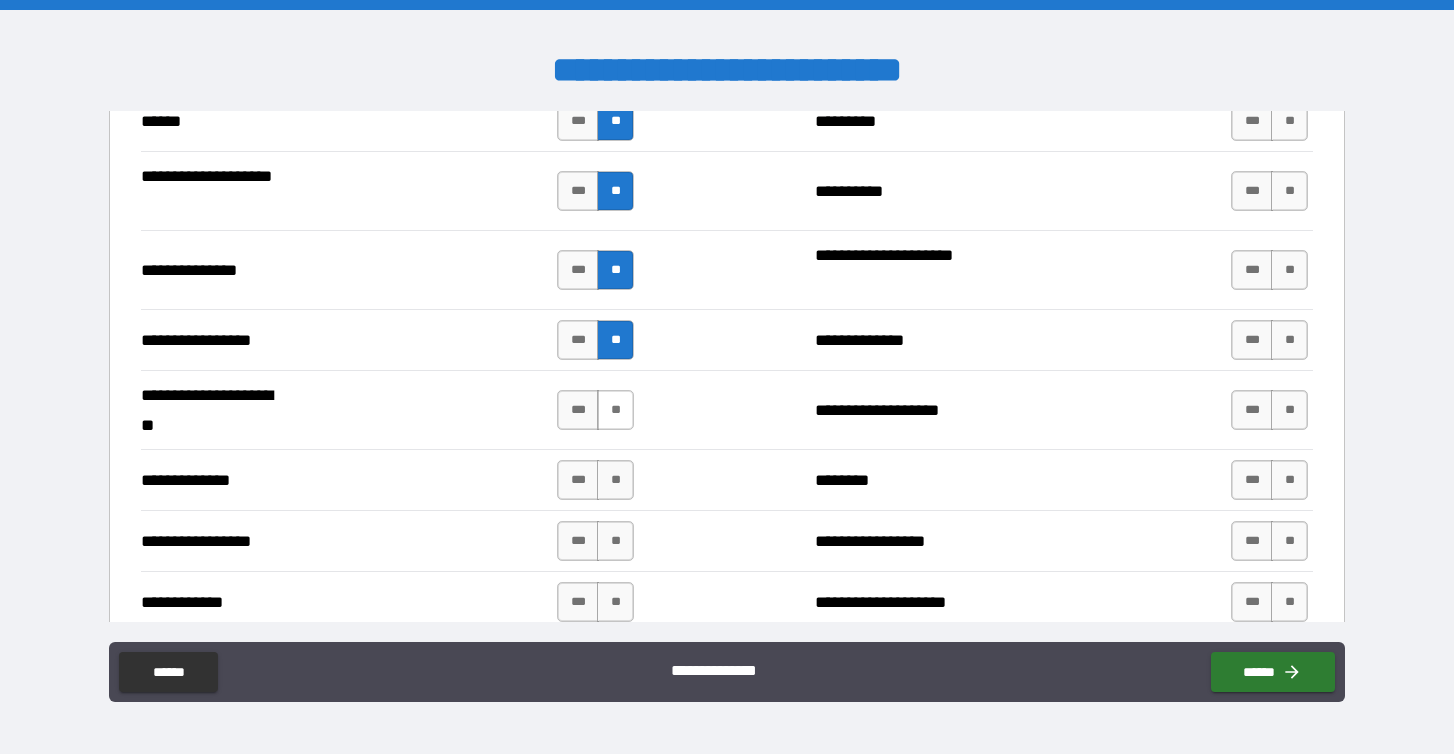 click on "**" at bounding box center [615, 410] 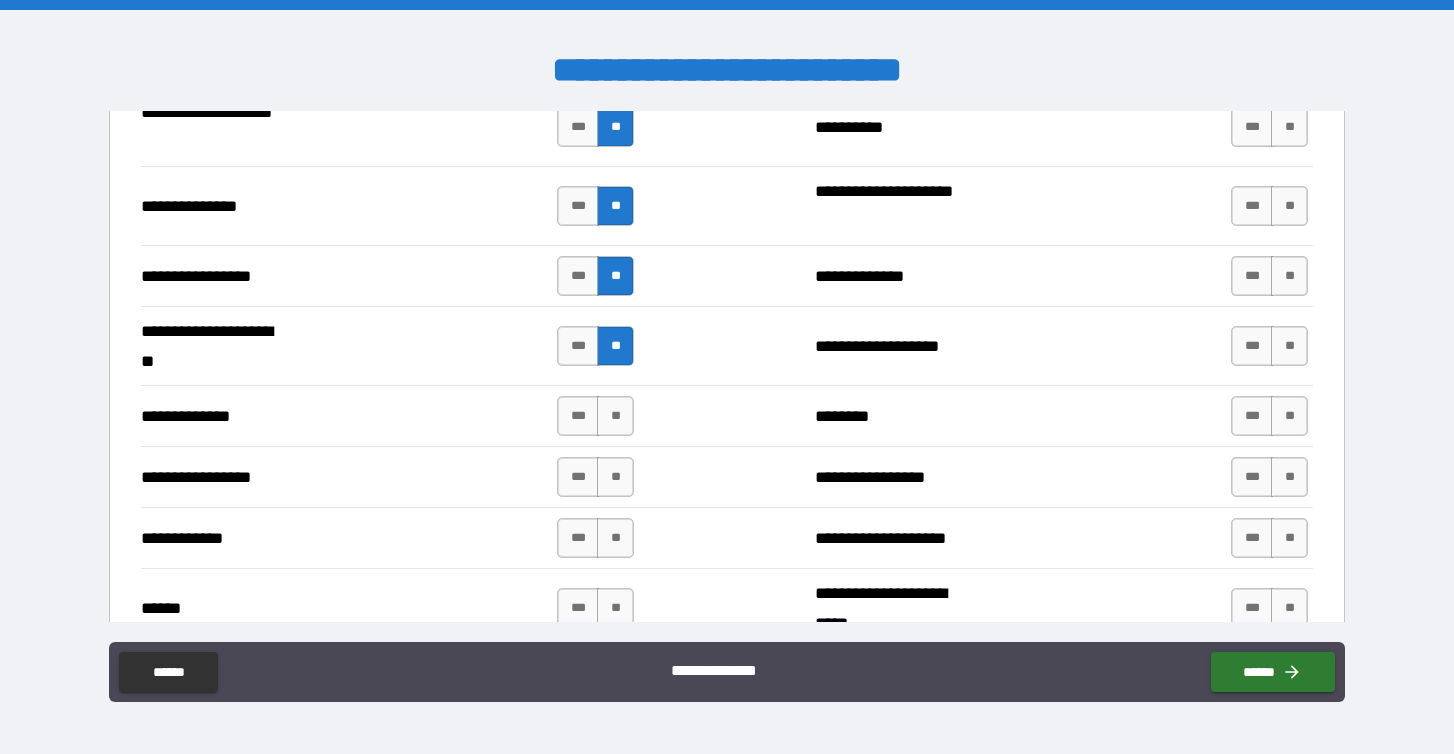 scroll, scrollTop: 2601, scrollLeft: 0, axis: vertical 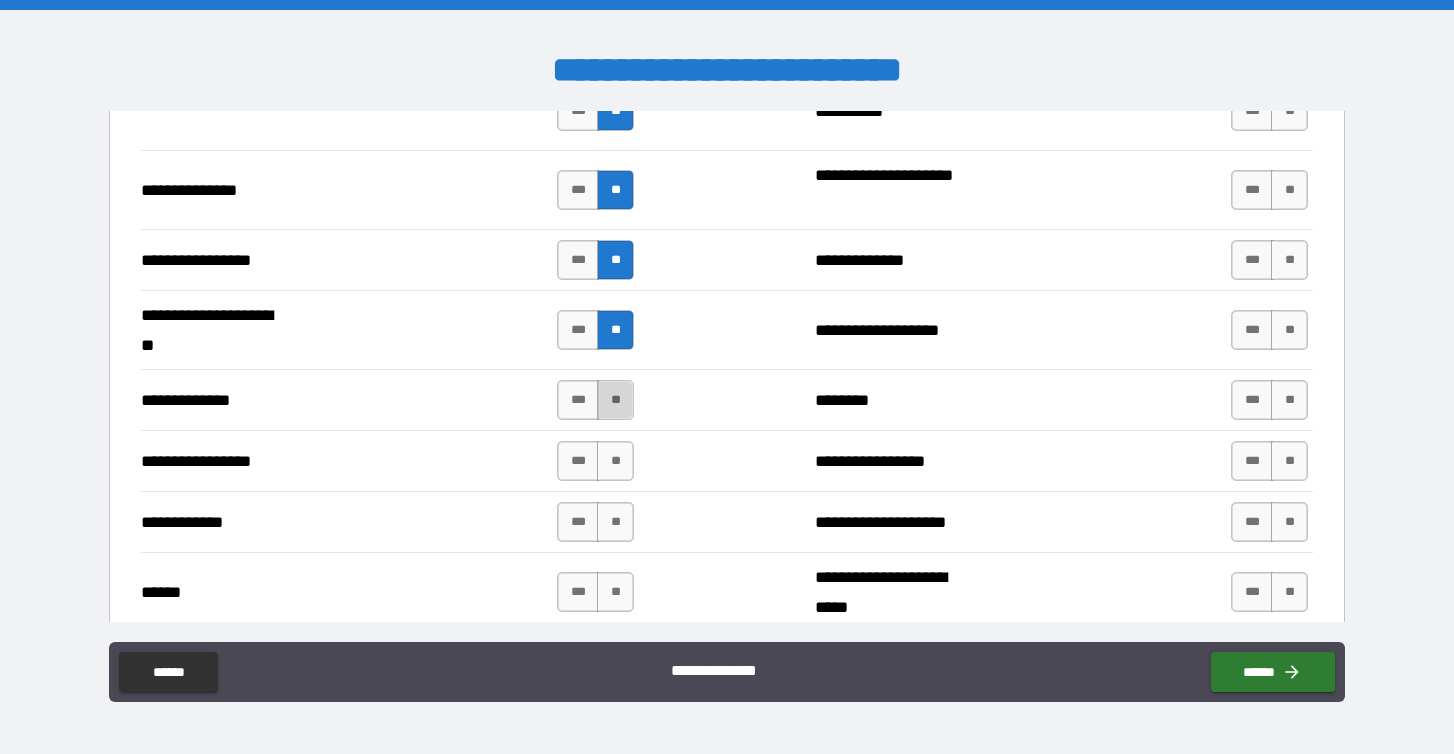 click on "**" at bounding box center (615, 400) 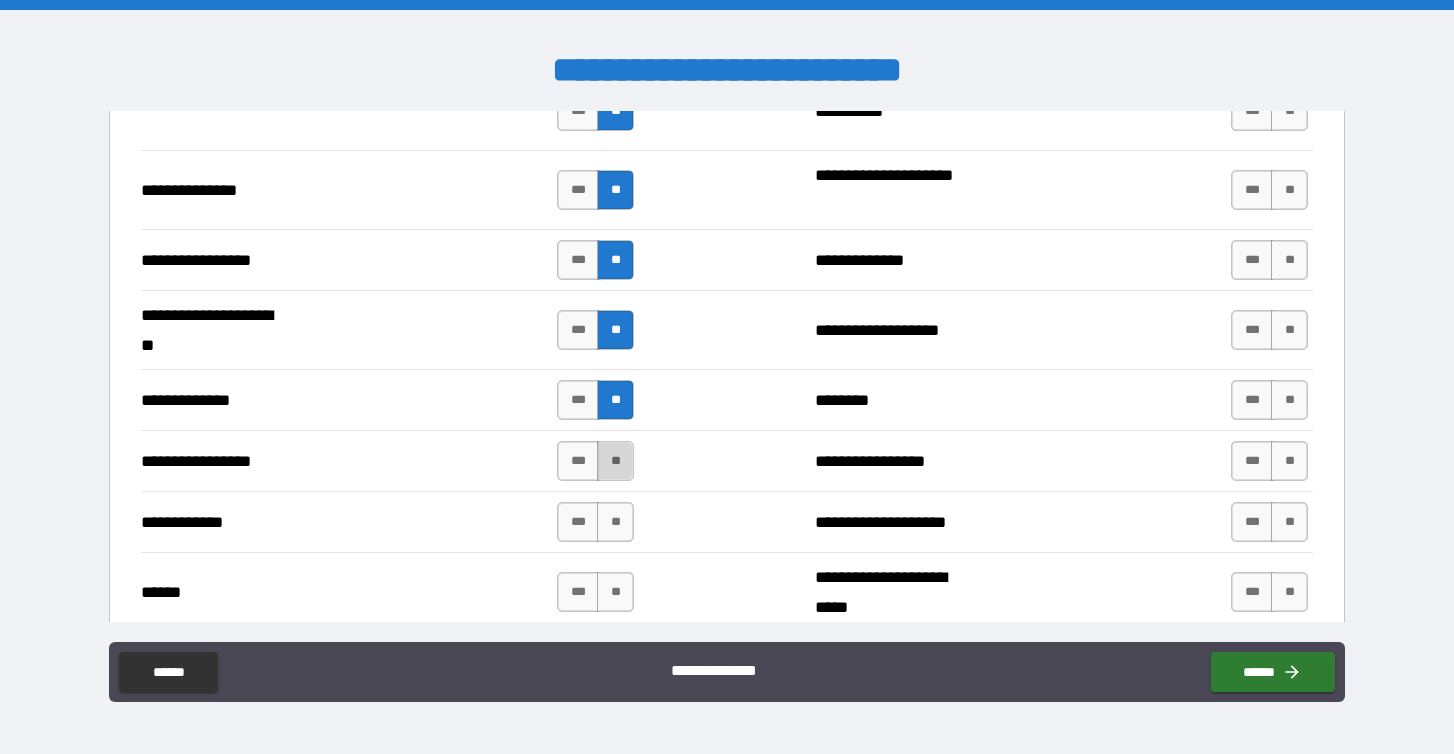 click on "**" at bounding box center [615, 461] 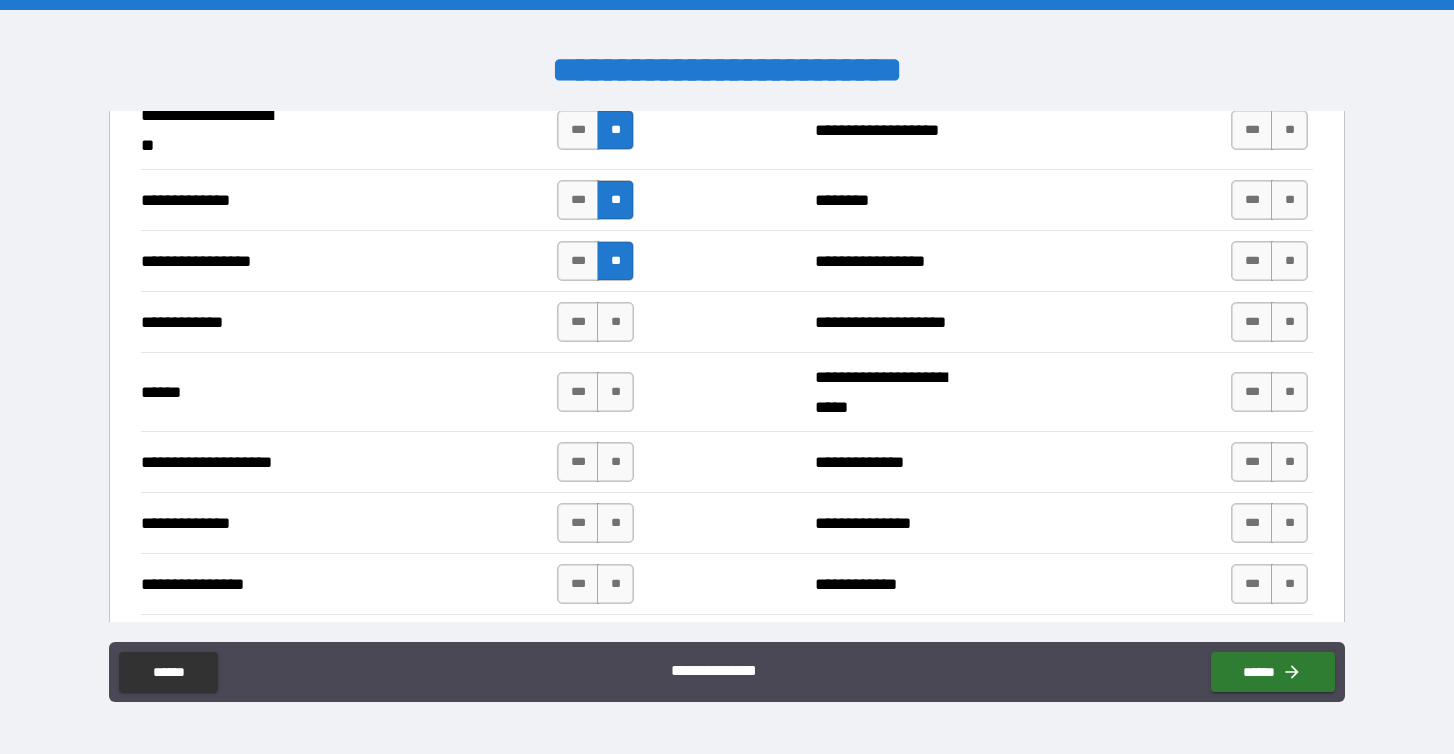 scroll, scrollTop: 2936, scrollLeft: 0, axis: vertical 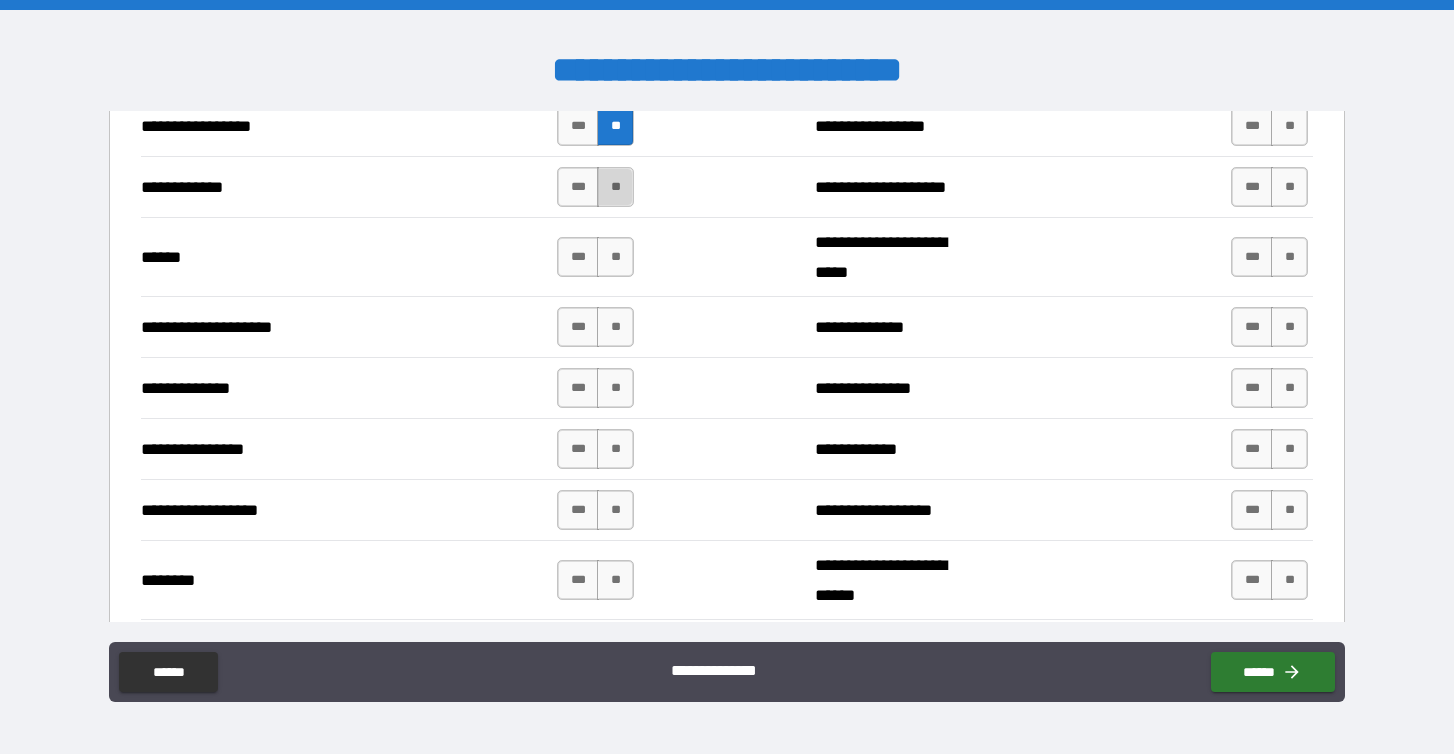 click on "**" at bounding box center (615, 187) 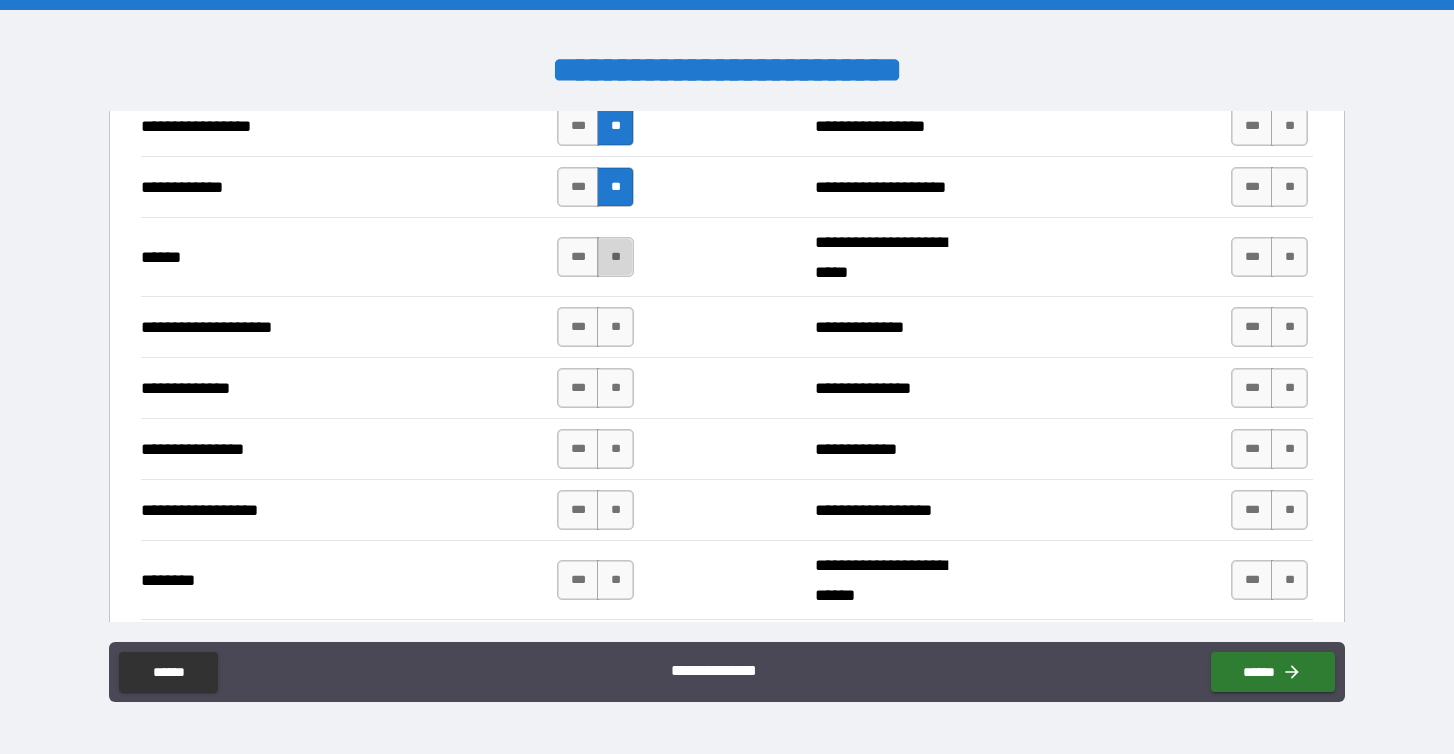 click on "**" at bounding box center [615, 257] 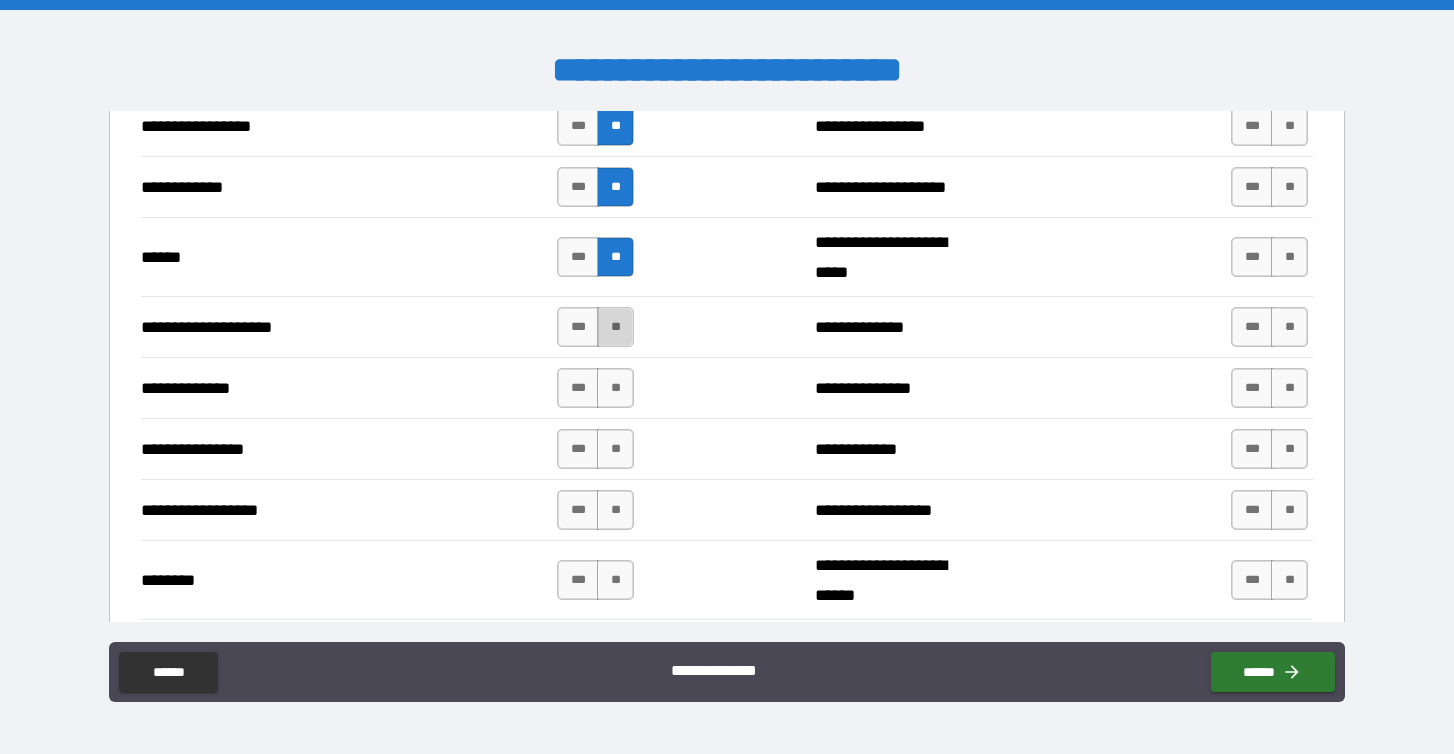 click on "**" at bounding box center [615, 327] 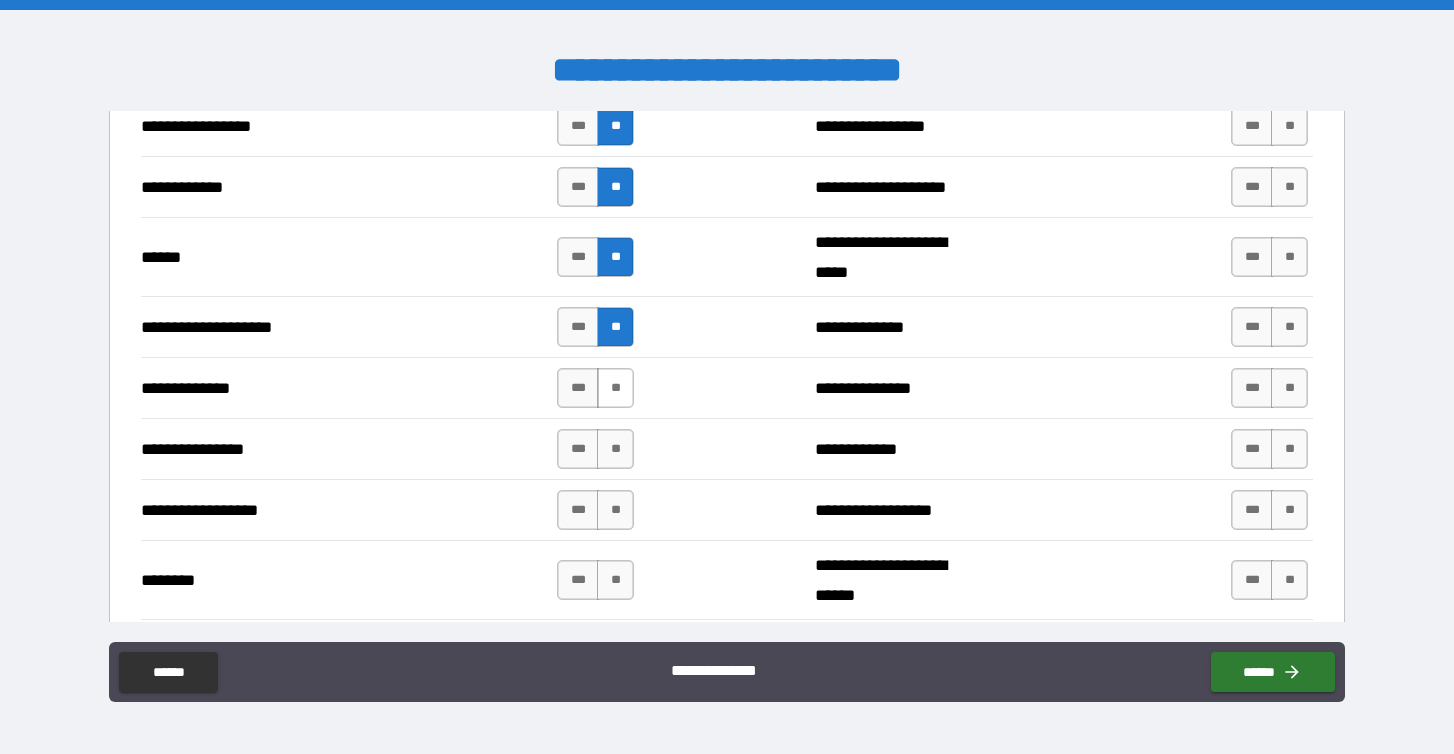 drag, startPoint x: 613, startPoint y: 379, endPoint x: 615, endPoint y: 399, distance: 20.09975 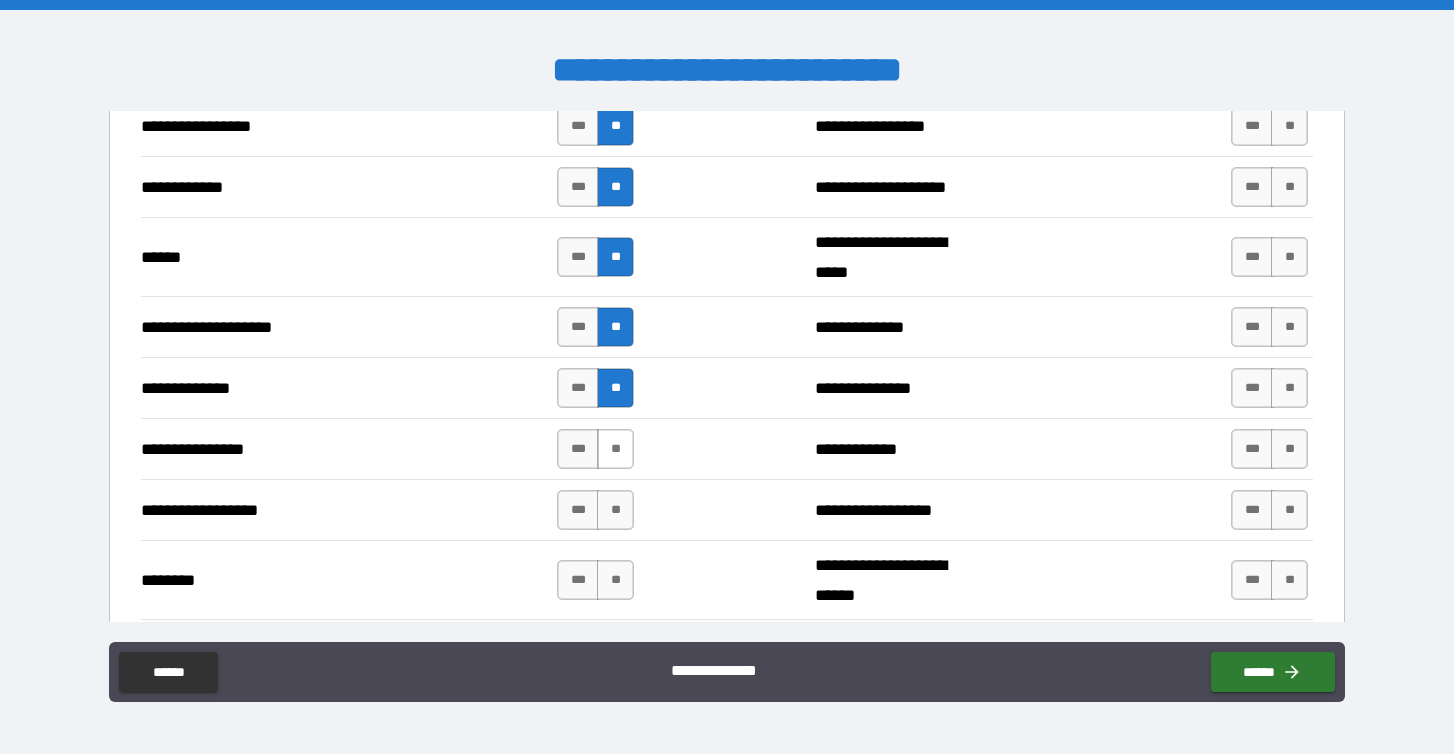click on "**" at bounding box center [615, 449] 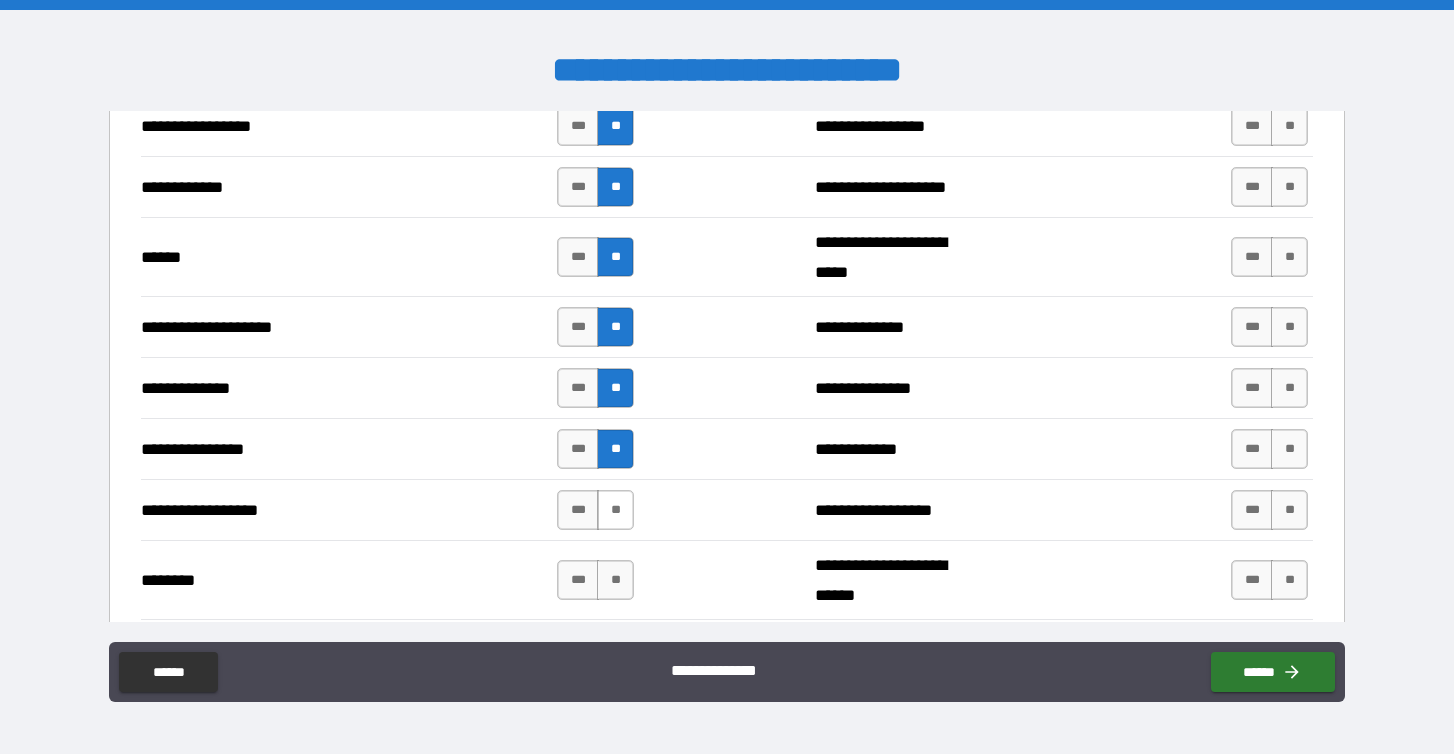 click on "**" at bounding box center [615, 510] 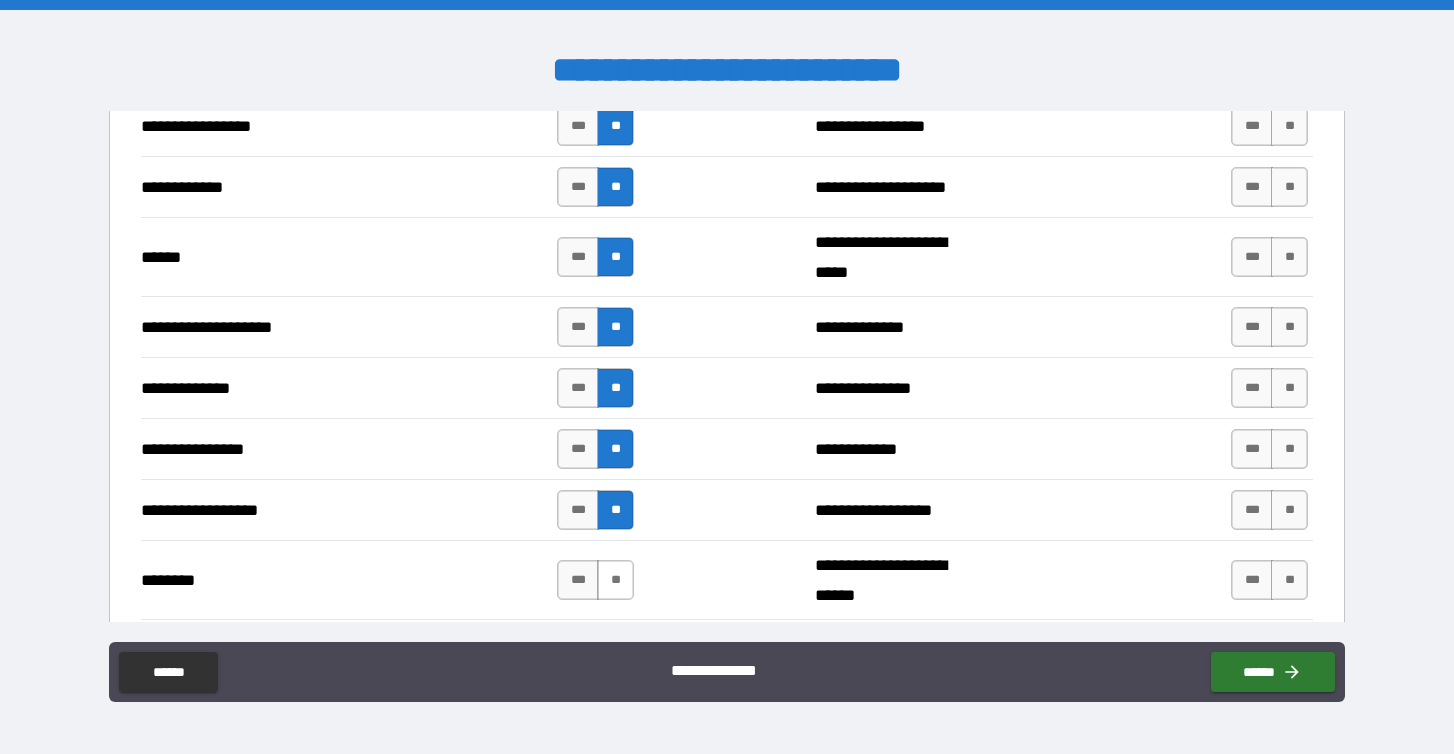click on "**" at bounding box center (615, 580) 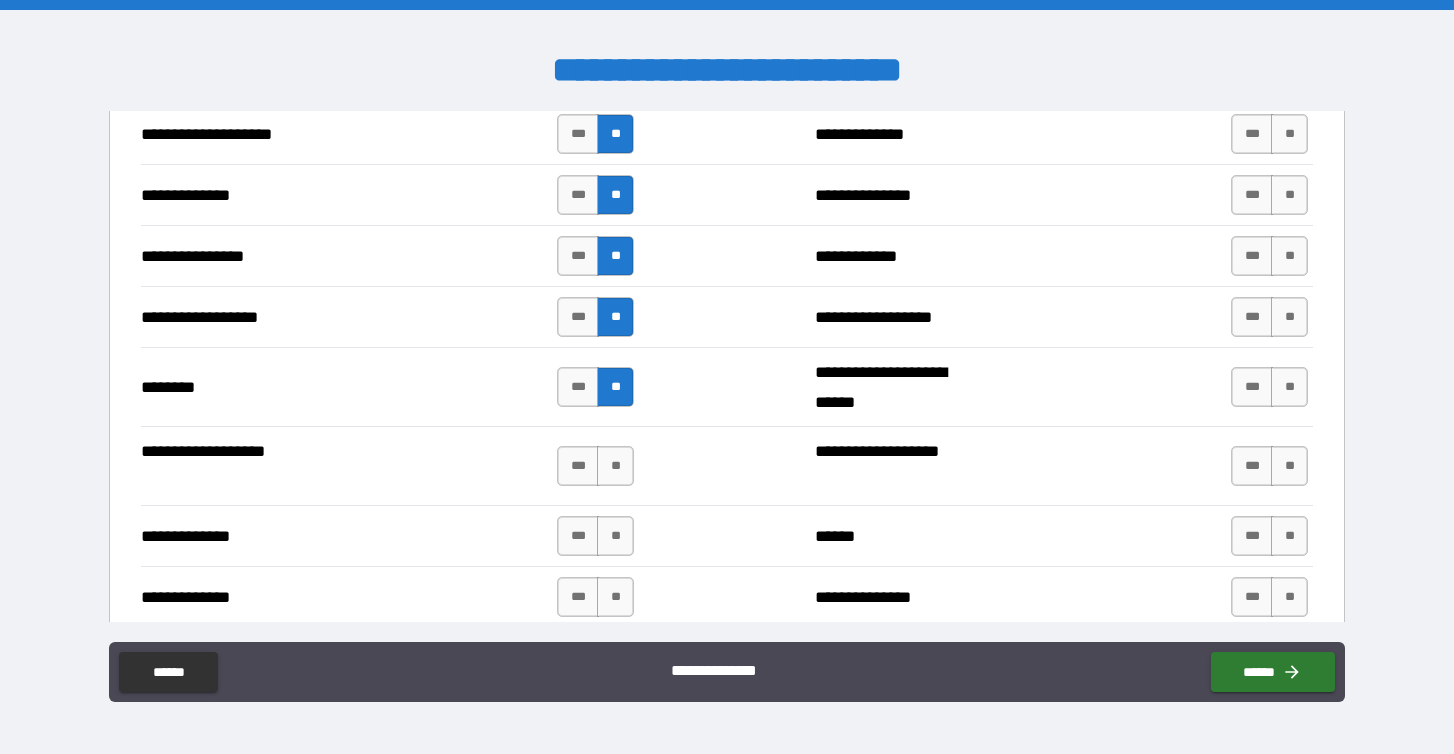 scroll, scrollTop: 3134, scrollLeft: 0, axis: vertical 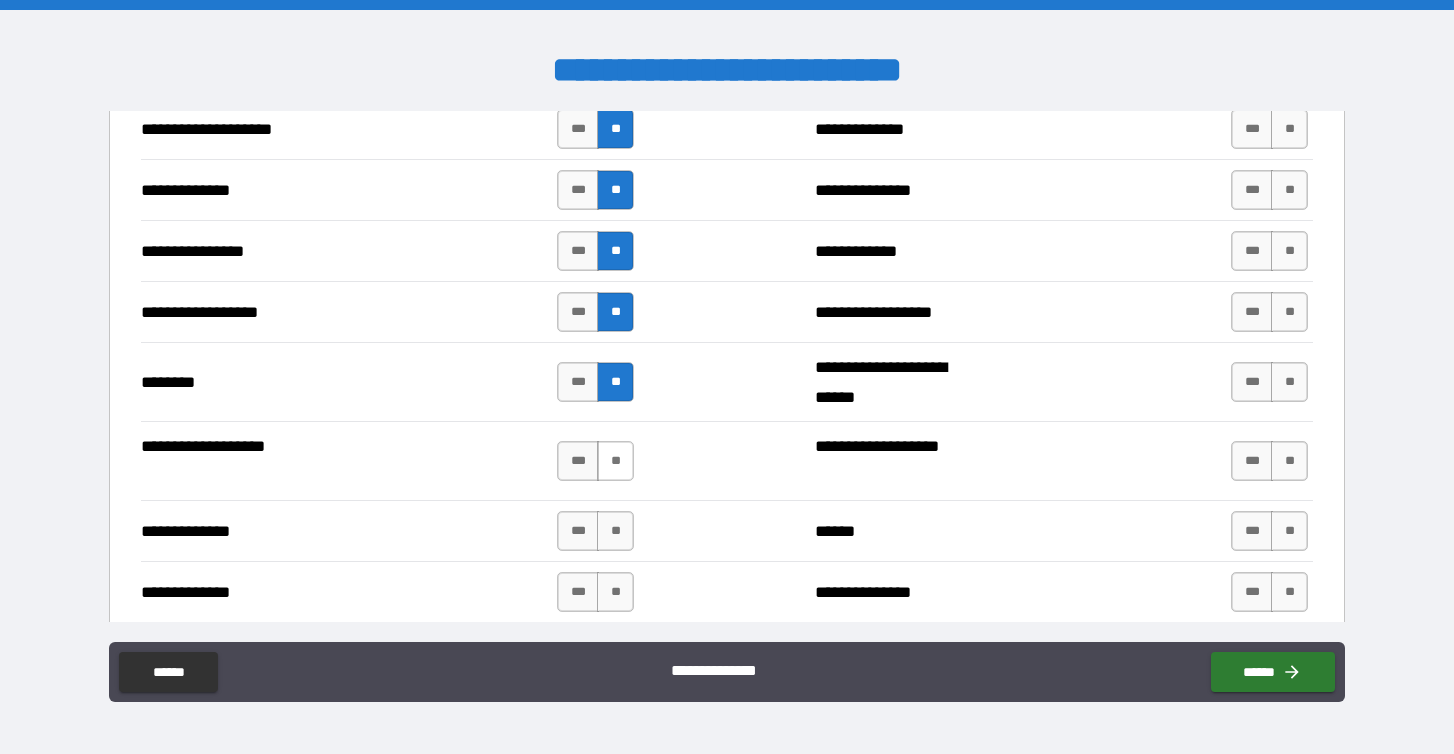 click on "**" at bounding box center (615, 461) 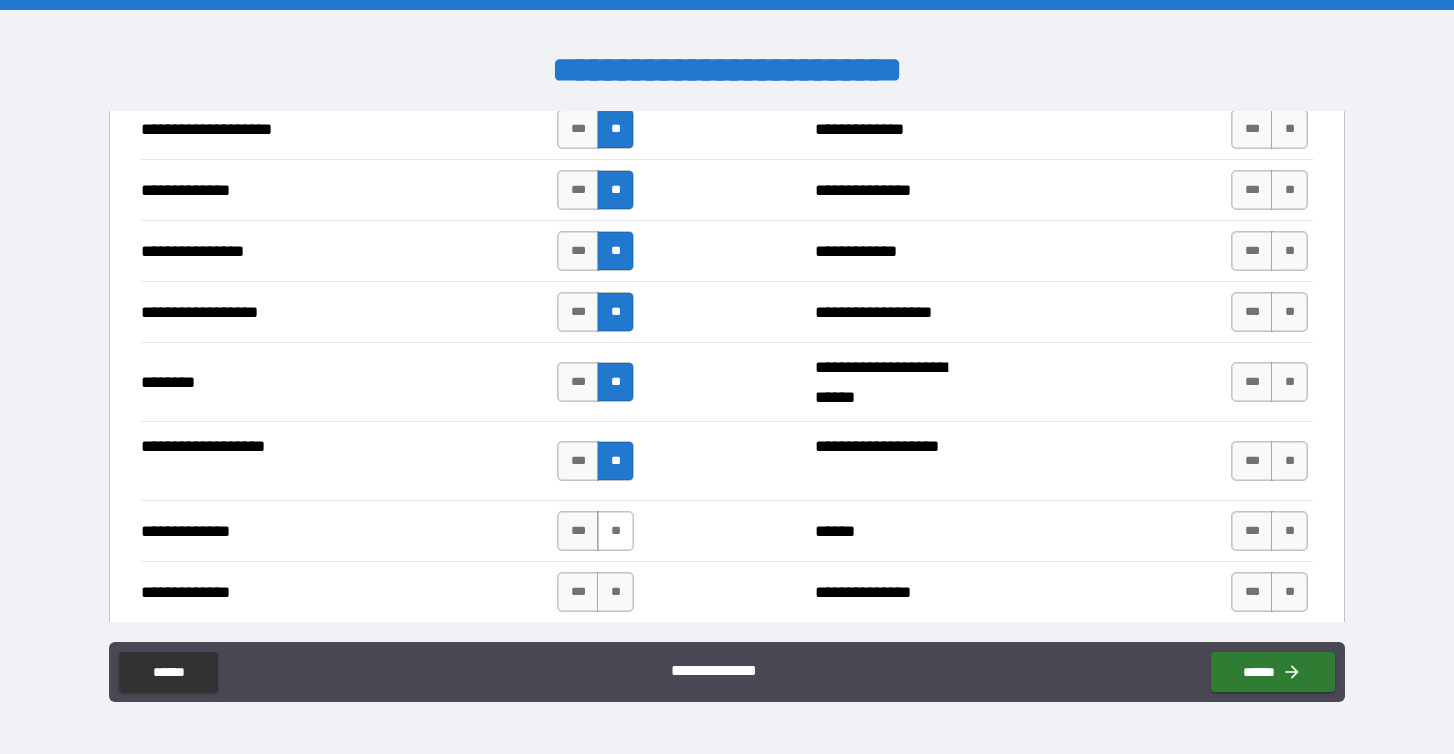 click on "**" at bounding box center [615, 531] 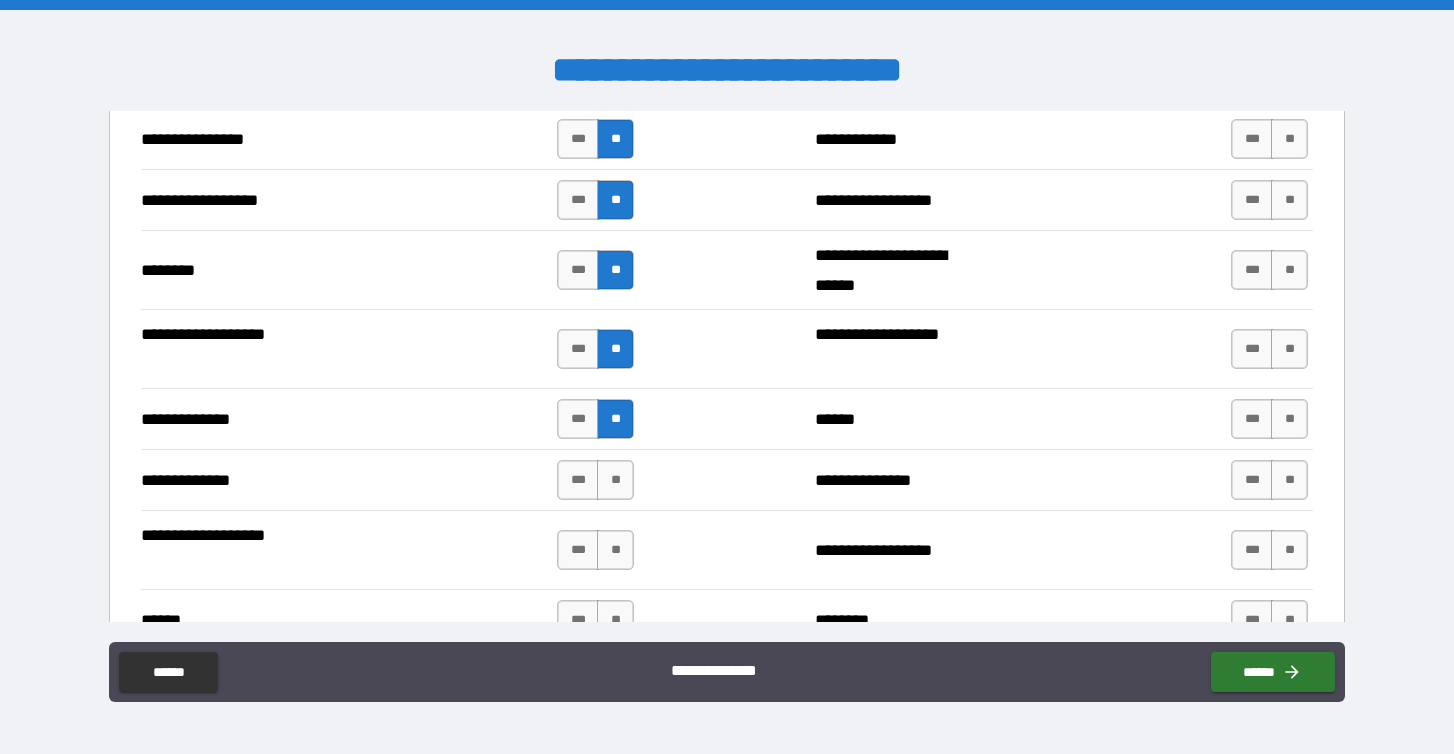 scroll, scrollTop: 3344, scrollLeft: 0, axis: vertical 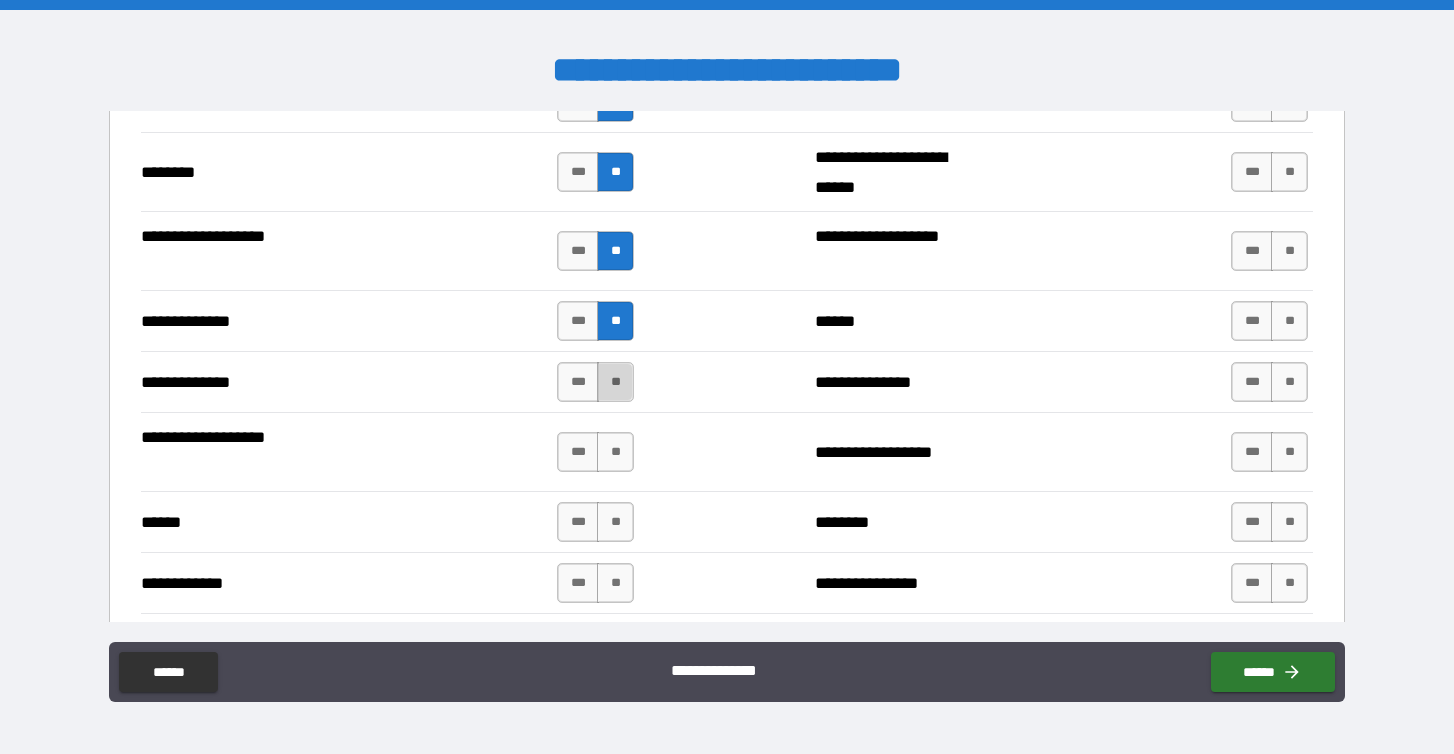 click on "**" at bounding box center (615, 382) 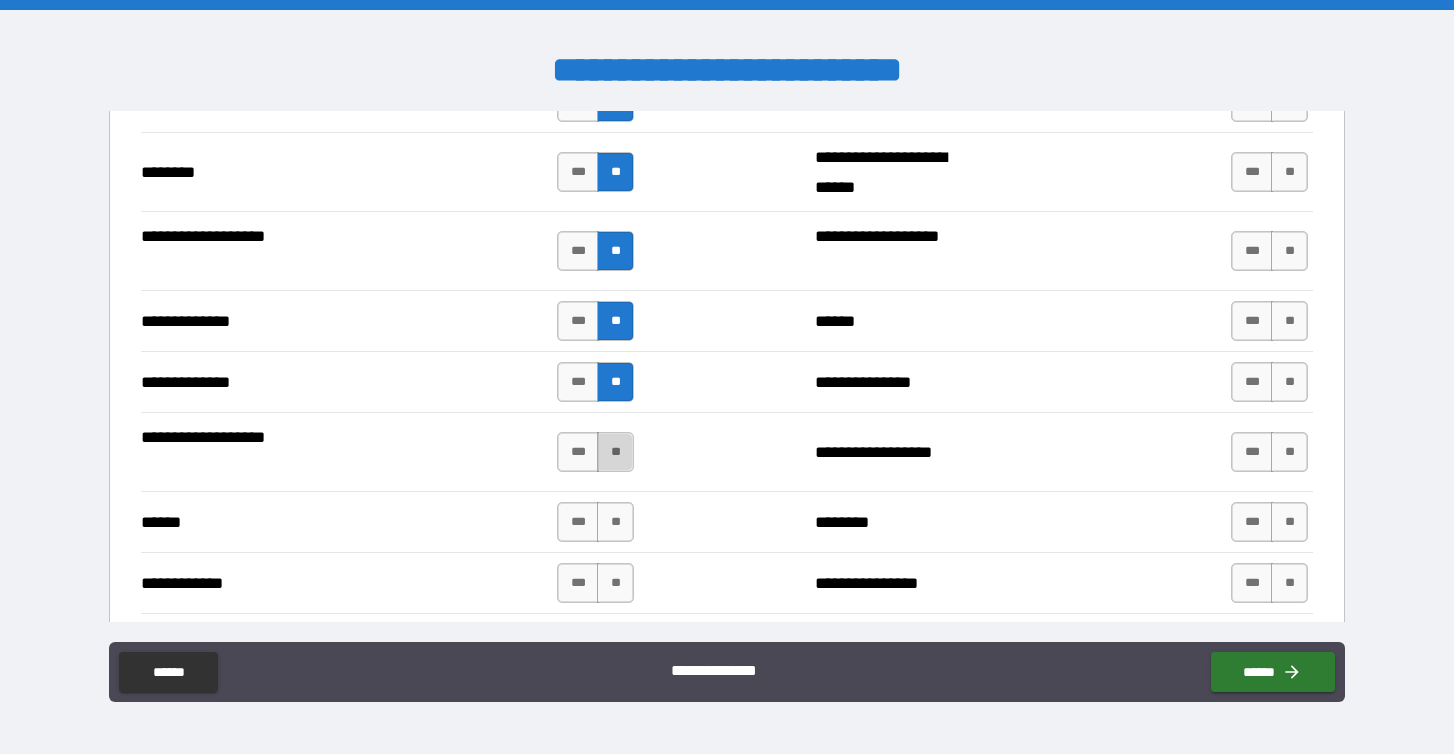 click on "**" at bounding box center [615, 452] 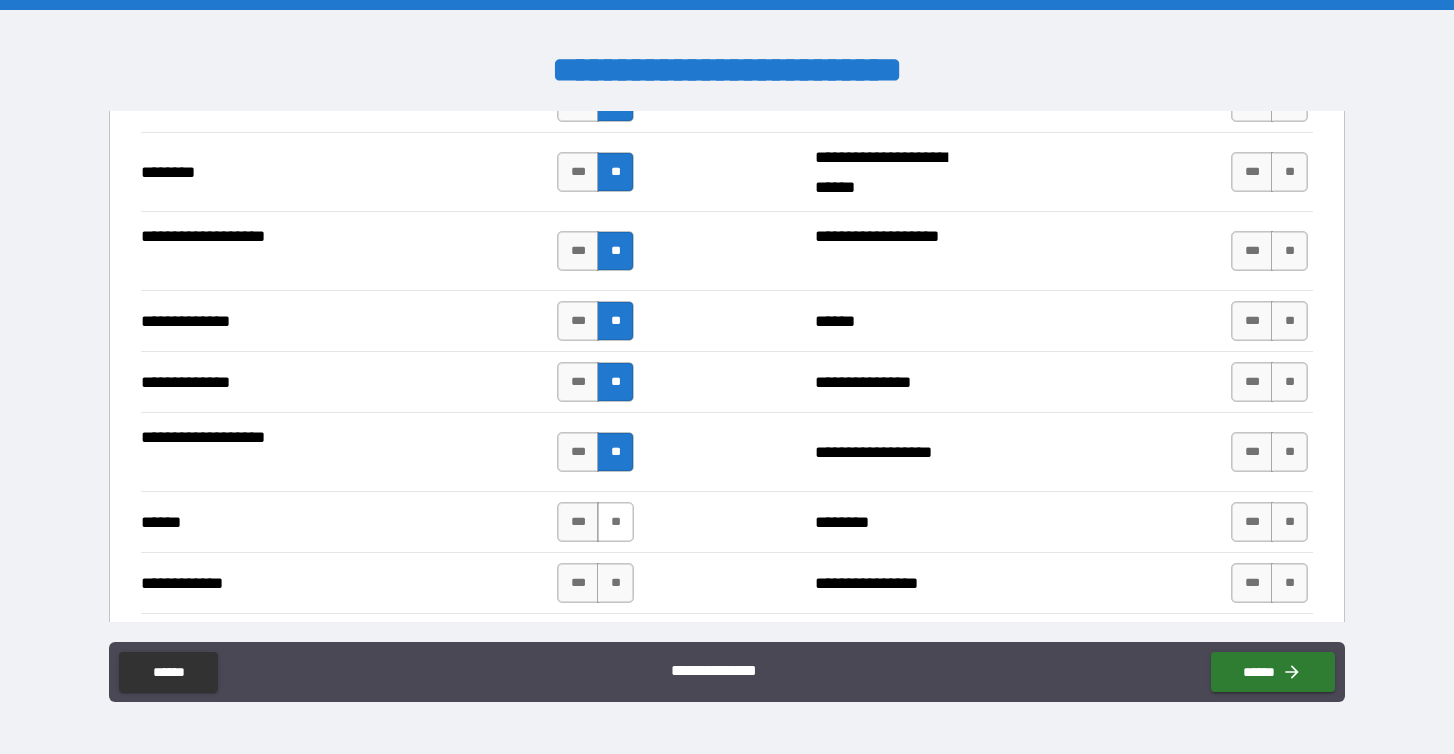 click on "**" at bounding box center (615, 522) 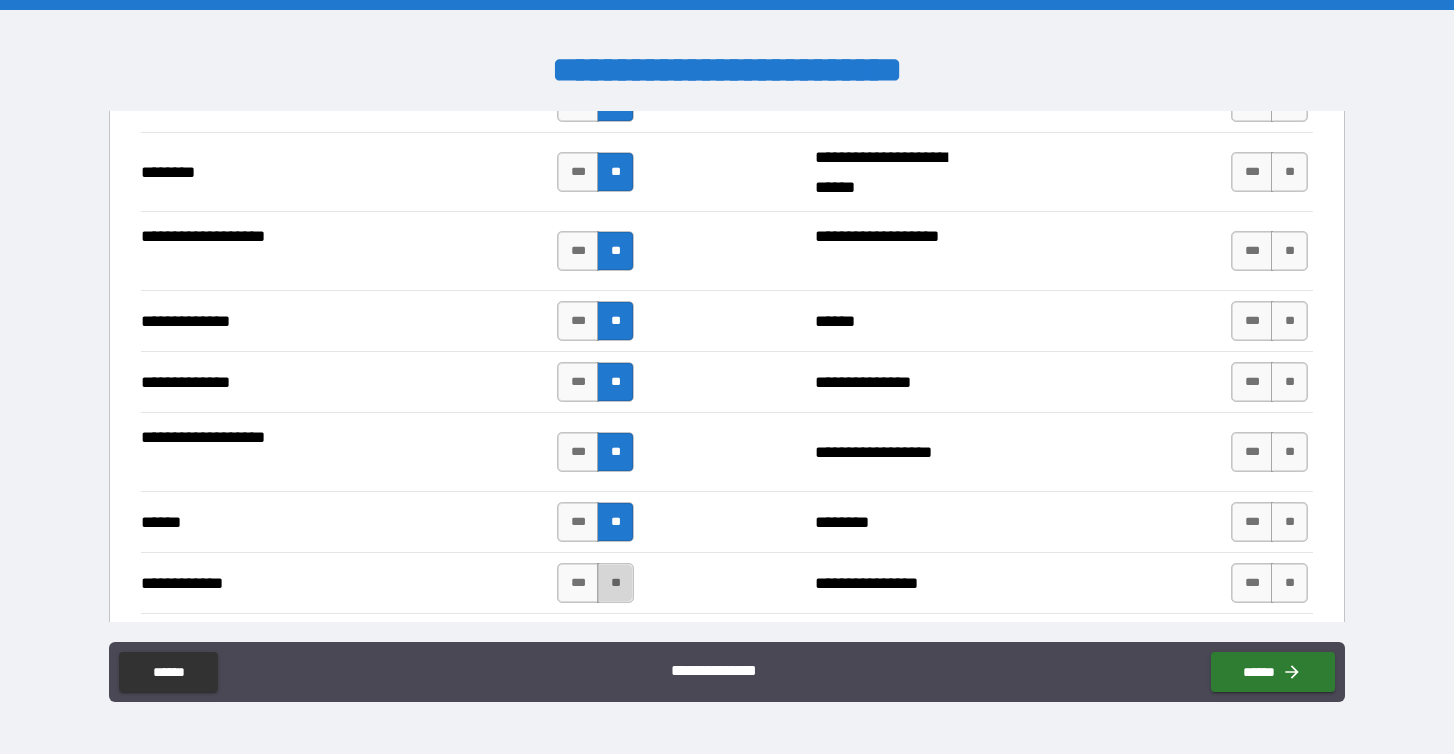 click on "**" at bounding box center [615, 583] 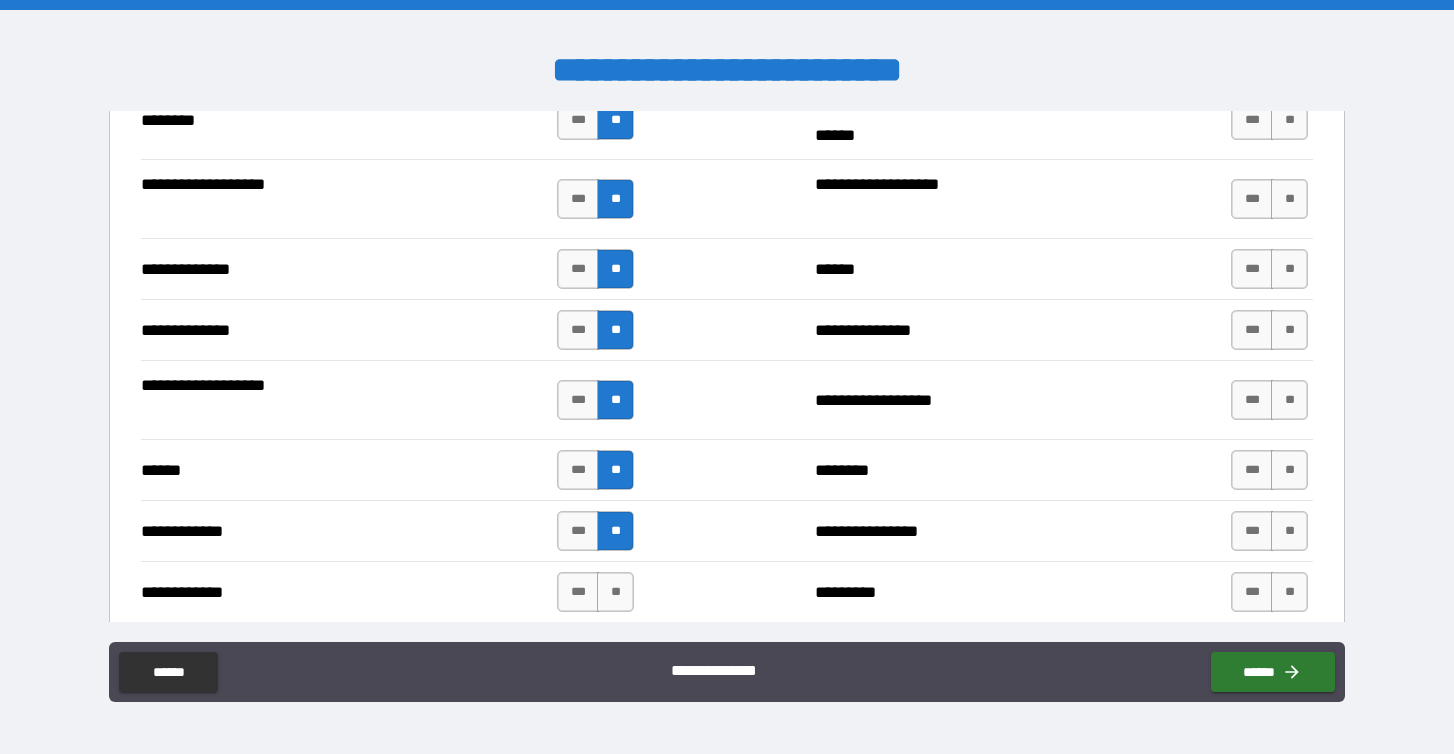 scroll, scrollTop: 3607, scrollLeft: 0, axis: vertical 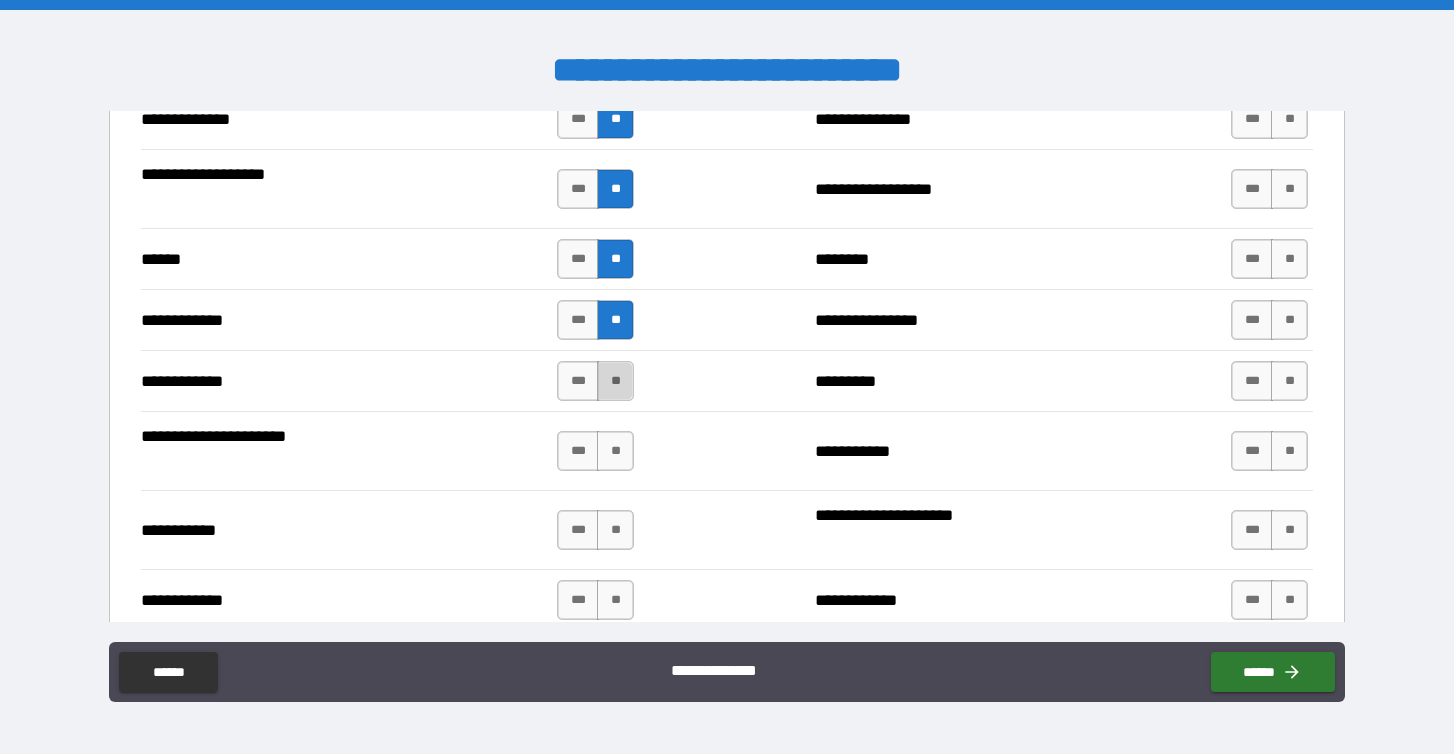 click on "**" at bounding box center [615, 381] 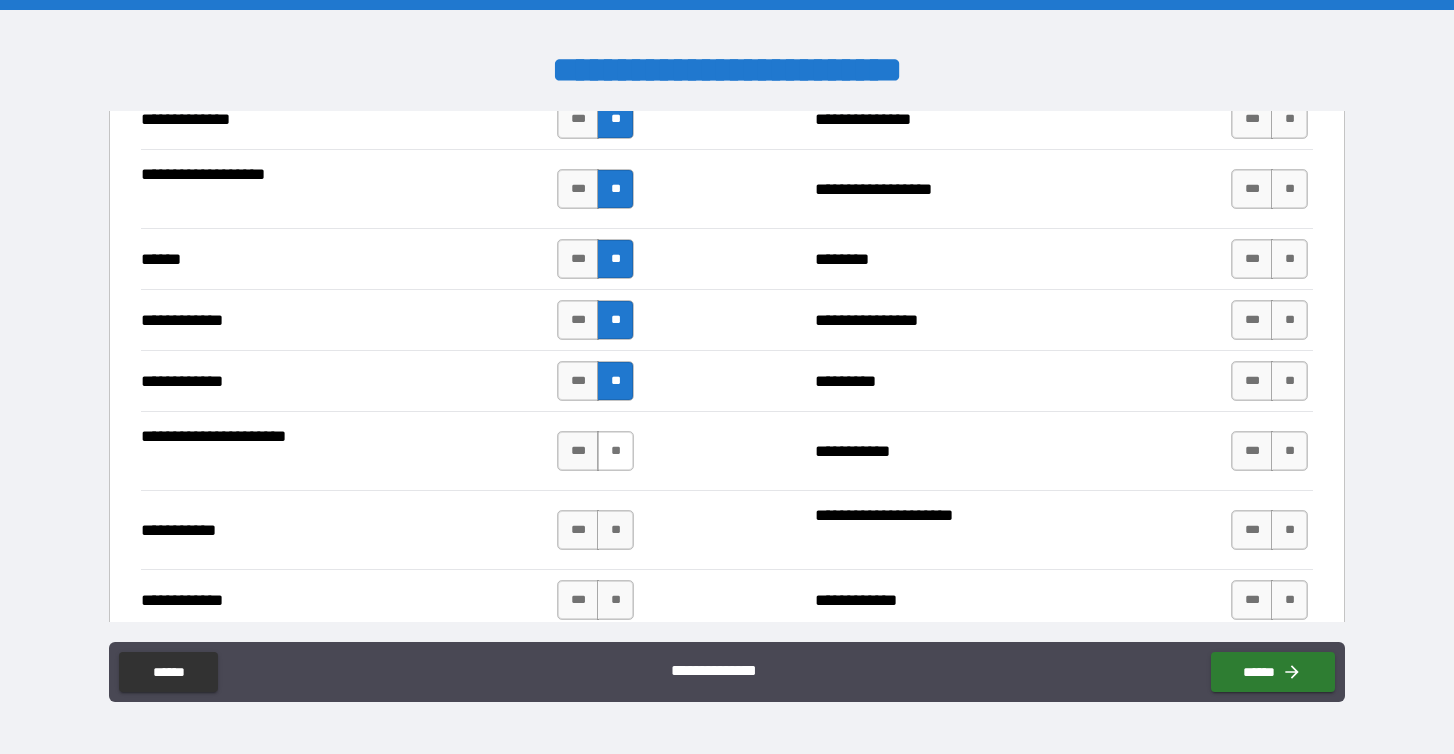 click on "**" at bounding box center [615, 451] 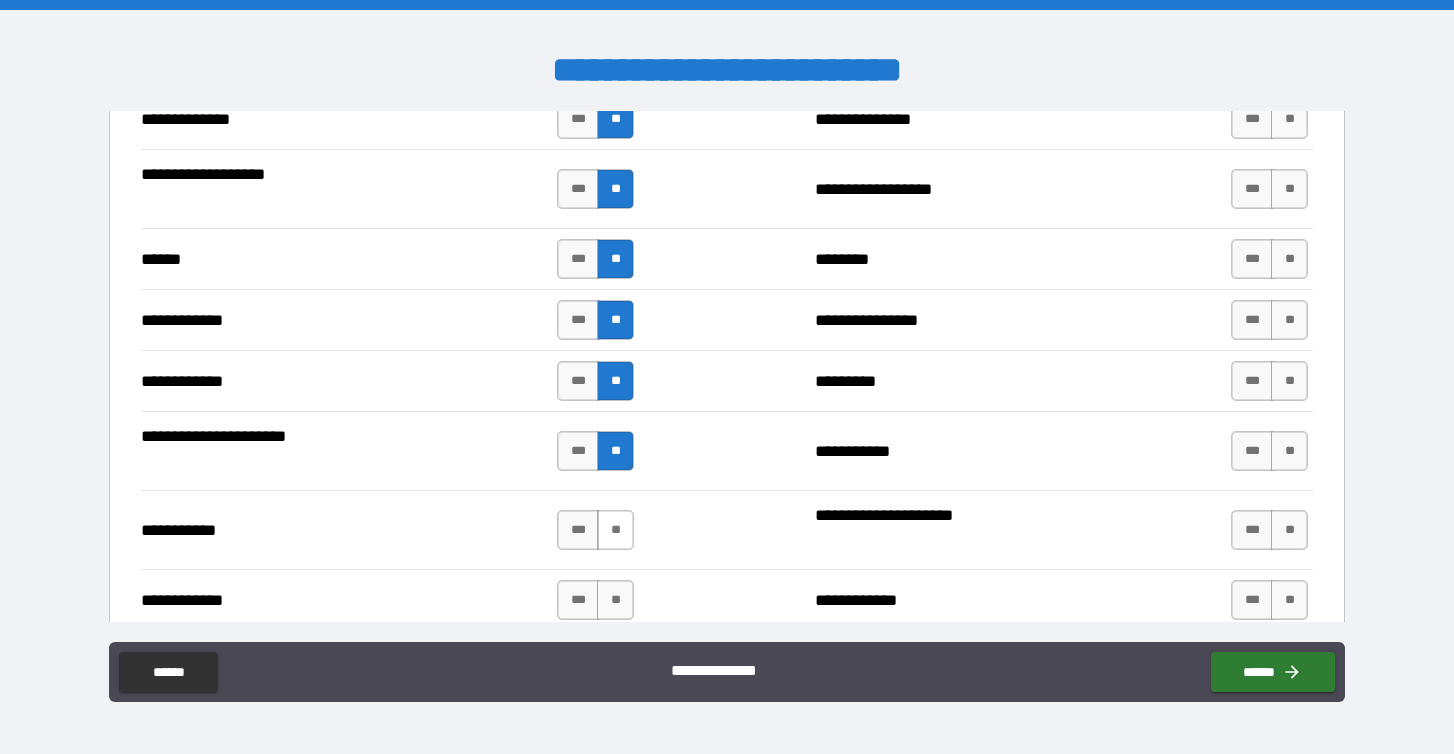 click on "**" at bounding box center (615, 530) 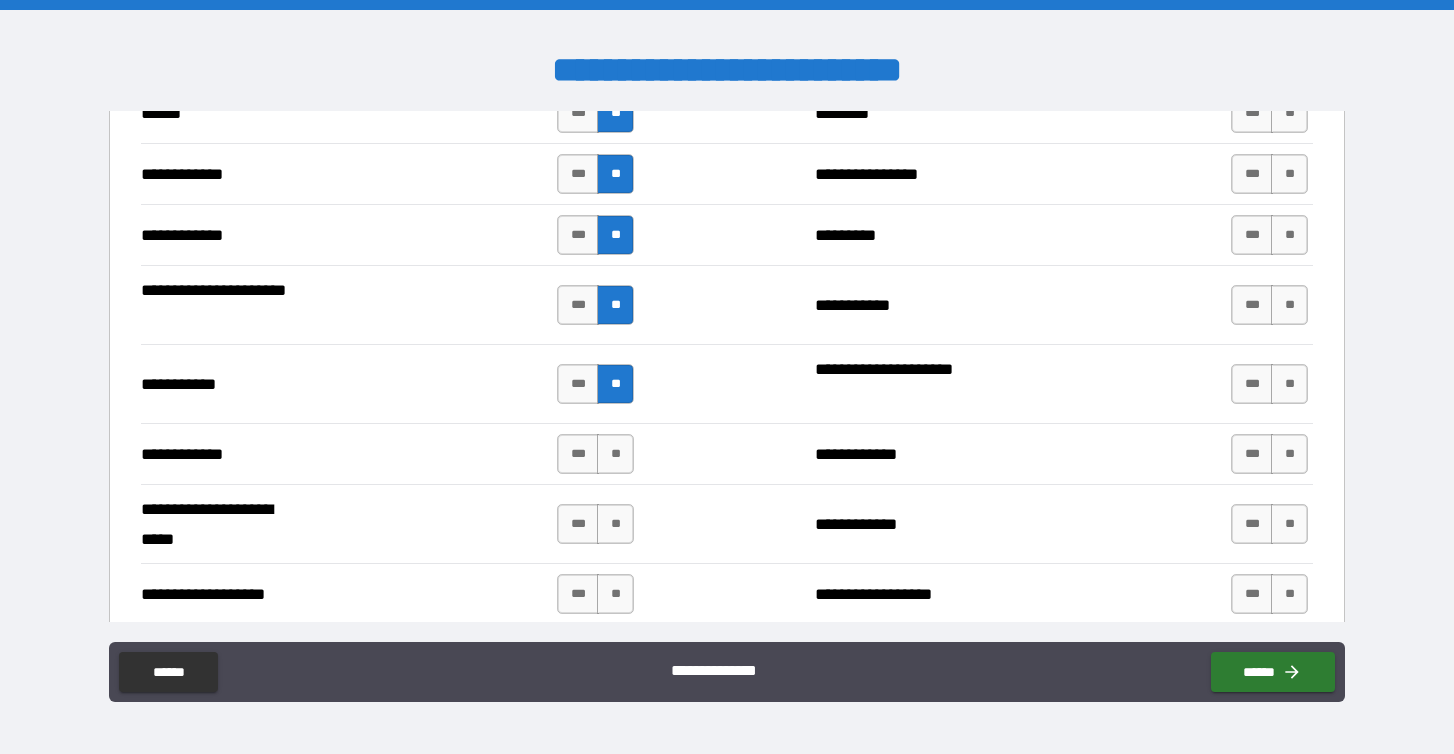 scroll, scrollTop: 3804, scrollLeft: 0, axis: vertical 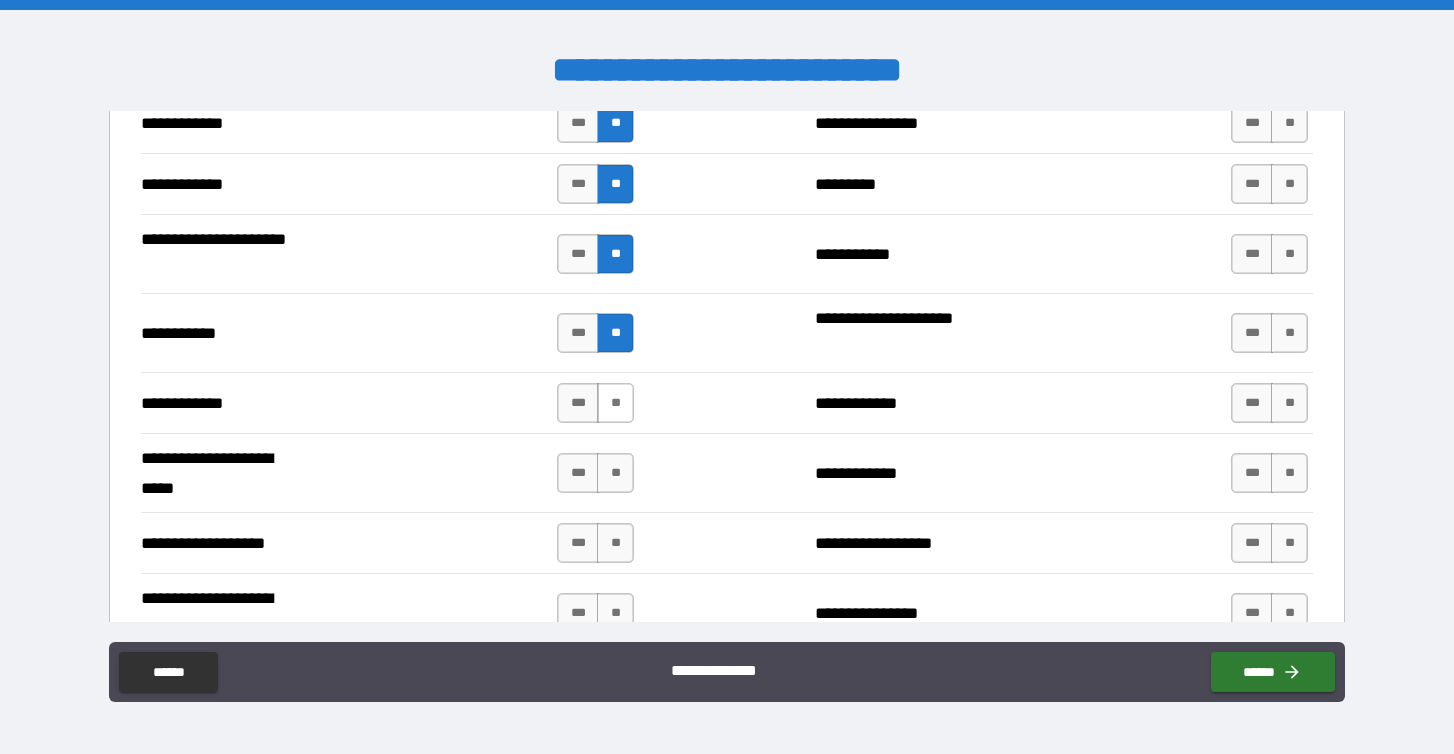 click on "**" at bounding box center (615, 403) 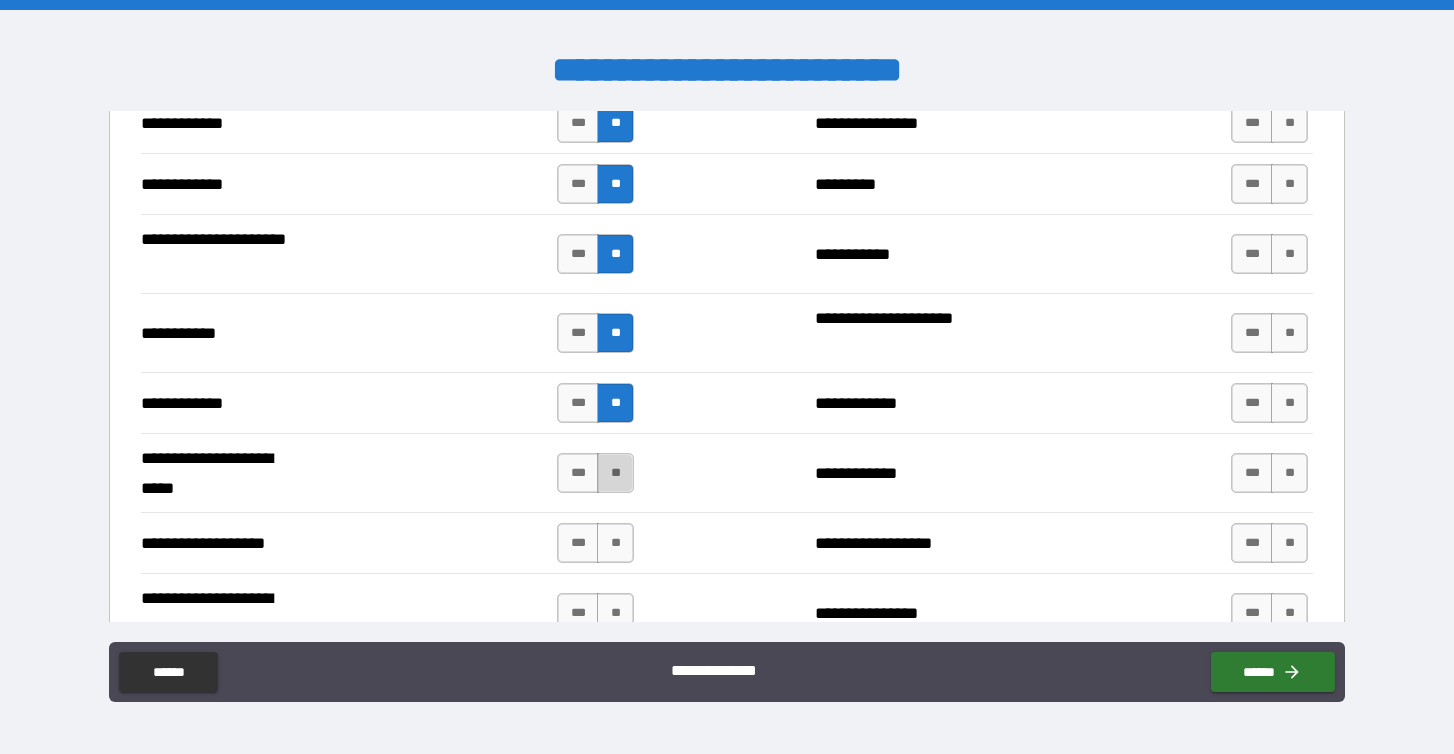 click on "**" at bounding box center (615, 473) 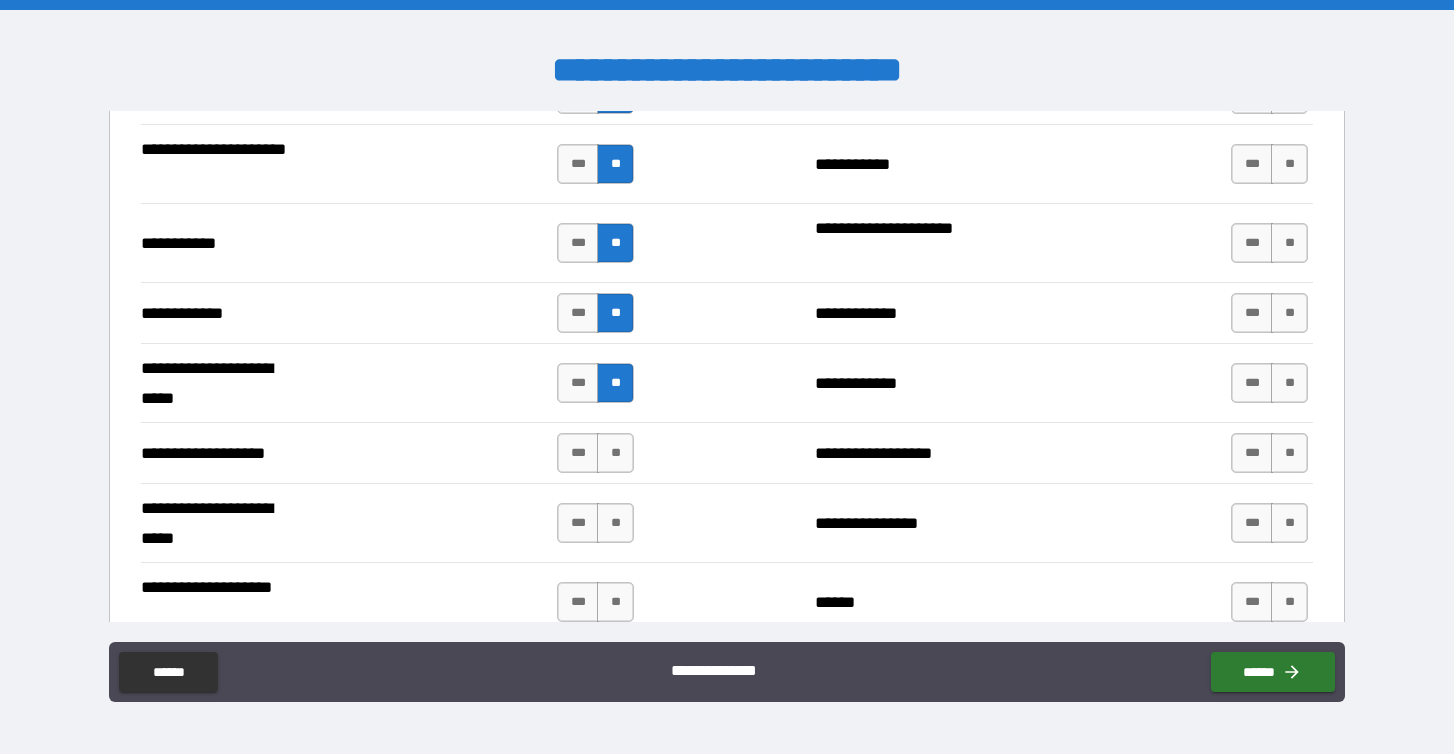 scroll, scrollTop: 3937, scrollLeft: 0, axis: vertical 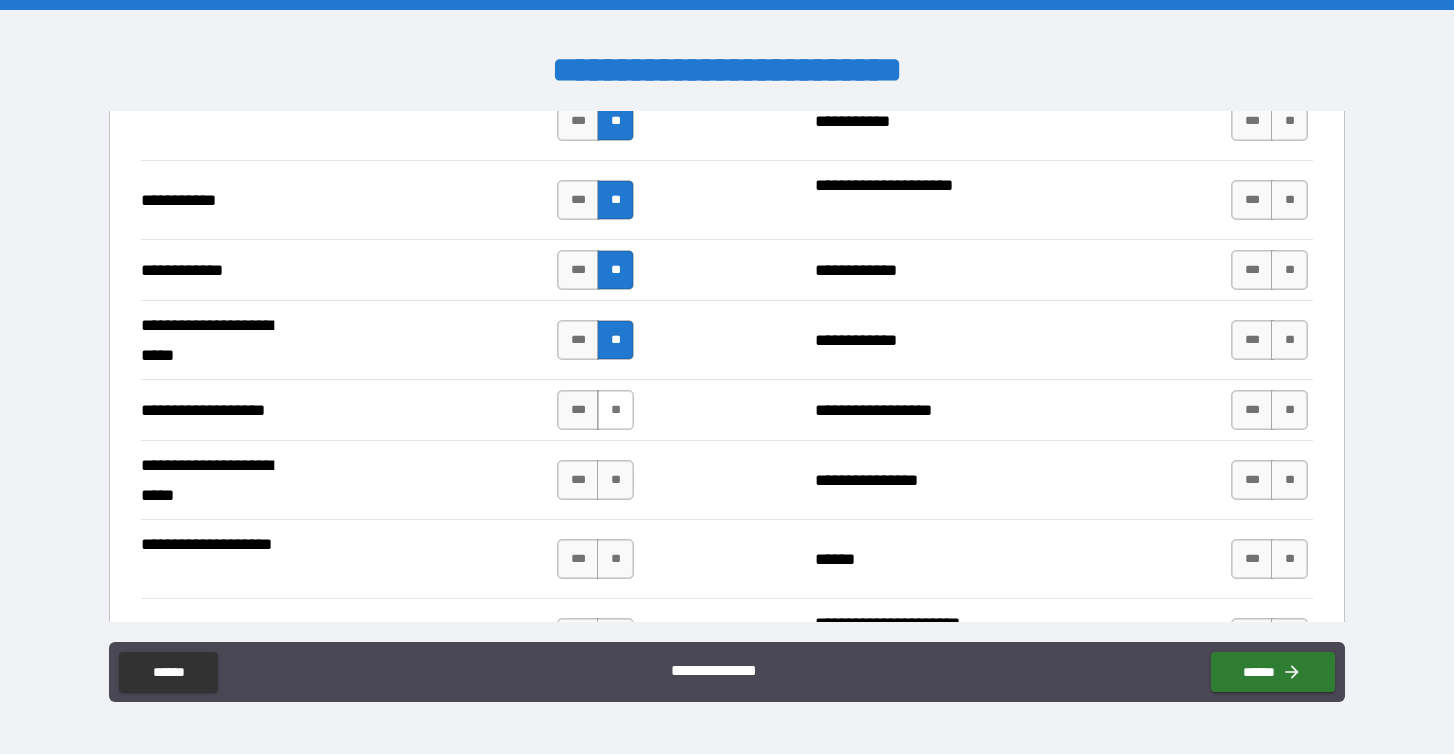 click on "**" at bounding box center (615, 410) 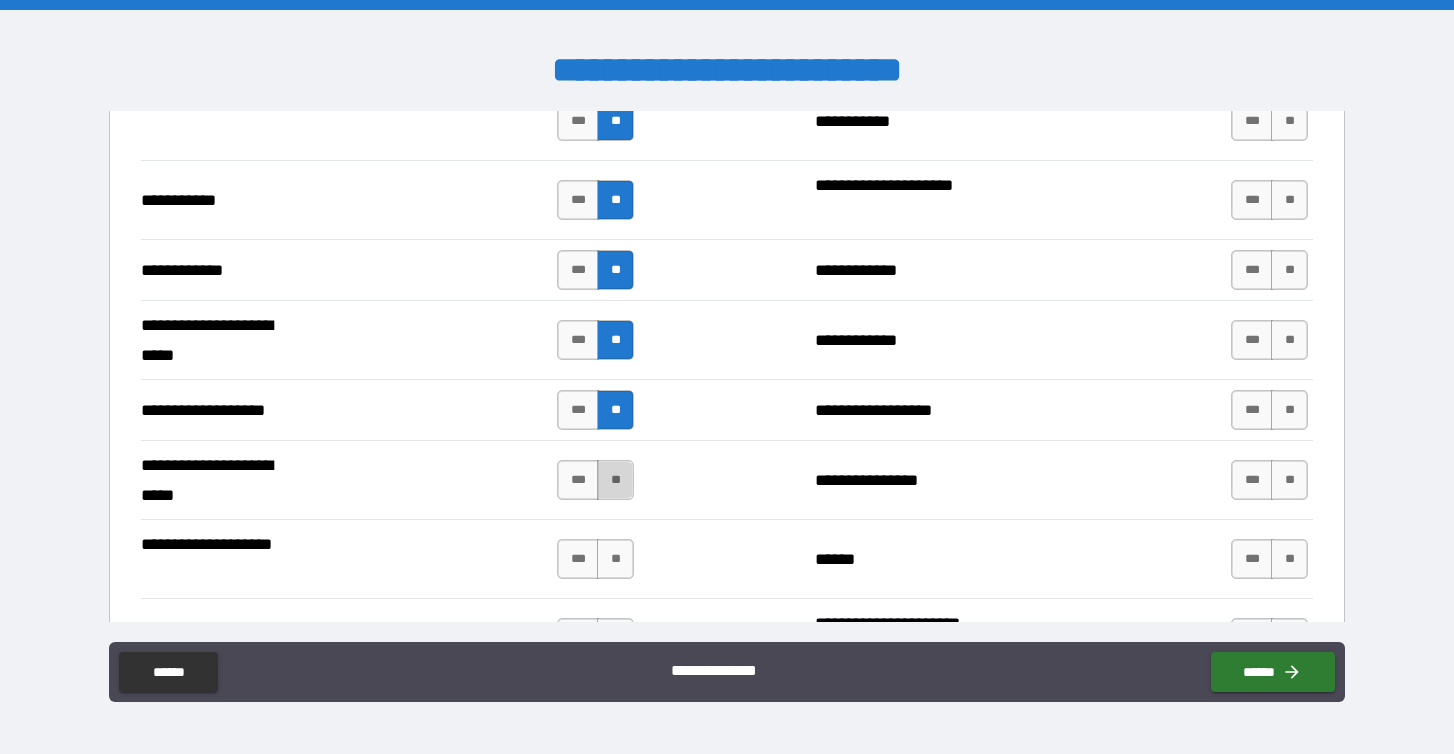 click on "**" at bounding box center (615, 480) 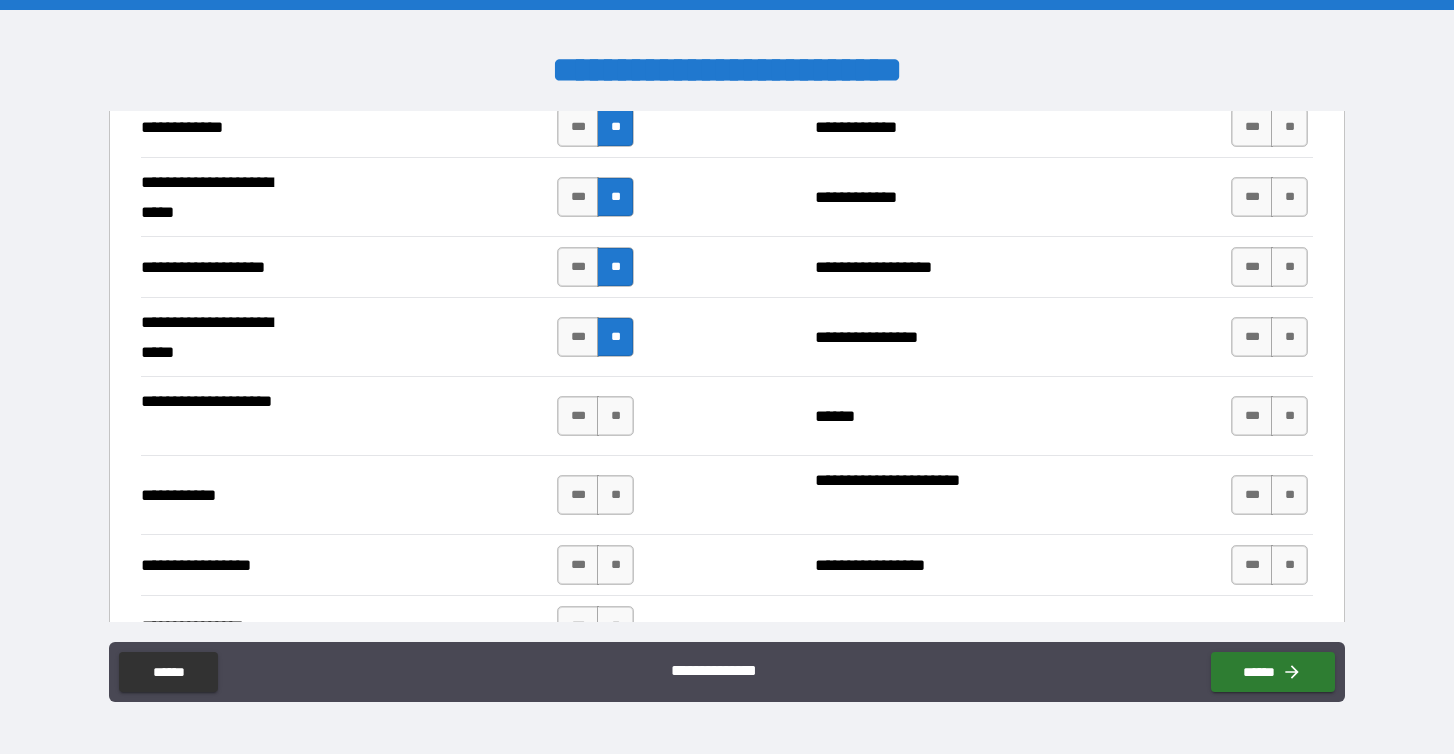 scroll, scrollTop: 4156, scrollLeft: 0, axis: vertical 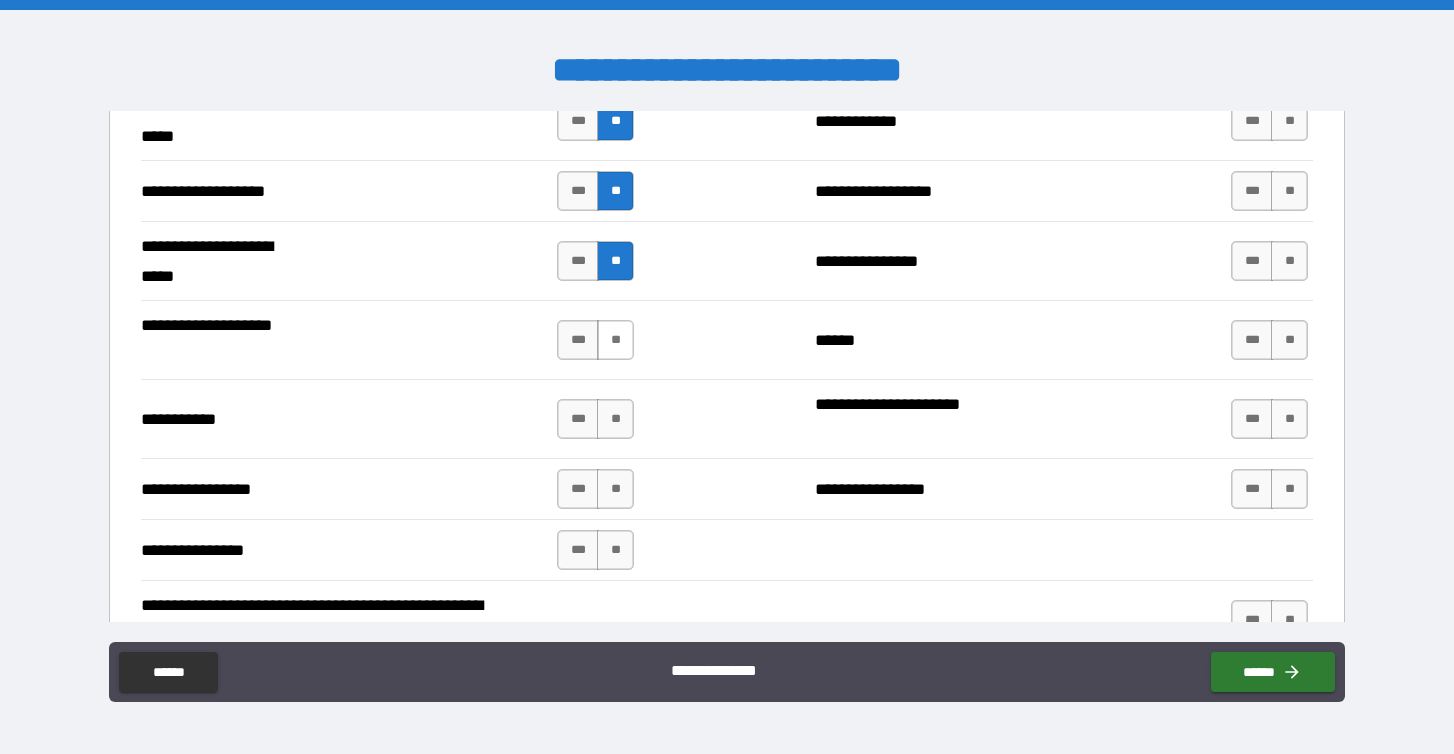click on "**" at bounding box center (615, 340) 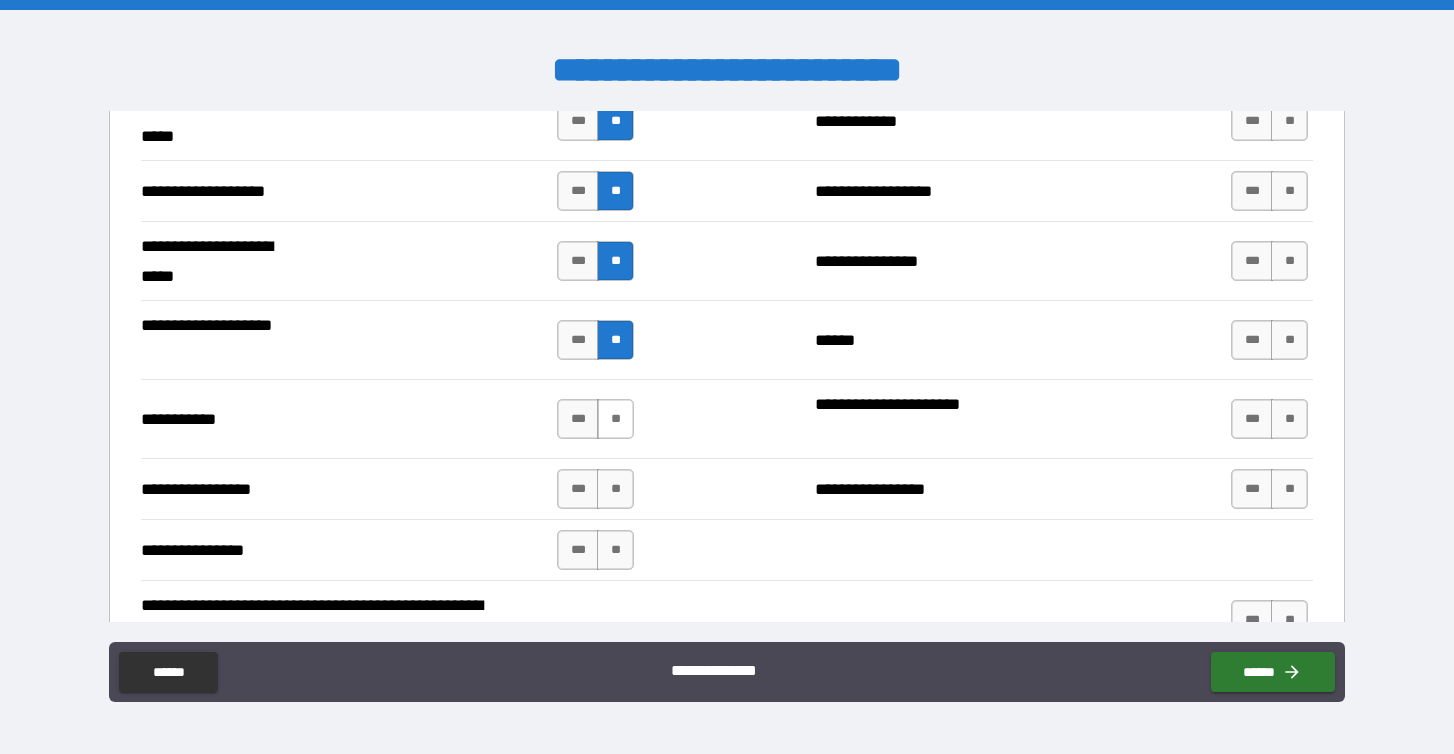 click on "**" at bounding box center (615, 419) 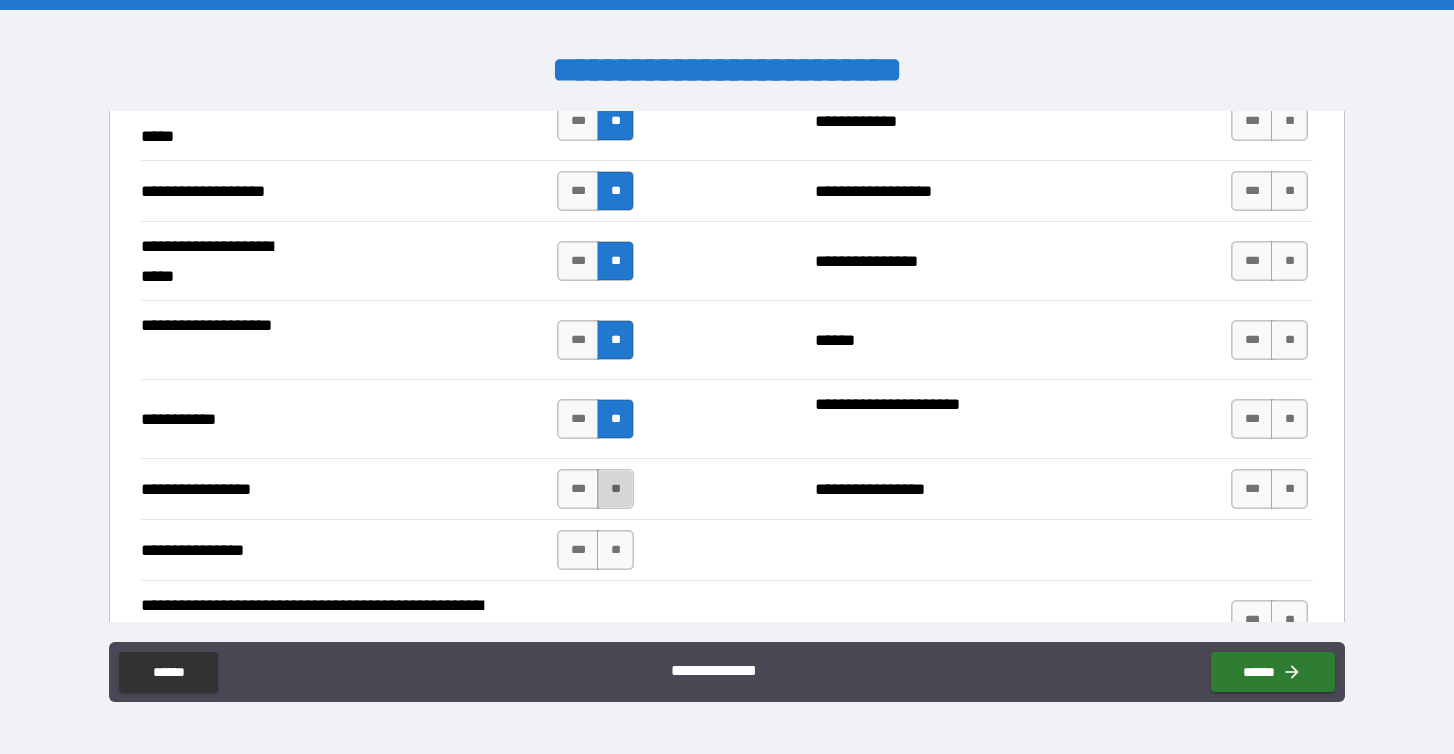 click on "**" at bounding box center (615, 489) 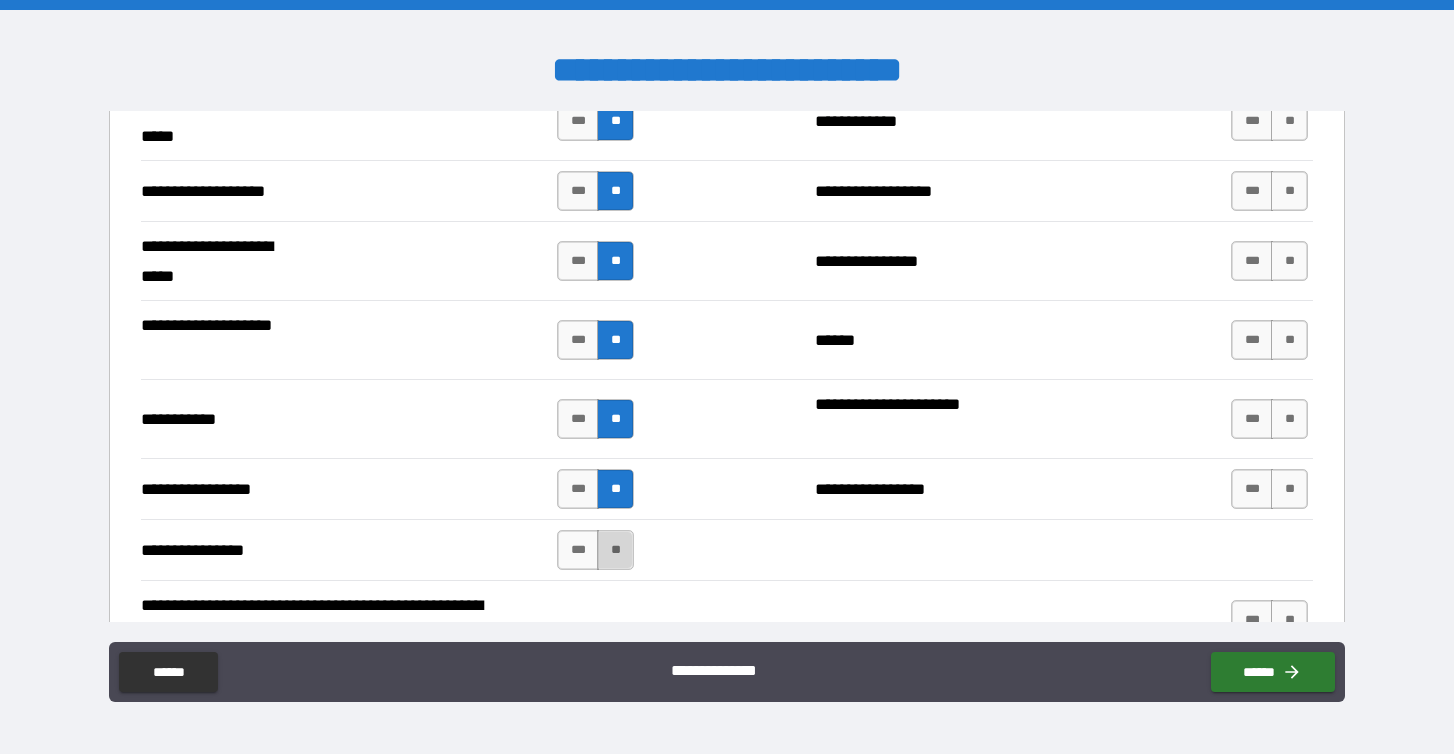 click on "**" at bounding box center [615, 550] 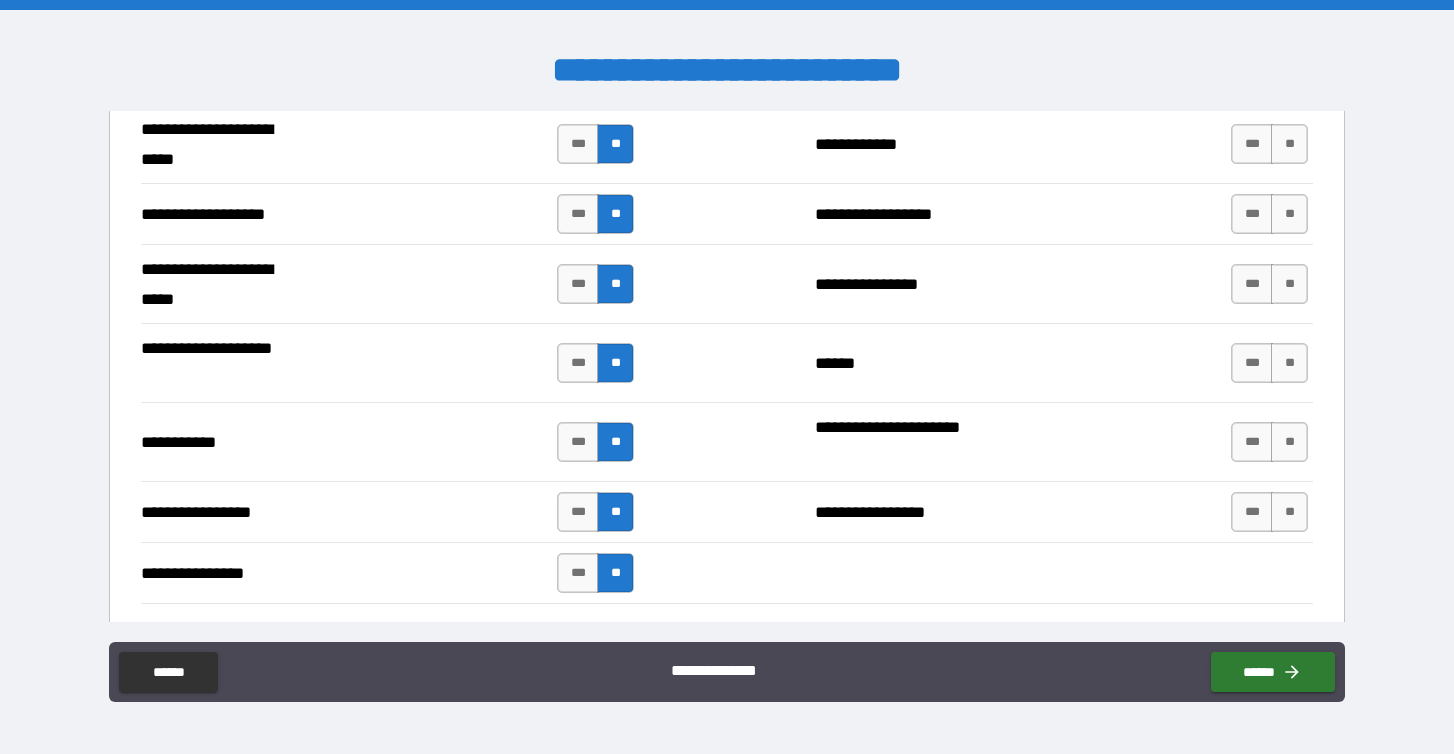 scroll, scrollTop: 4130, scrollLeft: 0, axis: vertical 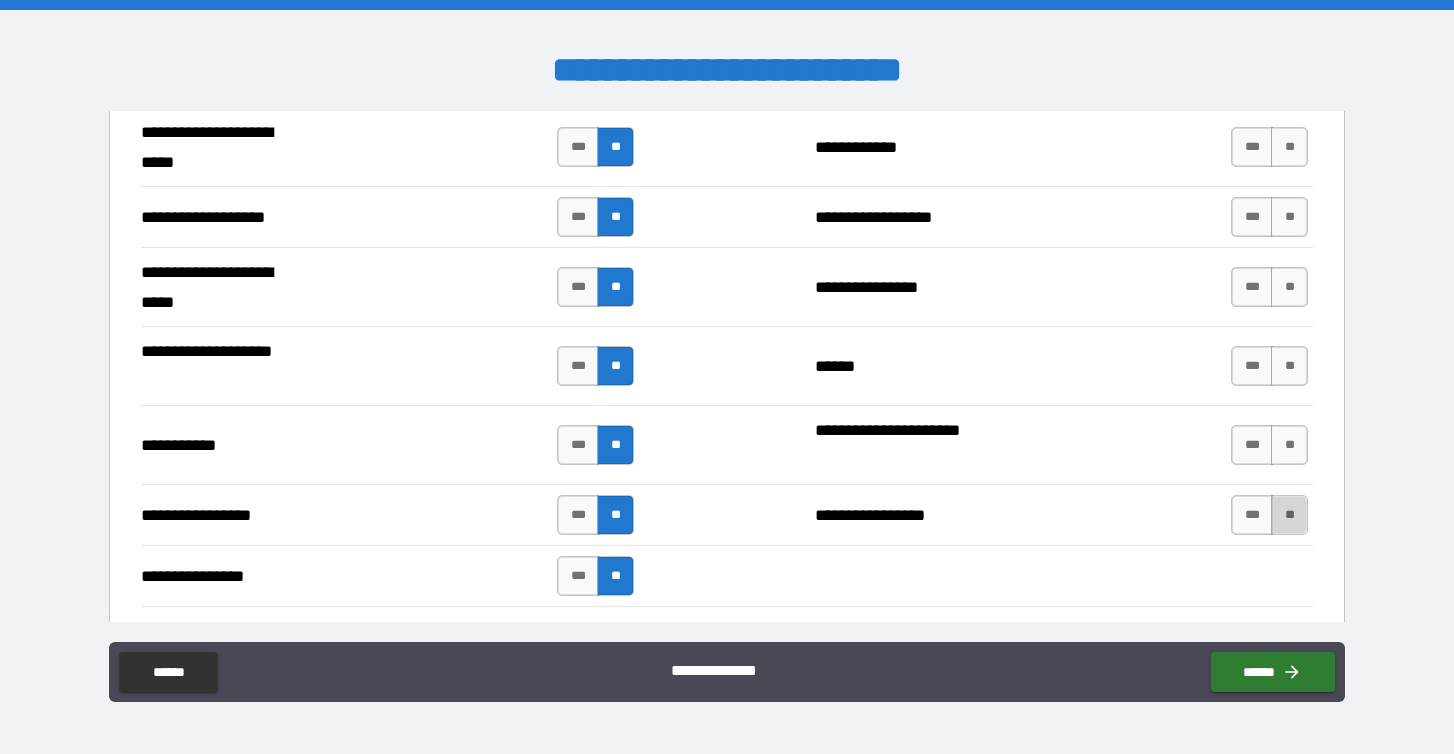 click on "**" at bounding box center (1289, 515) 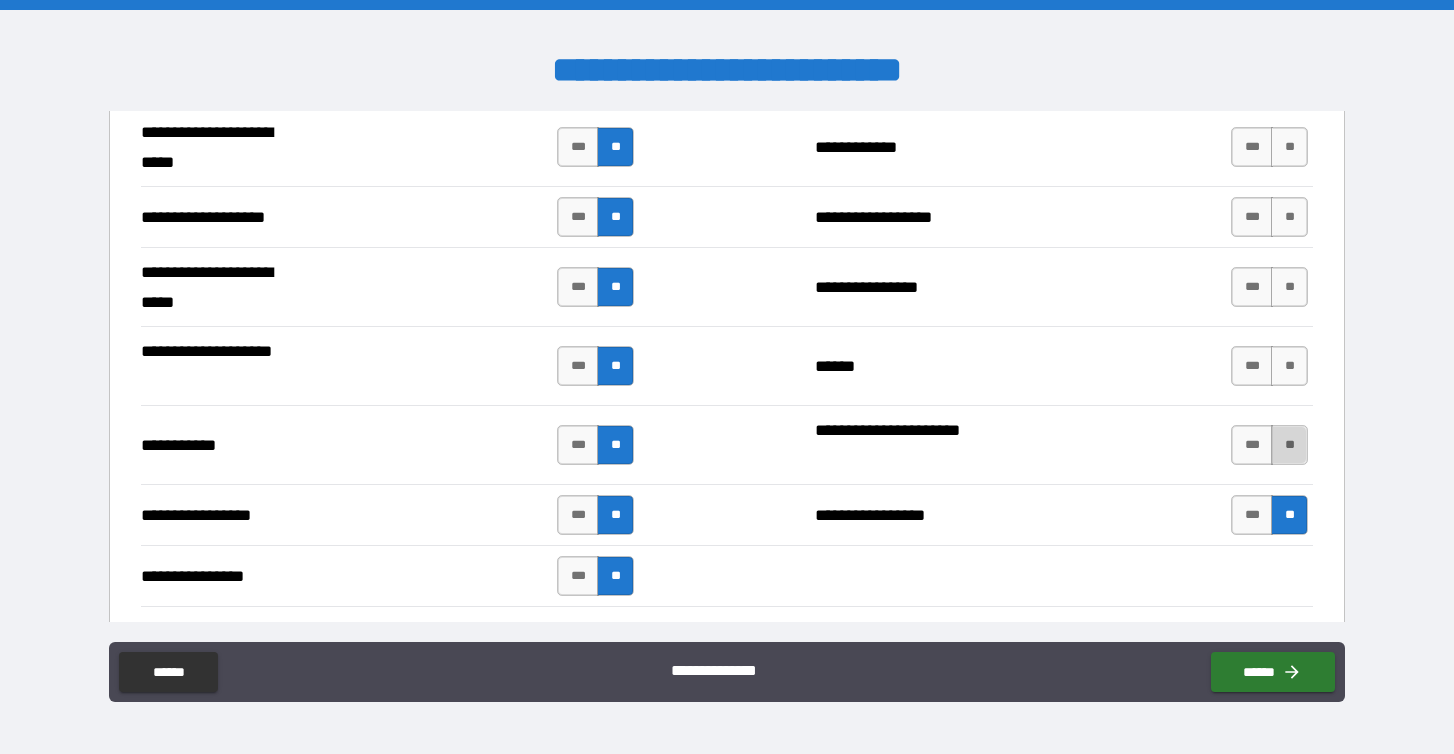 click on "**" at bounding box center (1289, 445) 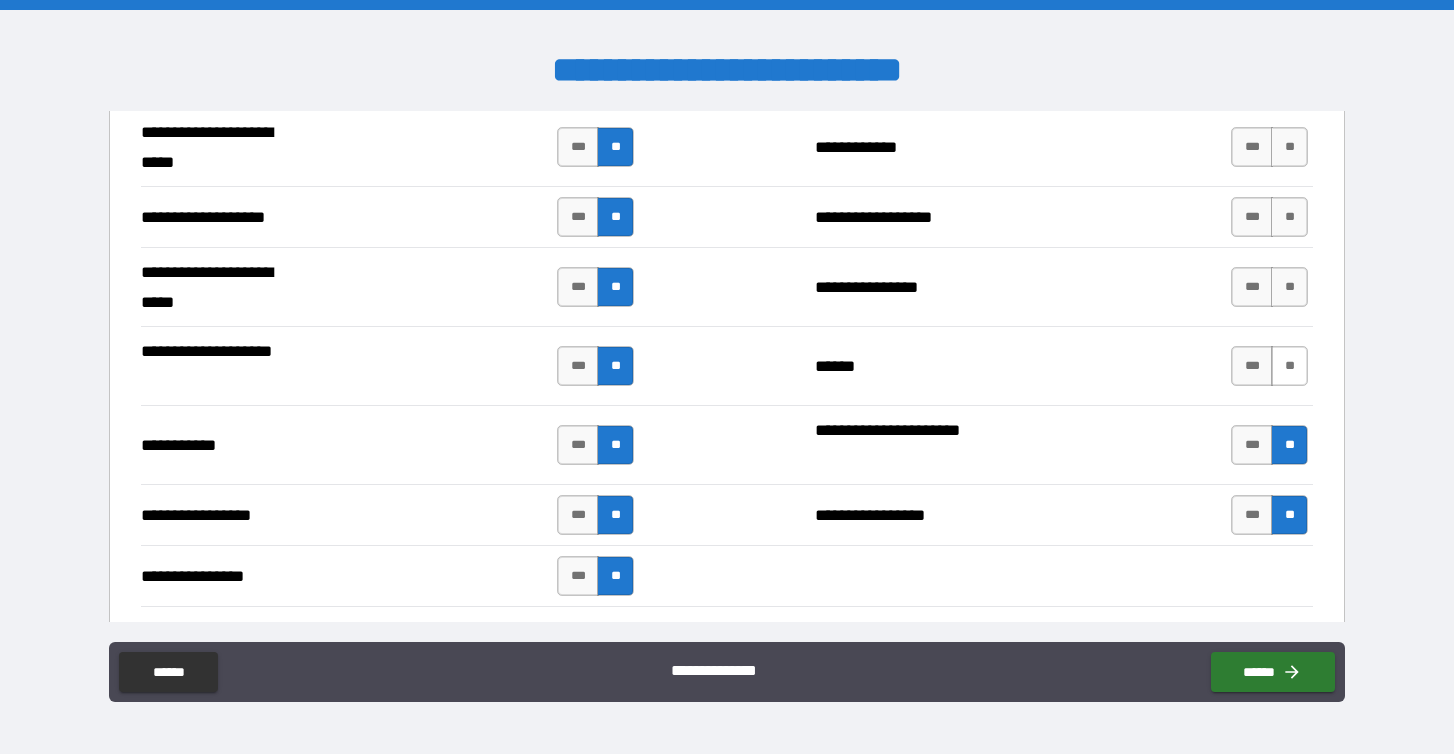 click on "**" at bounding box center (1289, 366) 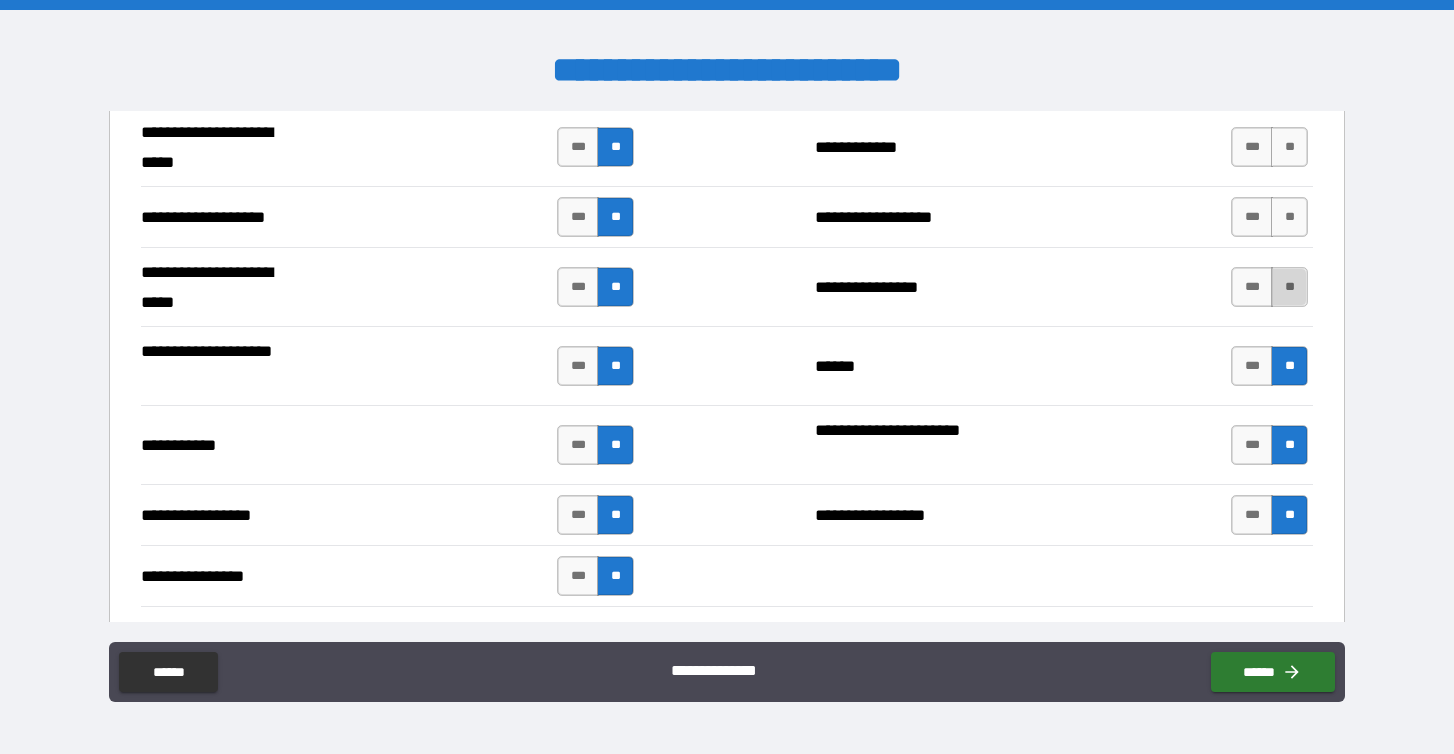 click on "**" at bounding box center (1289, 287) 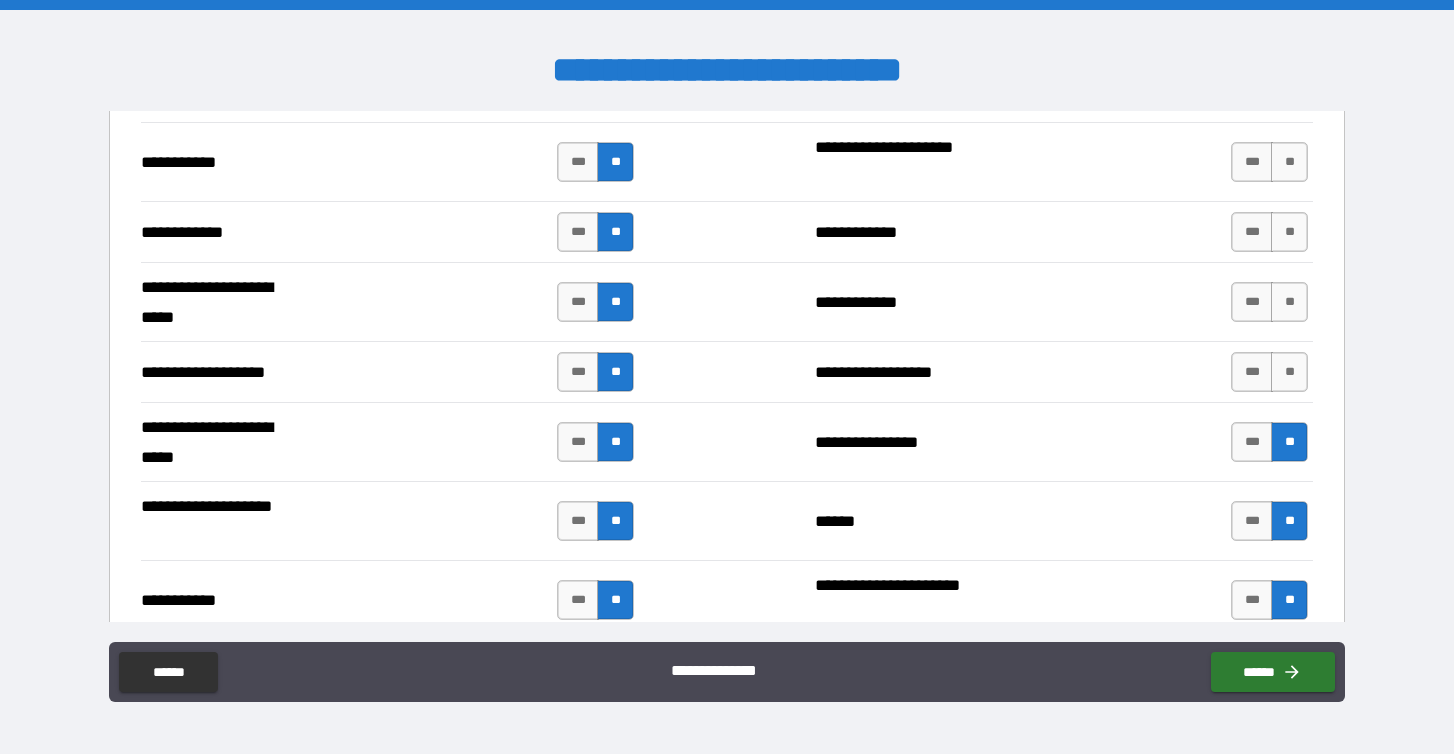 scroll, scrollTop: 3966, scrollLeft: 0, axis: vertical 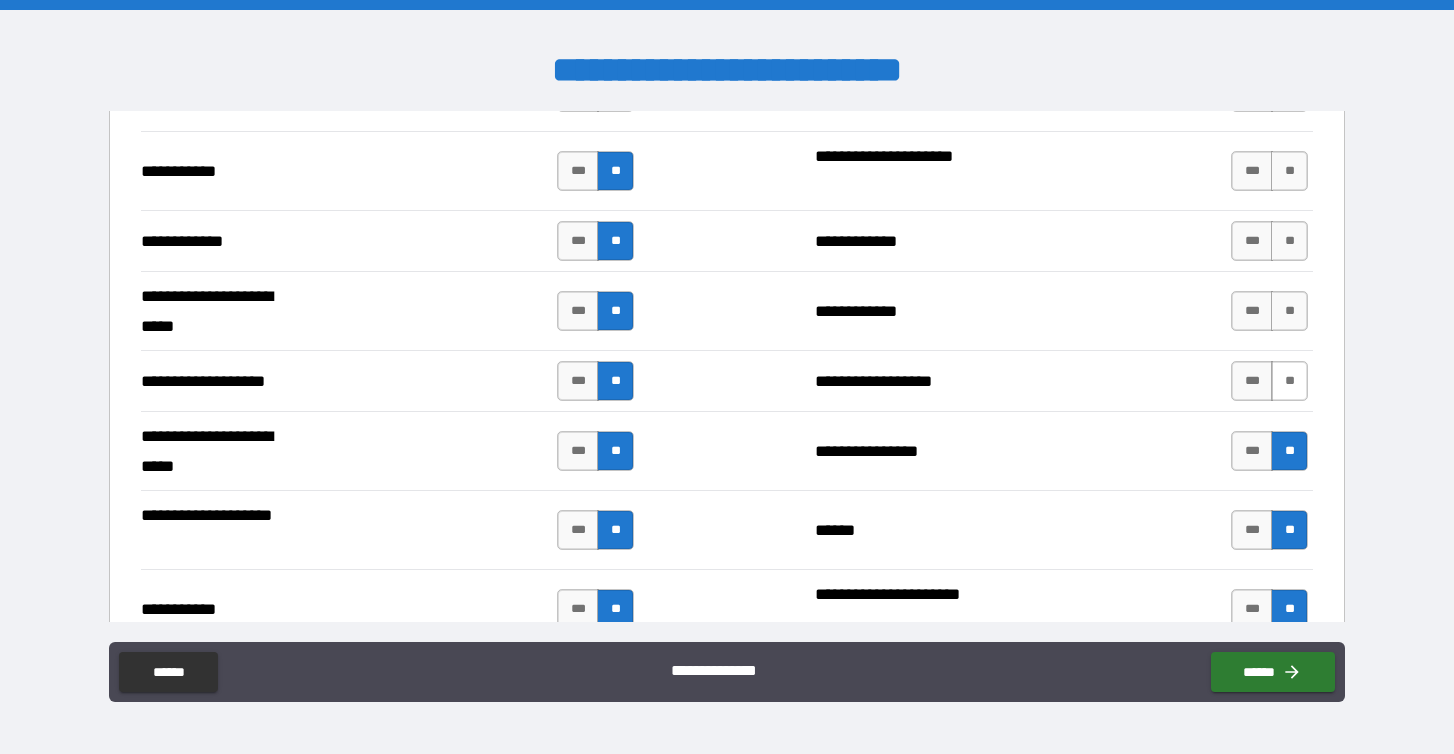 click on "**" at bounding box center (1289, 381) 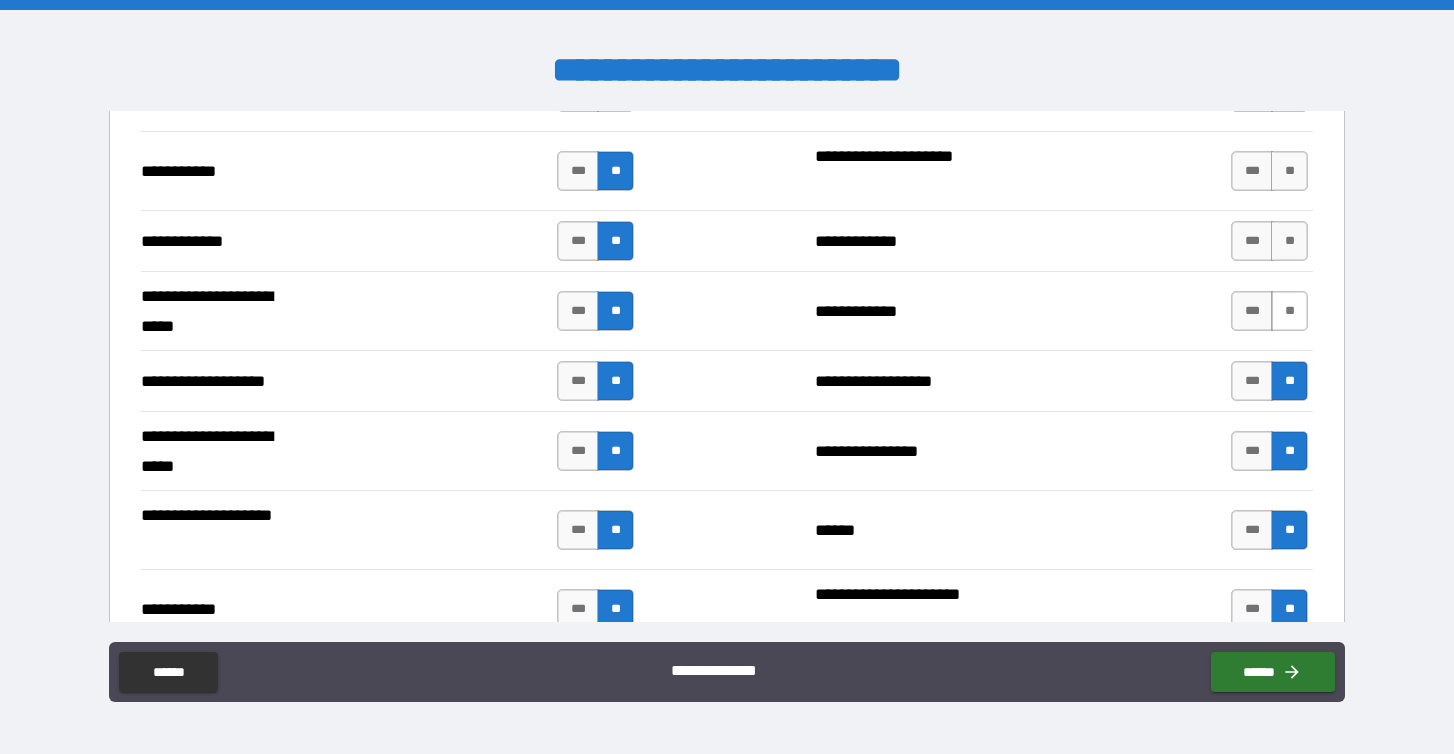 click on "**" at bounding box center (1289, 311) 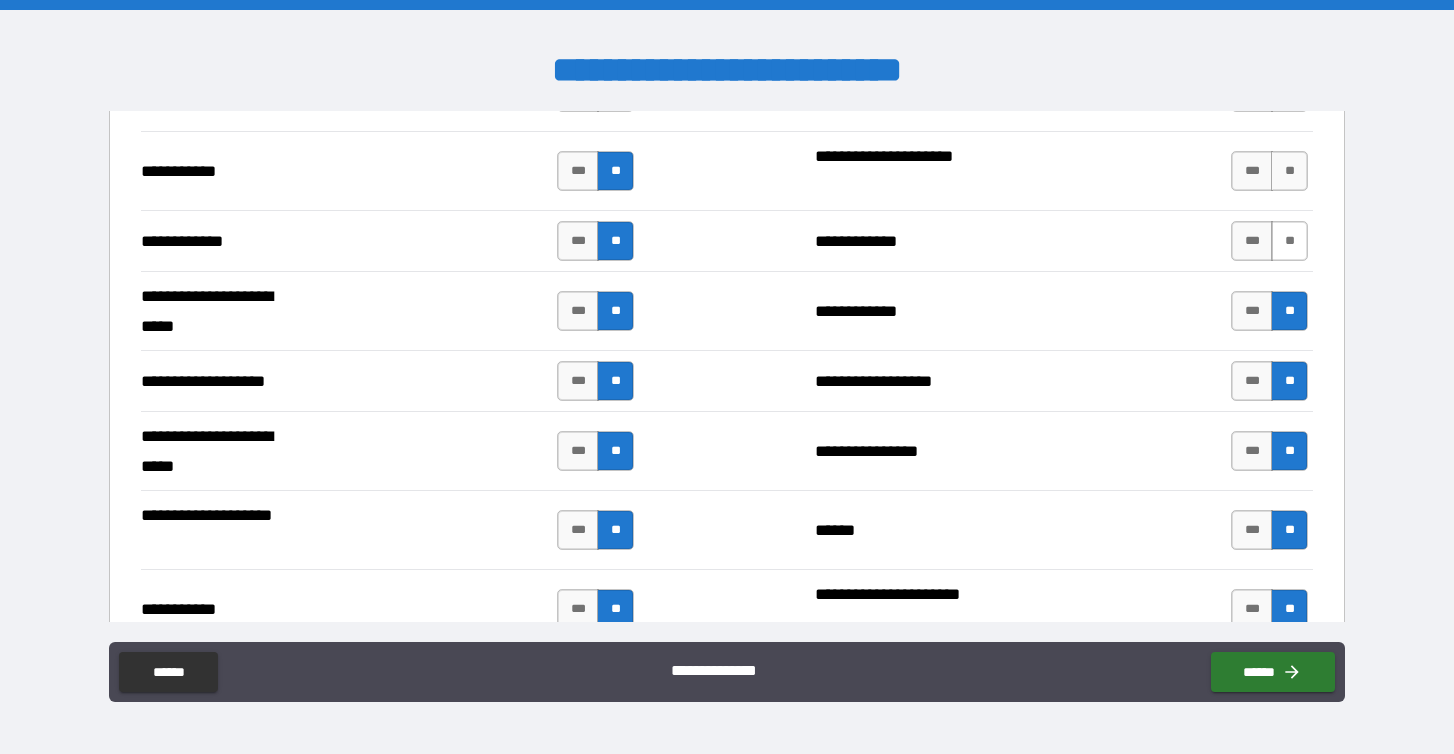 click on "**" at bounding box center (1289, 241) 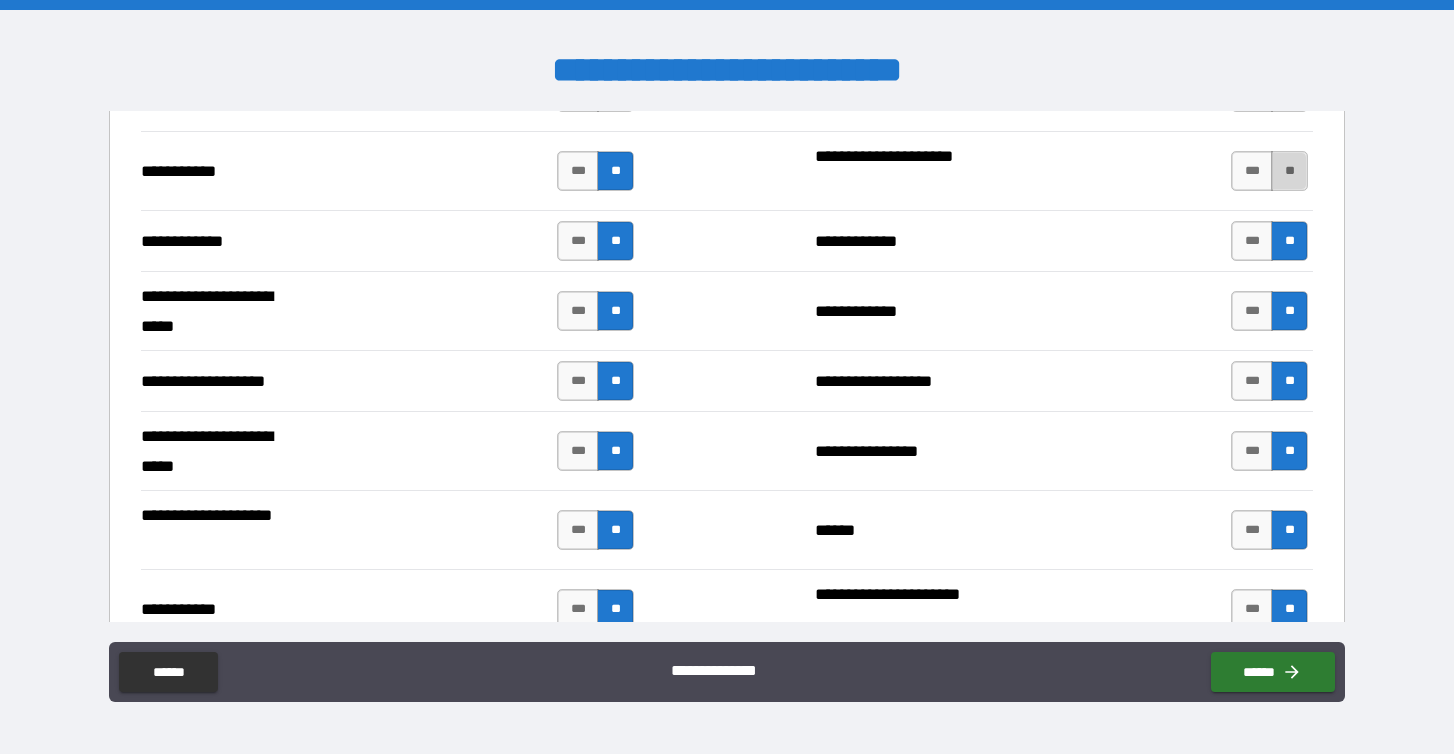 click on "**" at bounding box center [1289, 171] 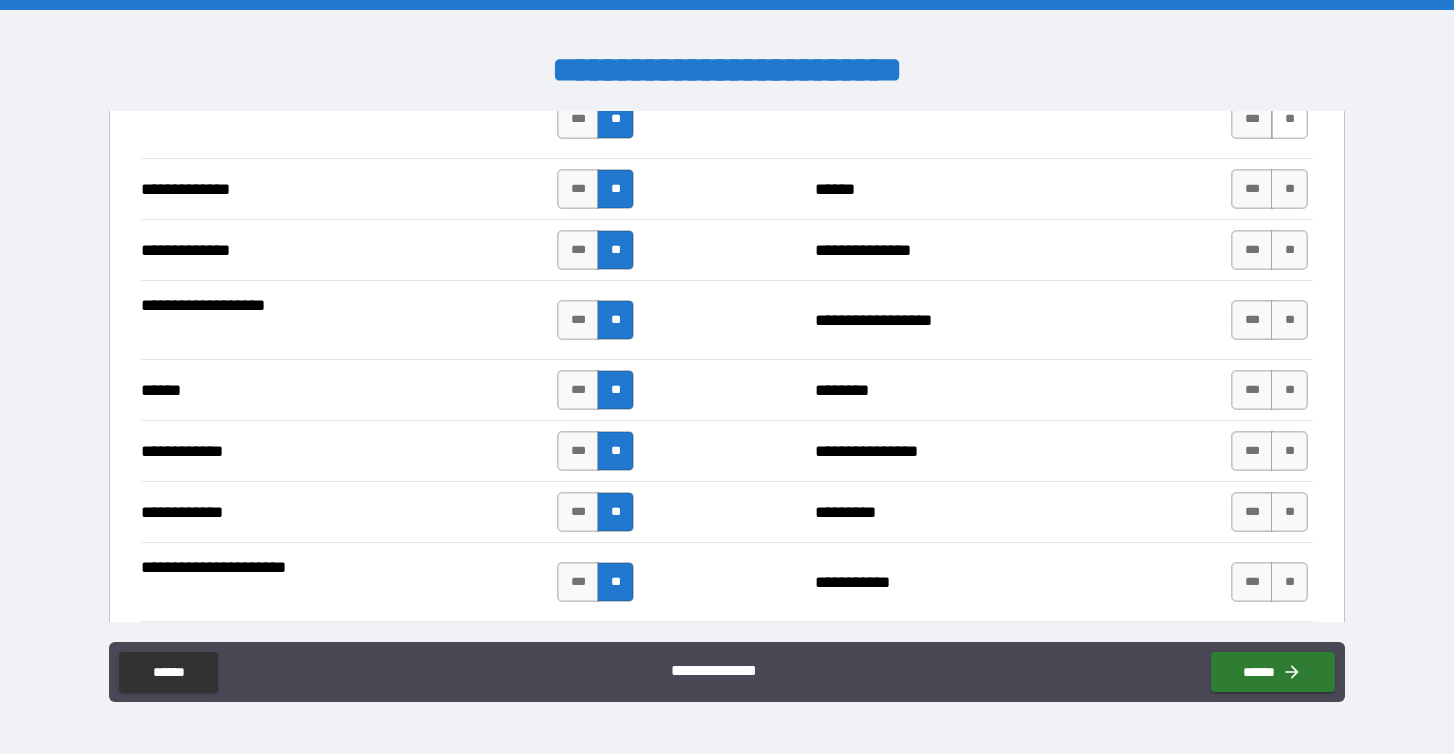 scroll, scrollTop: 3722, scrollLeft: 0, axis: vertical 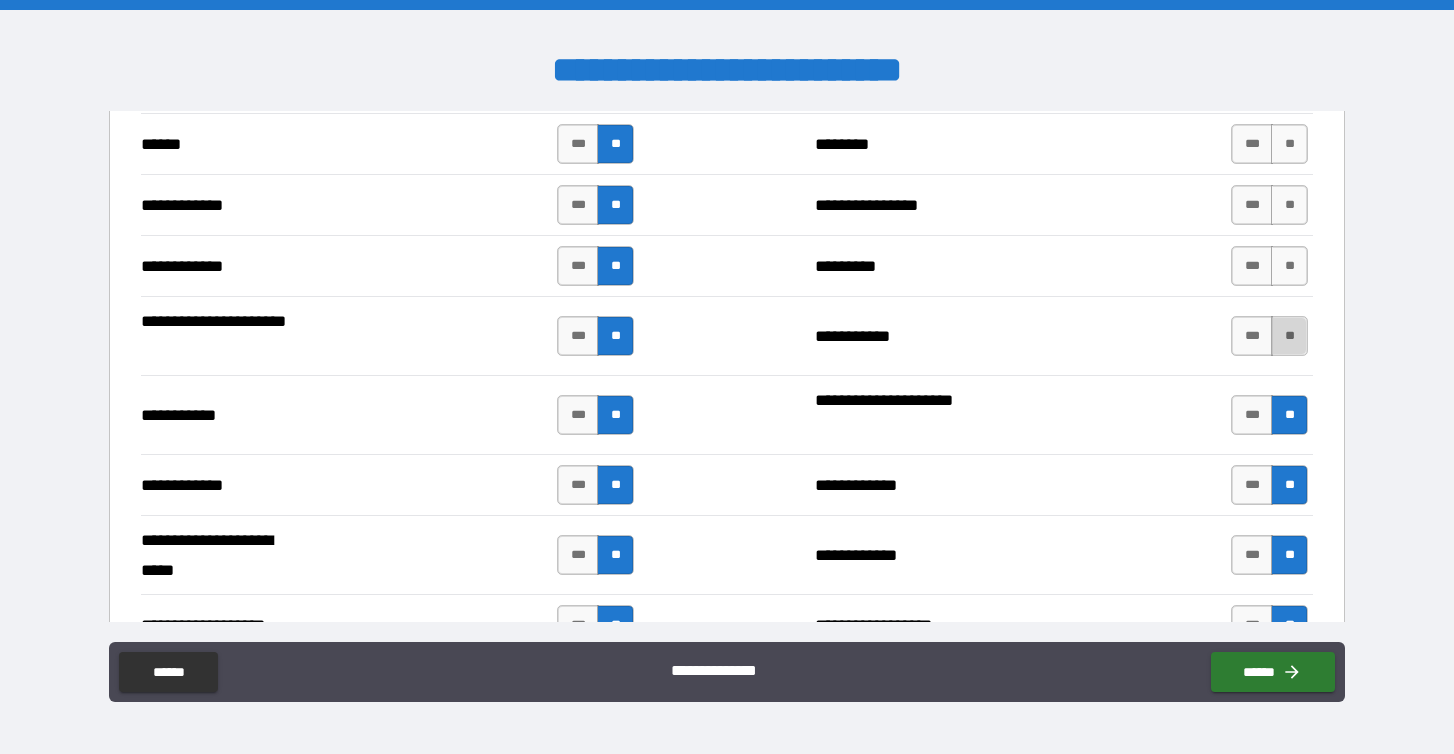 click on "**" at bounding box center (1289, 336) 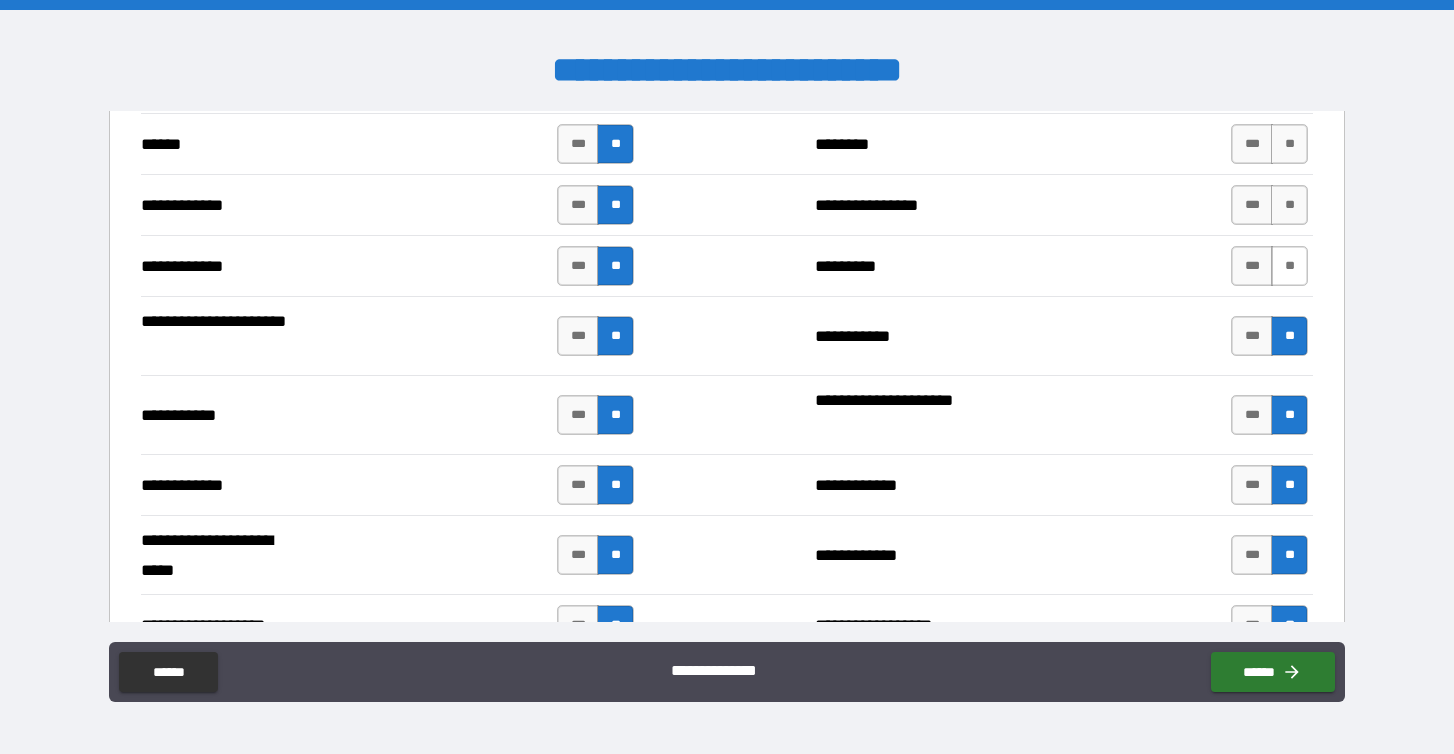 click on "**" at bounding box center [1289, 266] 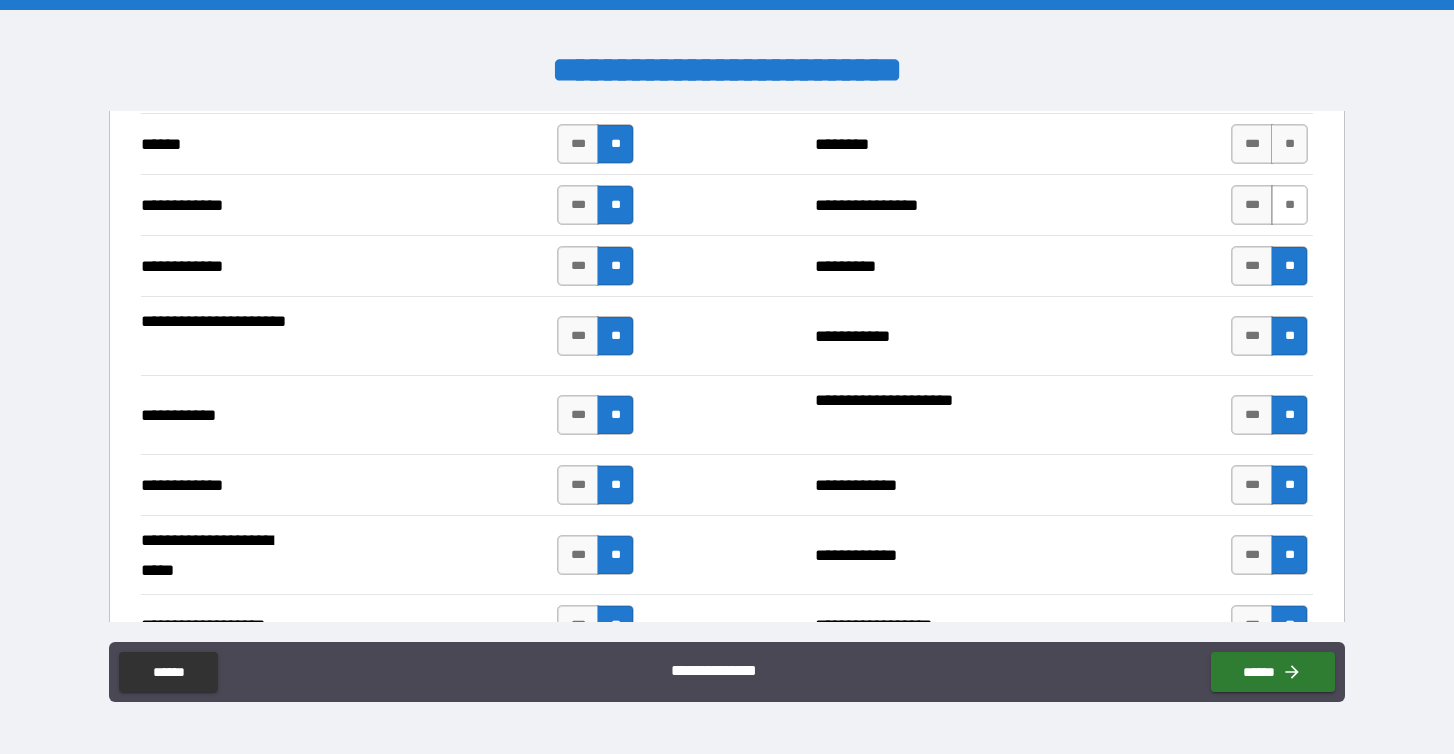 click on "**" at bounding box center [1289, 205] 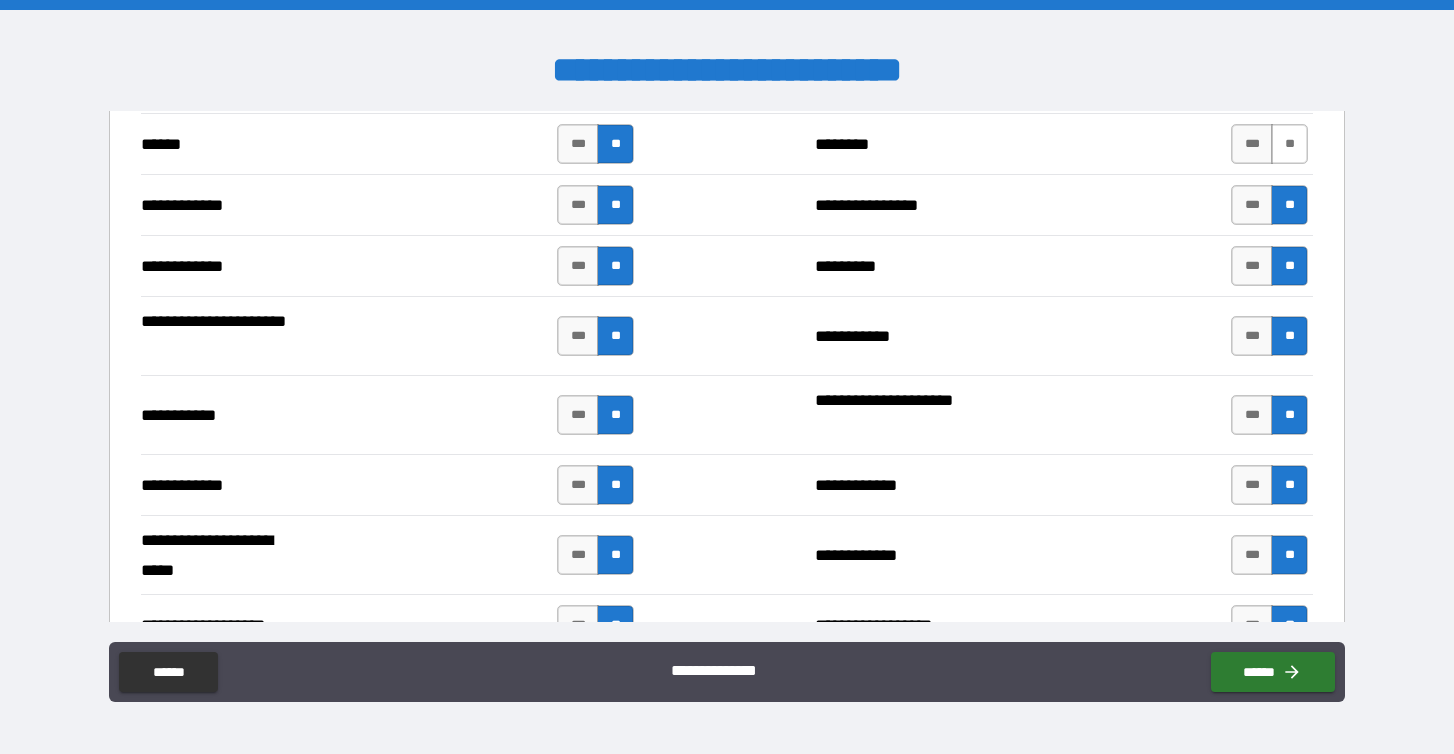 click on "**" at bounding box center [1289, 144] 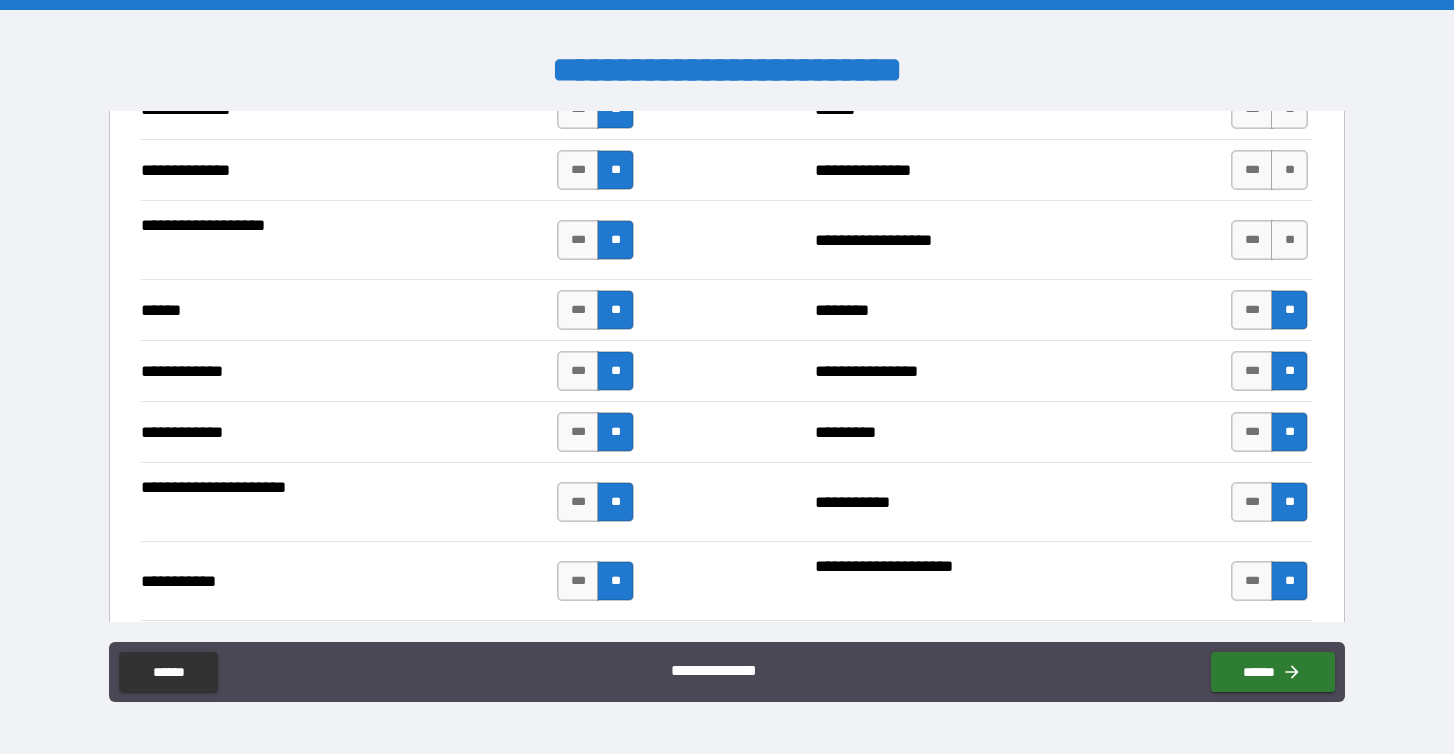 scroll, scrollTop: 3503, scrollLeft: 0, axis: vertical 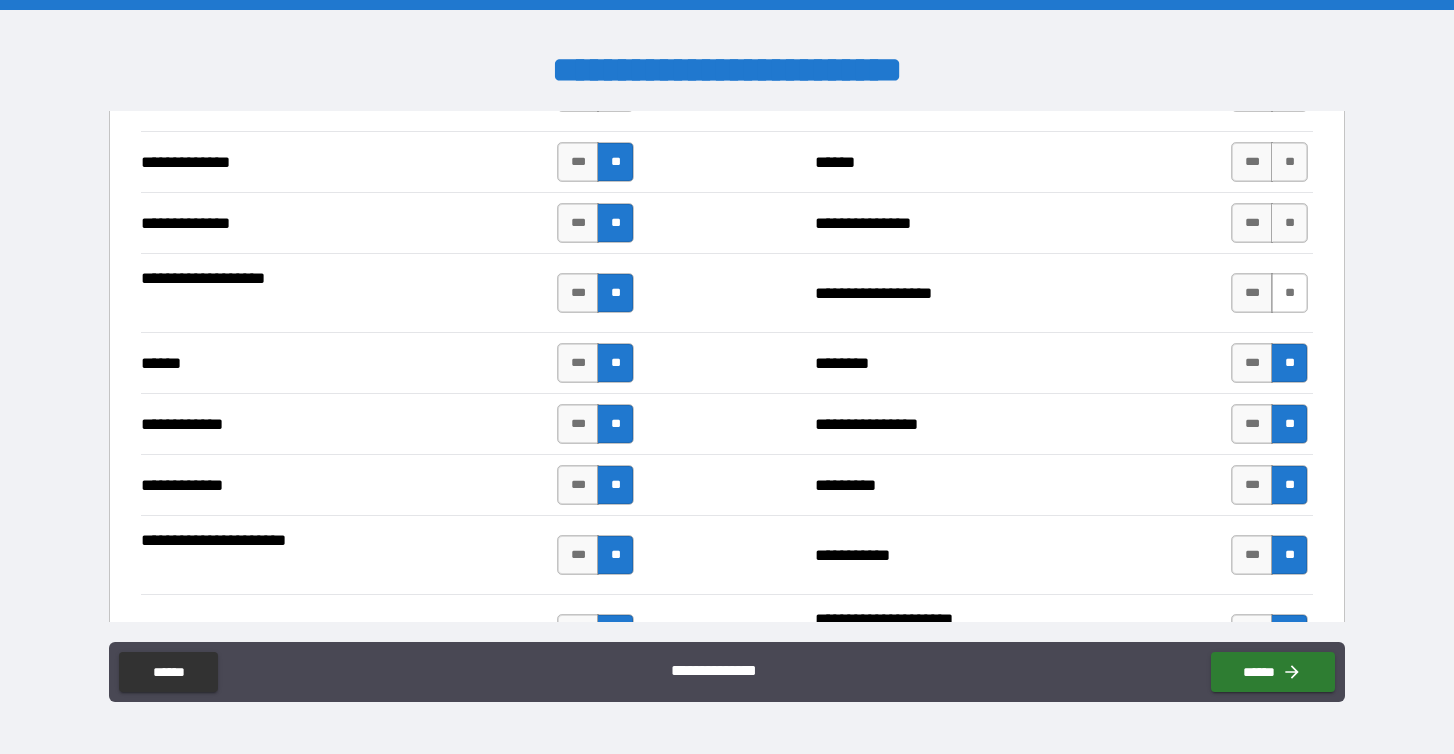 click on "**" at bounding box center (1289, 293) 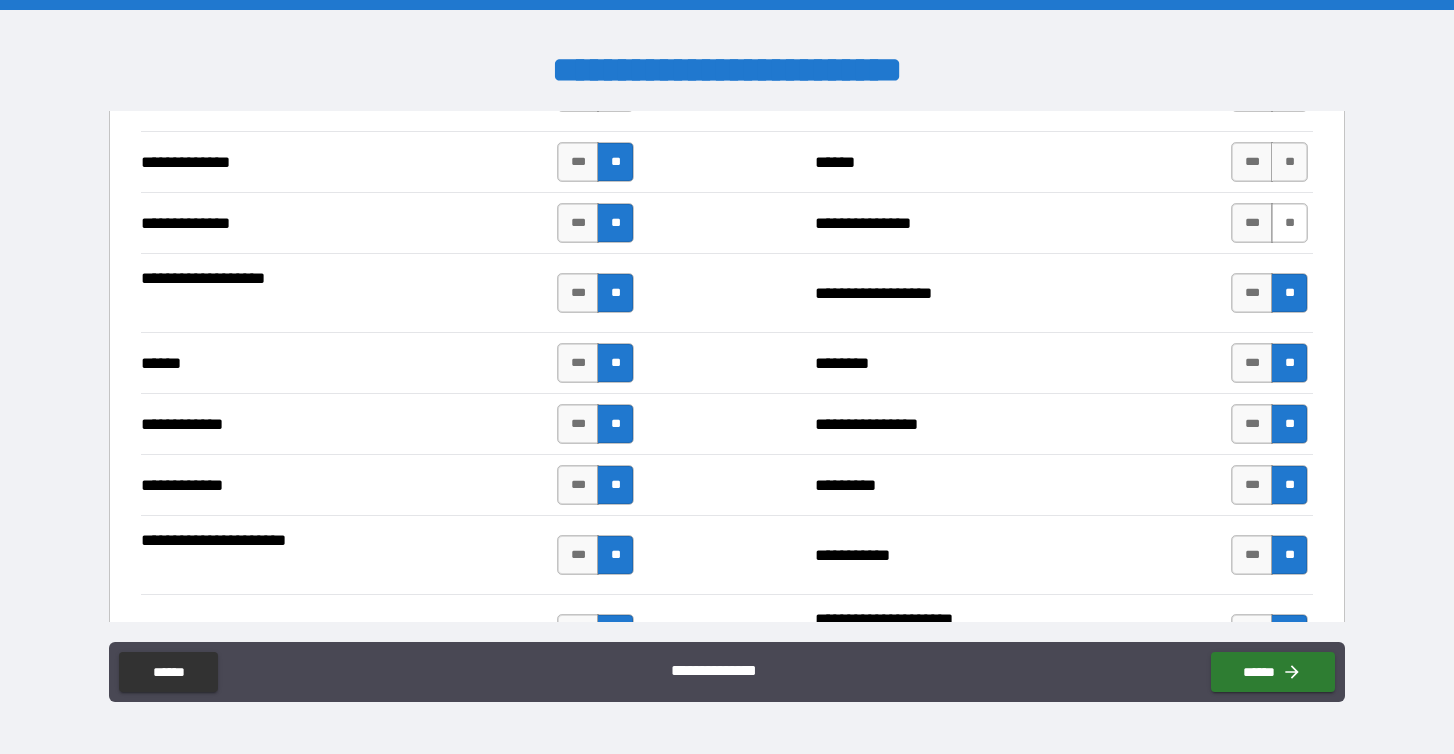 click on "**" at bounding box center (1289, 223) 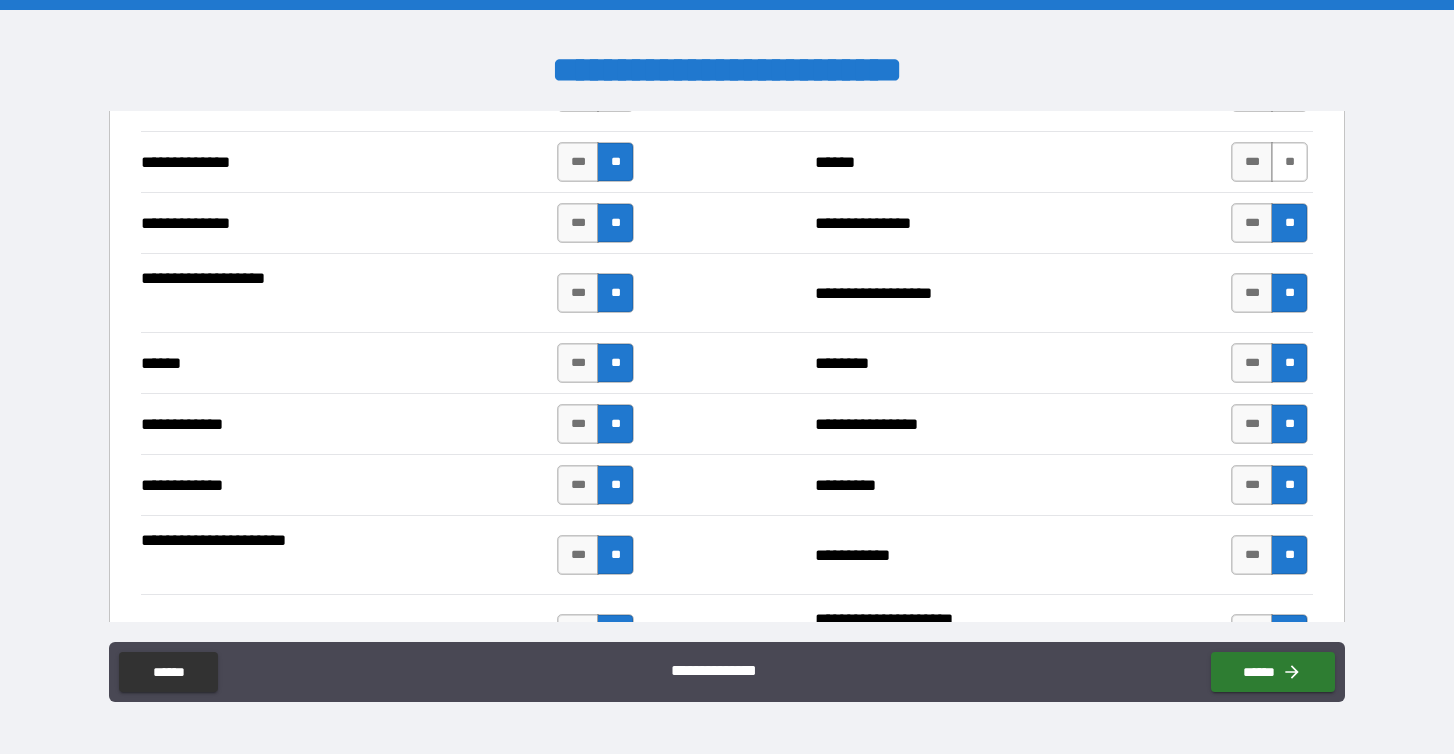 click on "**" at bounding box center [1289, 162] 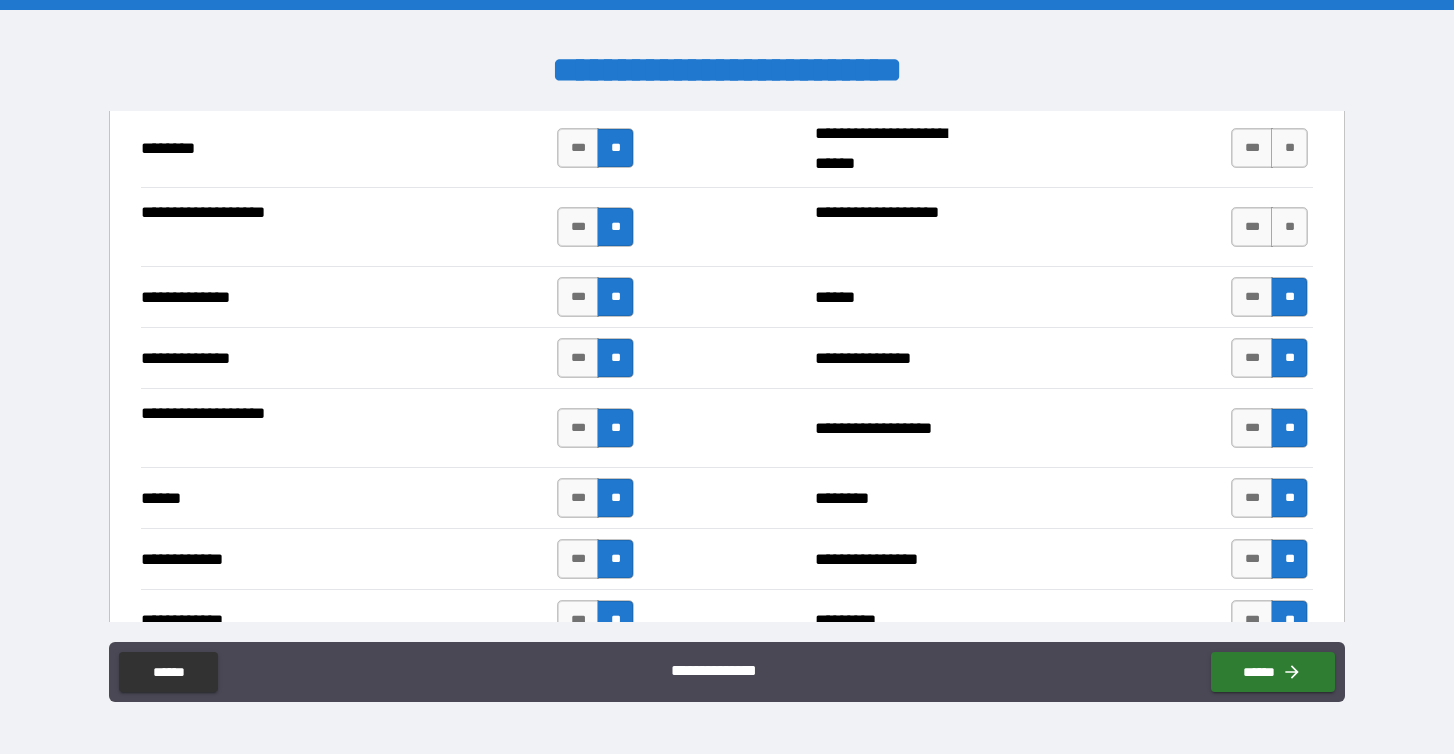 scroll, scrollTop: 3325, scrollLeft: 0, axis: vertical 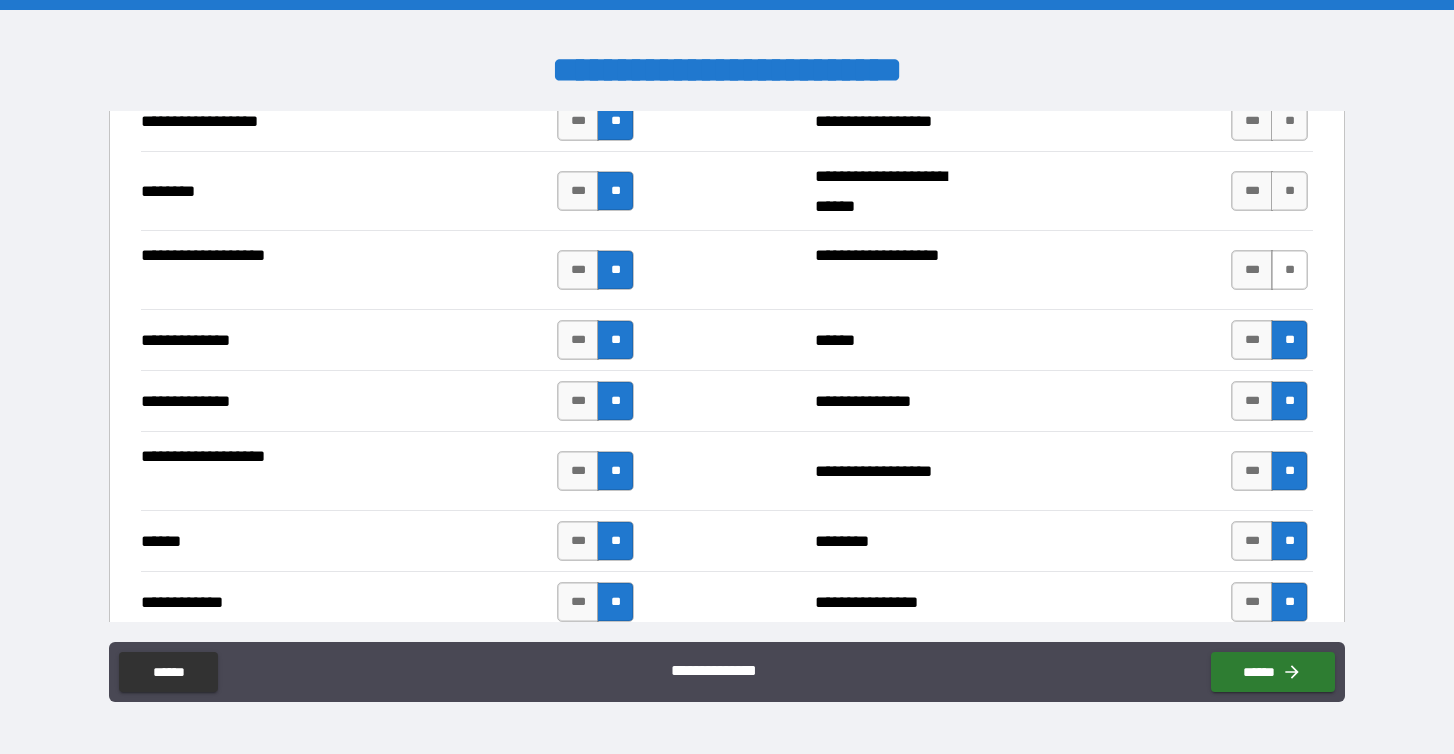 click on "**" at bounding box center [1289, 270] 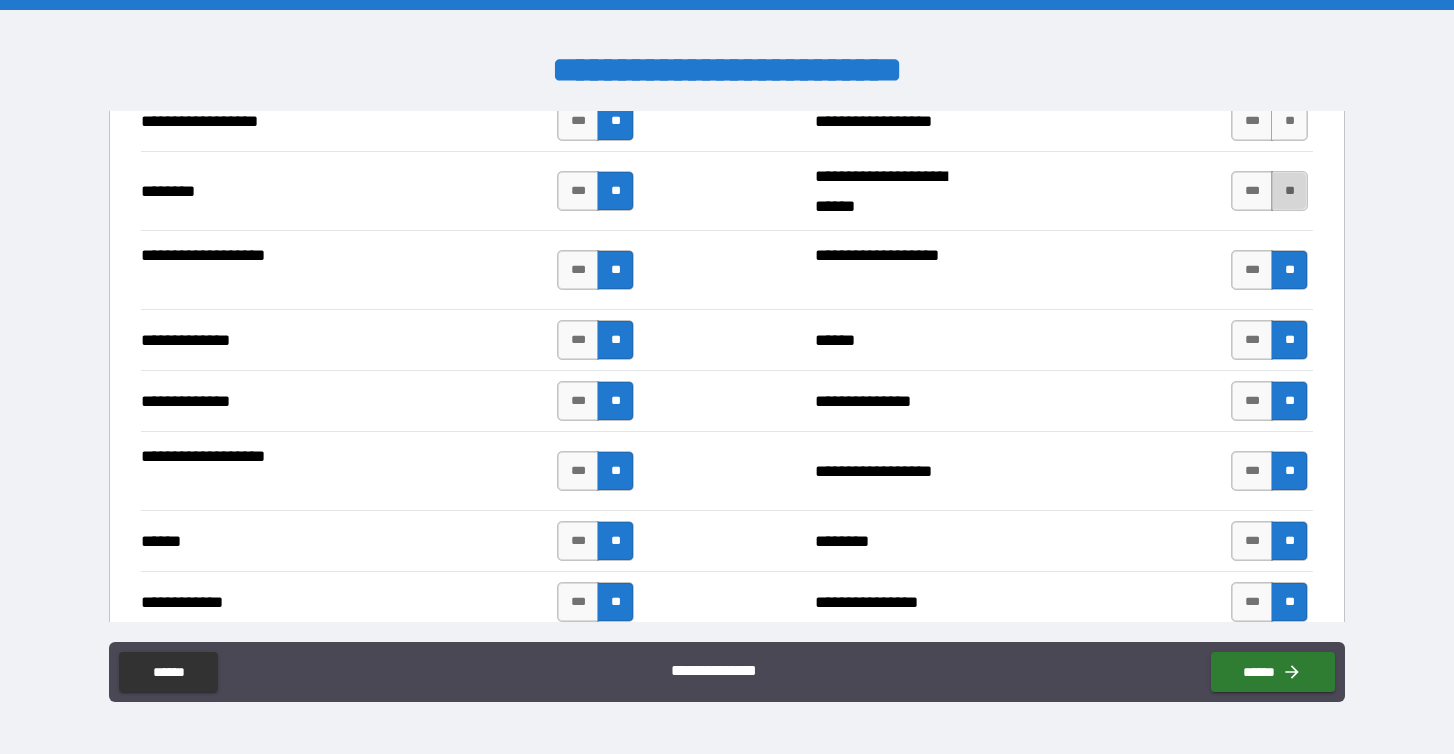 click on "**" at bounding box center (1289, 191) 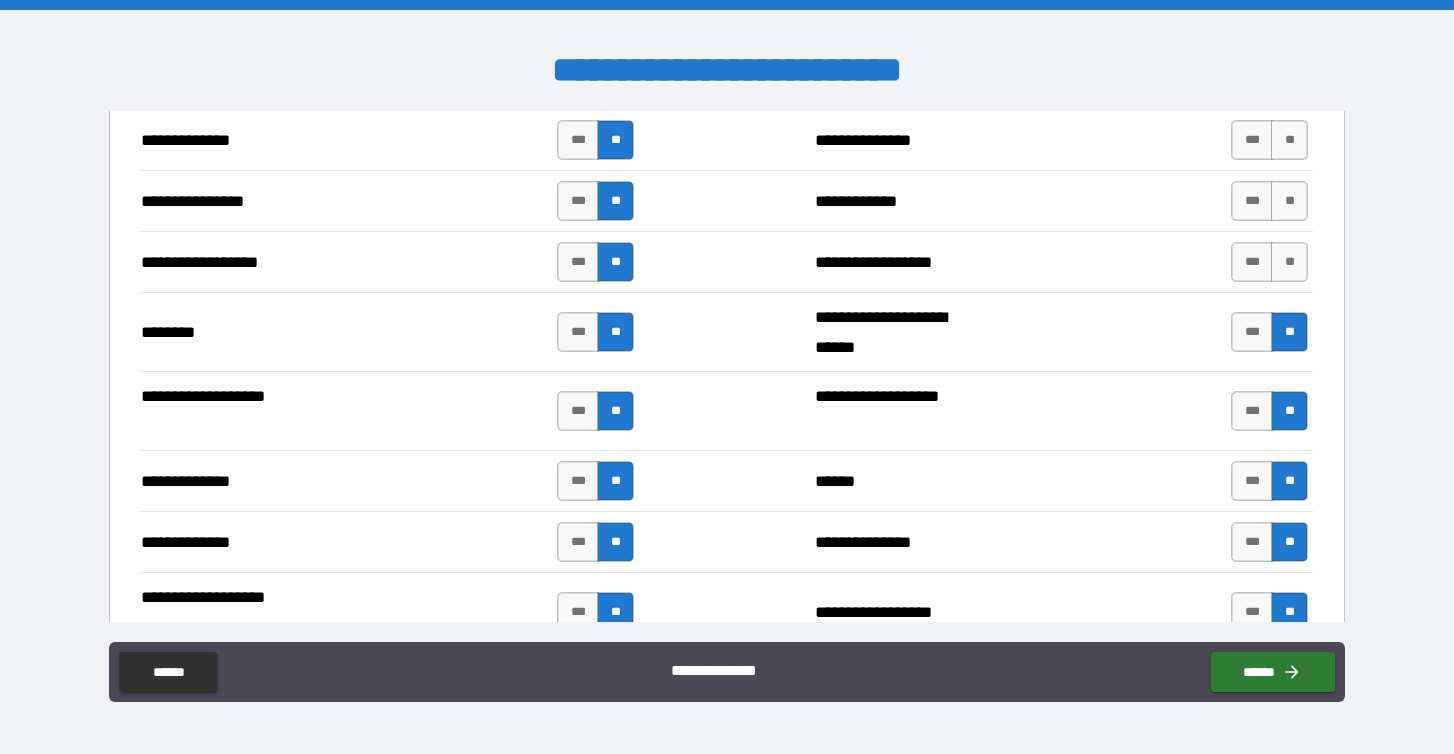 scroll, scrollTop: 3109, scrollLeft: 0, axis: vertical 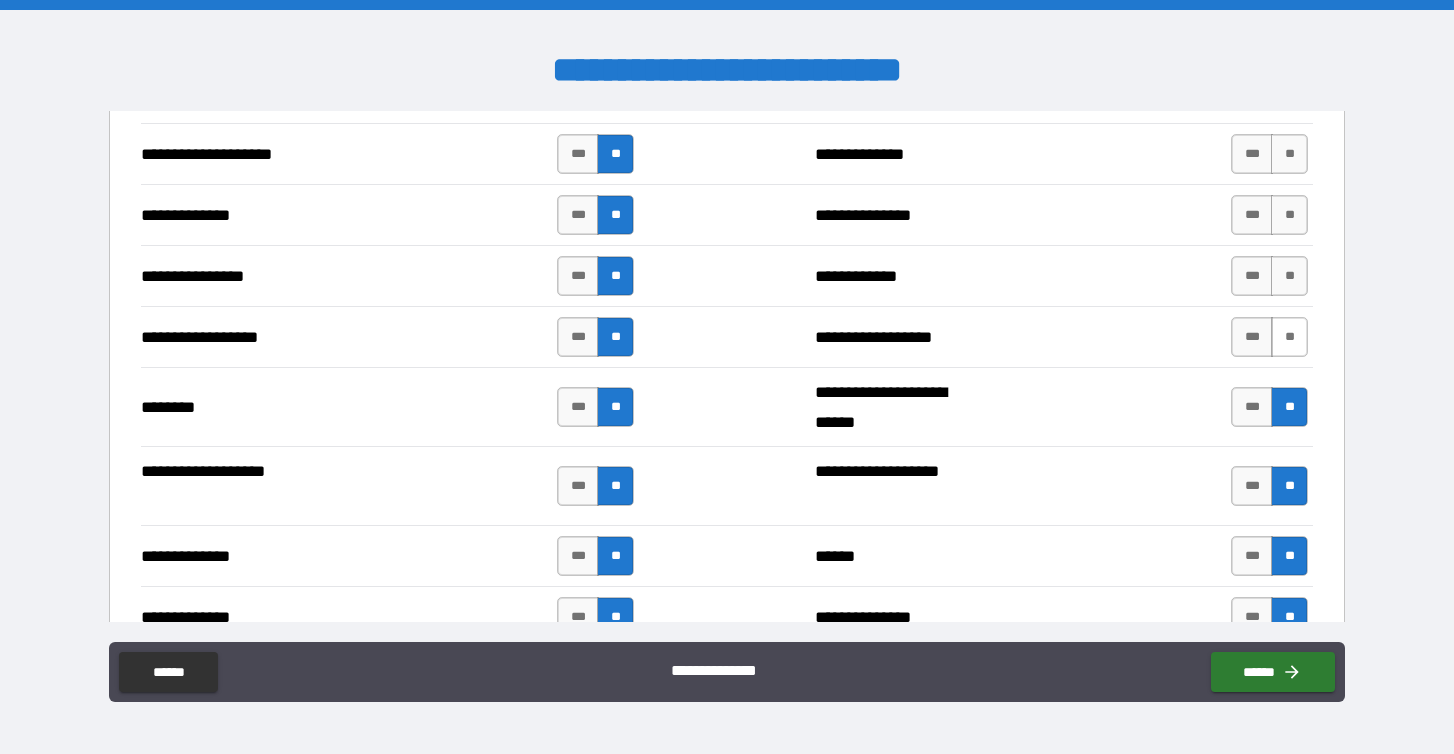 click on "**" at bounding box center [1289, 337] 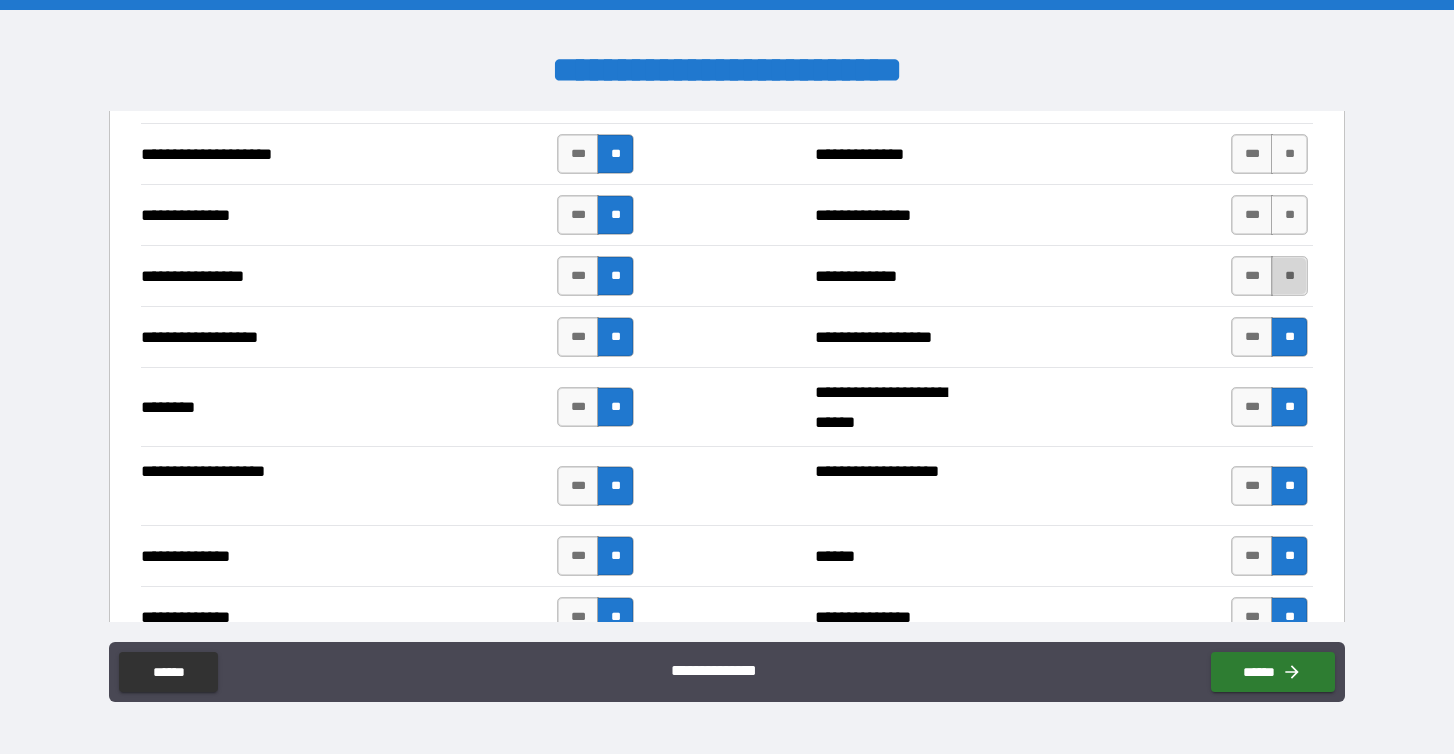 click on "**" at bounding box center [1289, 276] 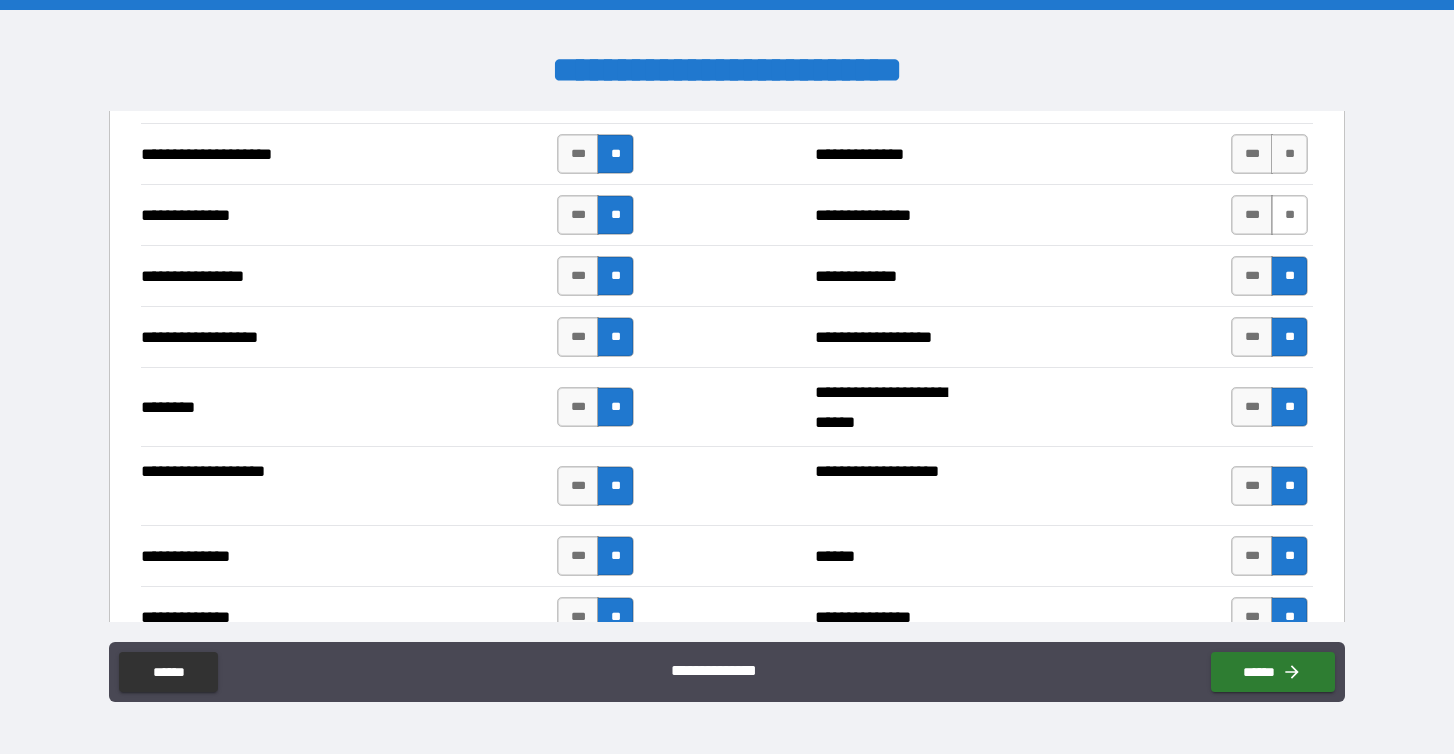 click on "**" at bounding box center (1289, 215) 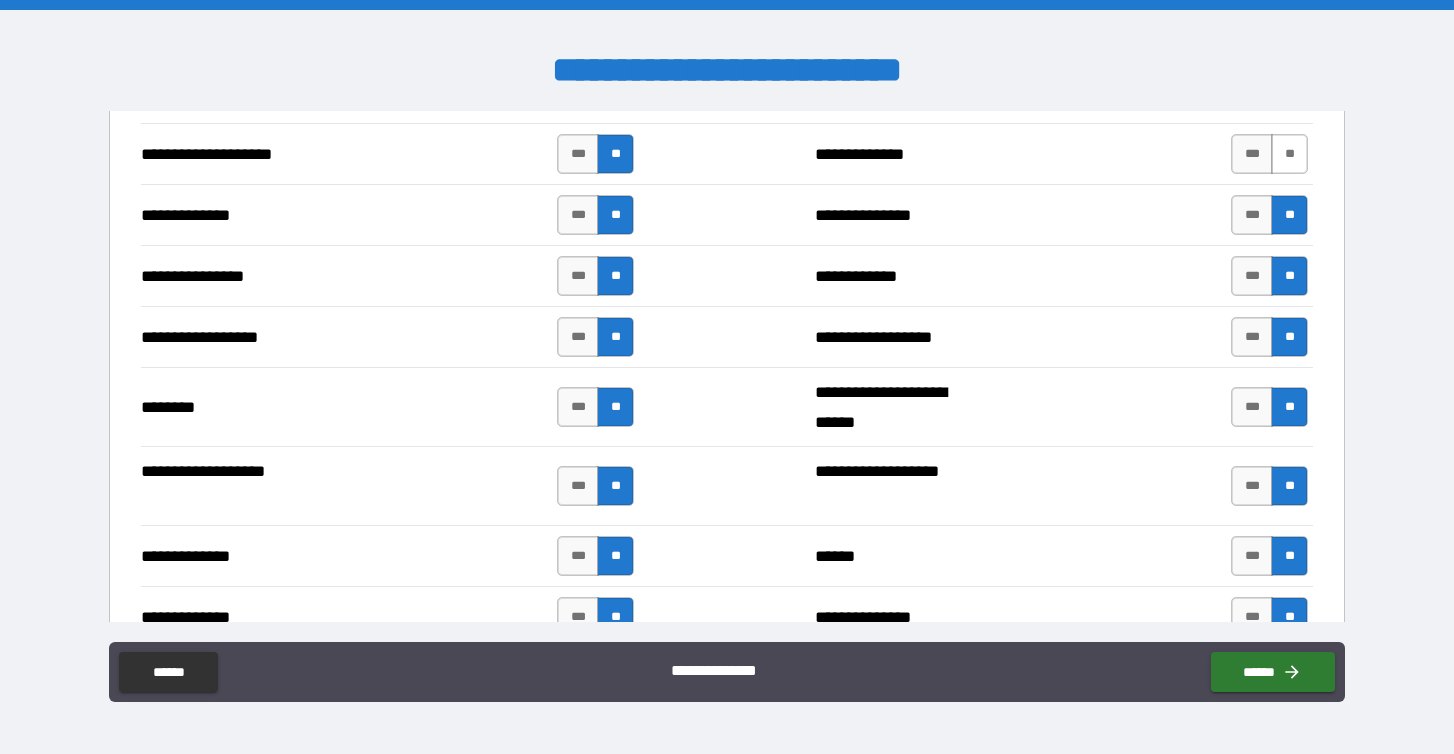 click on "**" at bounding box center (1289, 154) 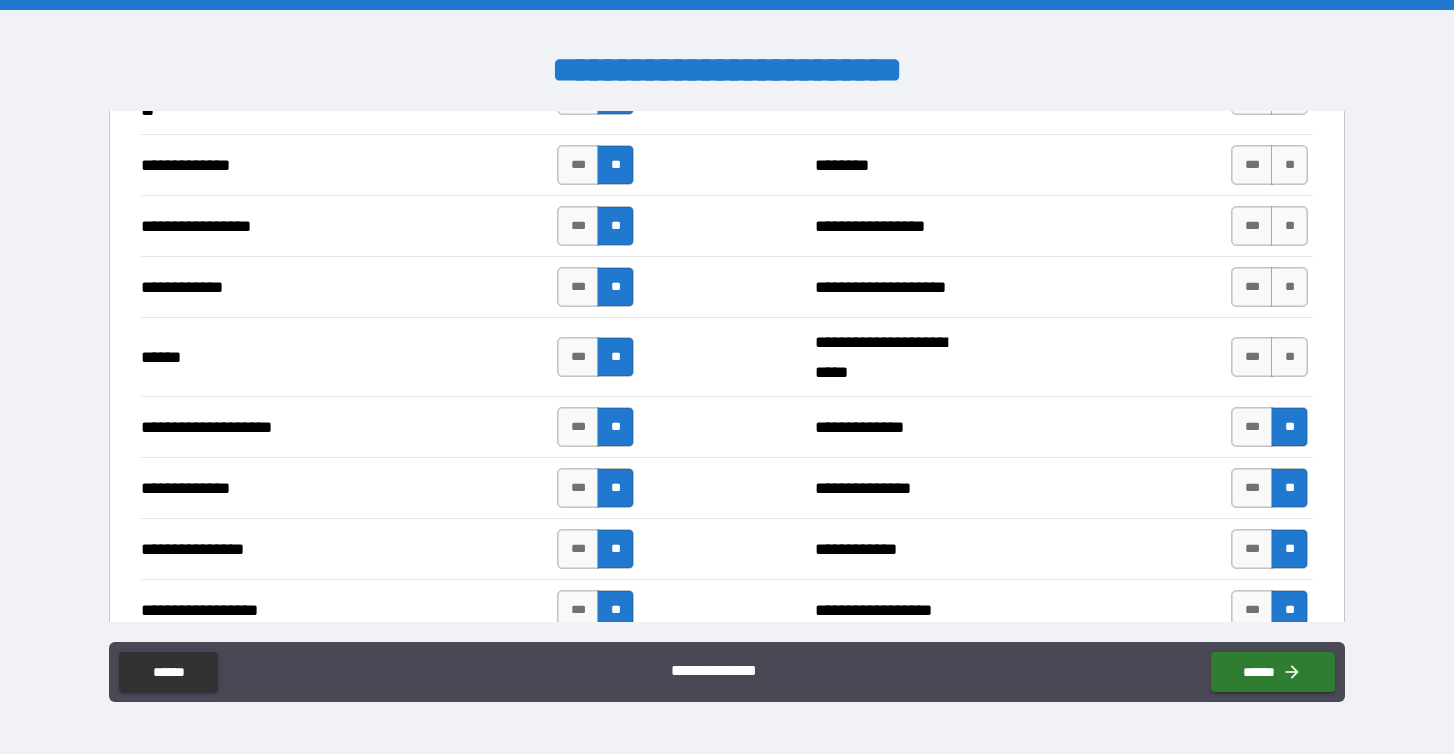 scroll, scrollTop: 2794, scrollLeft: 0, axis: vertical 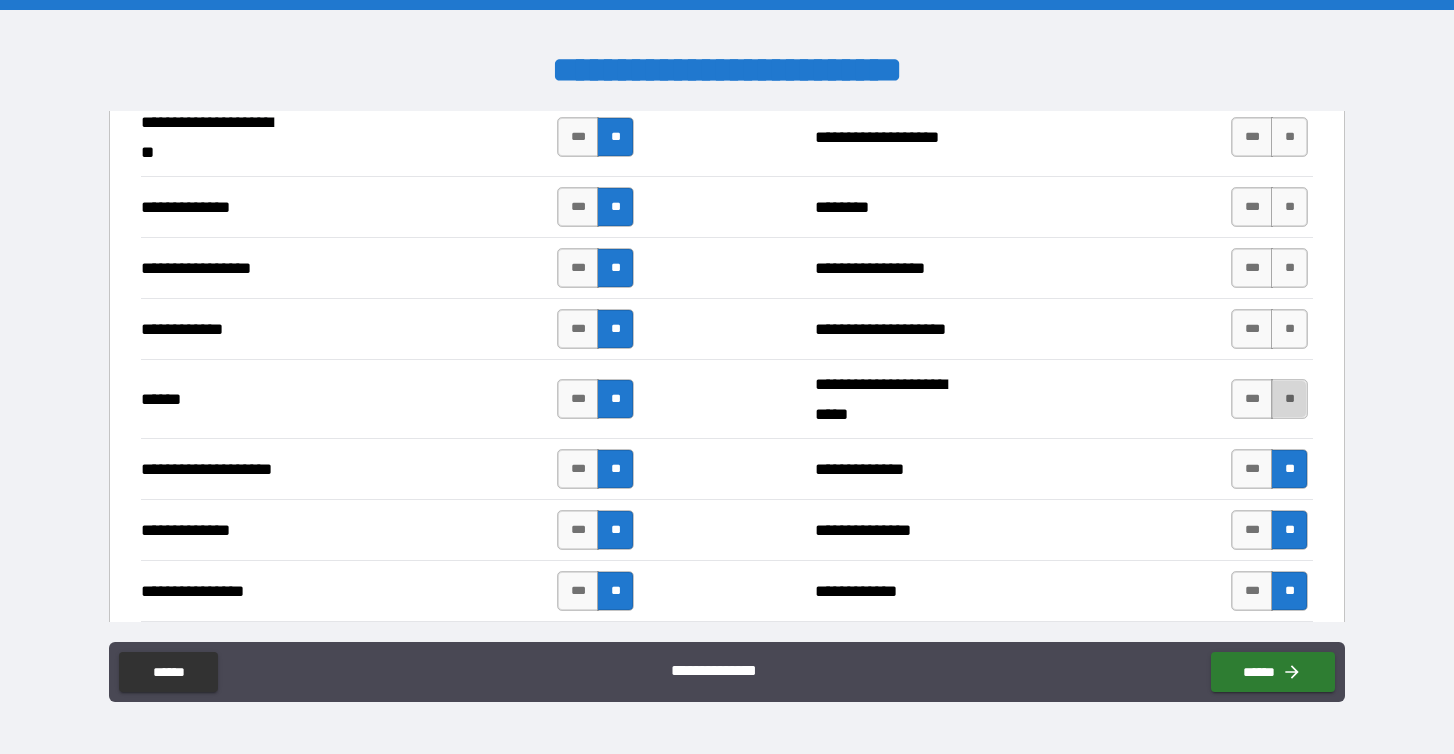 click on "**" at bounding box center [1289, 399] 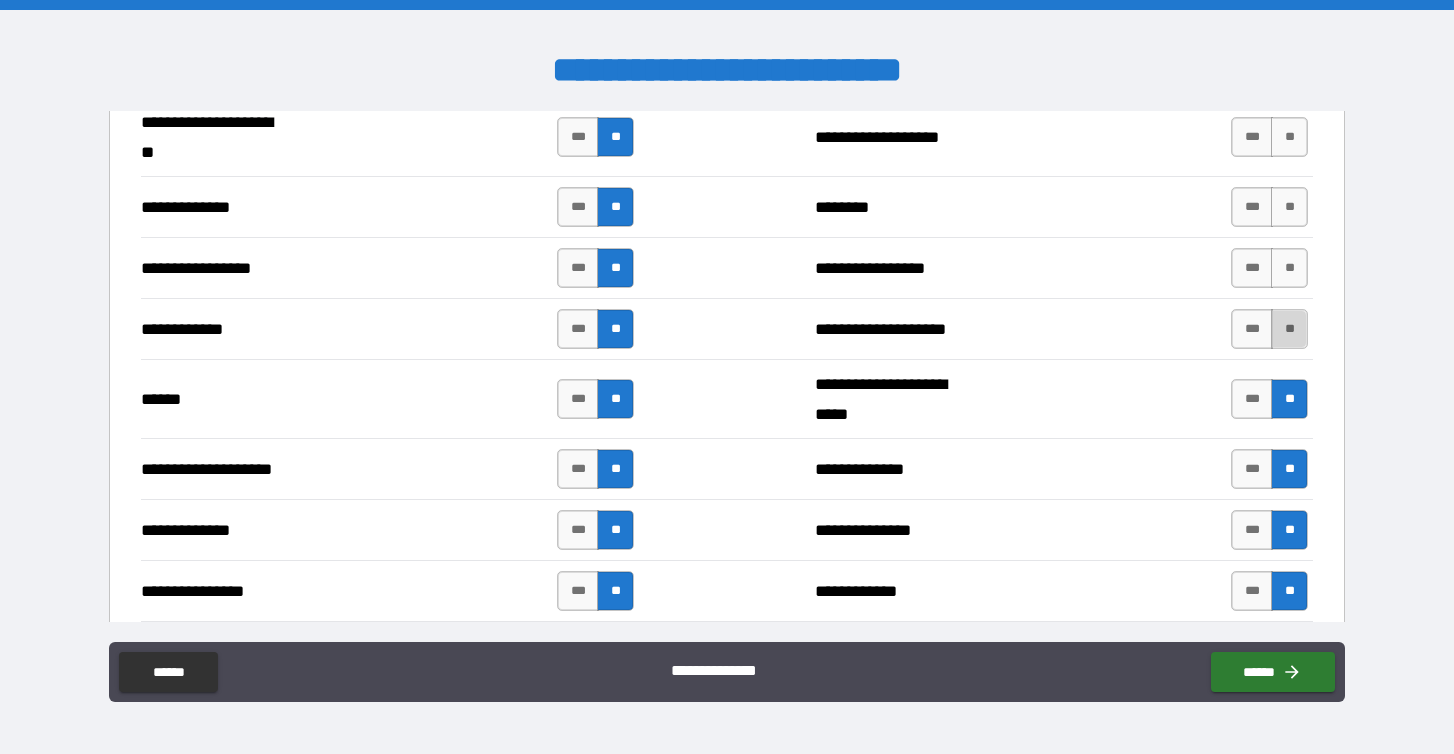 click on "**" at bounding box center (1289, 329) 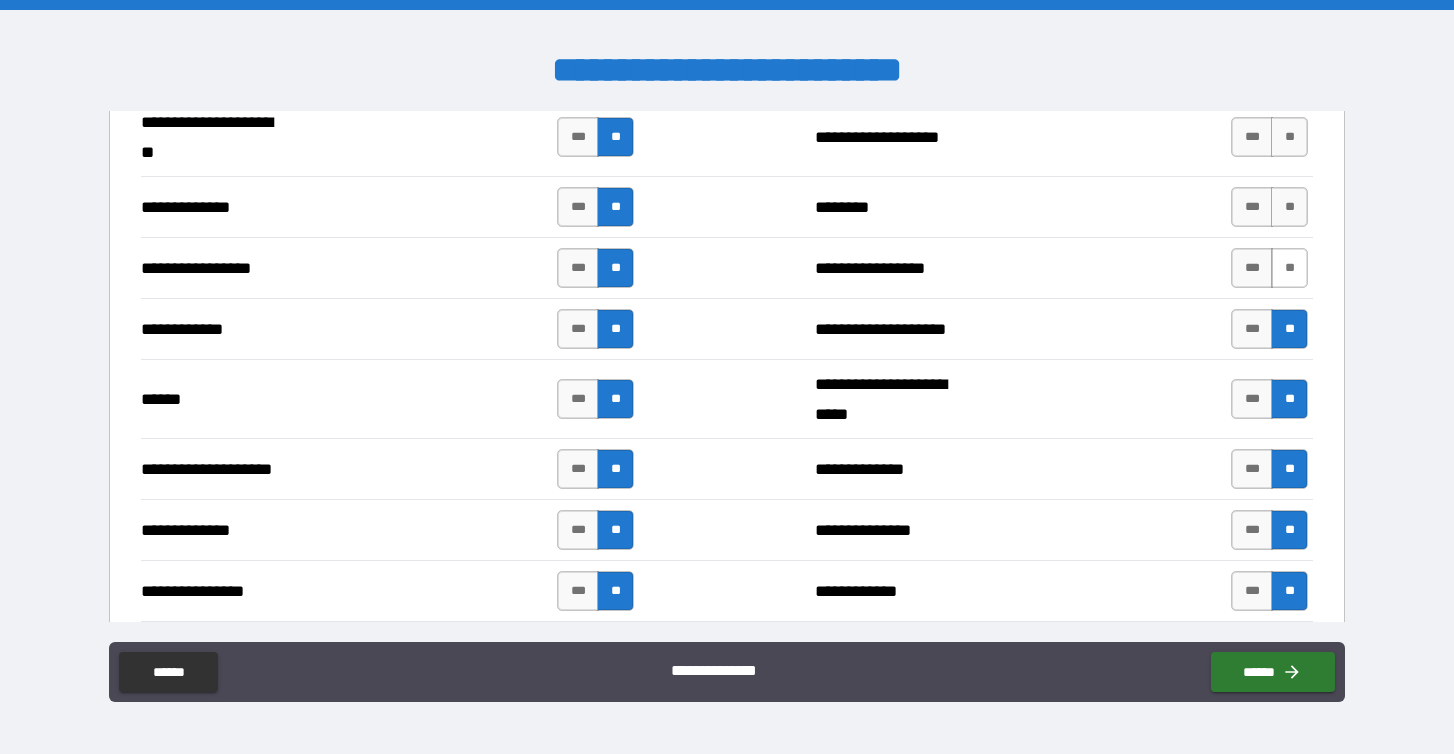 click on "**" at bounding box center [1289, 268] 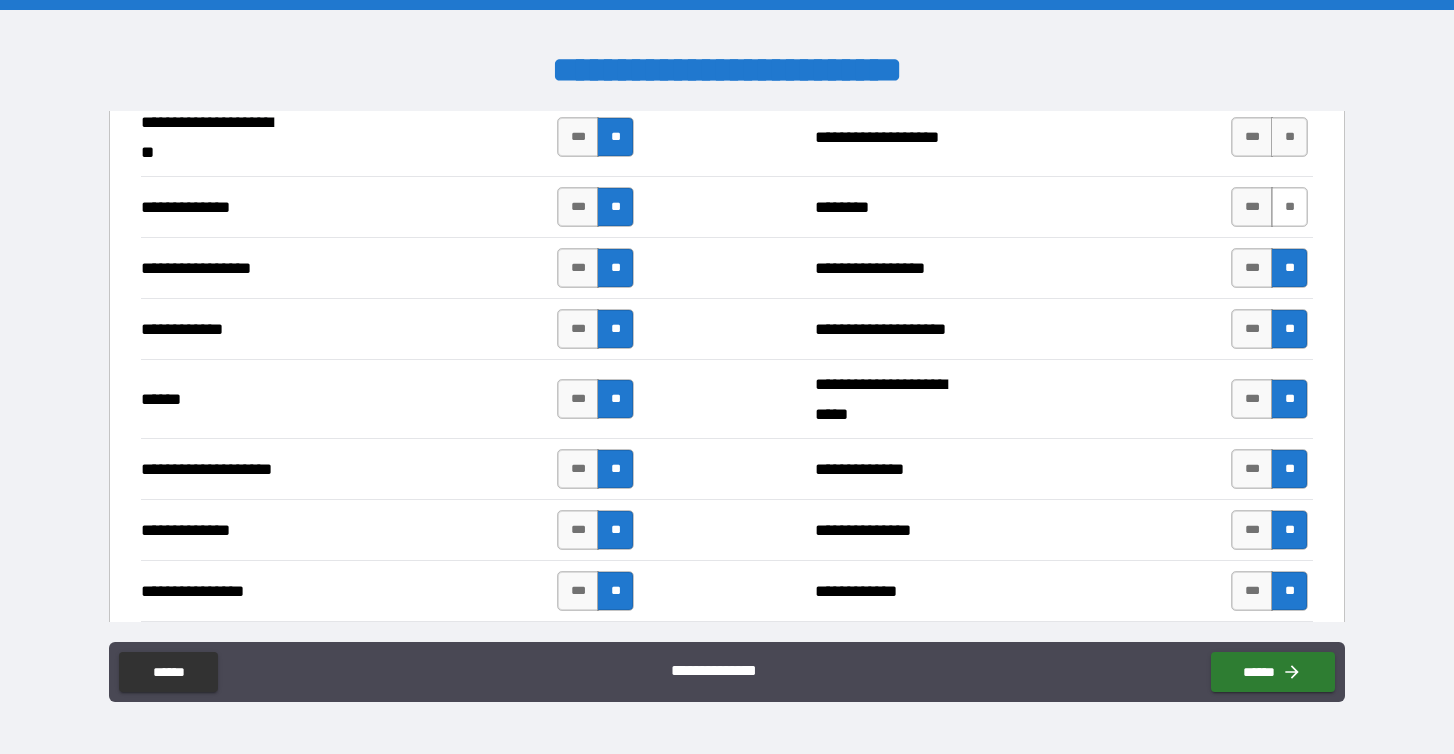 click on "**" at bounding box center [1289, 207] 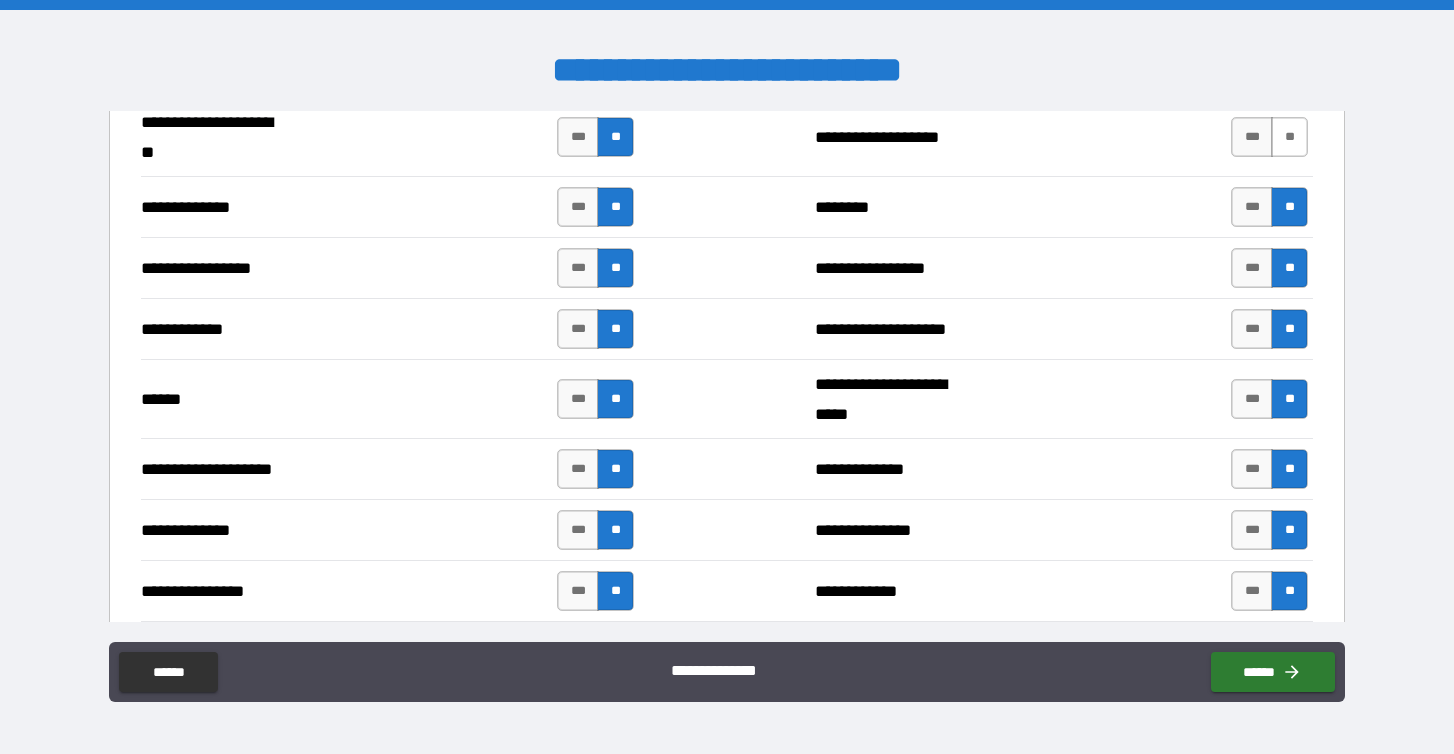 click on "**" at bounding box center [1289, 137] 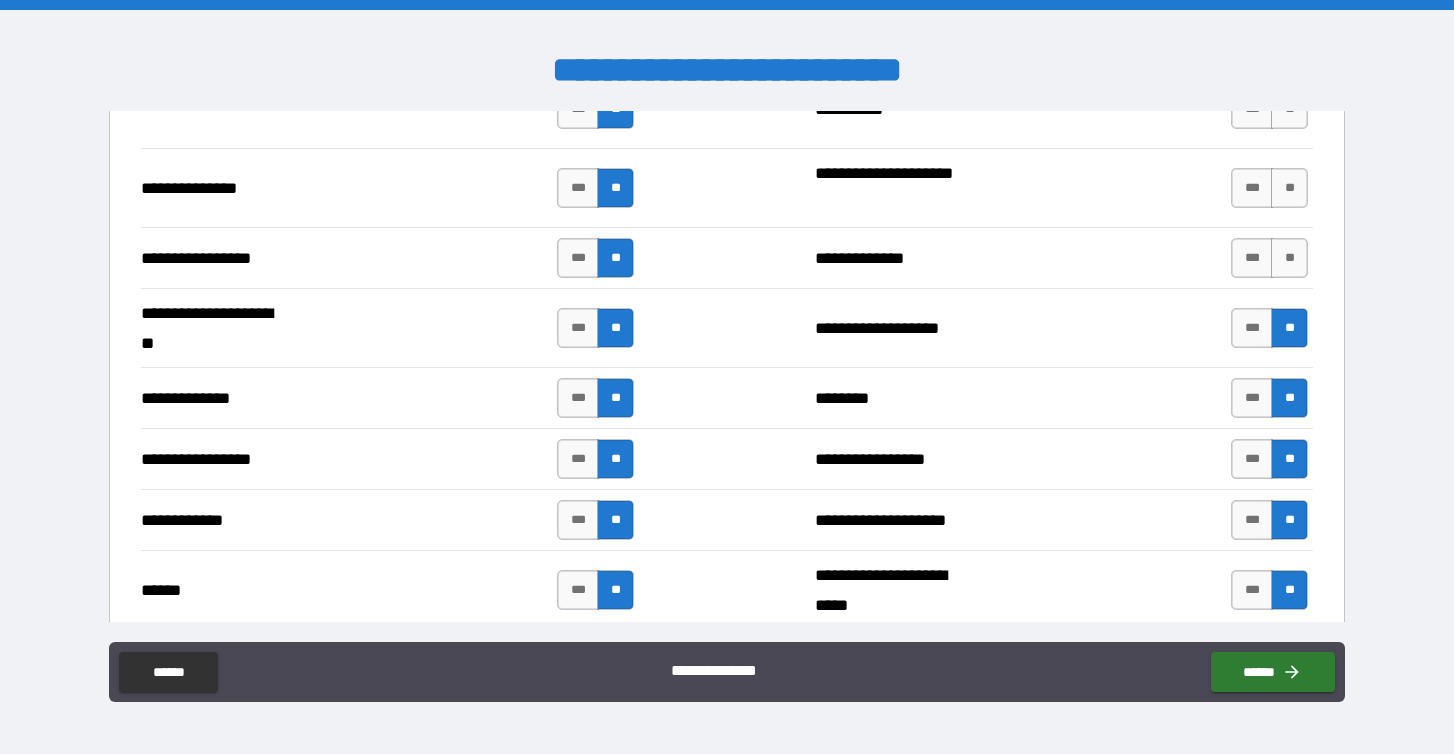 scroll, scrollTop: 2531, scrollLeft: 0, axis: vertical 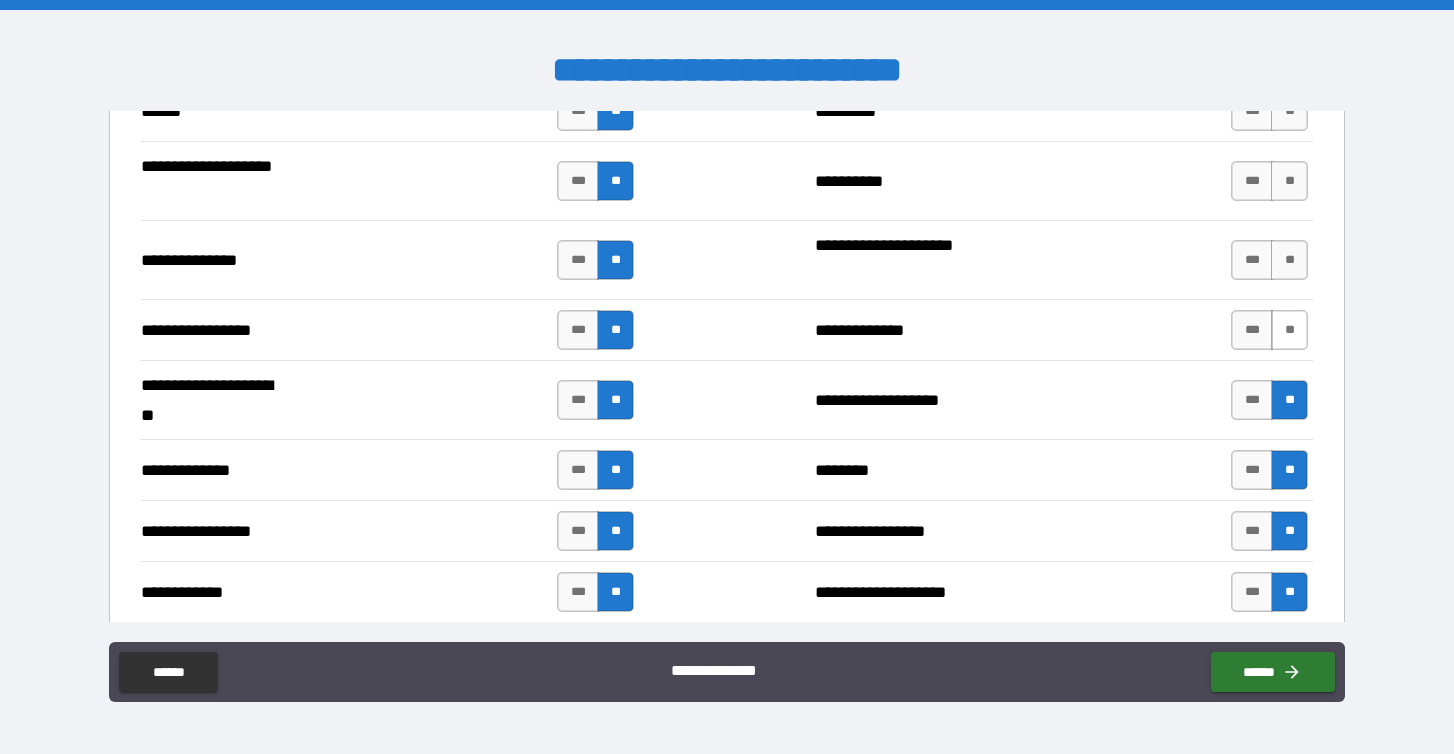 click on "**" at bounding box center (1289, 330) 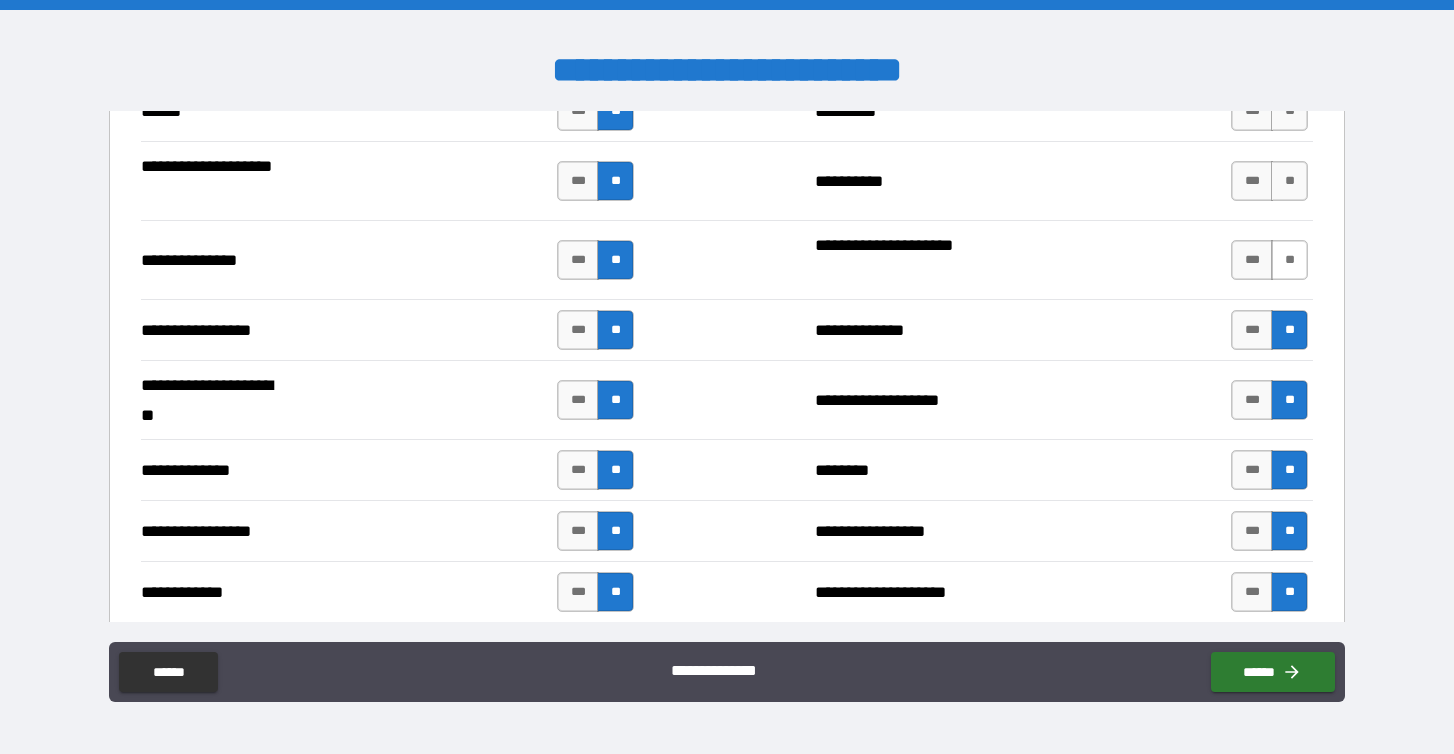 click on "**" at bounding box center [1289, 260] 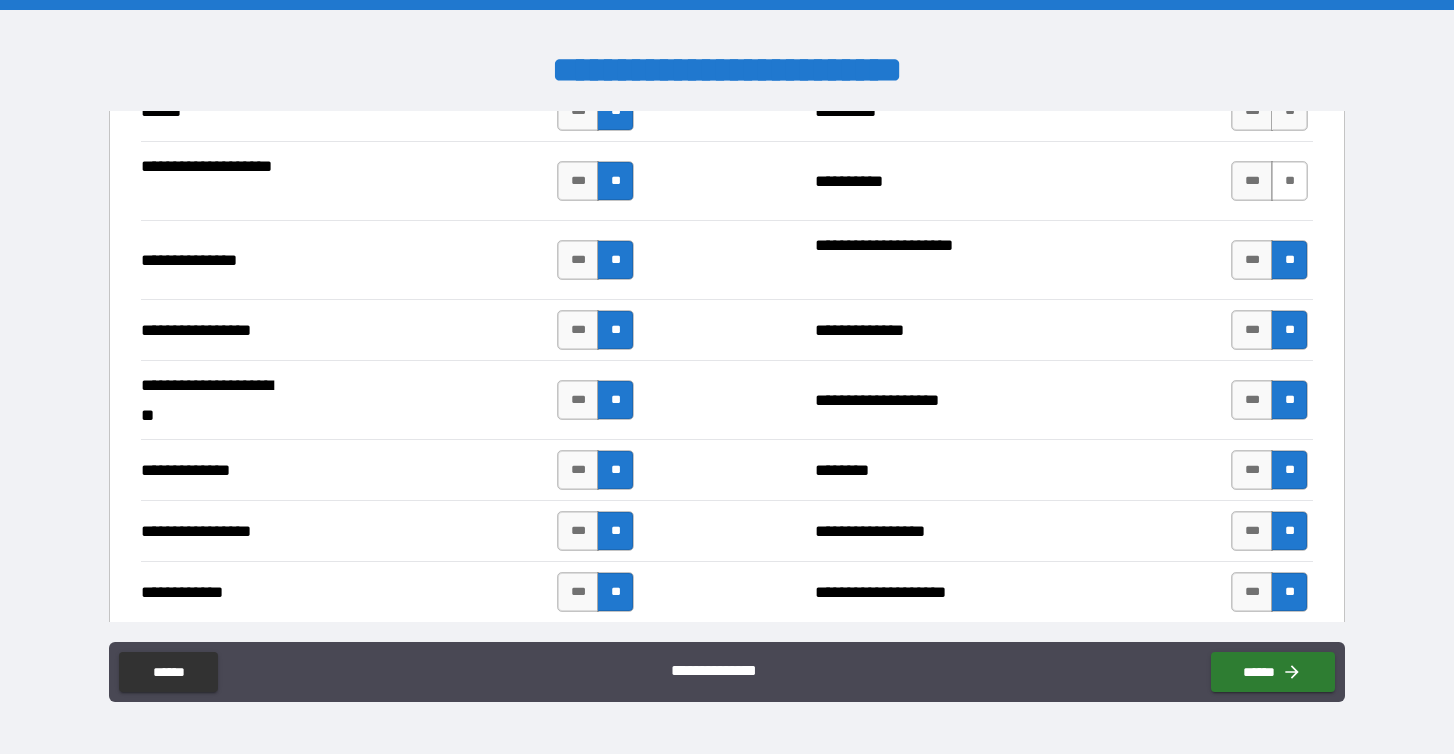 click on "**" at bounding box center [1289, 181] 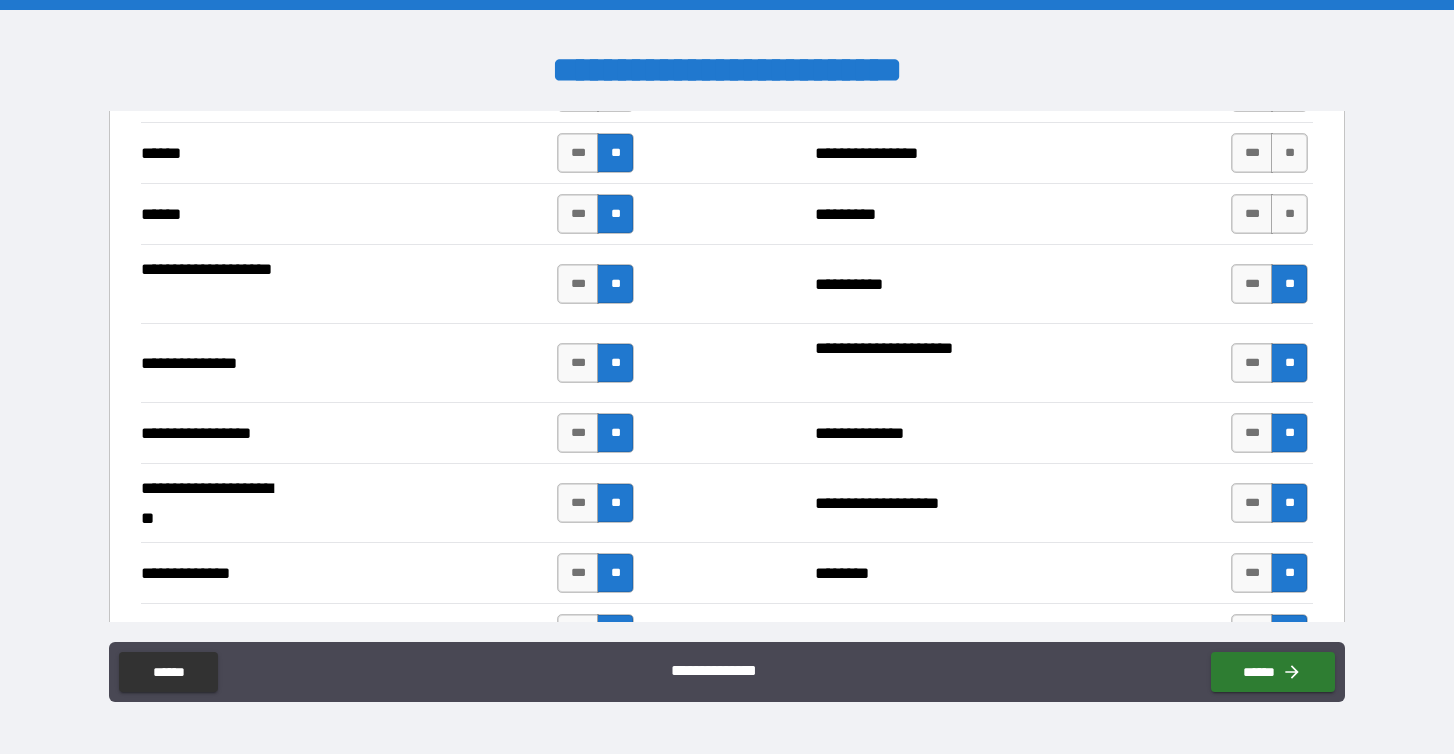 scroll, scrollTop: 2385, scrollLeft: 0, axis: vertical 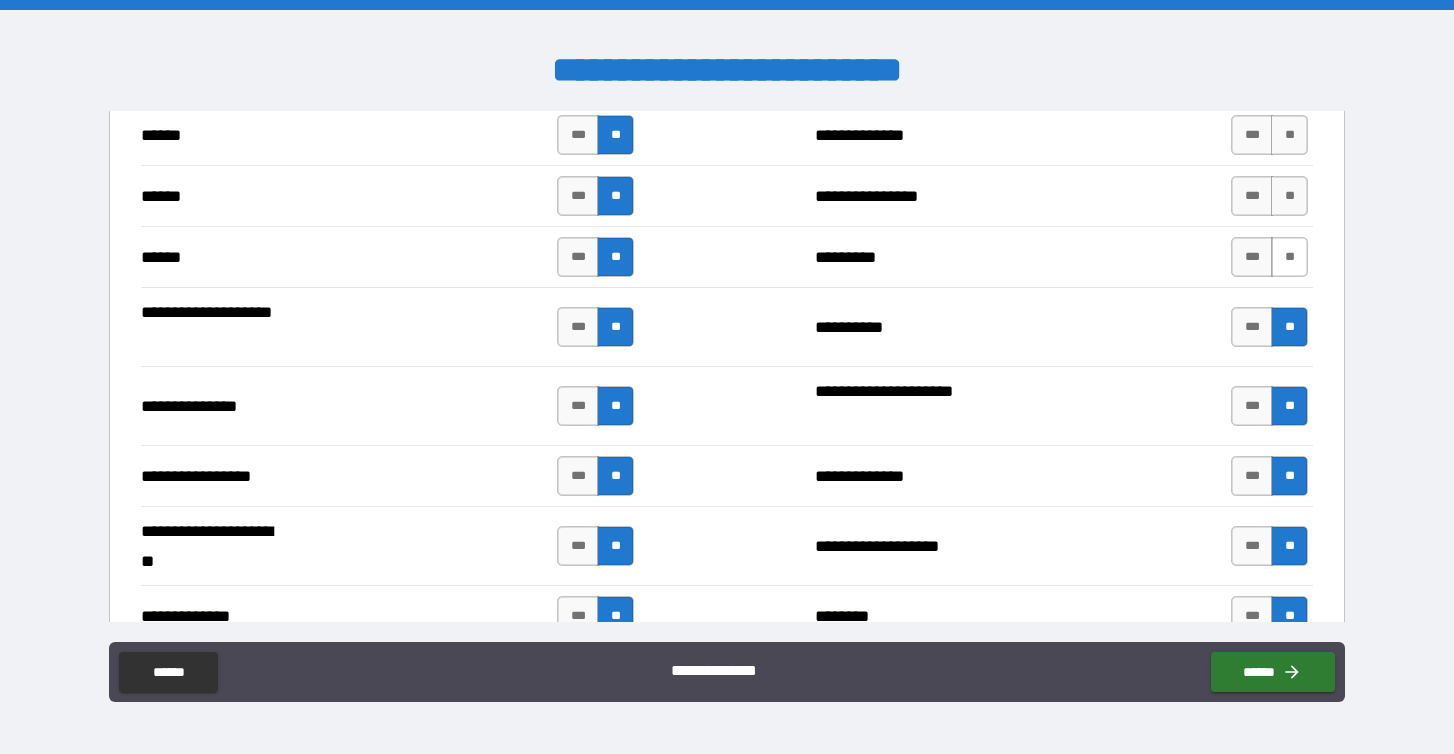 click on "**" at bounding box center [1289, 257] 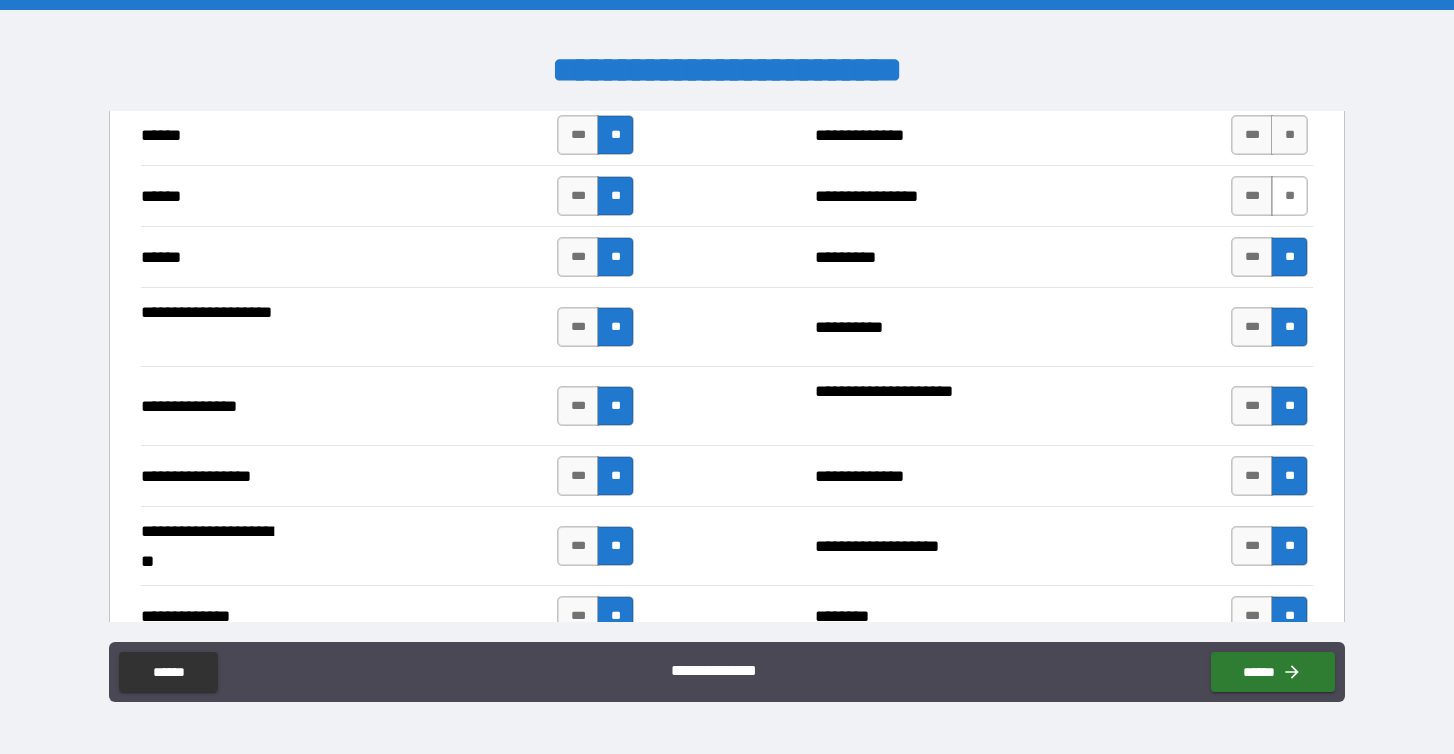 click on "**" at bounding box center [1289, 196] 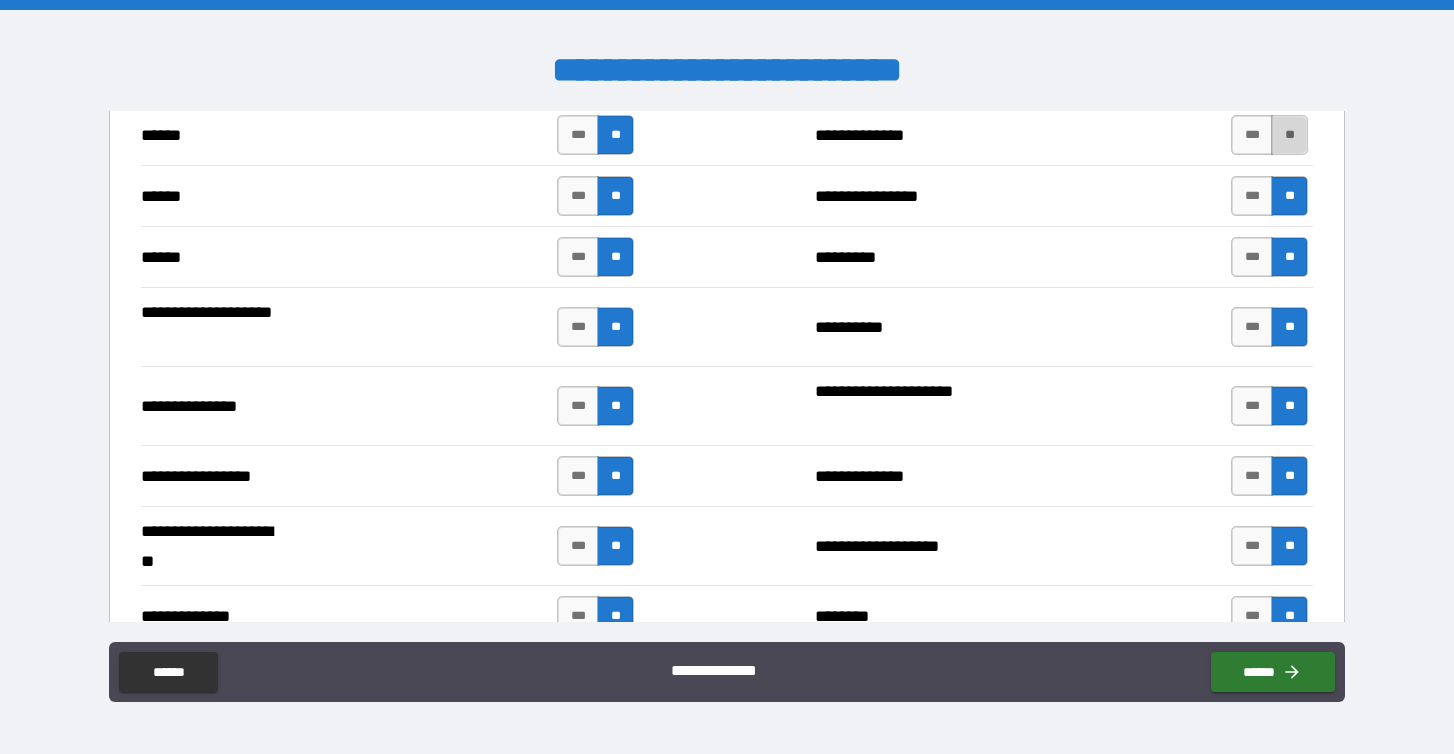 click on "**" at bounding box center (1289, 135) 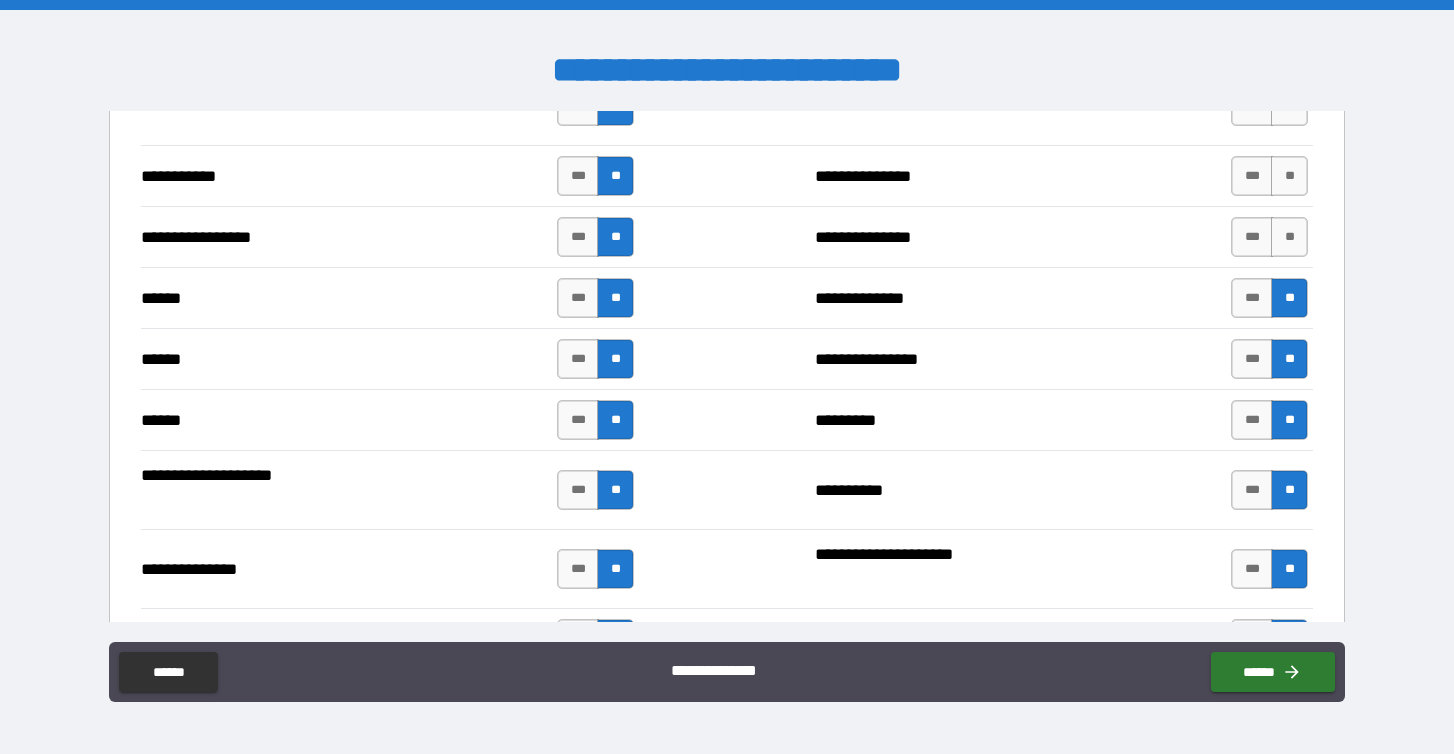 scroll, scrollTop: 2174, scrollLeft: 0, axis: vertical 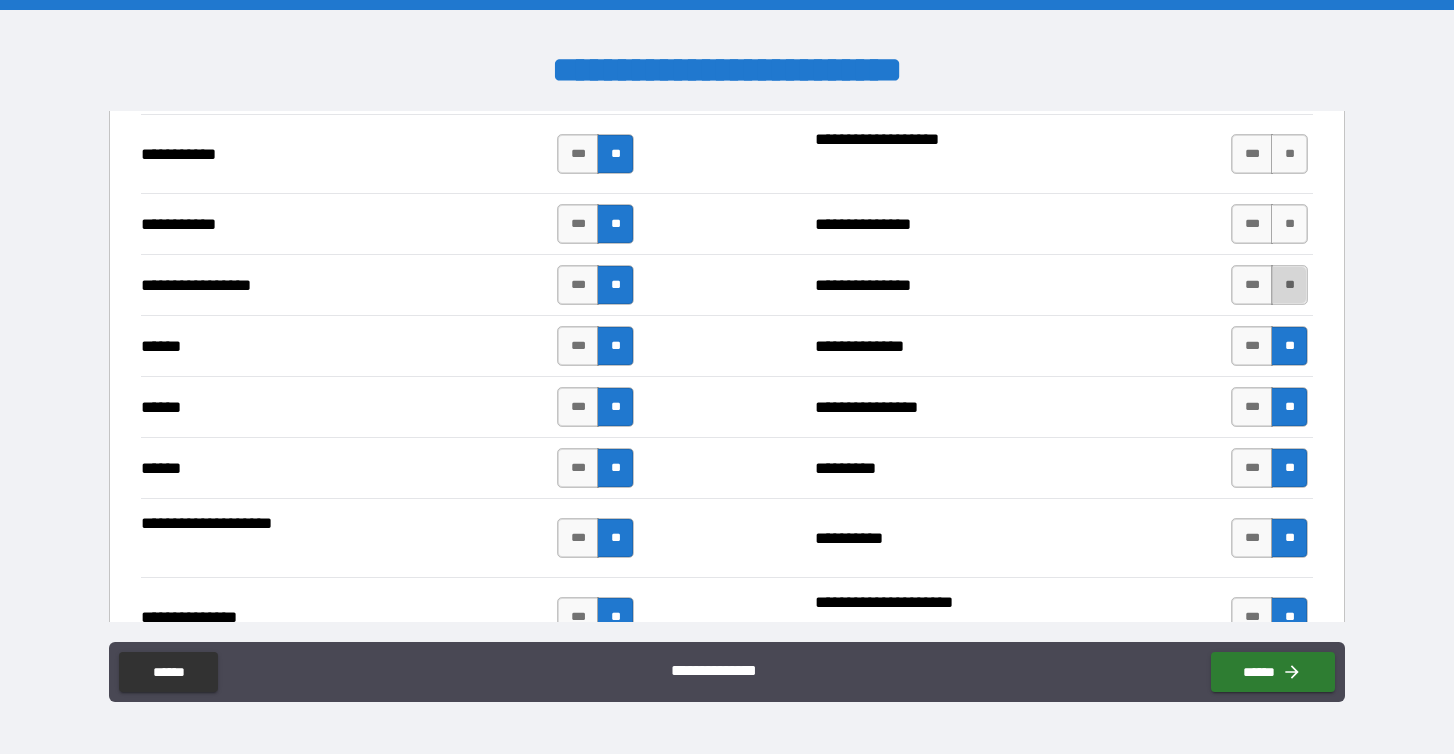 click on "**" at bounding box center (1289, 285) 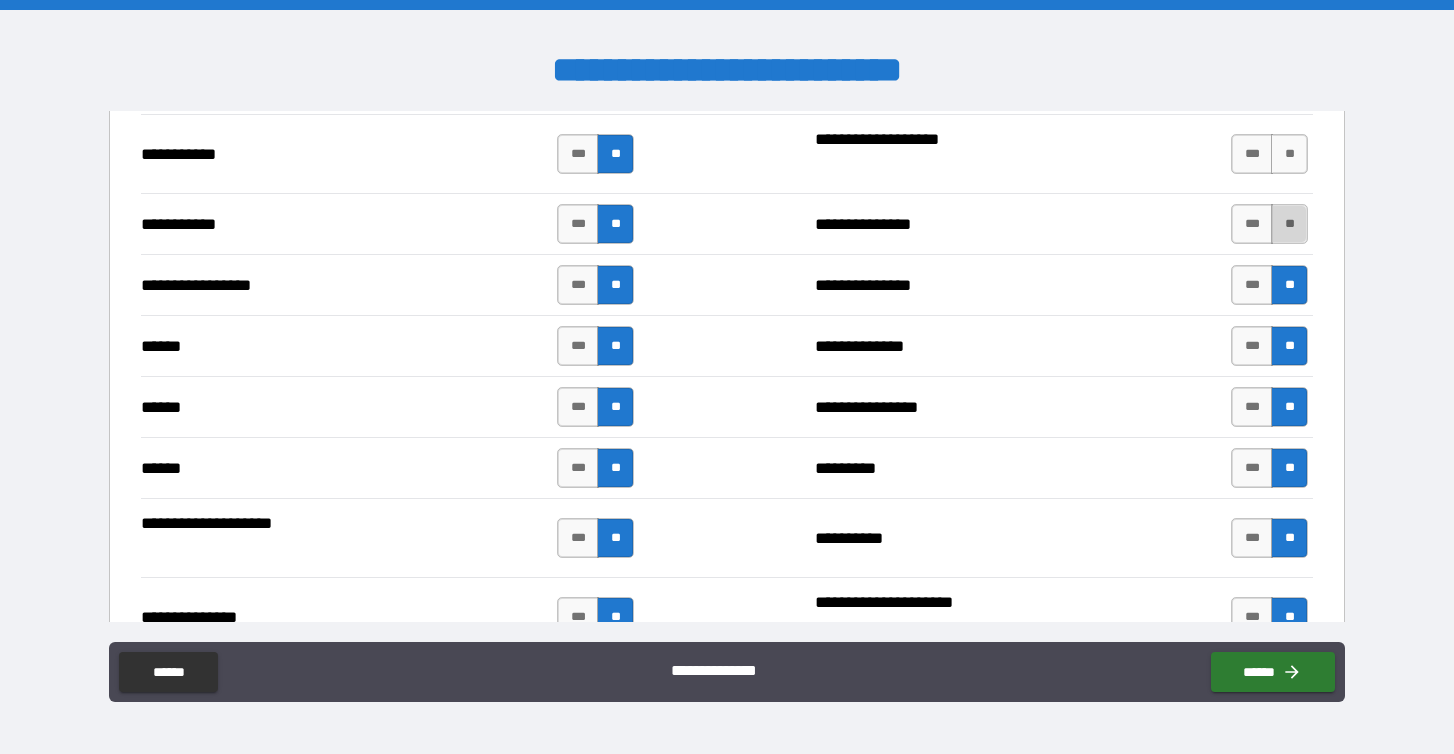 click on "**" at bounding box center [1289, 224] 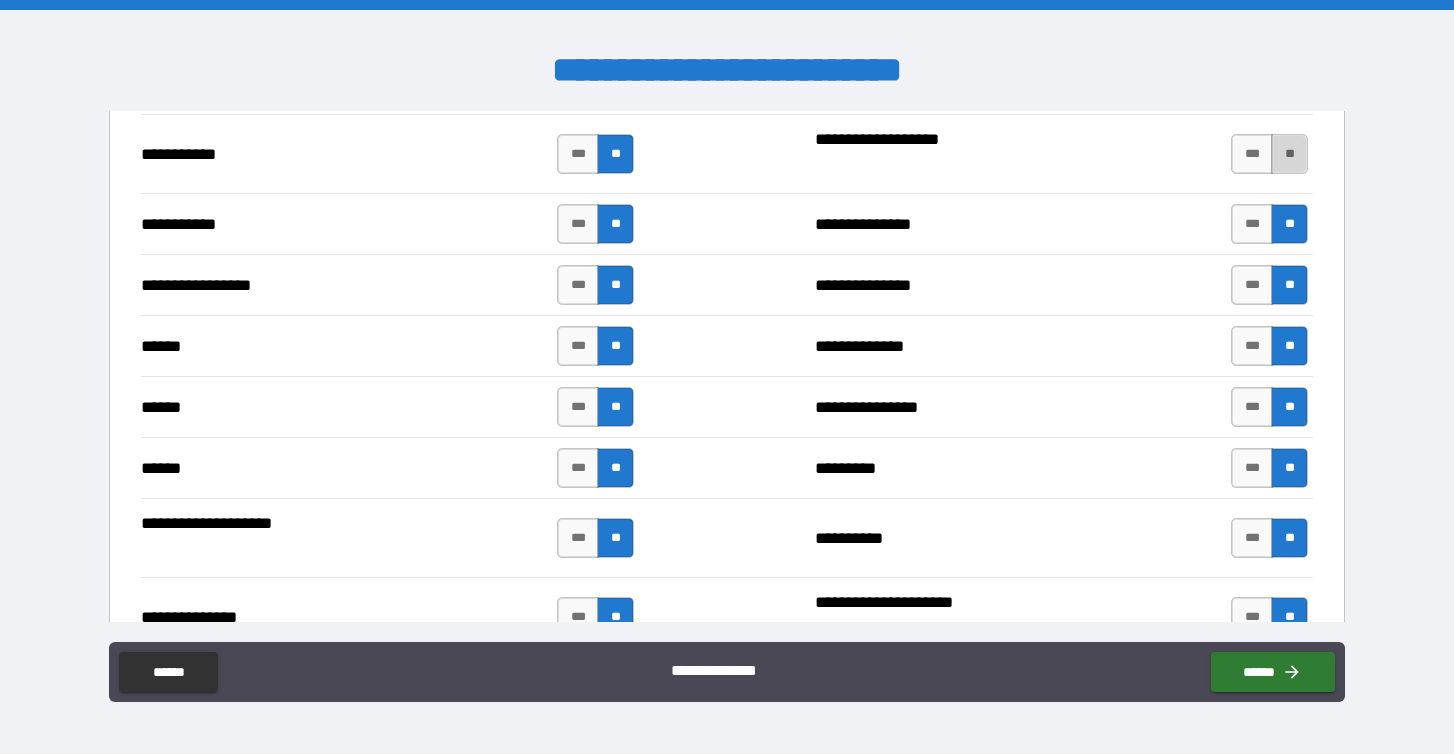 click on "**" at bounding box center [1289, 154] 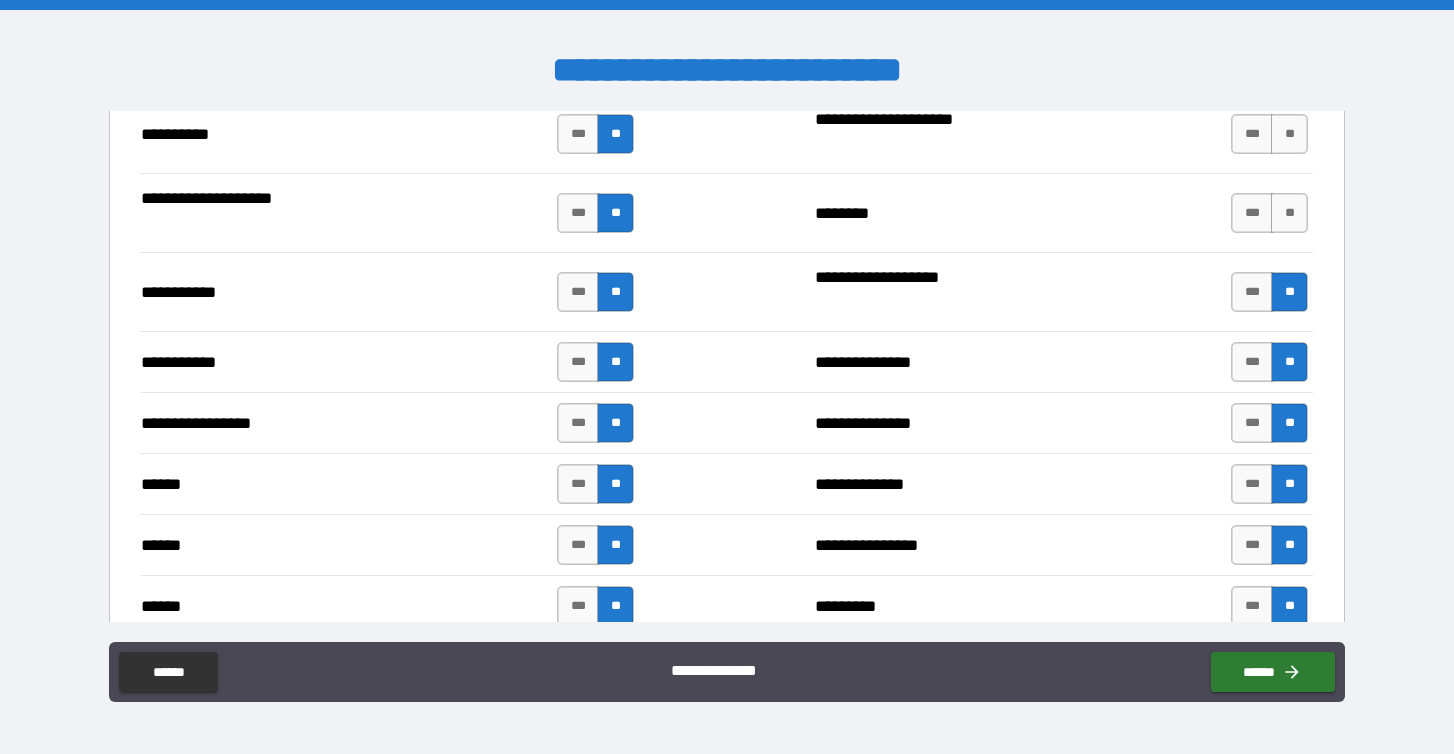 scroll, scrollTop: 2025, scrollLeft: 0, axis: vertical 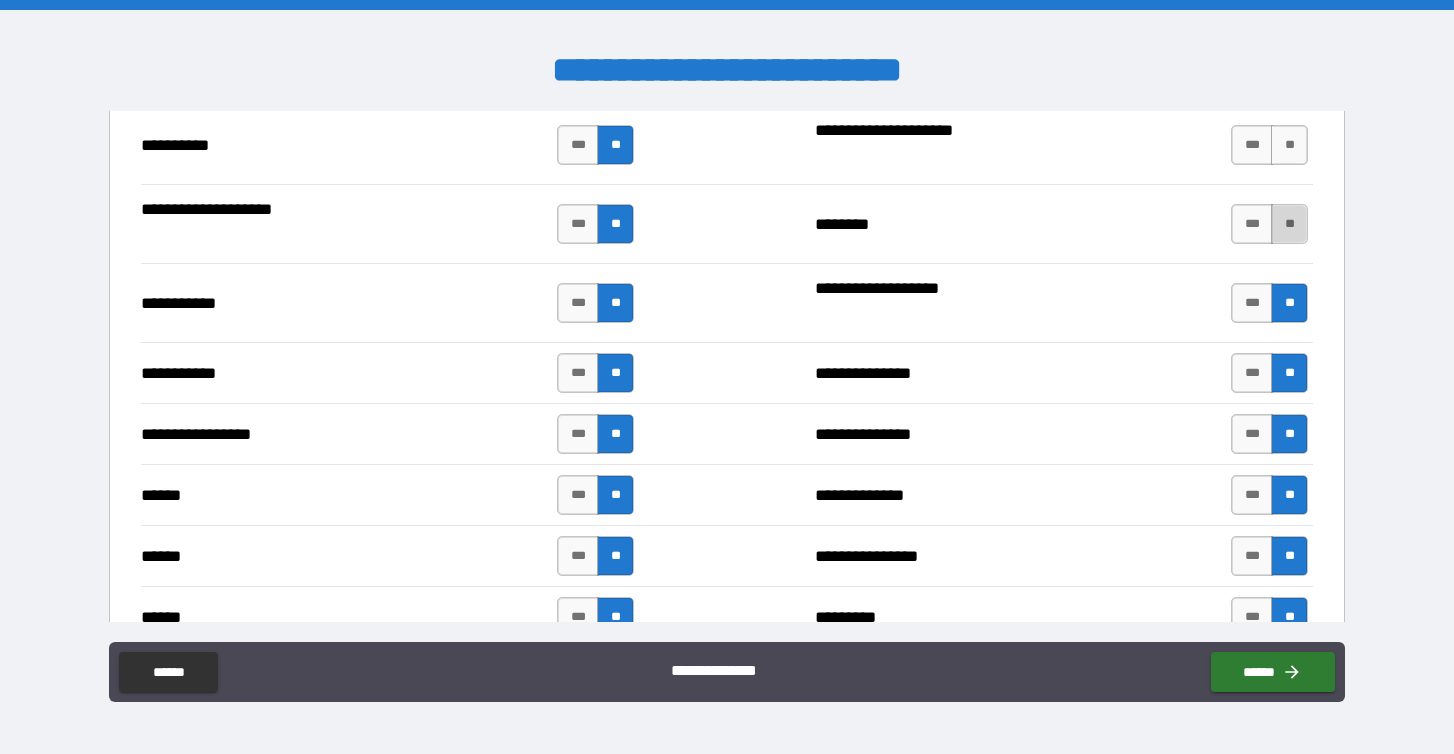 click on "**" at bounding box center (1289, 224) 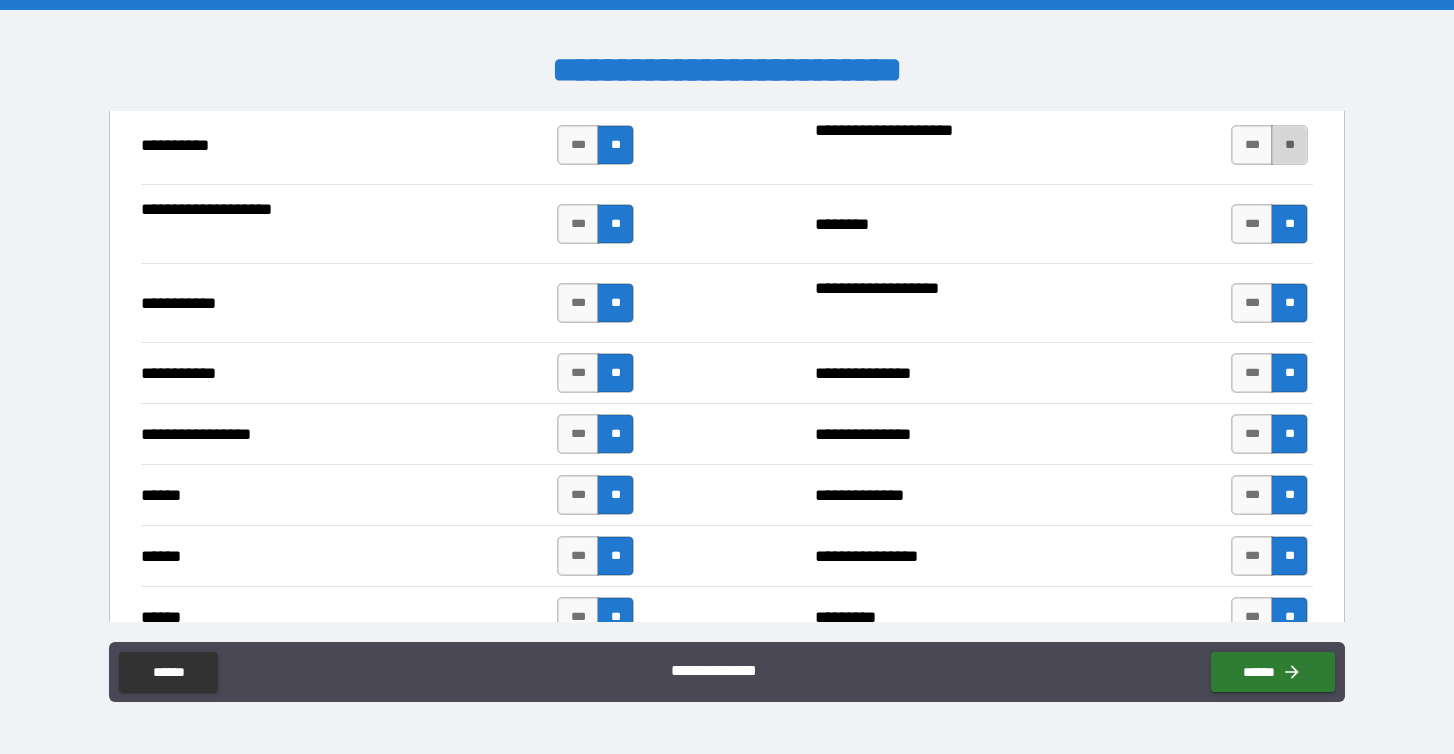 click on "**" at bounding box center (1289, 145) 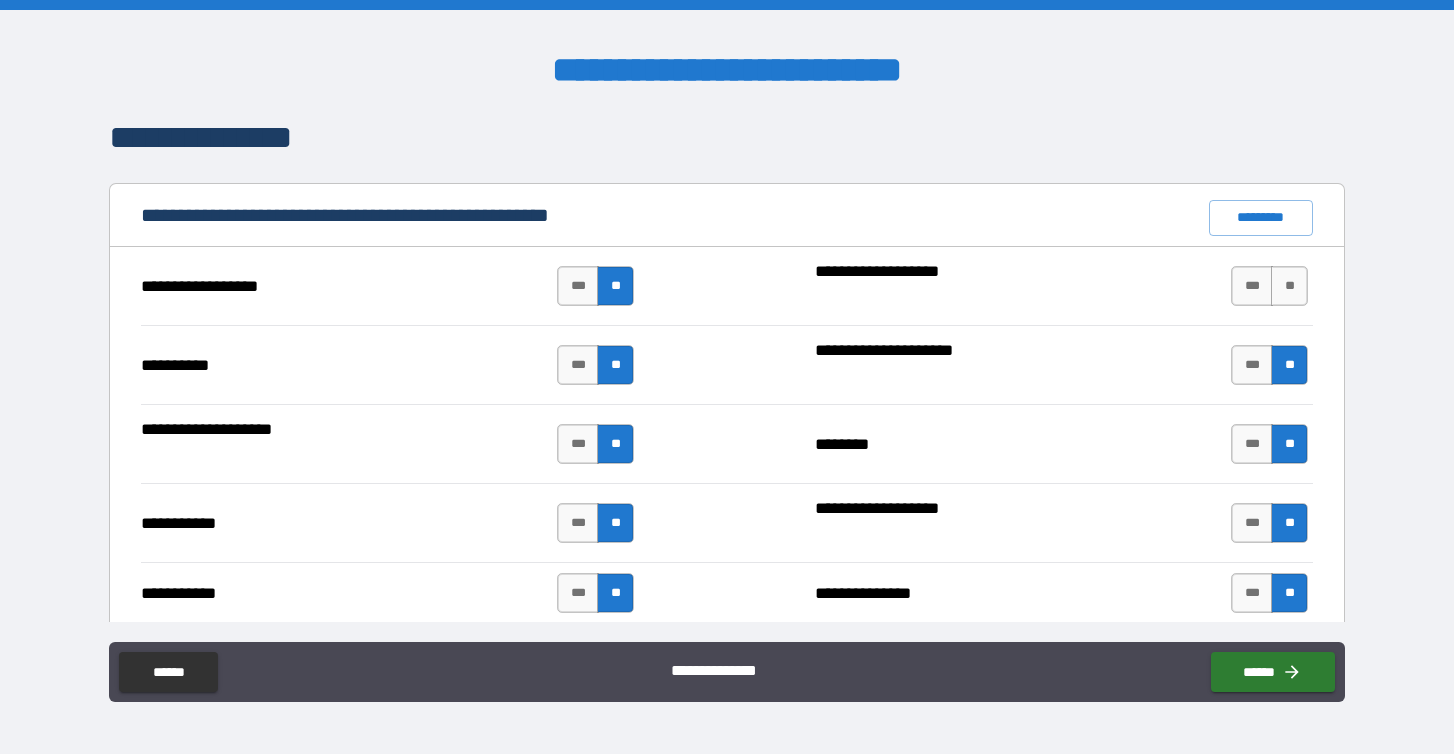 scroll, scrollTop: 1774, scrollLeft: 0, axis: vertical 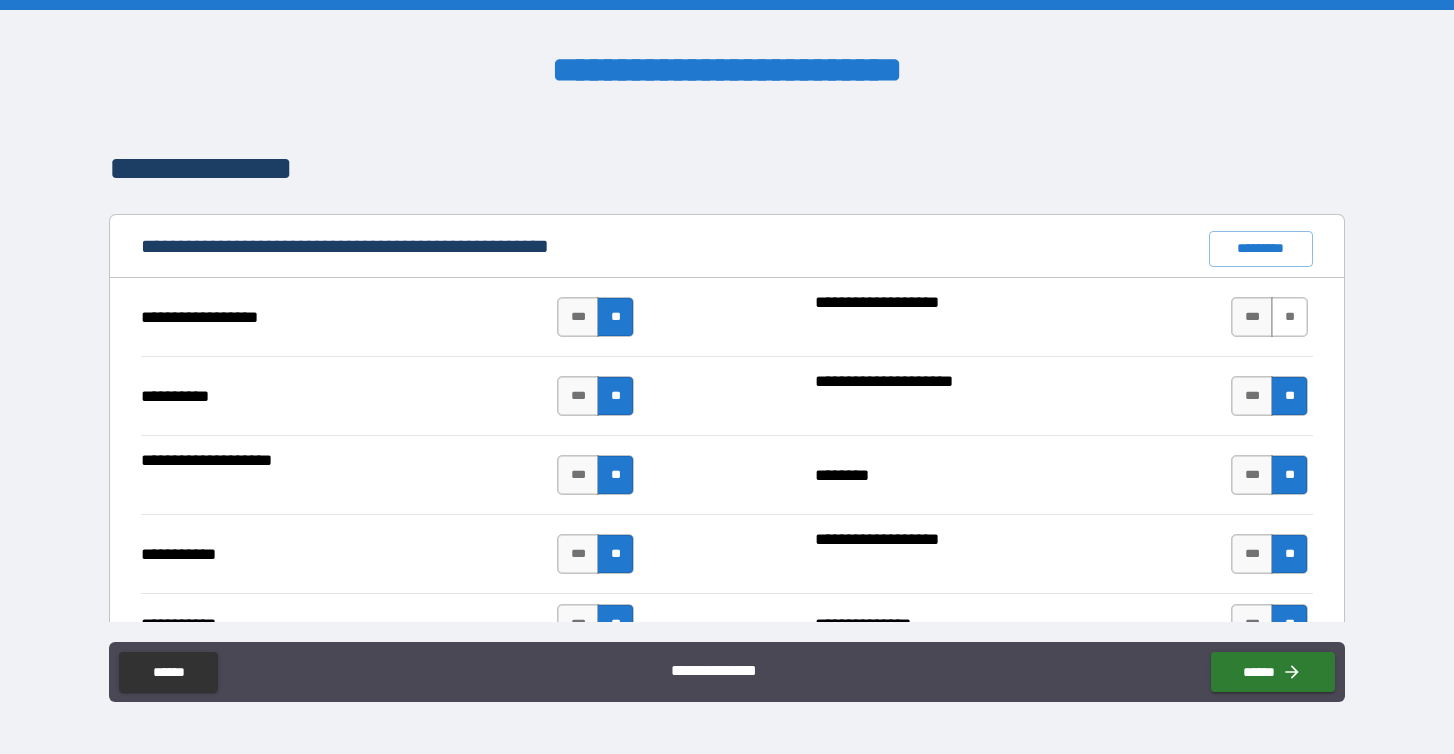 click on "**" at bounding box center (1289, 317) 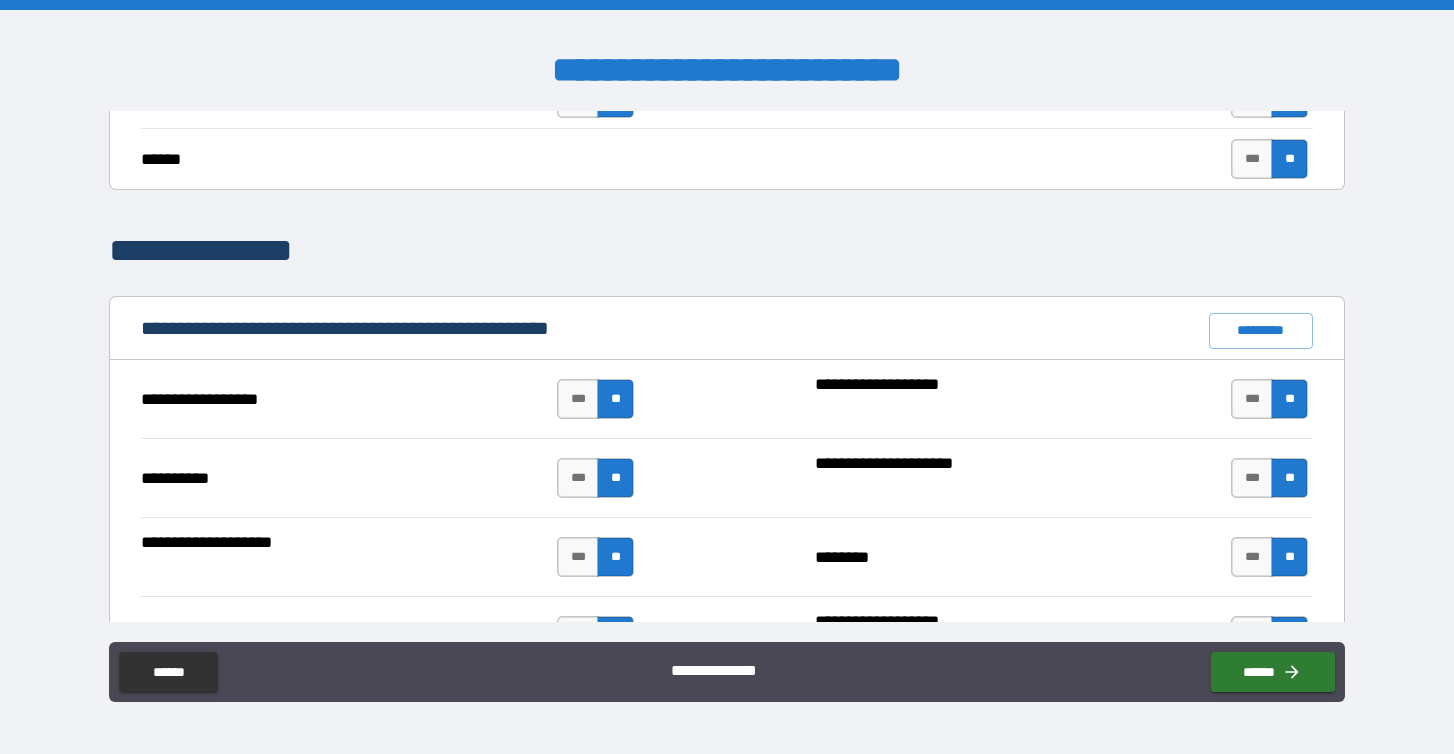 scroll, scrollTop: 1765, scrollLeft: 0, axis: vertical 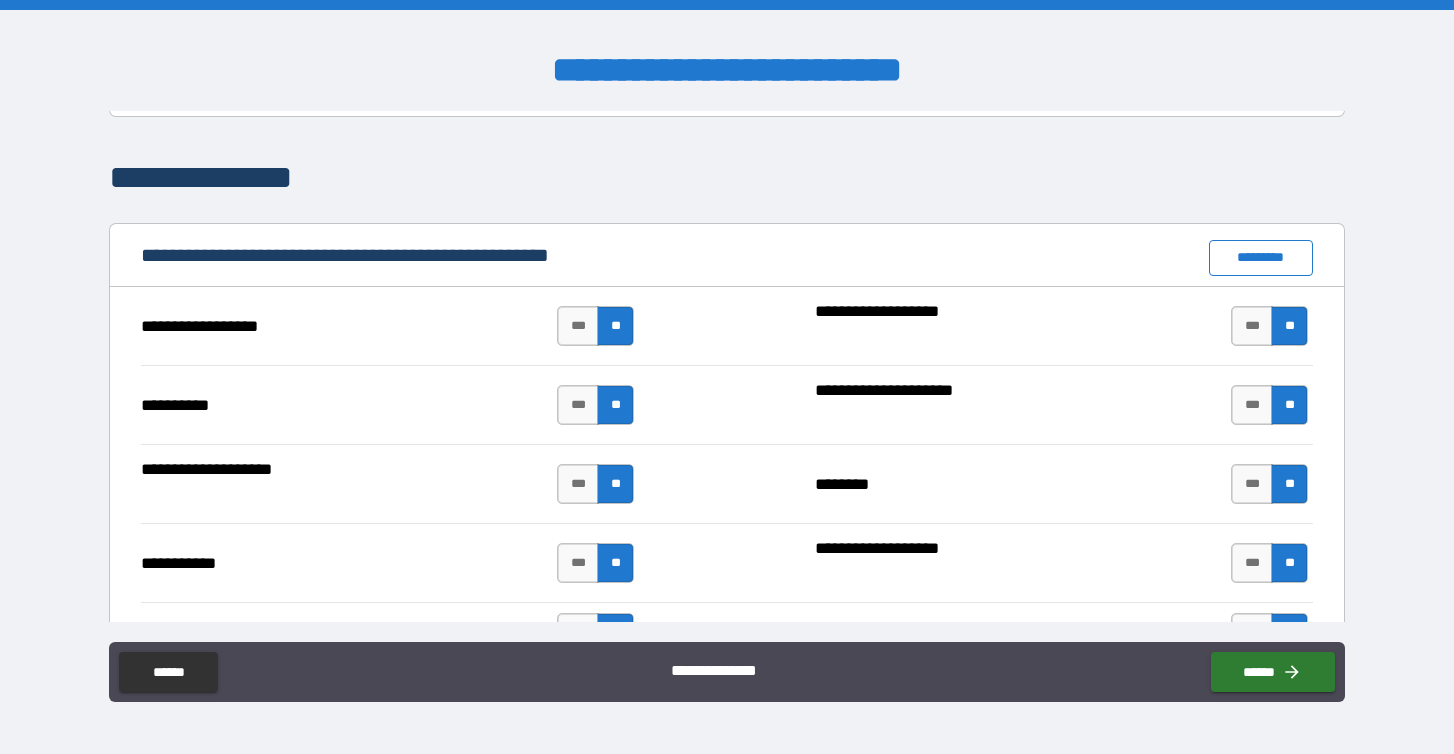 click on "*********" at bounding box center [1261, 258] 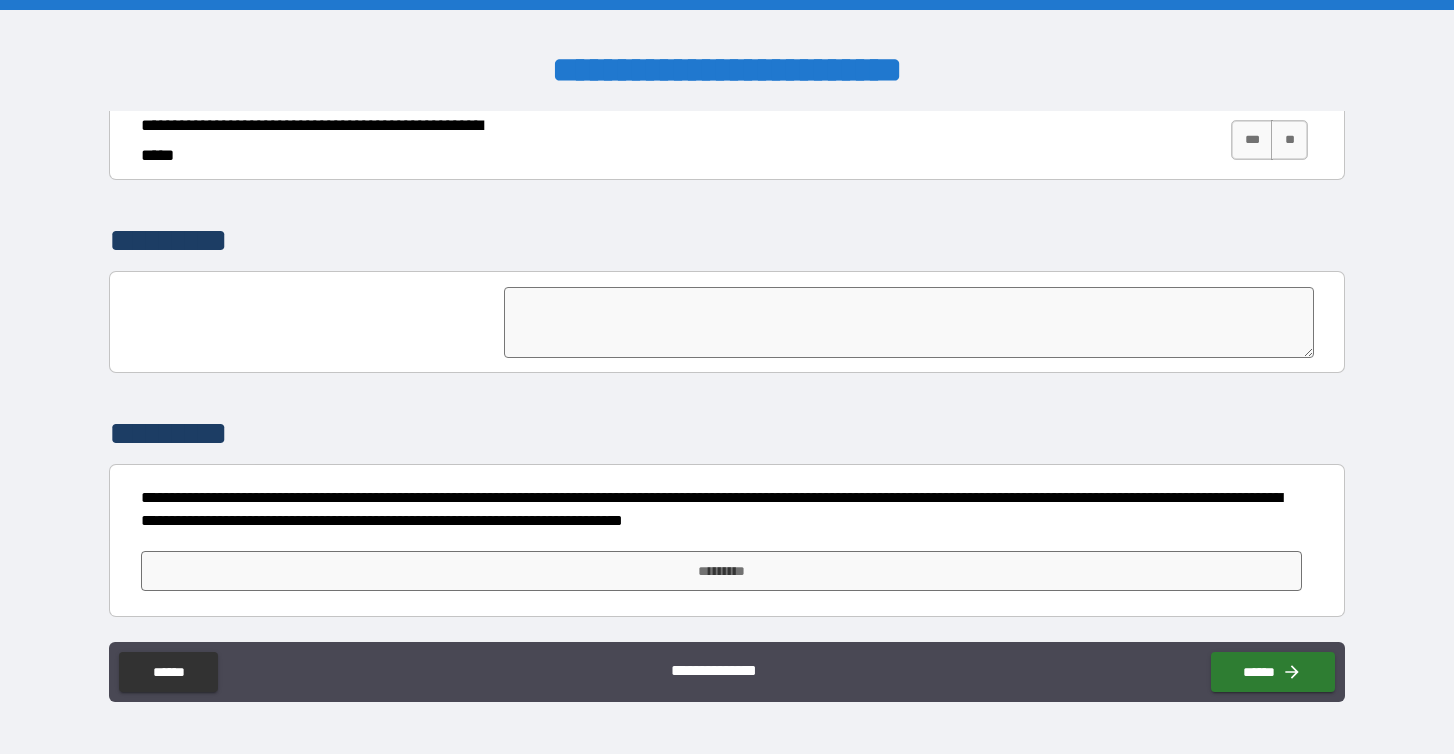 scroll, scrollTop: 4636, scrollLeft: 0, axis: vertical 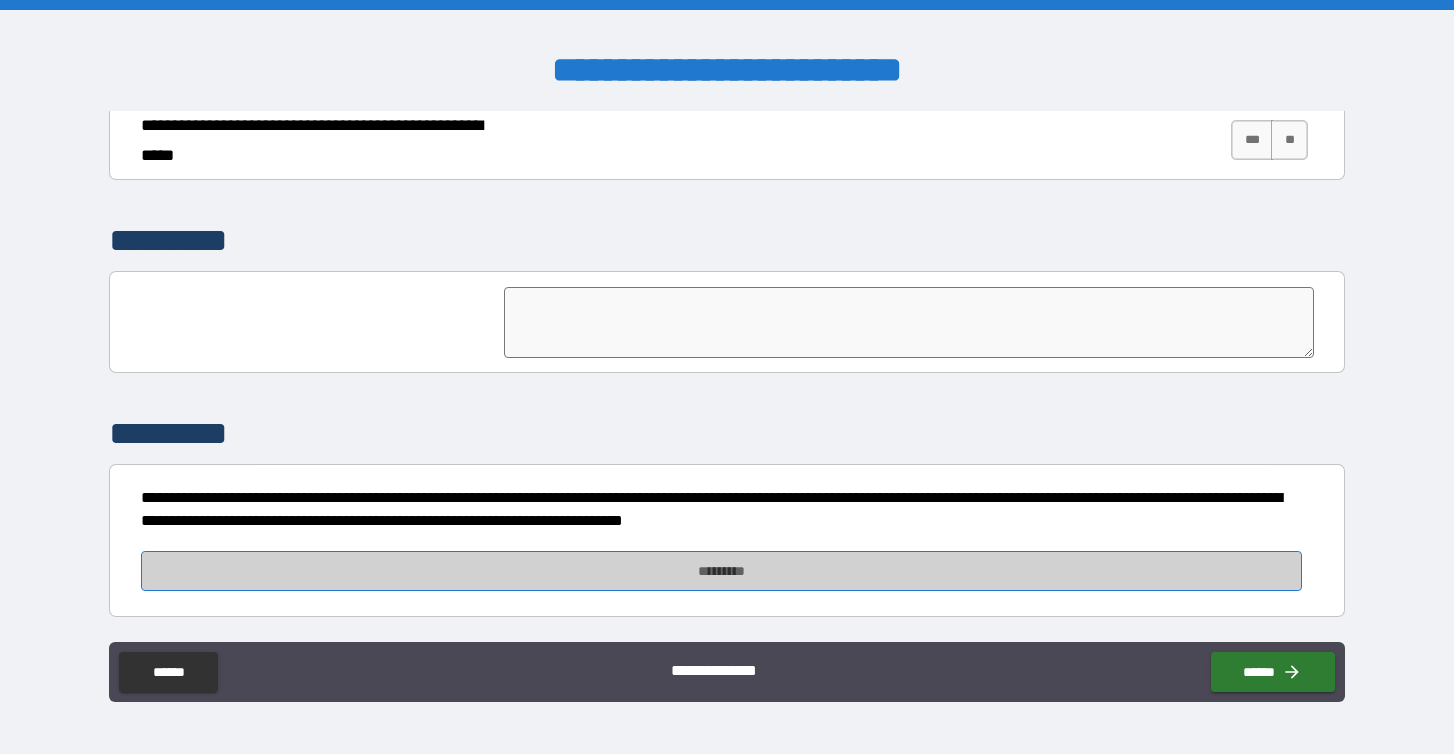 click on "*********" at bounding box center (721, 571) 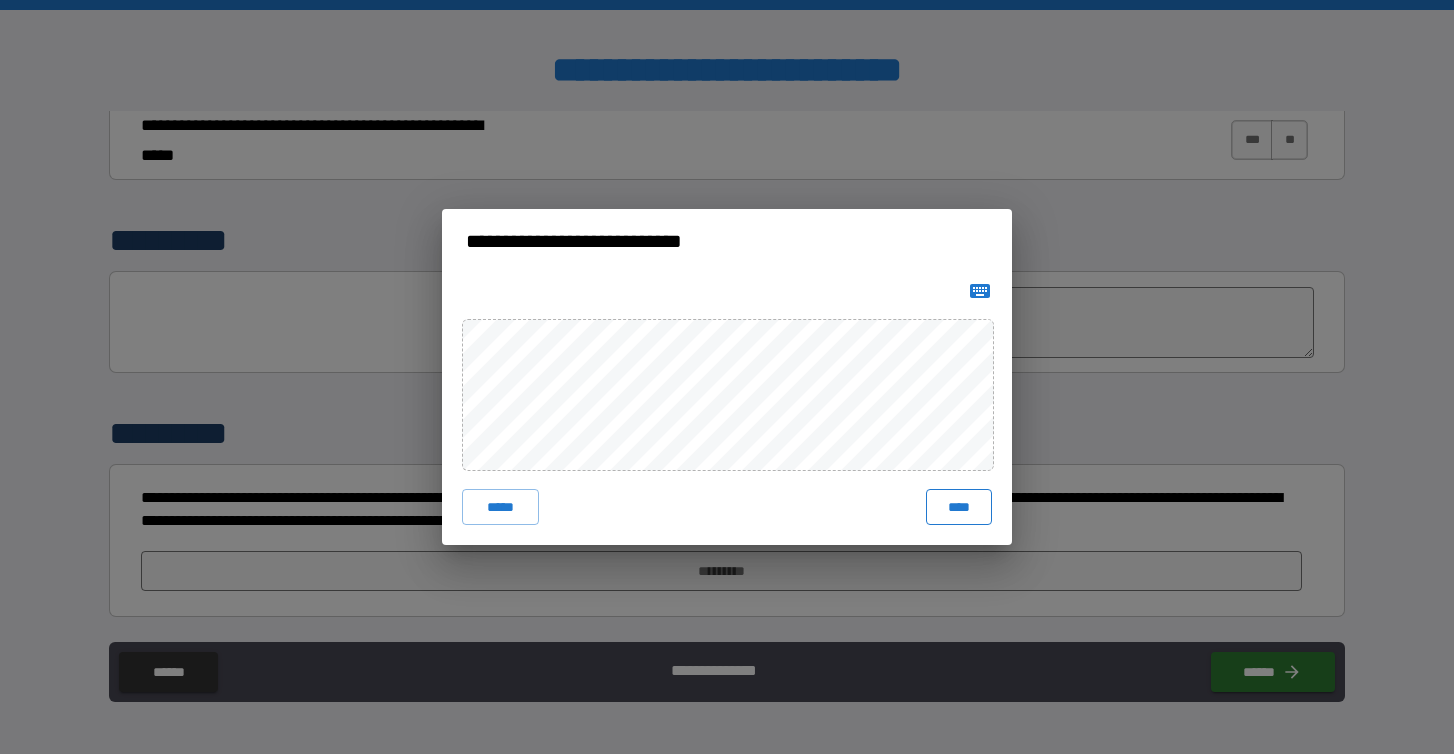 click on "****" at bounding box center (959, 507) 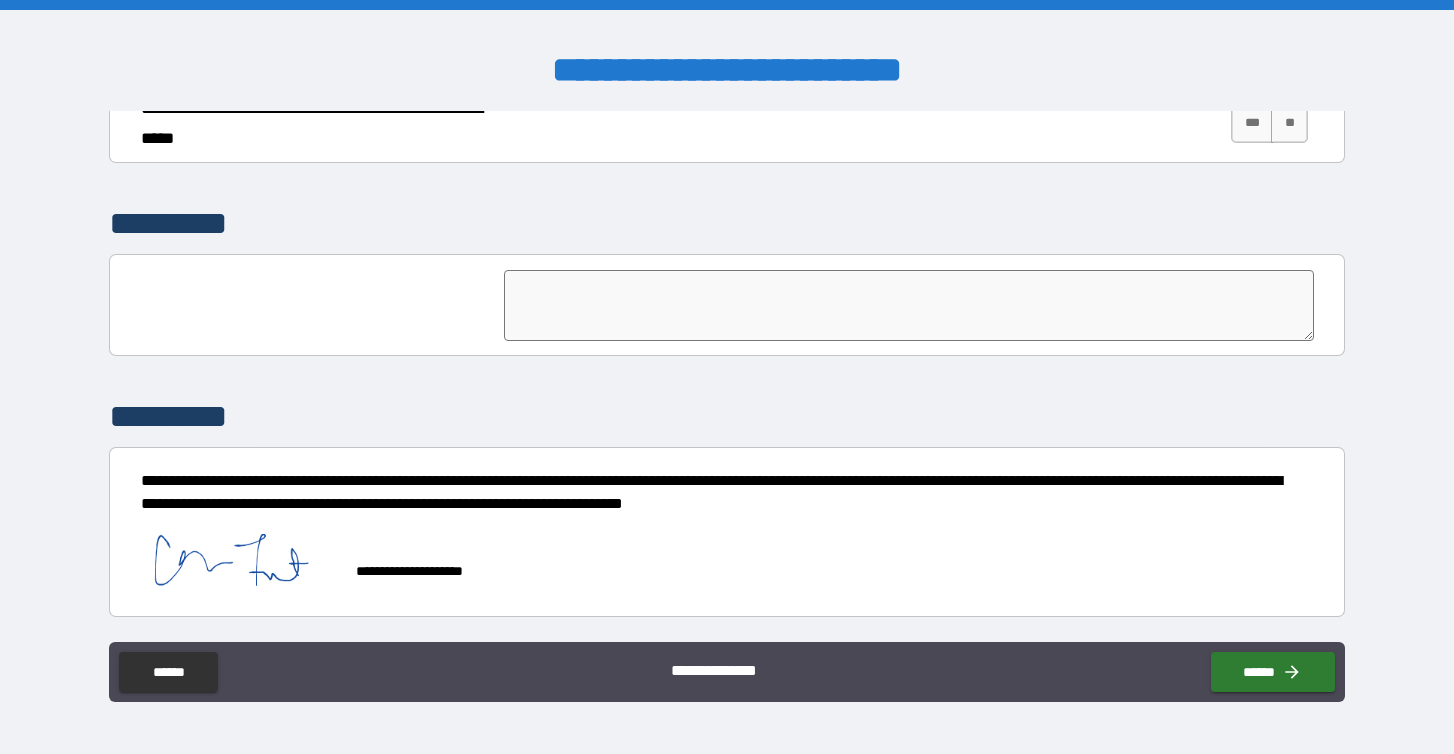 scroll, scrollTop: 4653, scrollLeft: 0, axis: vertical 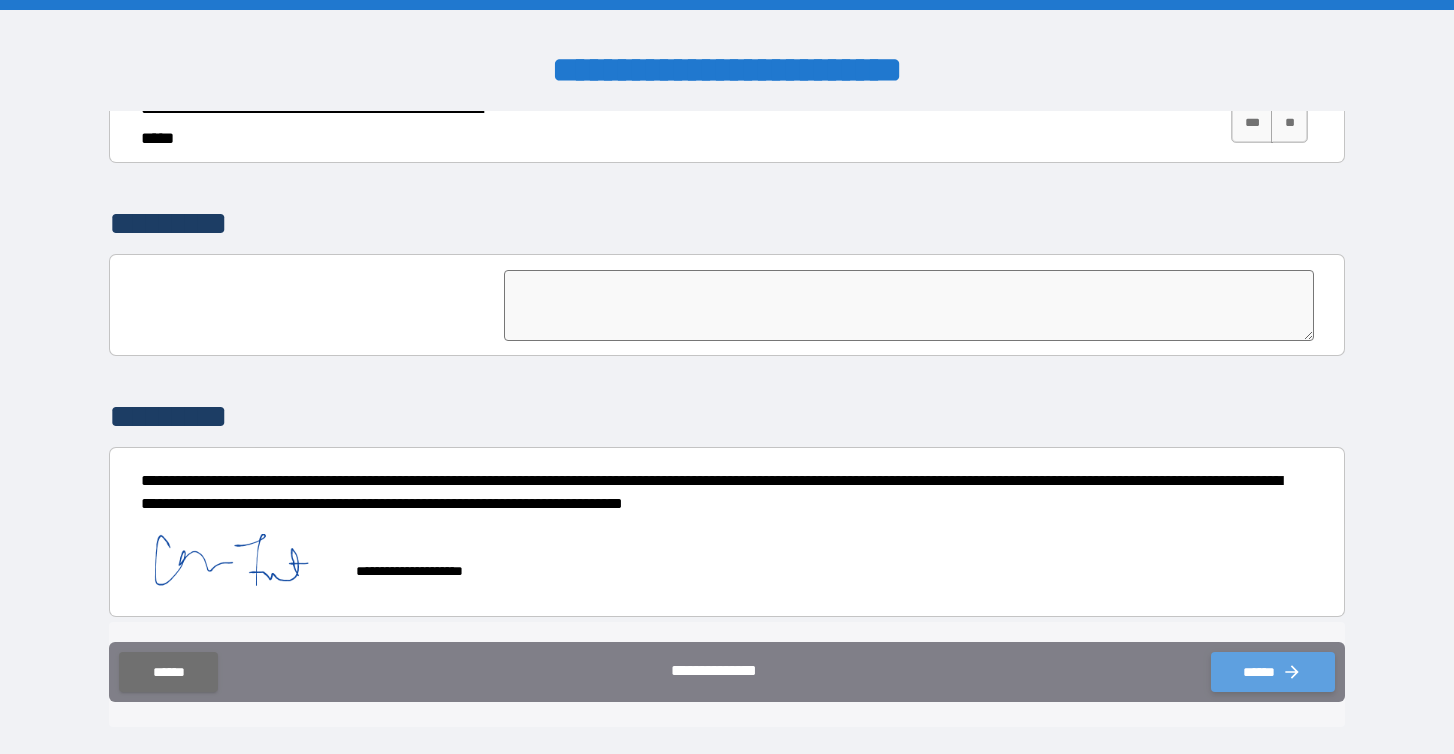 click on "******" at bounding box center (1273, 672) 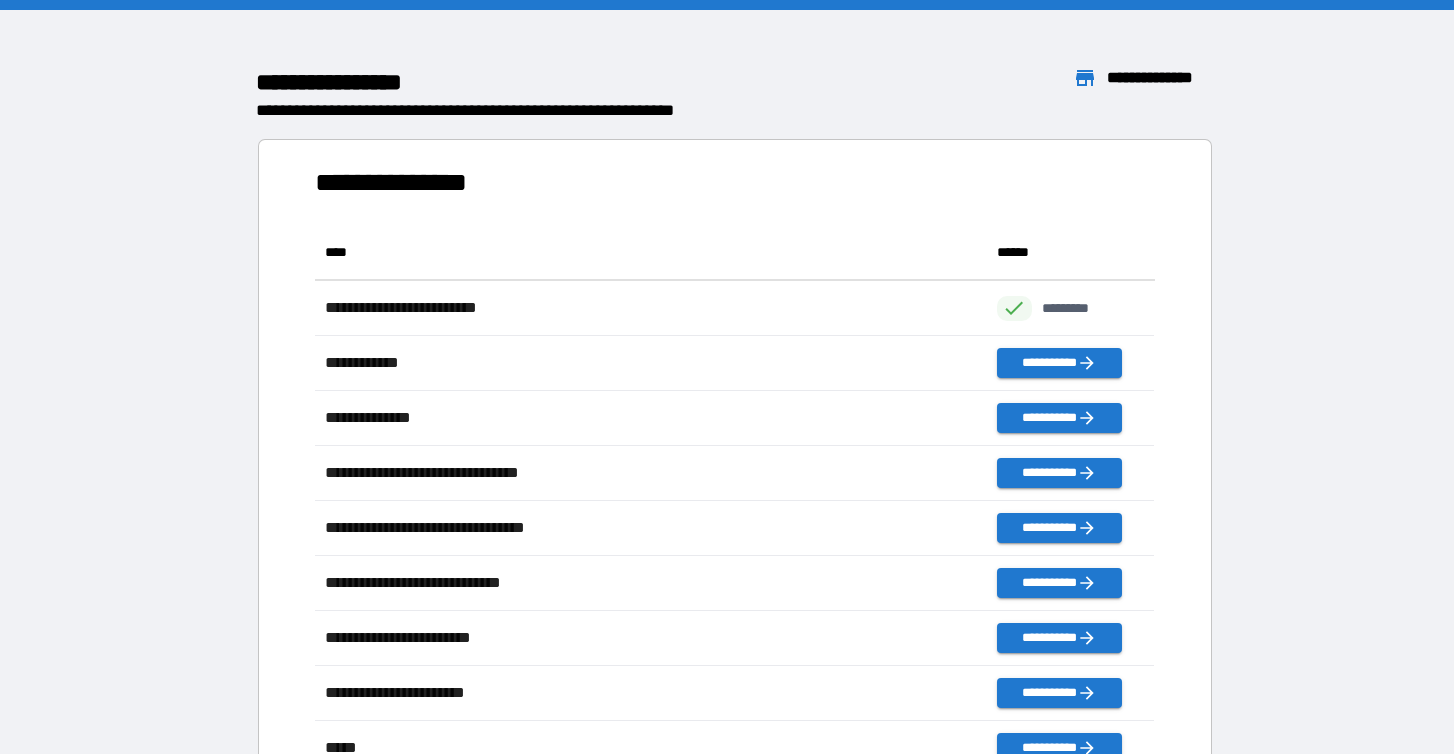 scroll, scrollTop: 1, scrollLeft: 1, axis: both 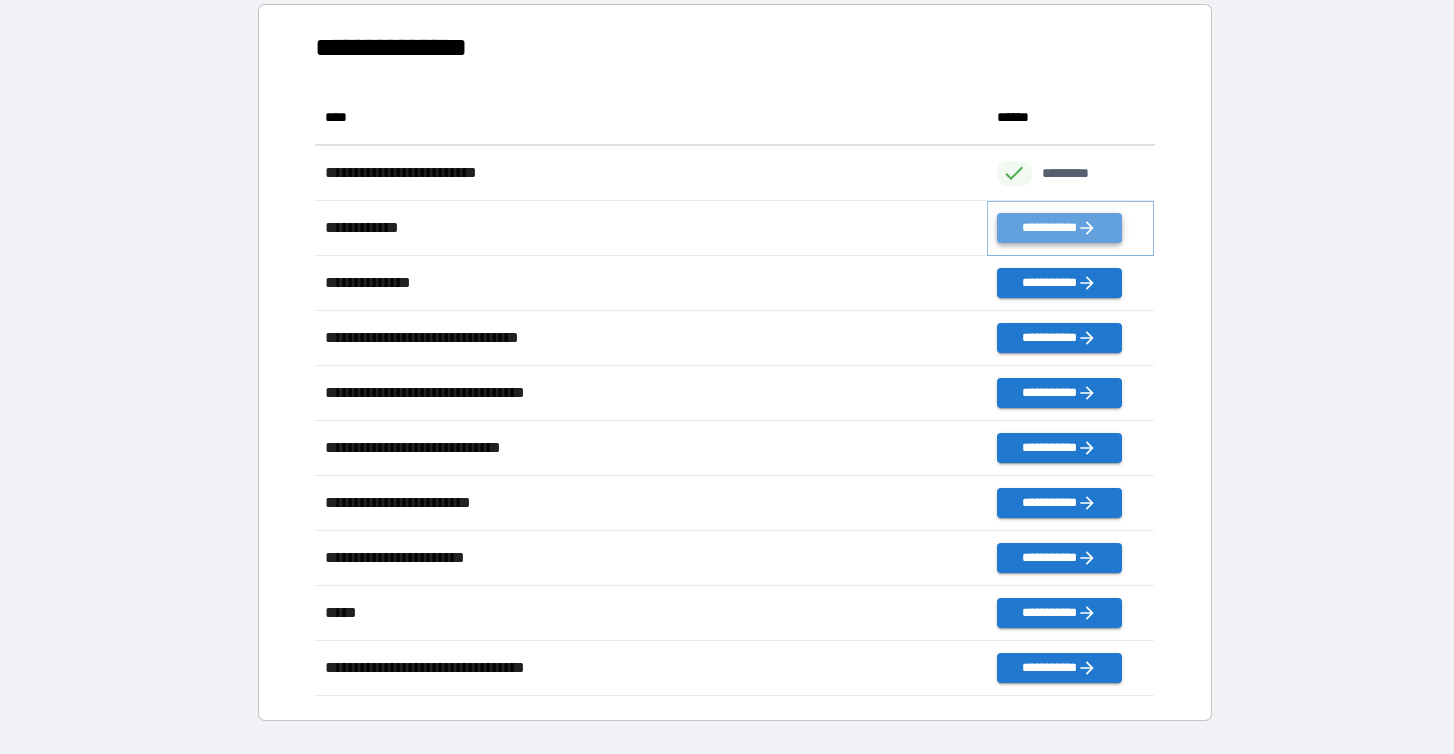 click on "**********" at bounding box center [1059, 228] 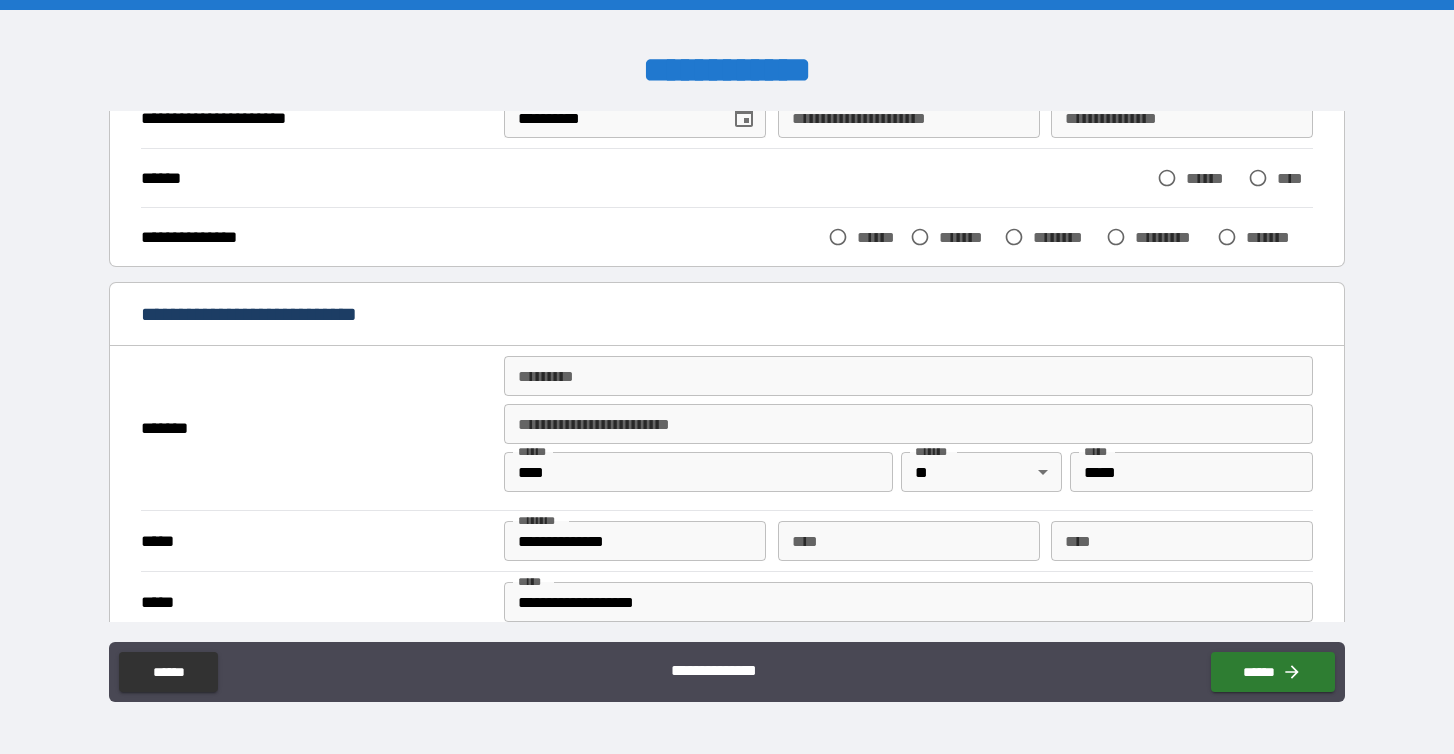 scroll, scrollTop: 226, scrollLeft: 0, axis: vertical 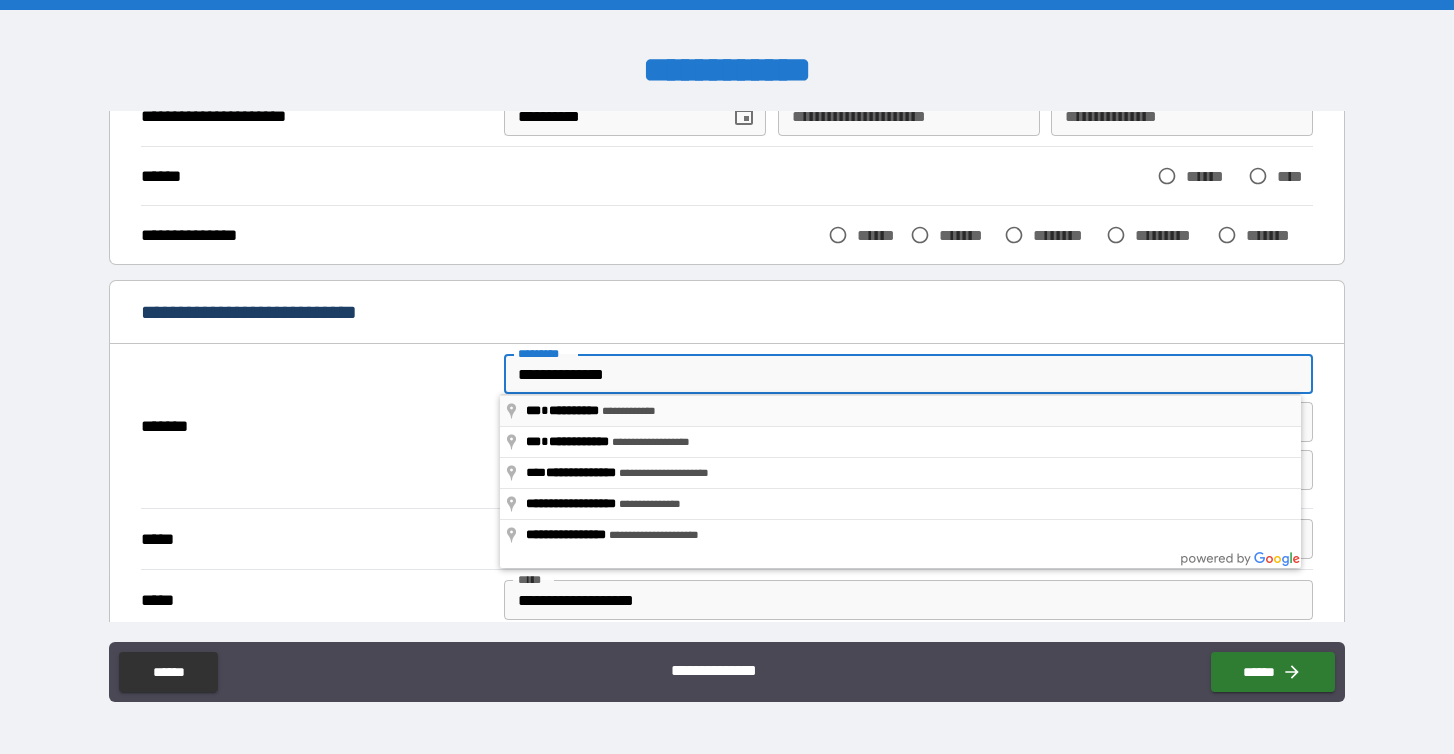 type on "**********" 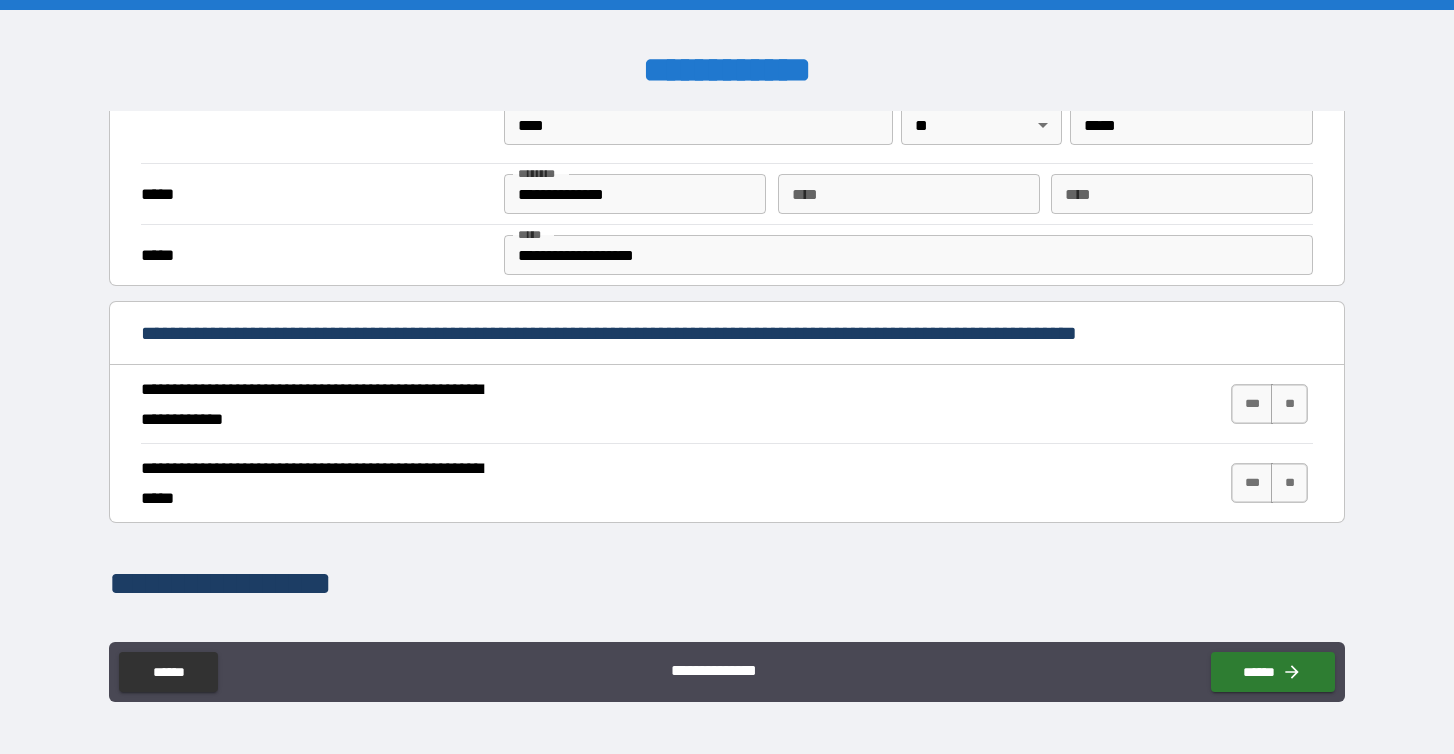 scroll, scrollTop: 600, scrollLeft: 0, axis: vertical 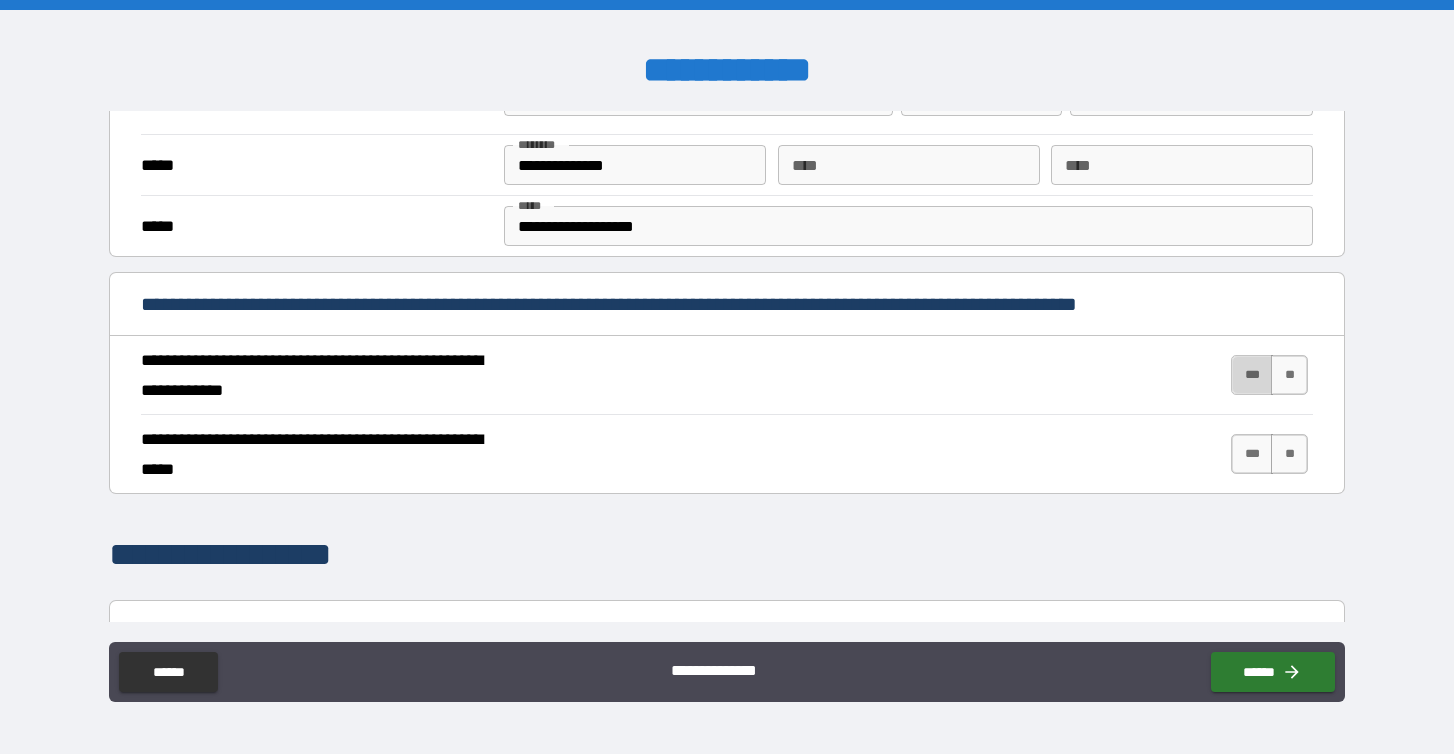 click on "***" at bounding box center [1252, 375] 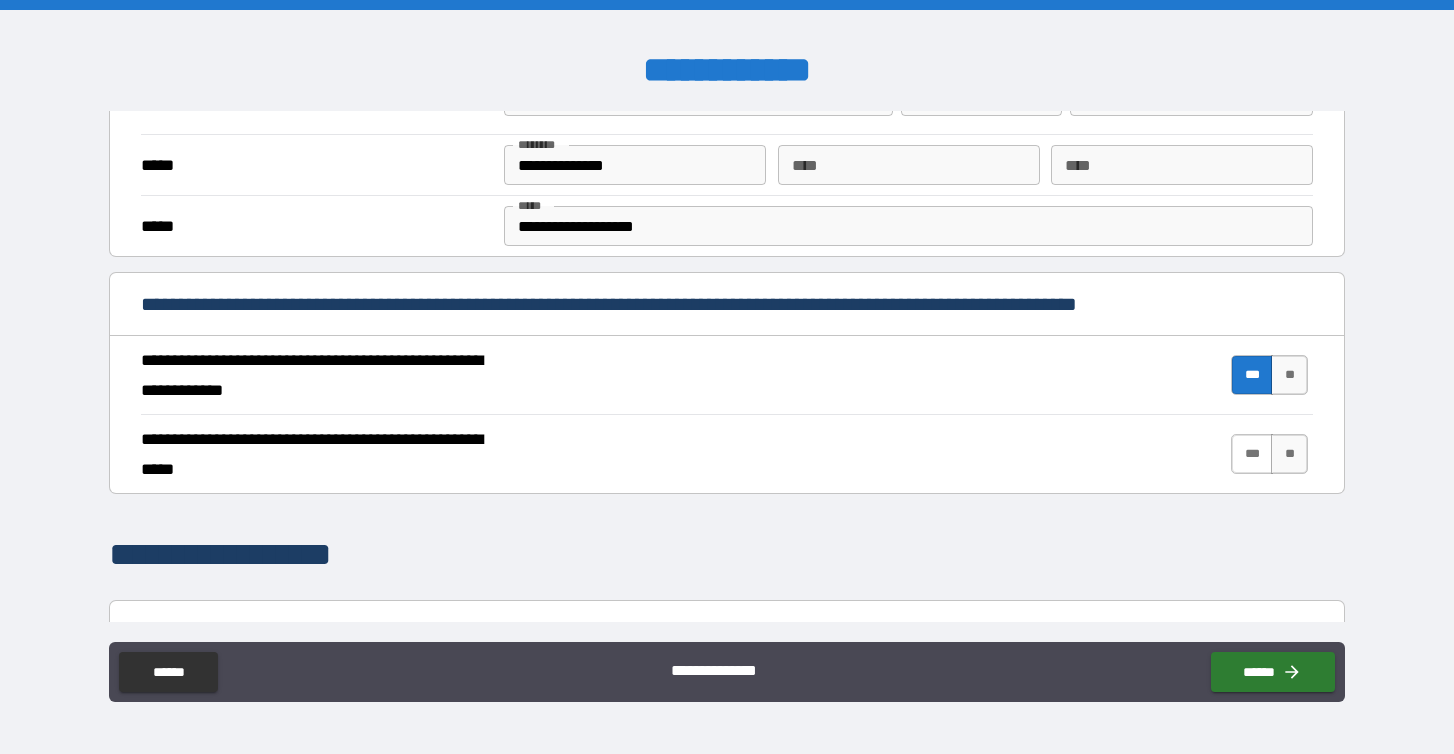 click on "***" at bounding box center (1252, 454) 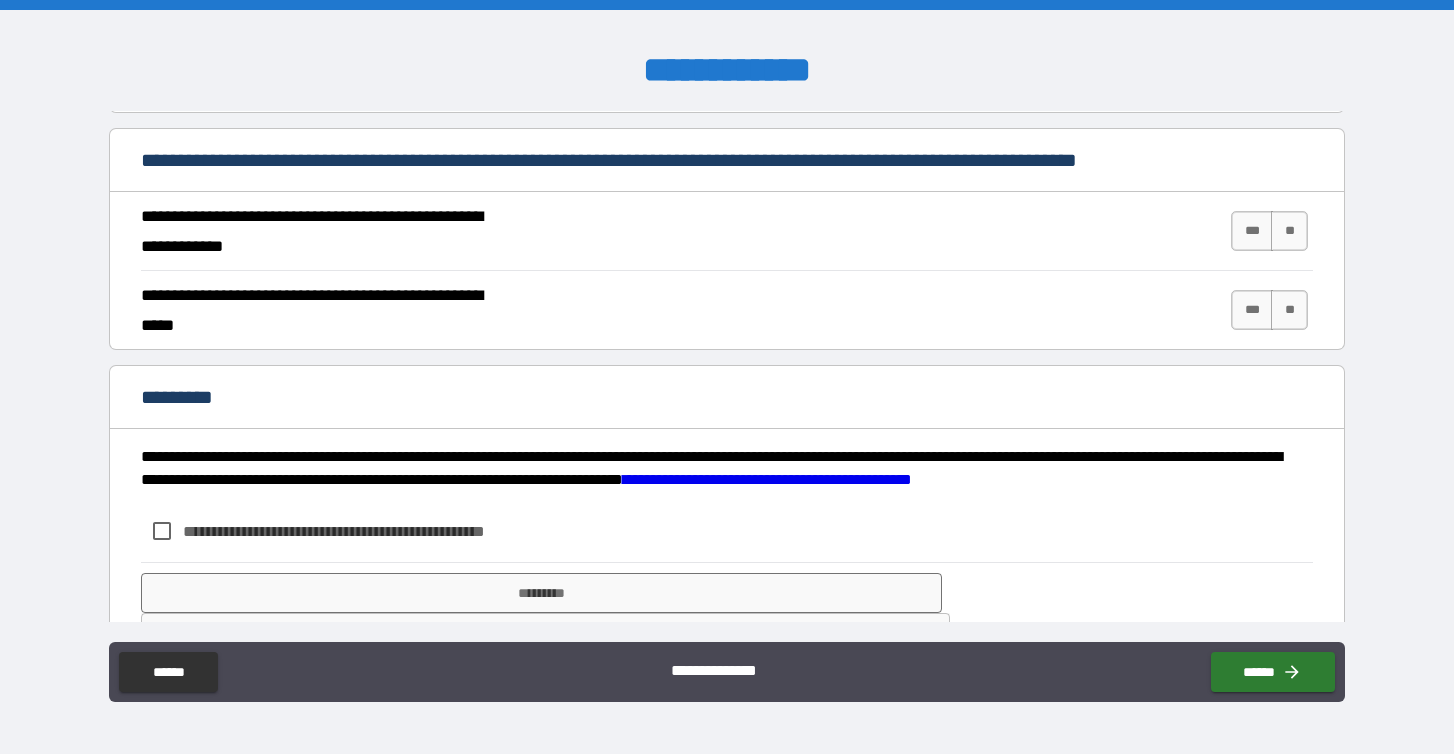 scroll, scrollTop: 1779, scrollLeft: 0, axis: vertical 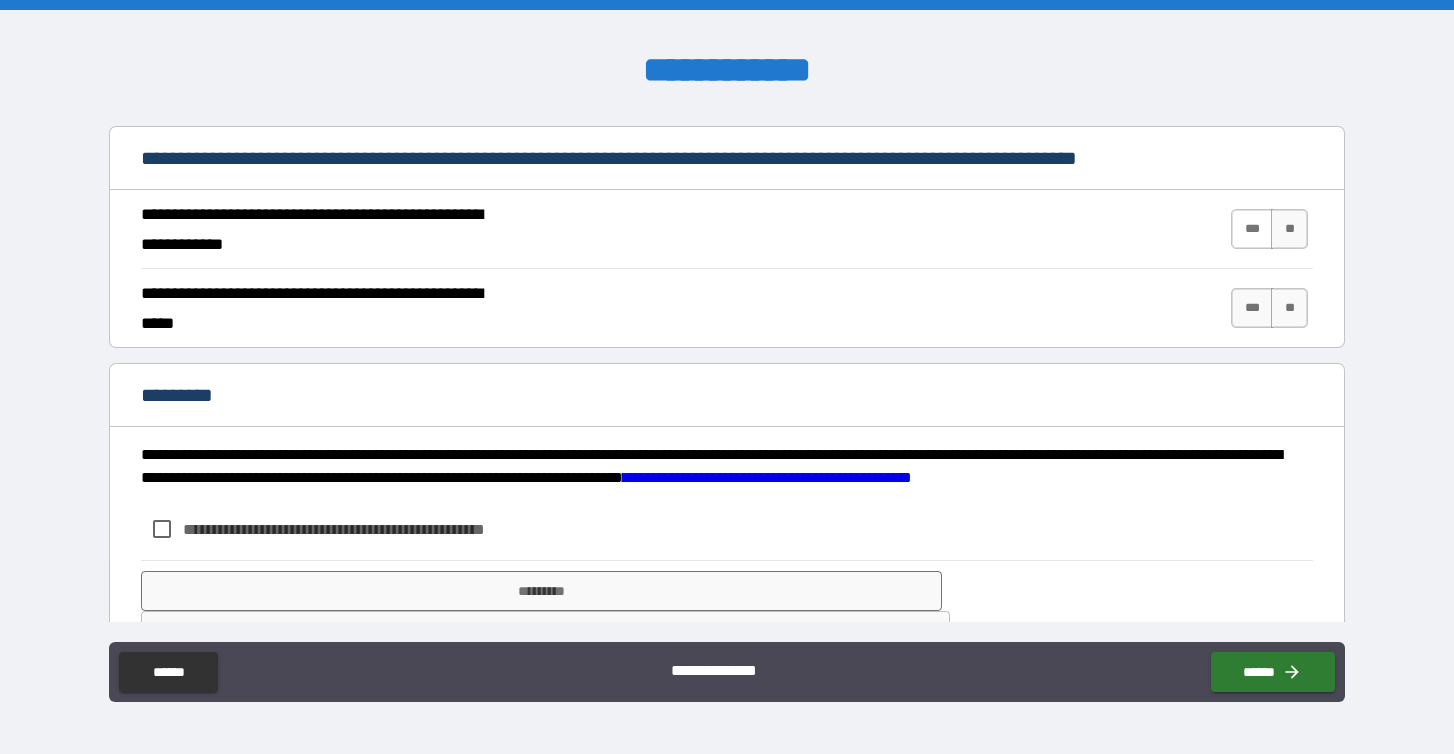 click on "***" at bounding box center (1252, 229) 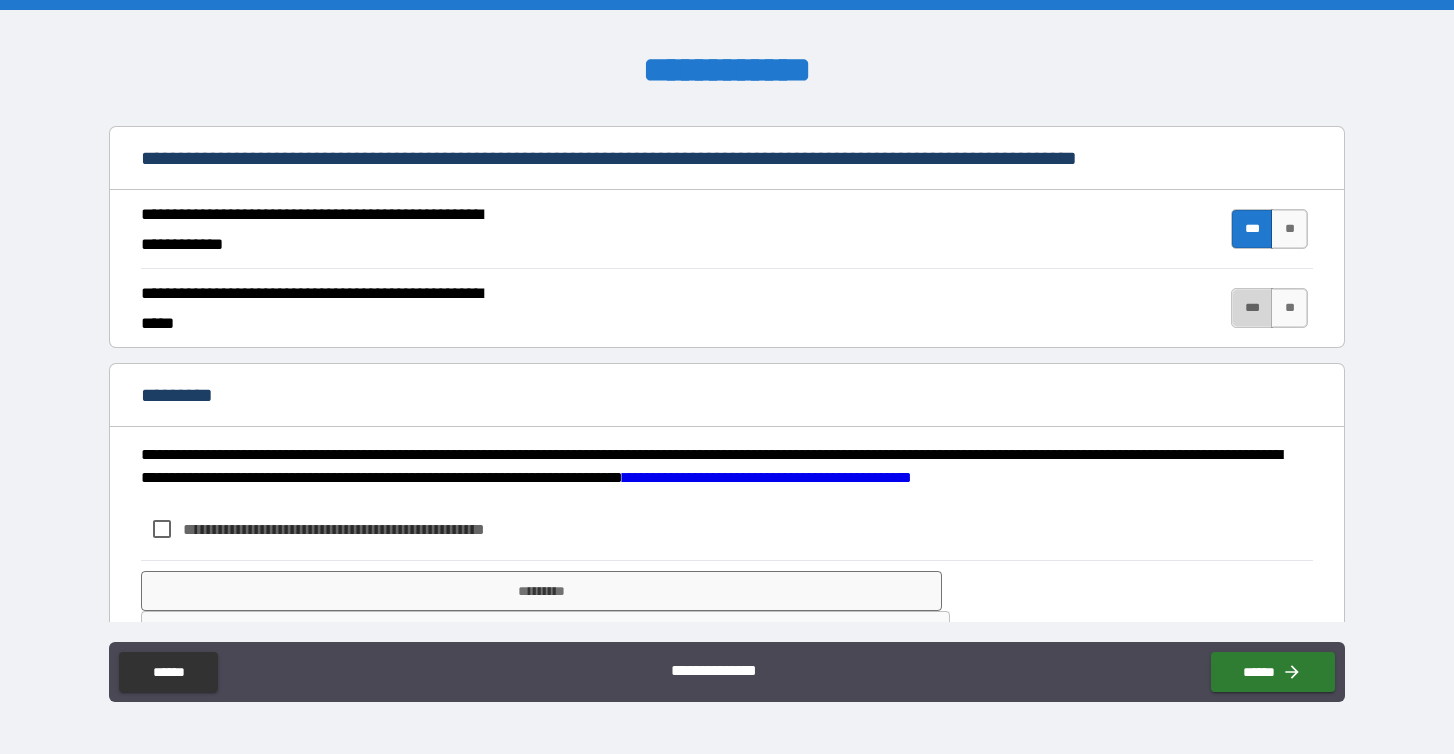 click on "***" at bounding box center [1252, 308] 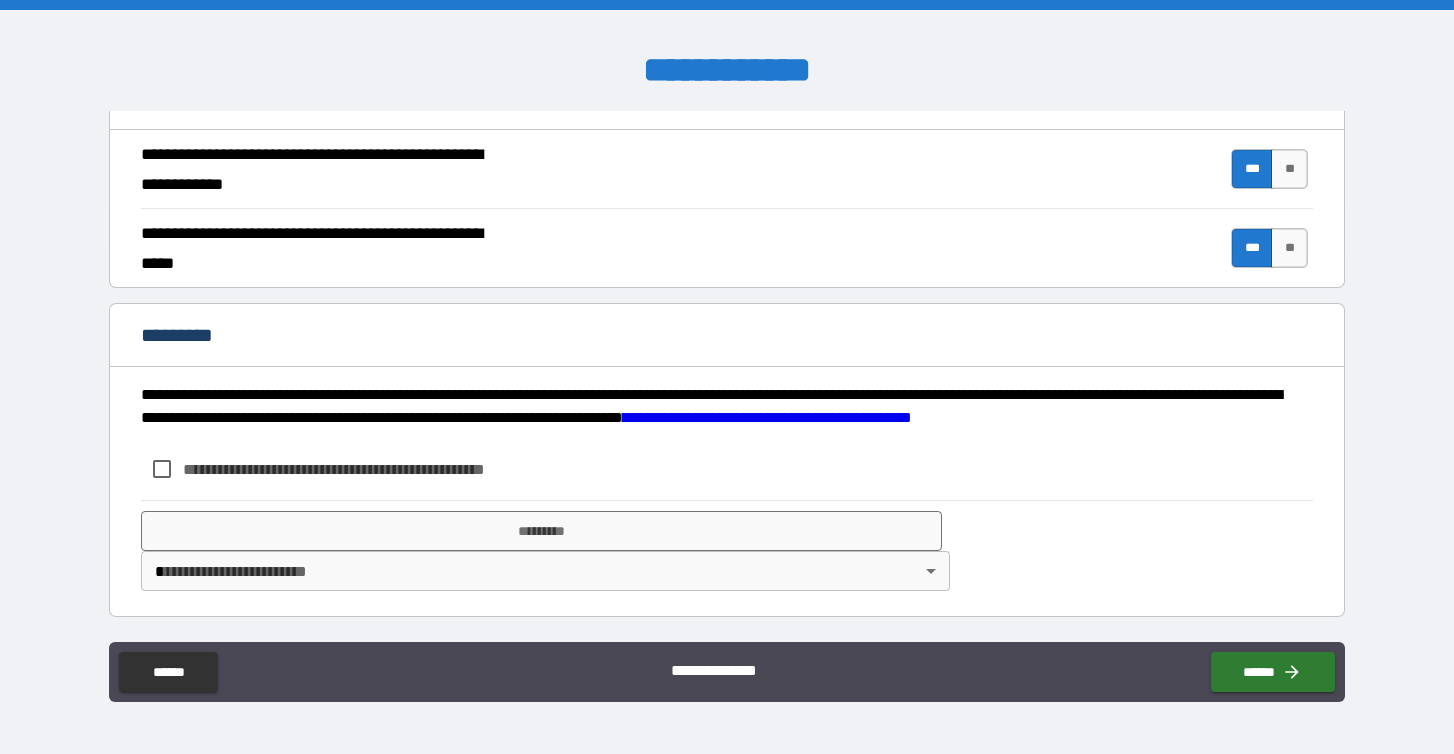 scroll, scrollTop: 1839, scrollLeft: 0, axis: vertical 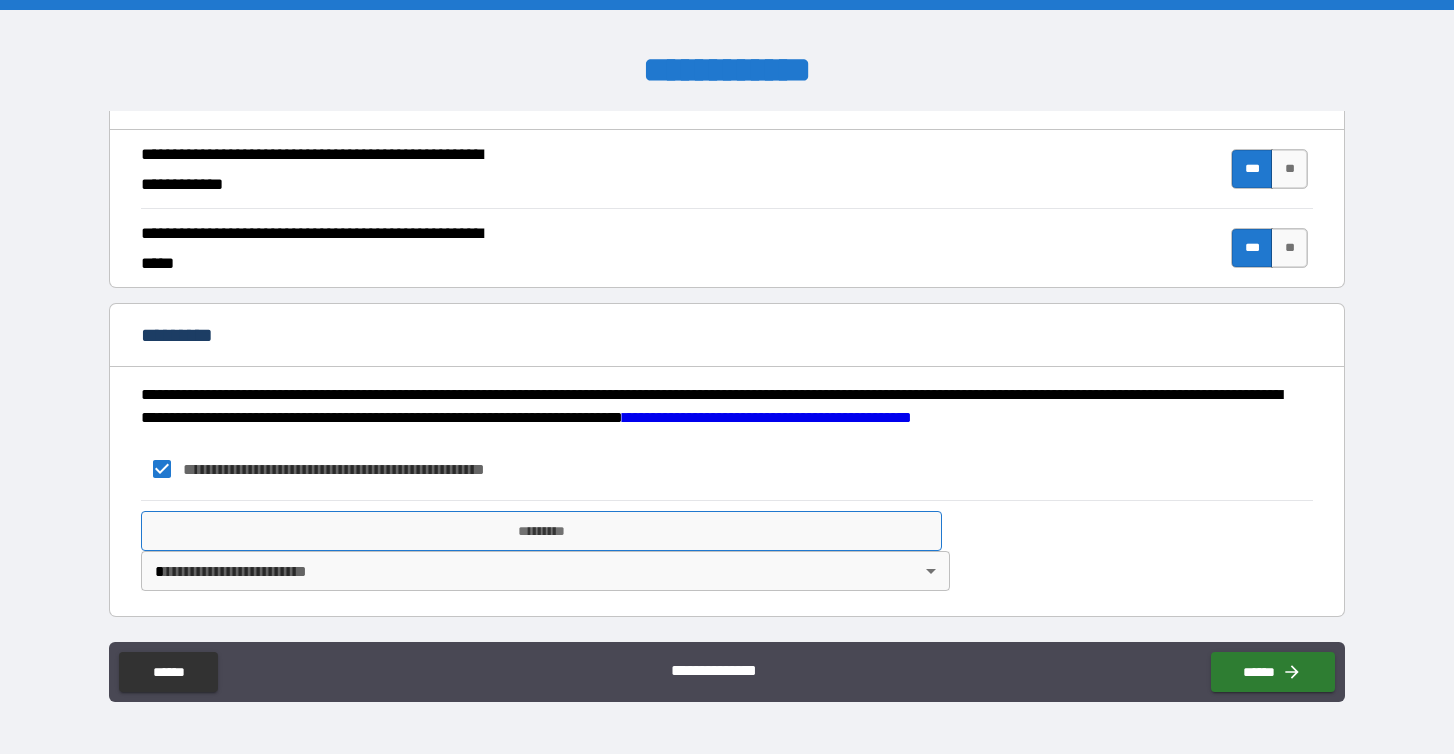 click on "*********" at bounding box center [541, 531] 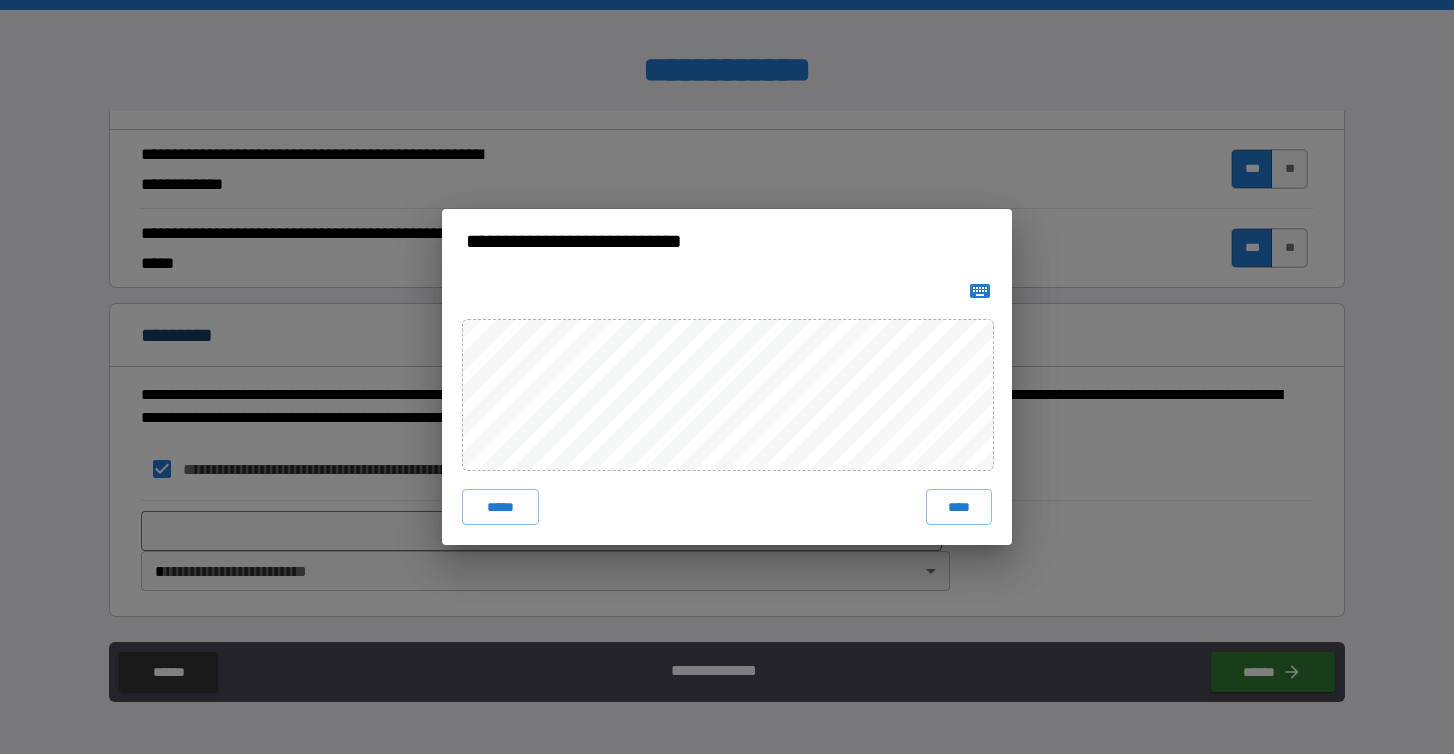 click on "***** ****" at bounding box center [727, 409] 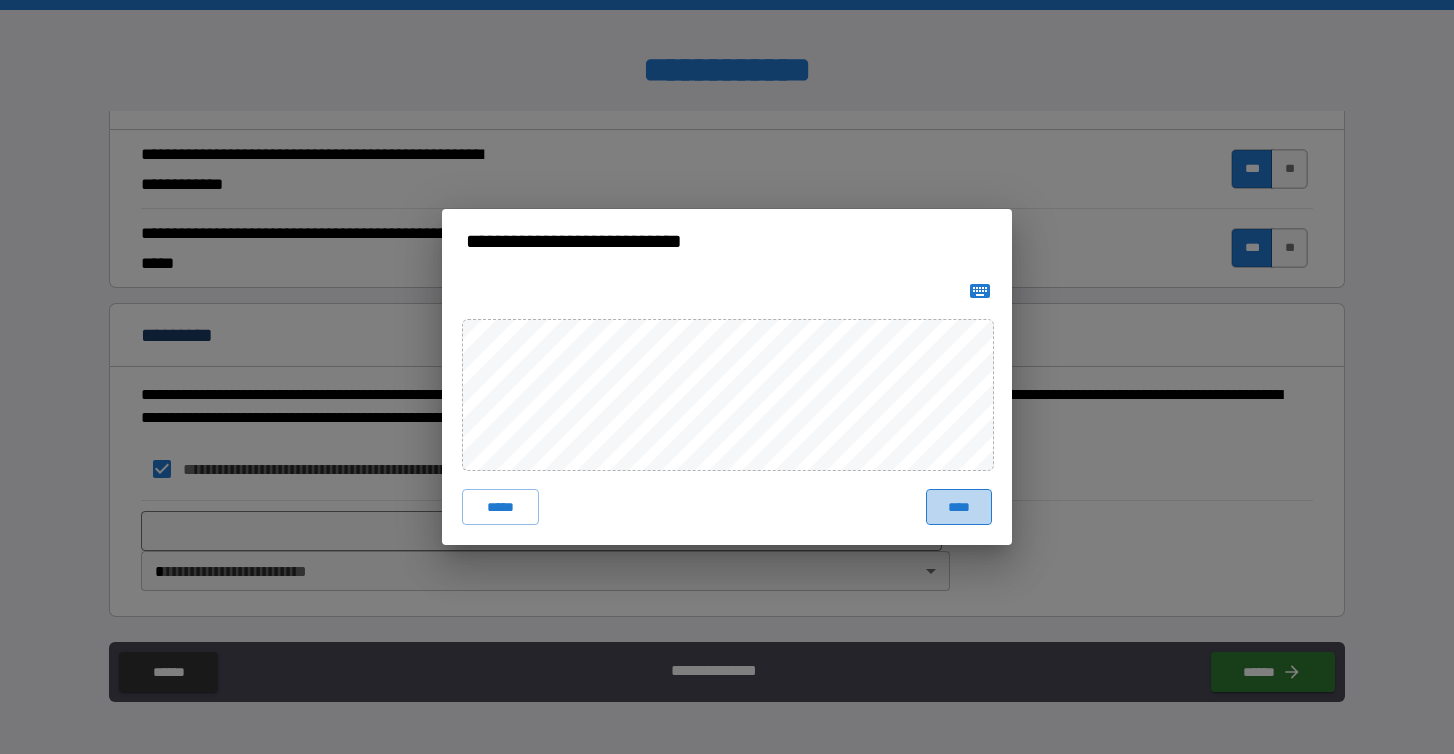 click on "****" at bounding box center (959, 507) 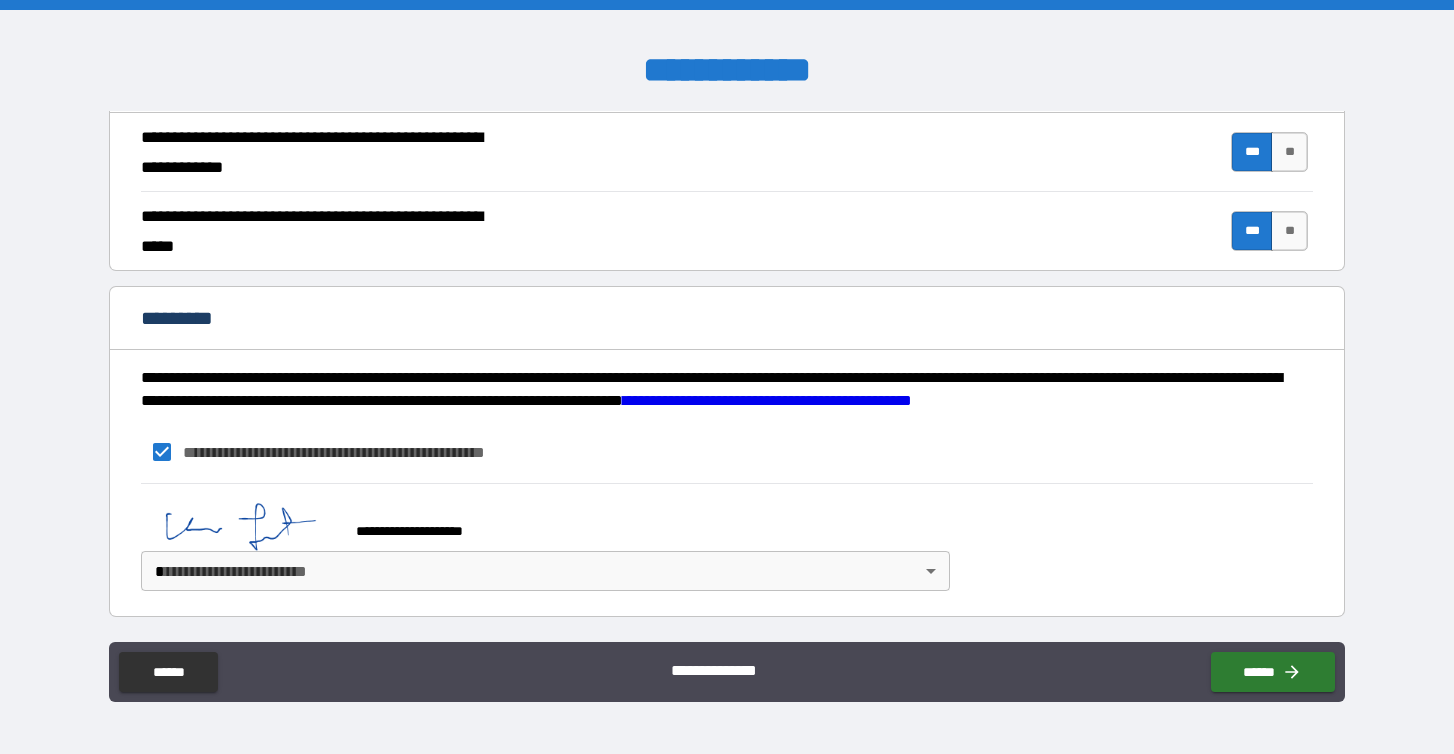 scroll, scrollTop: 1856, scrollLeft: 0, axis: vertical 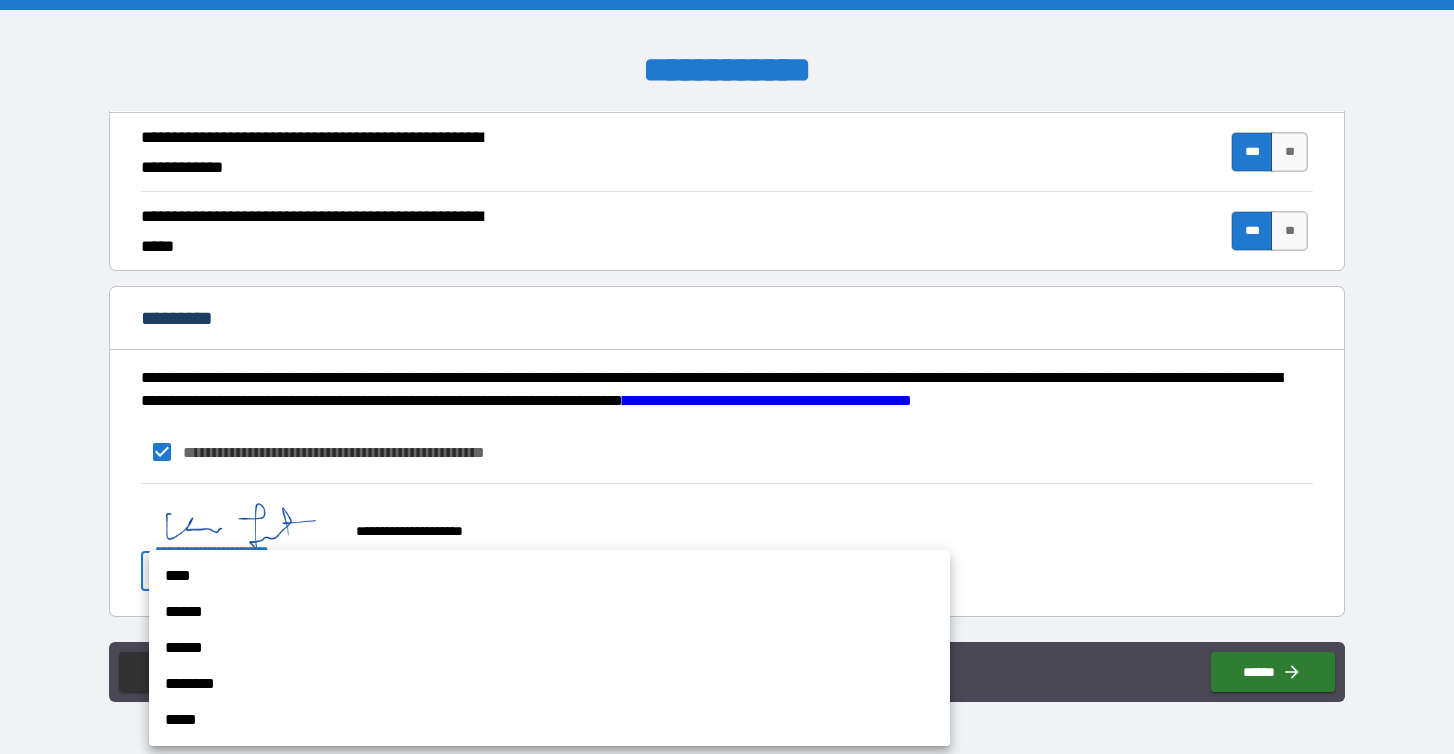 click on "******" at bounding box center [549, 612] 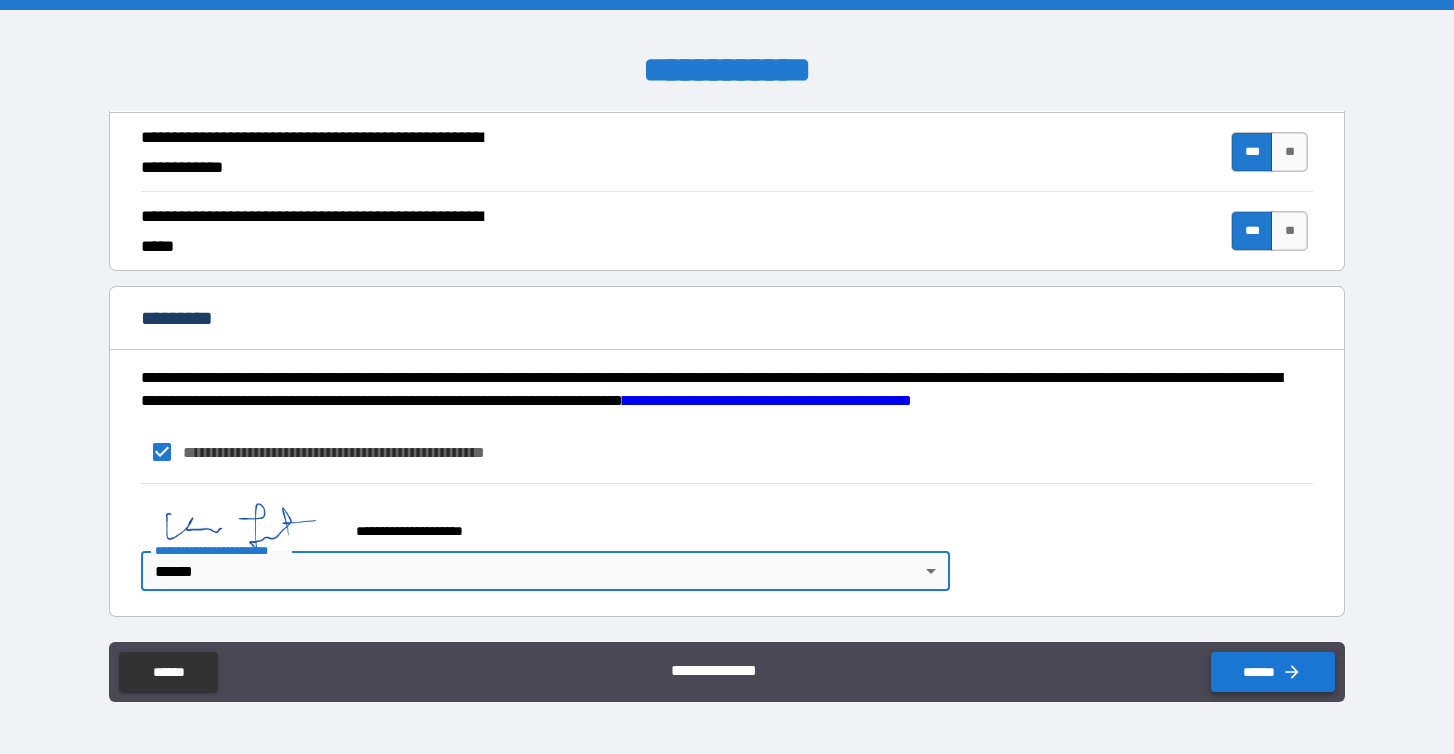 click on "******" at bounding box center [1273, 672] 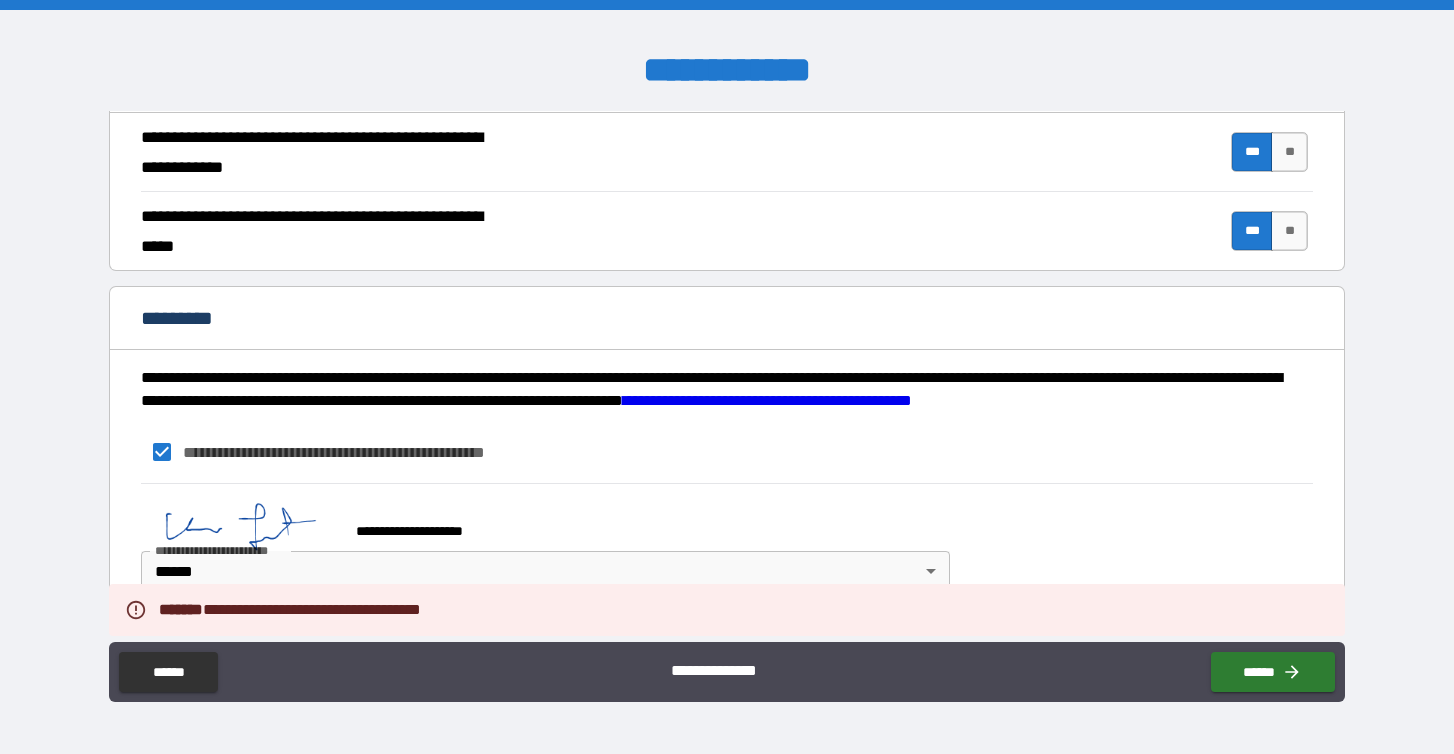 click on "**********" at bounding box center [727, 452] 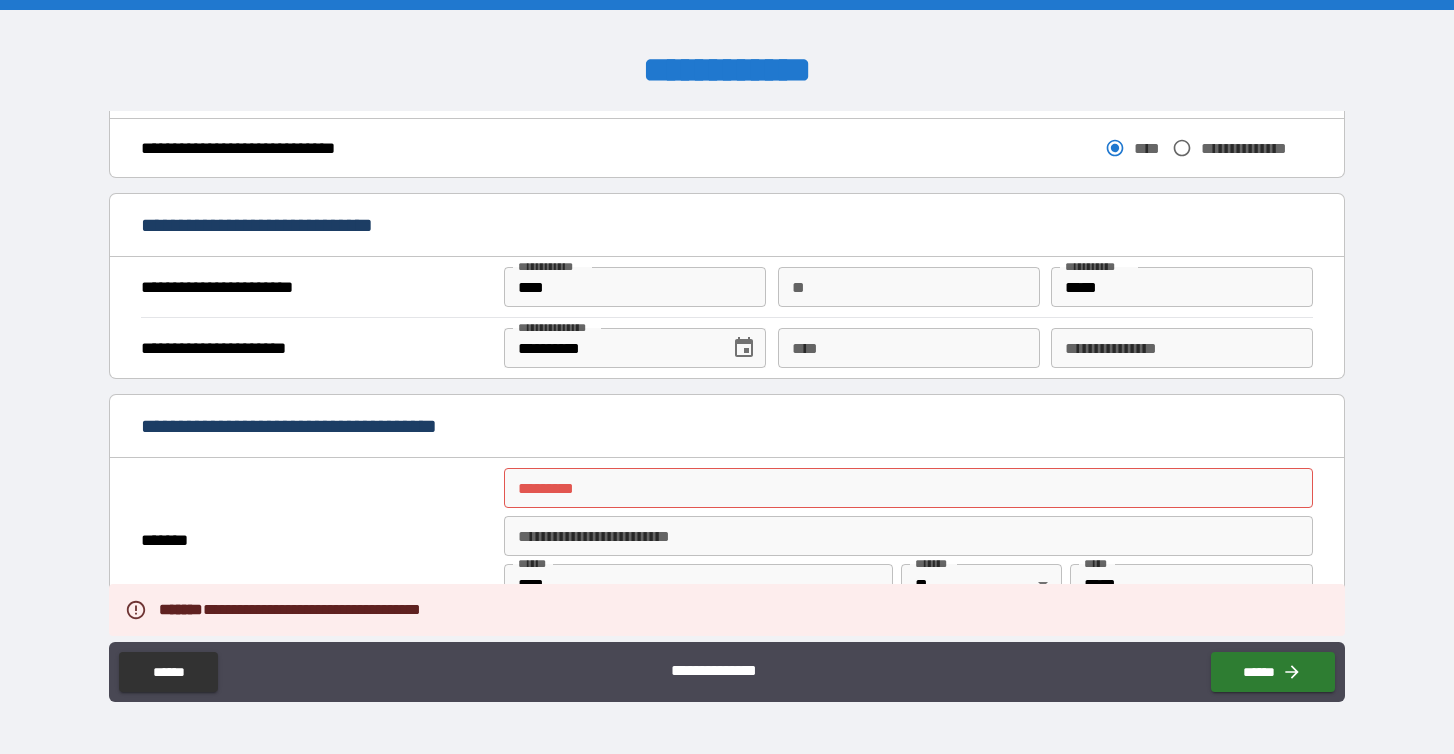 scroll, scrollTop: 1162, scrollLeft: 0, axis: vertical 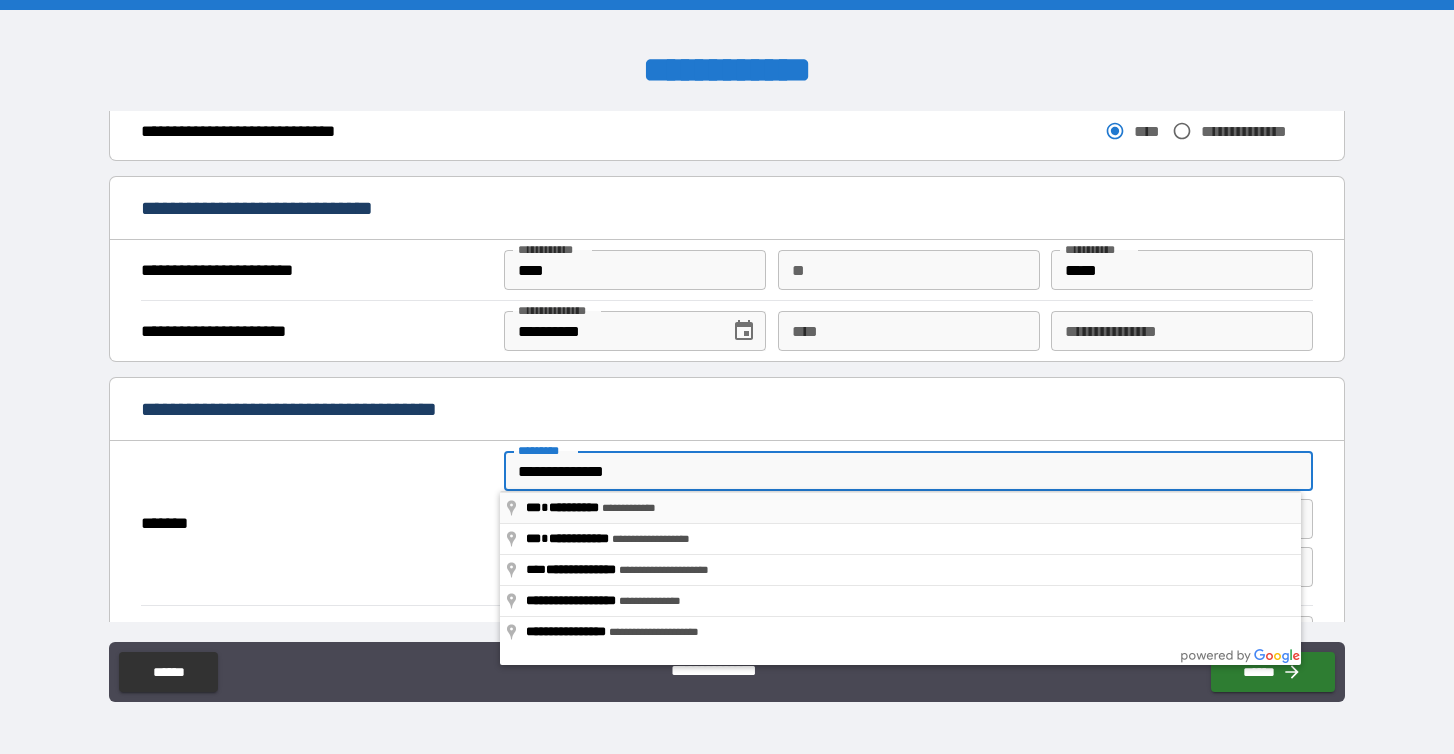 type on "**********" 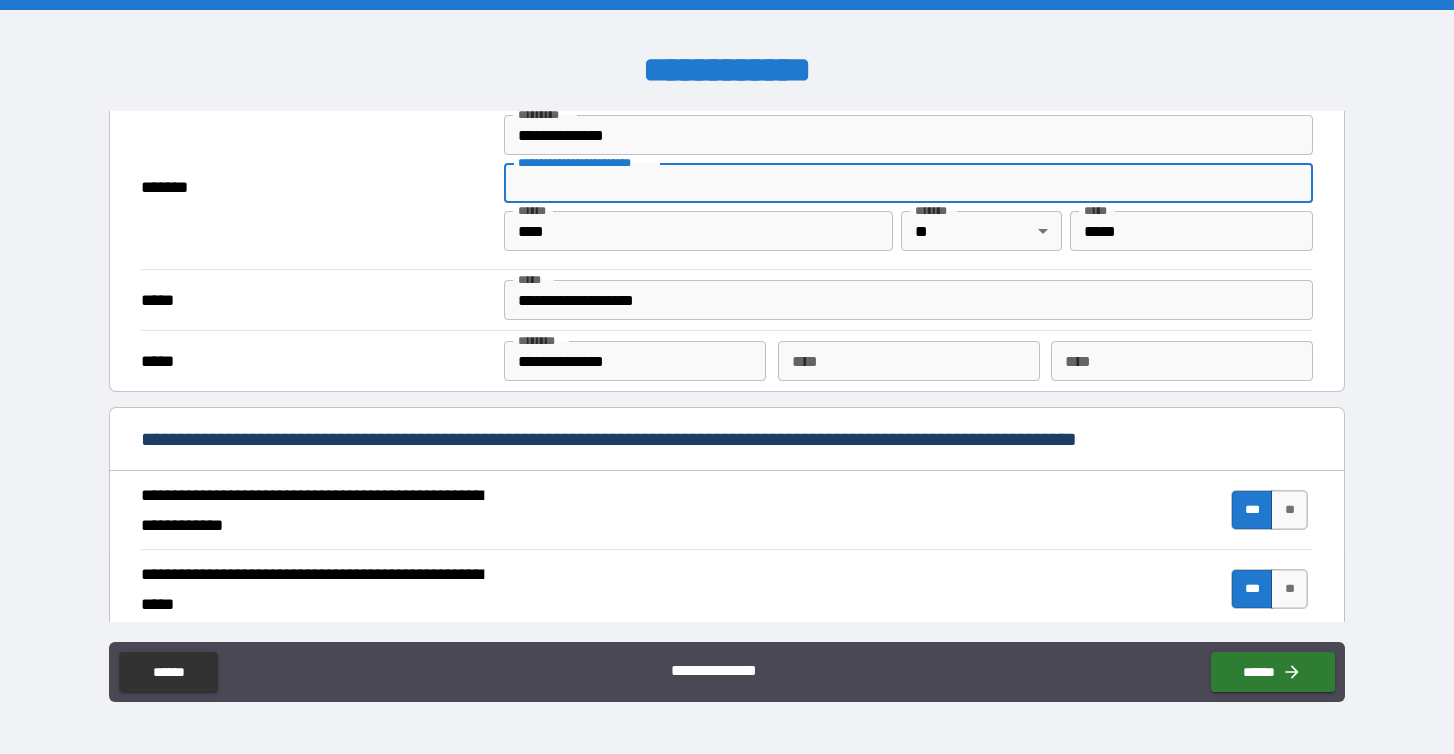 scroll, scrollTop: 1512, scrollLeft: 0, axis: vertical 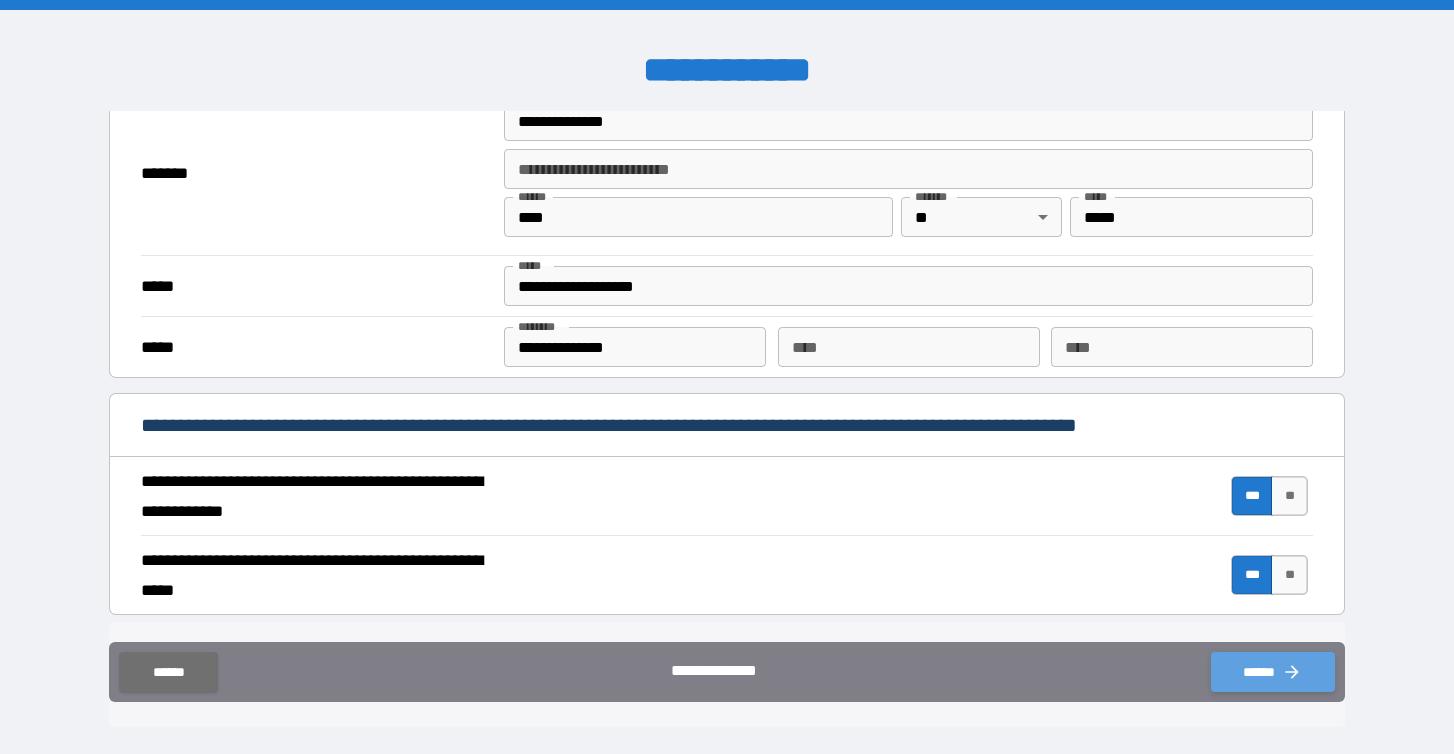 click 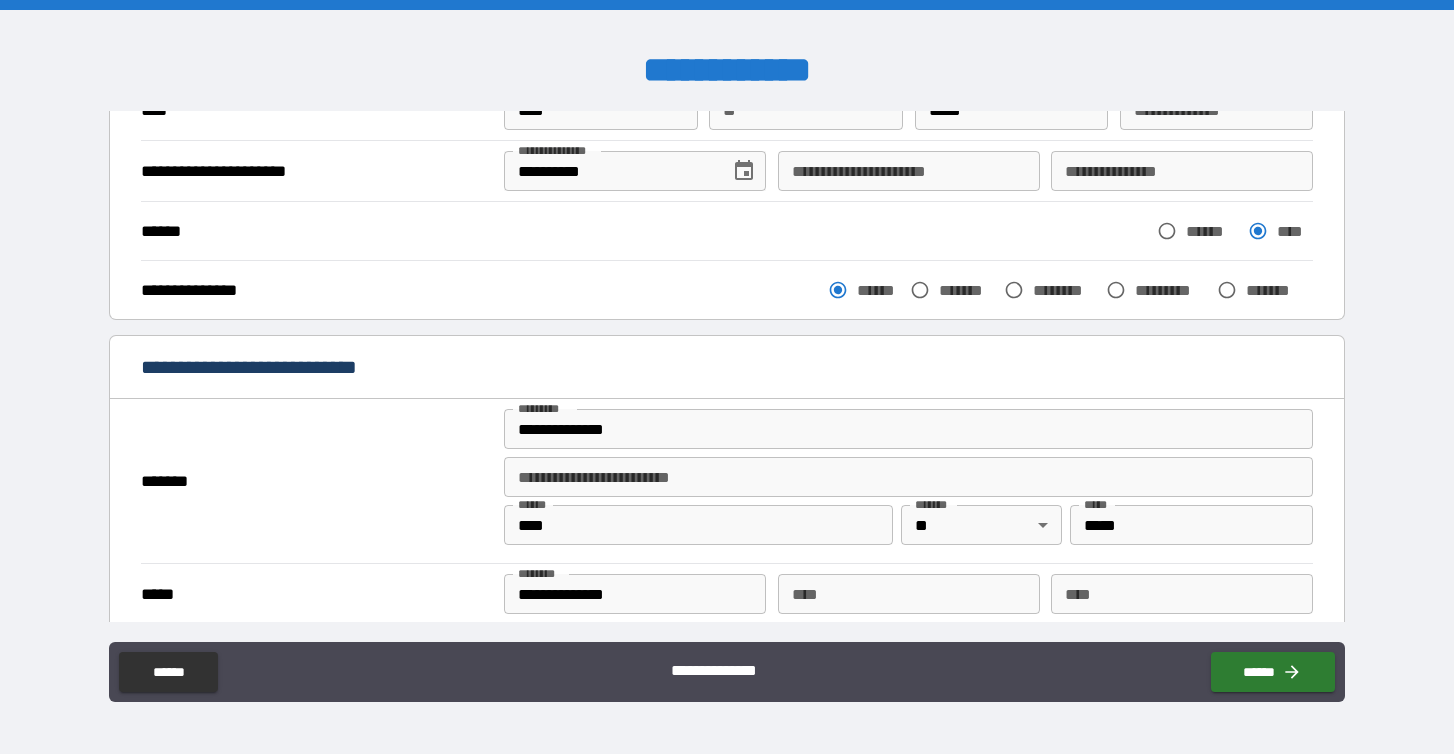 scroll, scrollTop: 193, scrollLeft: 0, axis: vertical 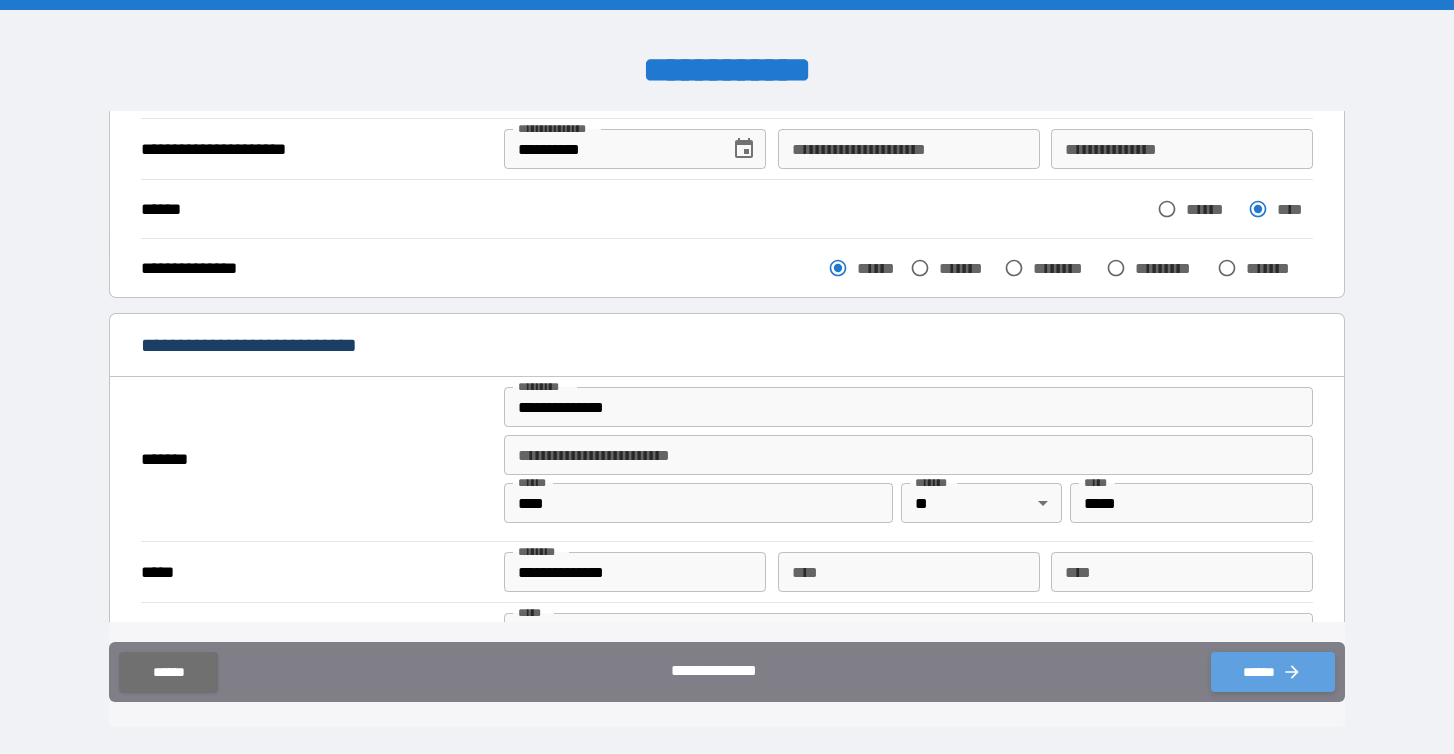 click on "******" at bounding box center (1273, 672) 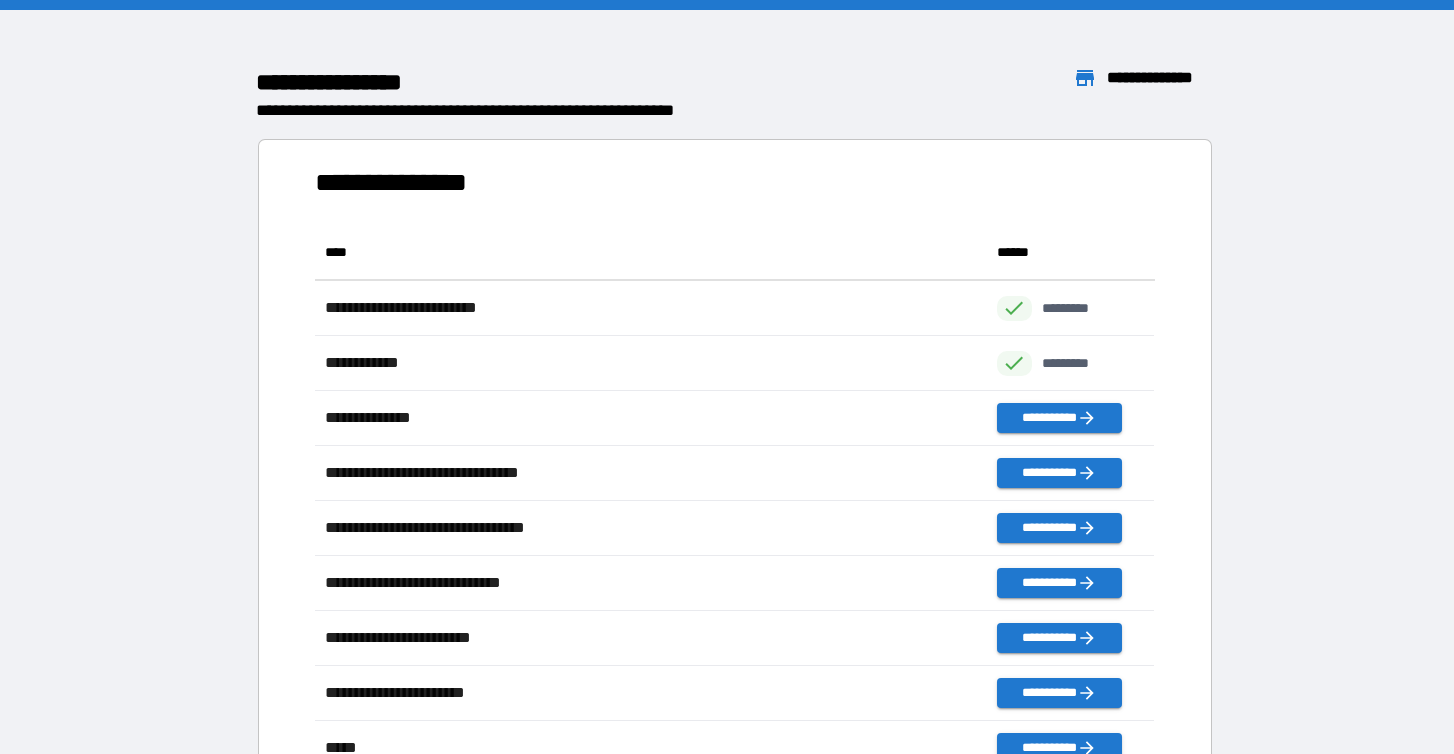 scroll, scrollTop: 1, scrollLeft: 1, axis: both 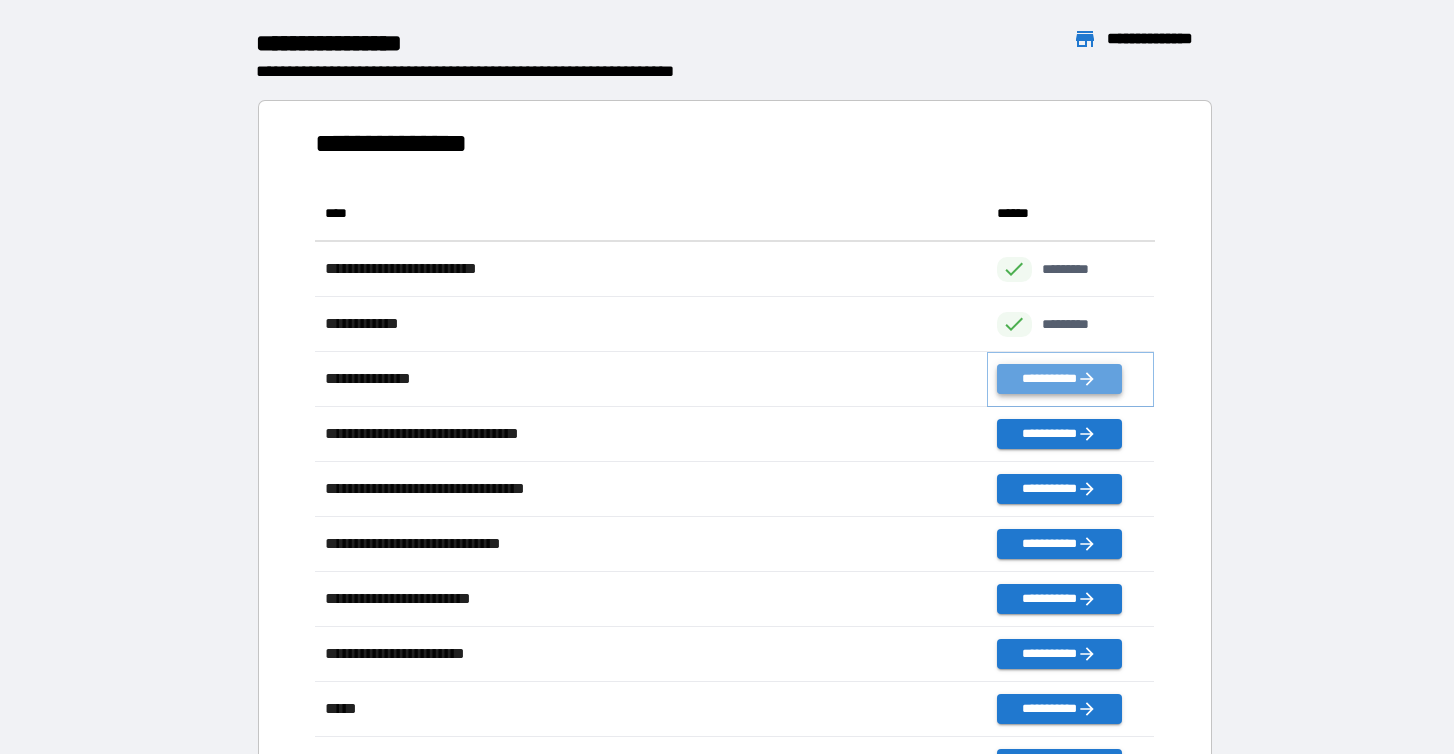 click on "**********" at bounding box center (1059, 379) 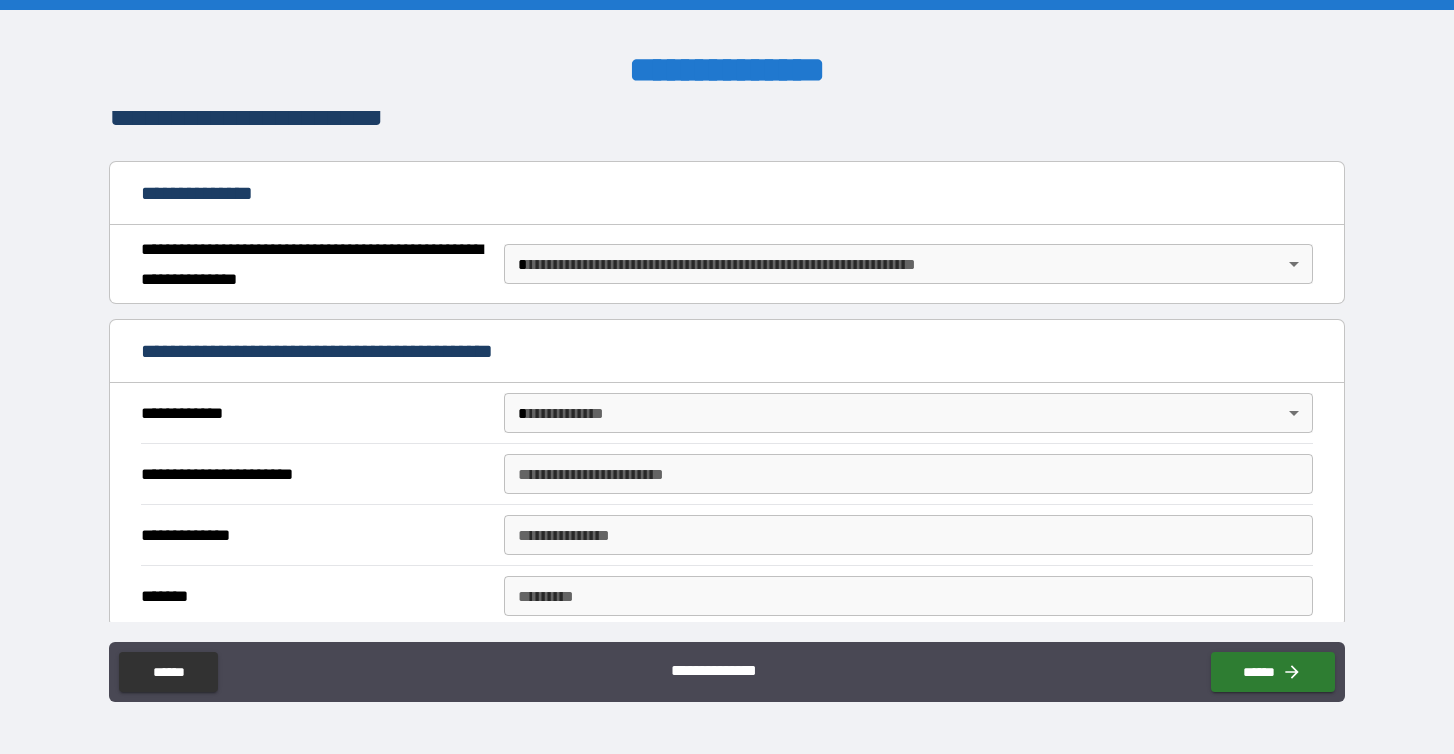 scroll, scrollTop: 189, scrollLeft: 0, axis: vertical 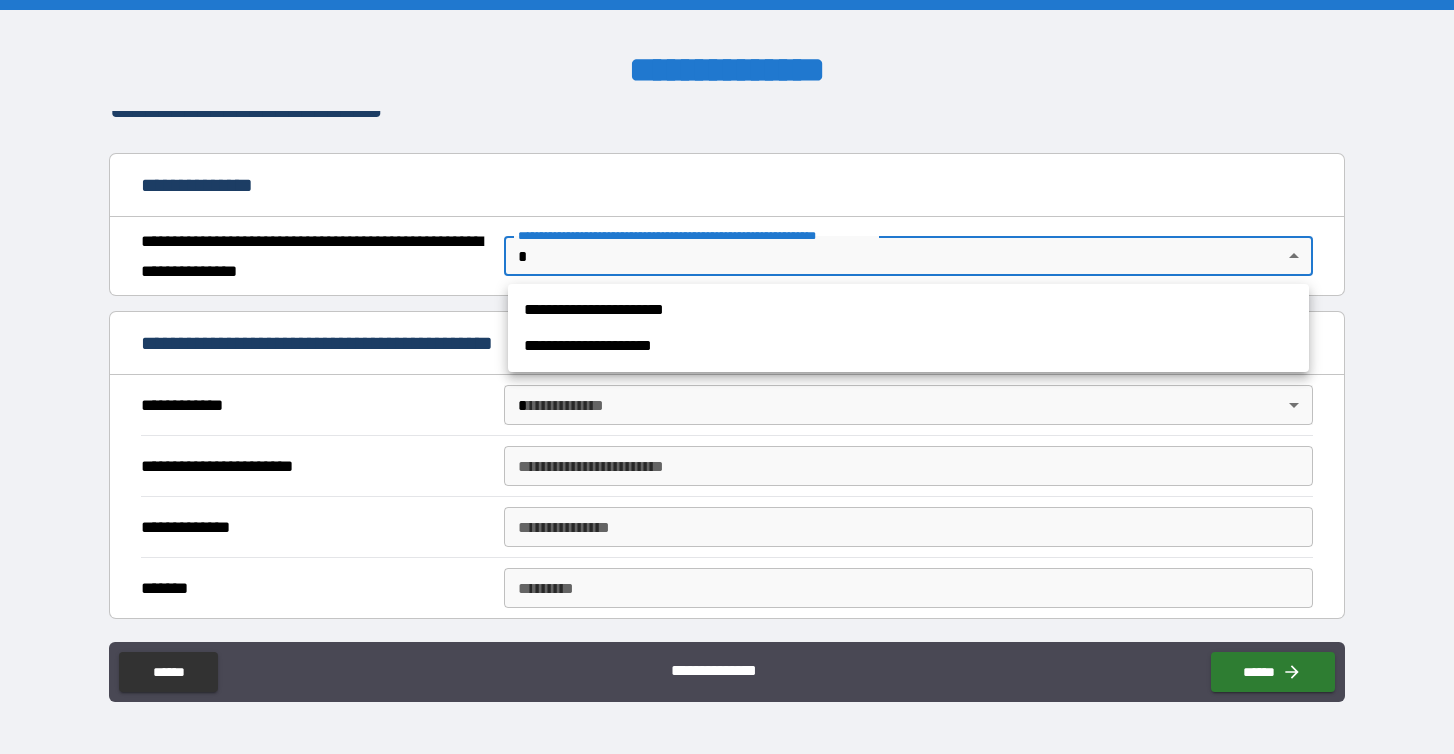 click on "**********" at bounding box center [727, 377] 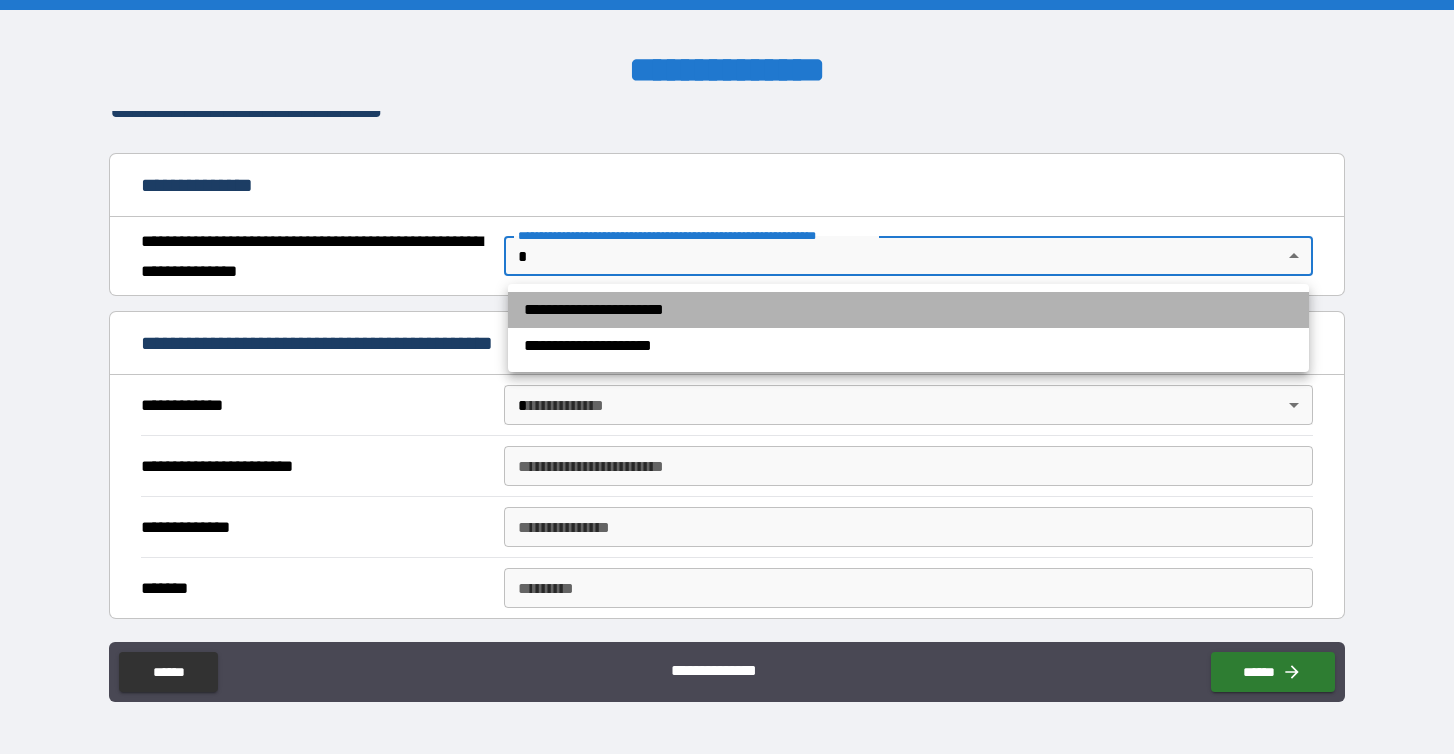 click on "**********" at bounding box center (908, 310) 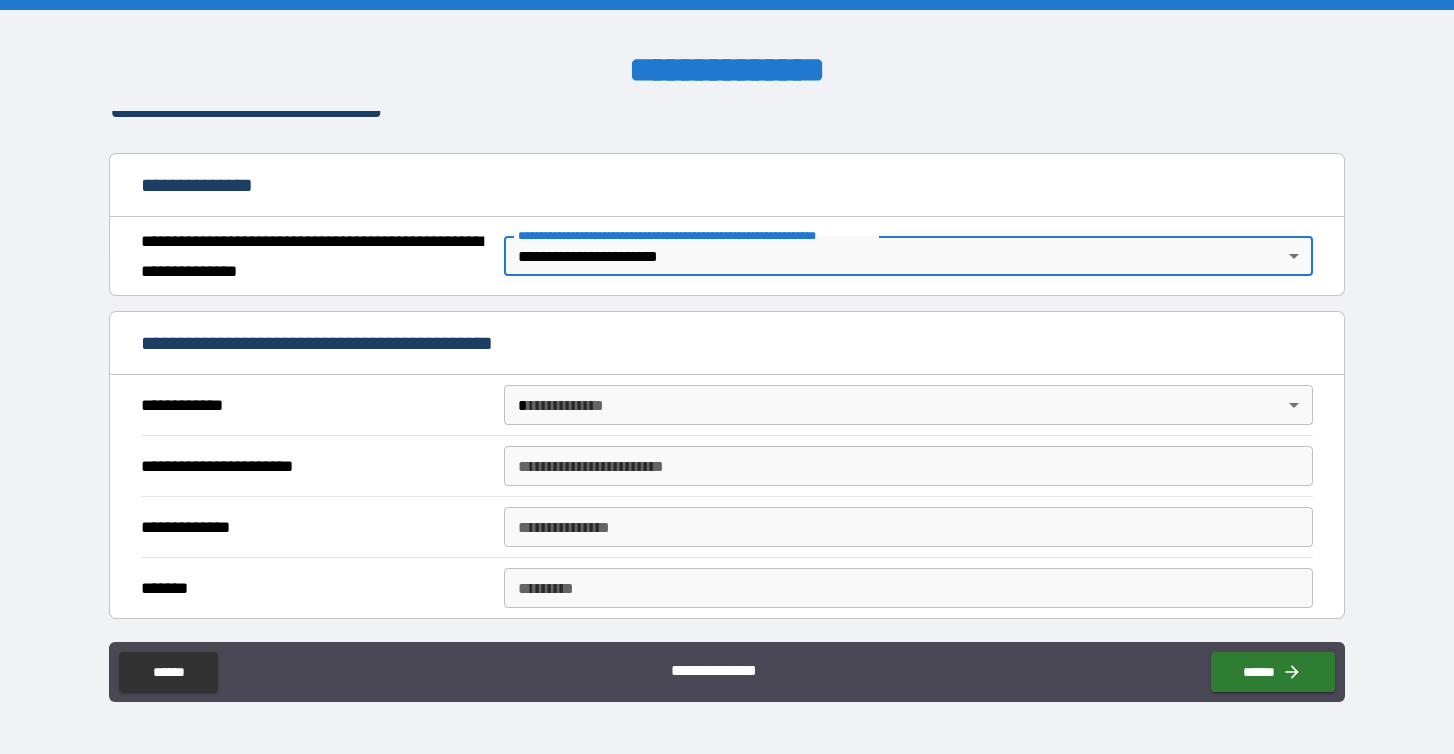 click on "**********" at bounding box center [727, 377] 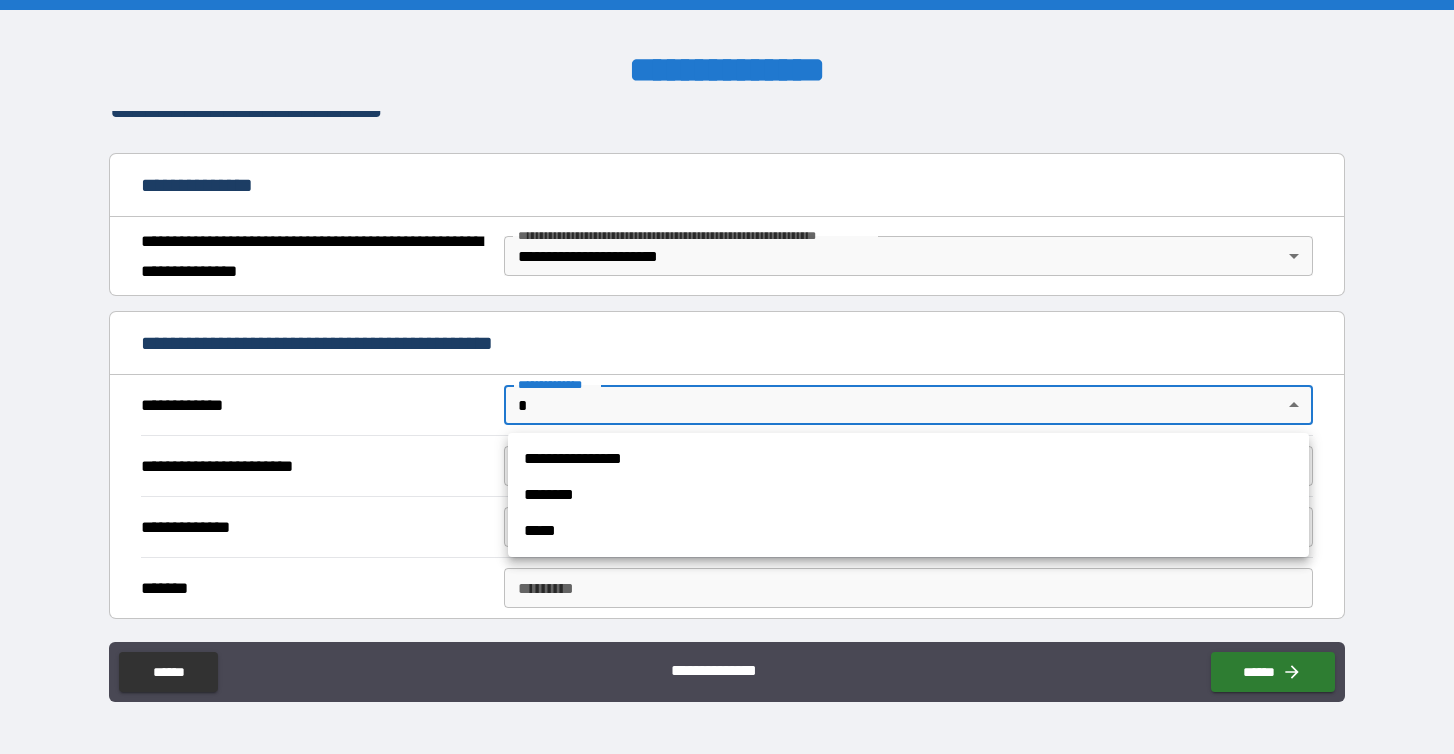 type 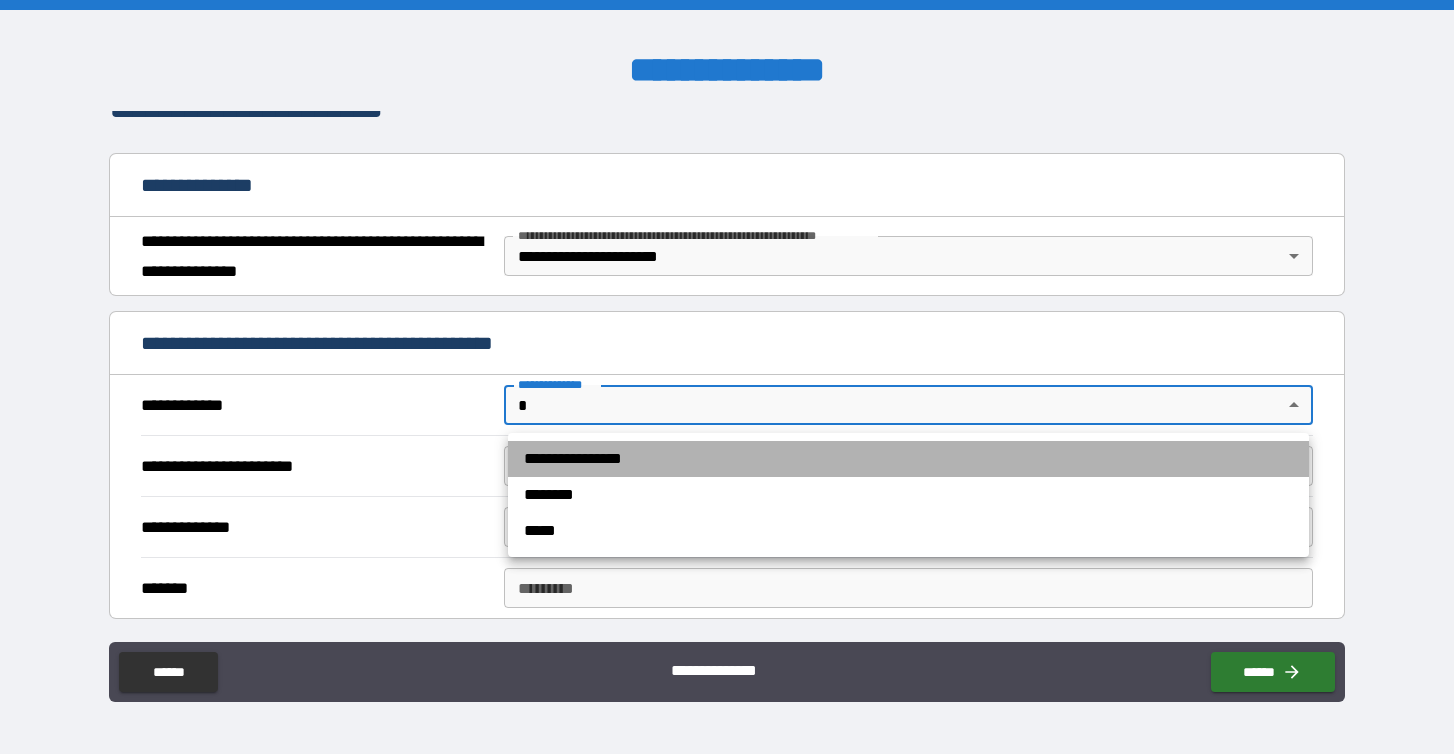 click on "**********" at bounding box center [908, 459] 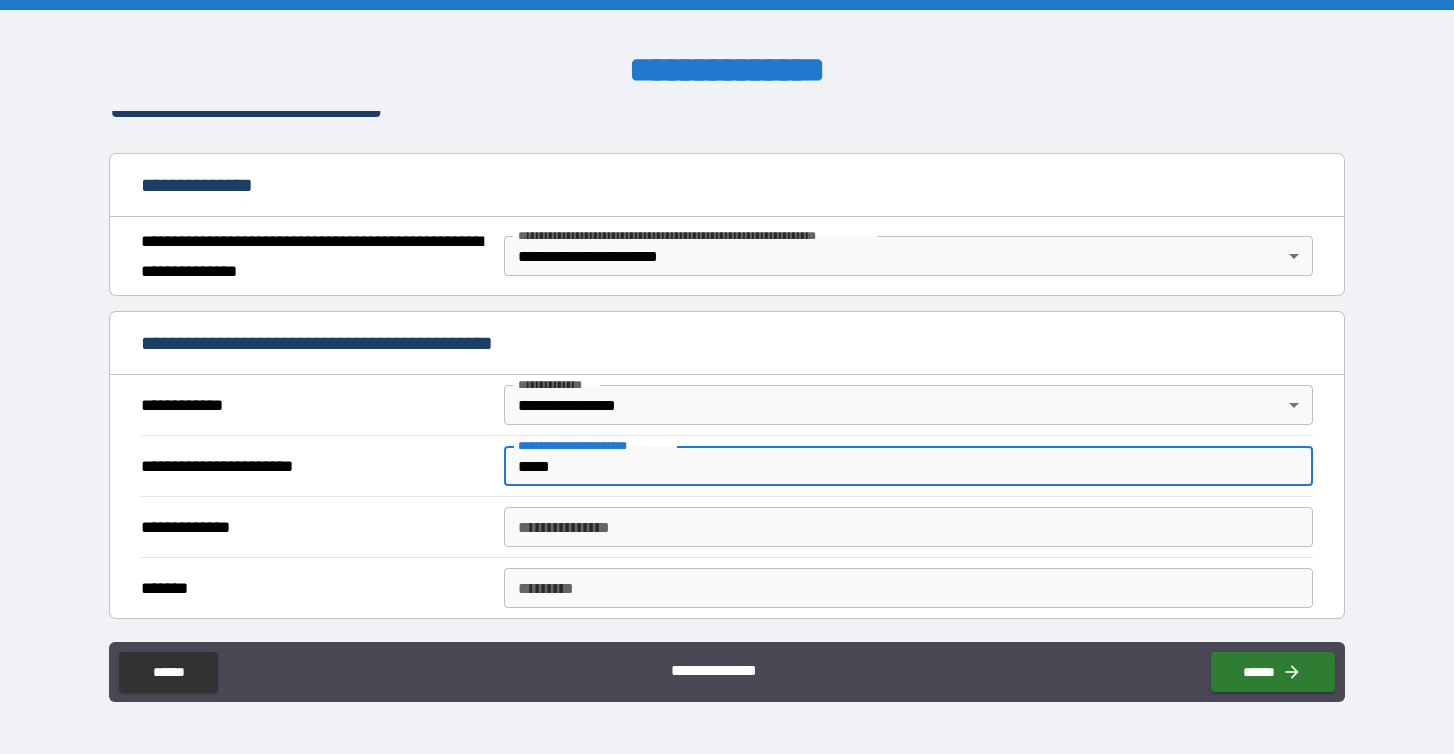 type on "*****" 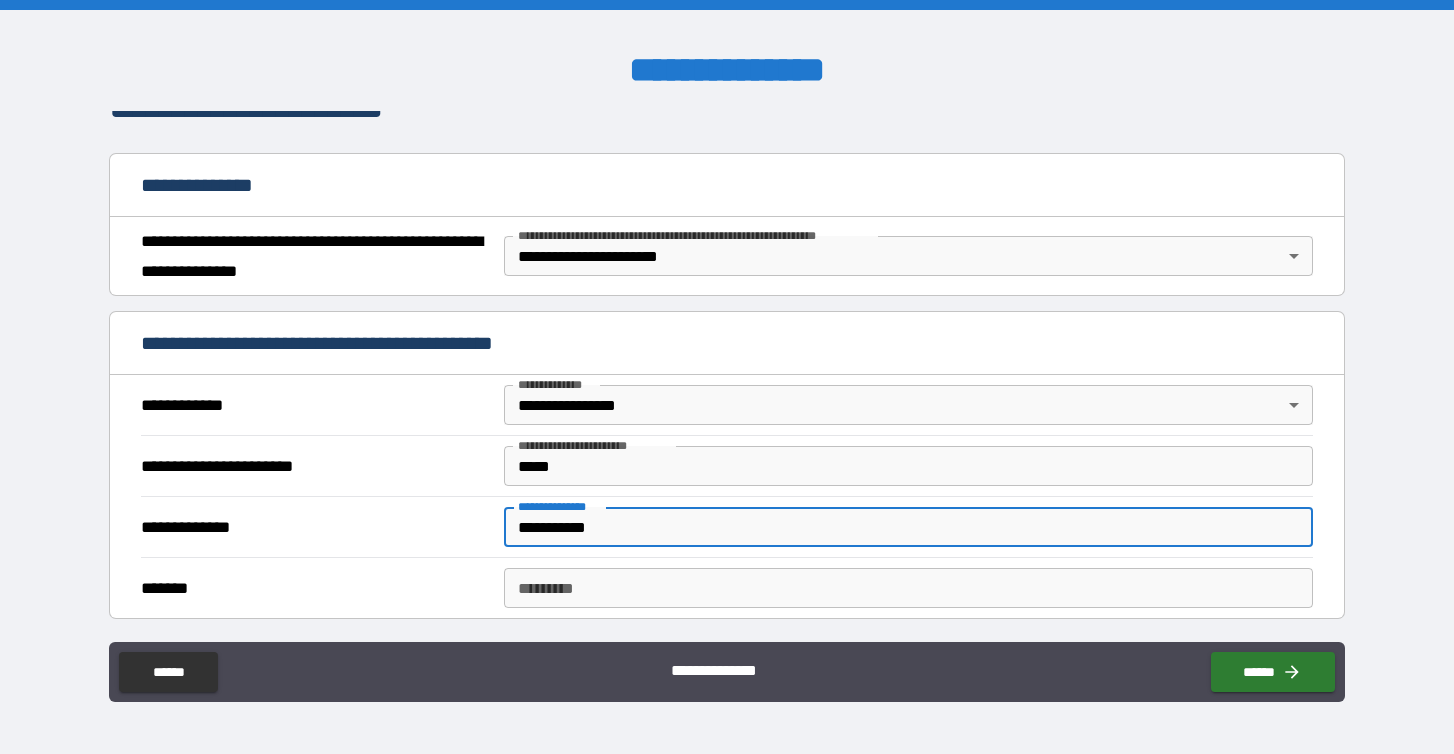 type on "**********" 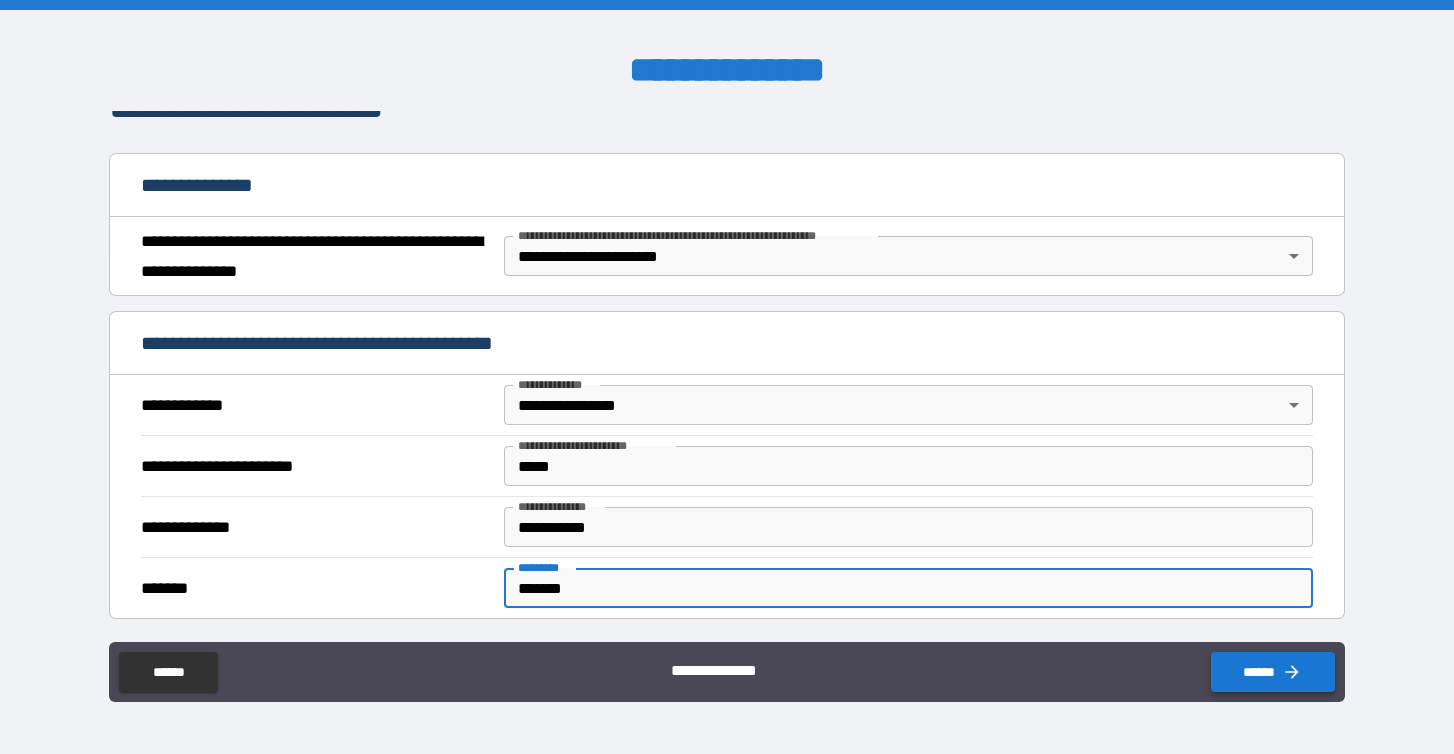 type on "*******" 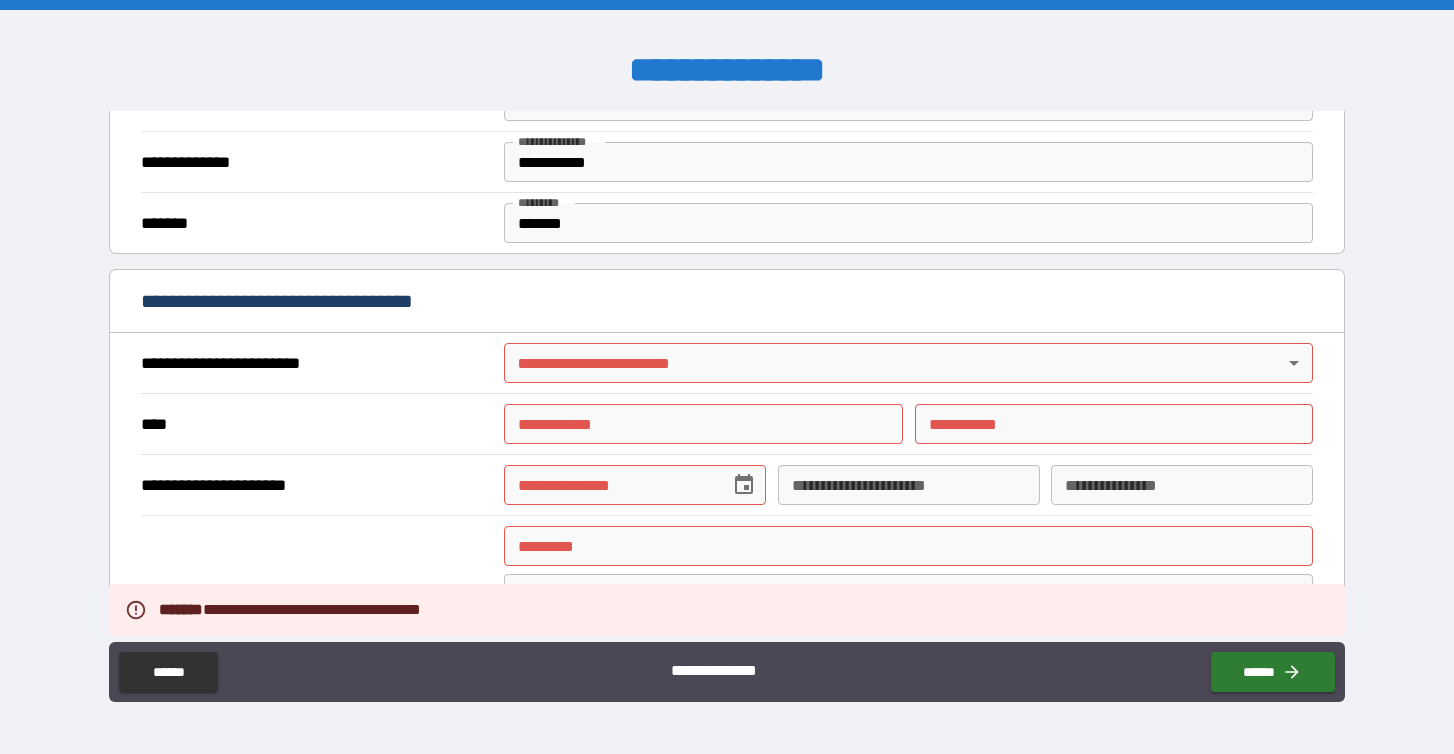 scroll, scrollTop: 597, scrollLeft: 0, axis: vertical 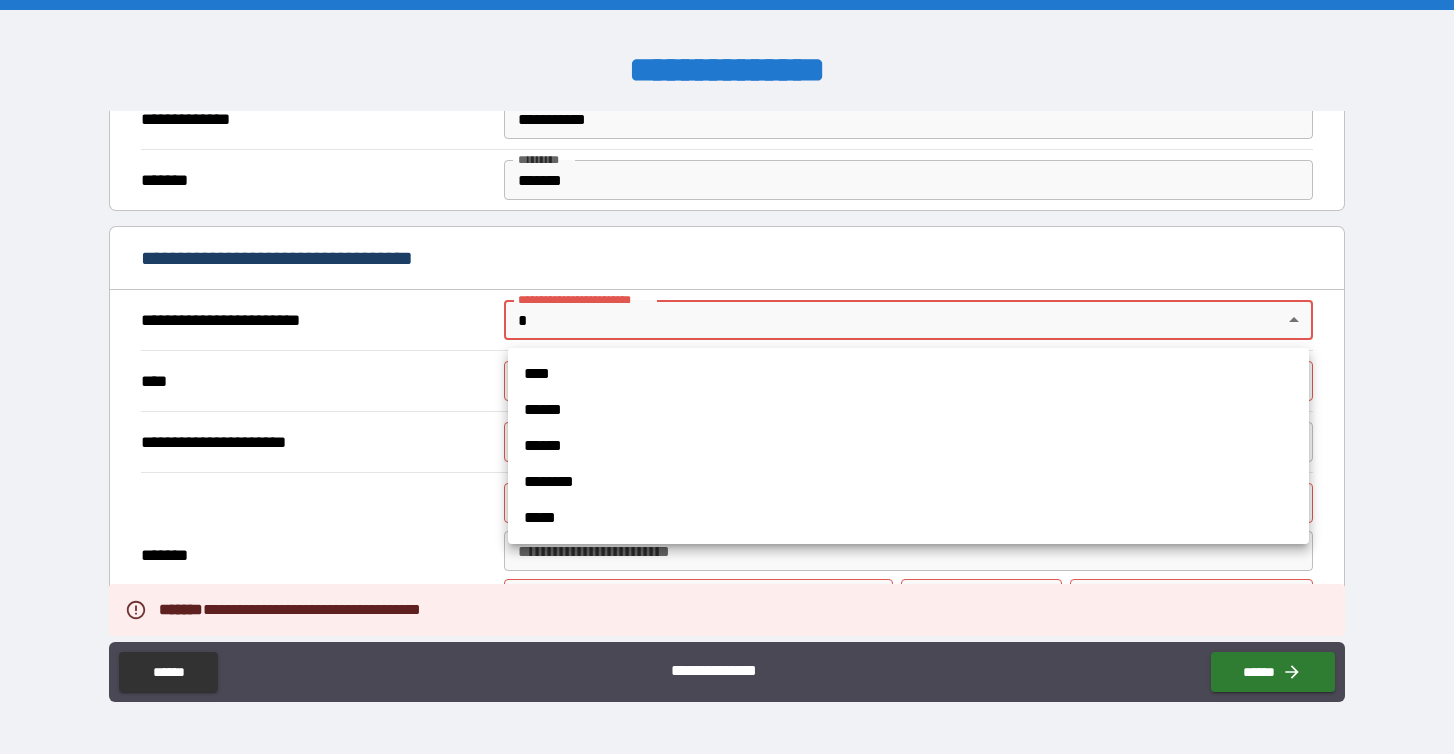 click on "**********" at bounding box center [727, 377] 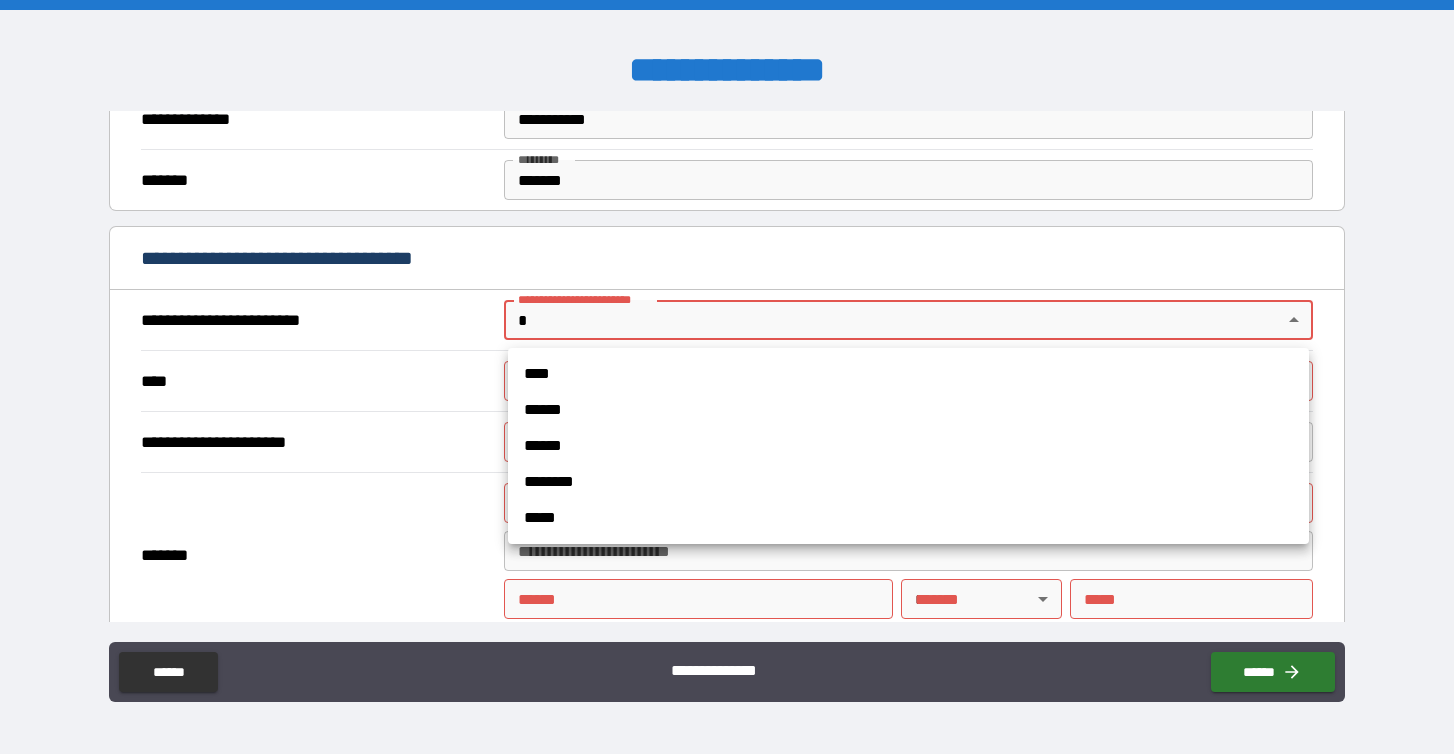 click at bounding box center (727, 377) 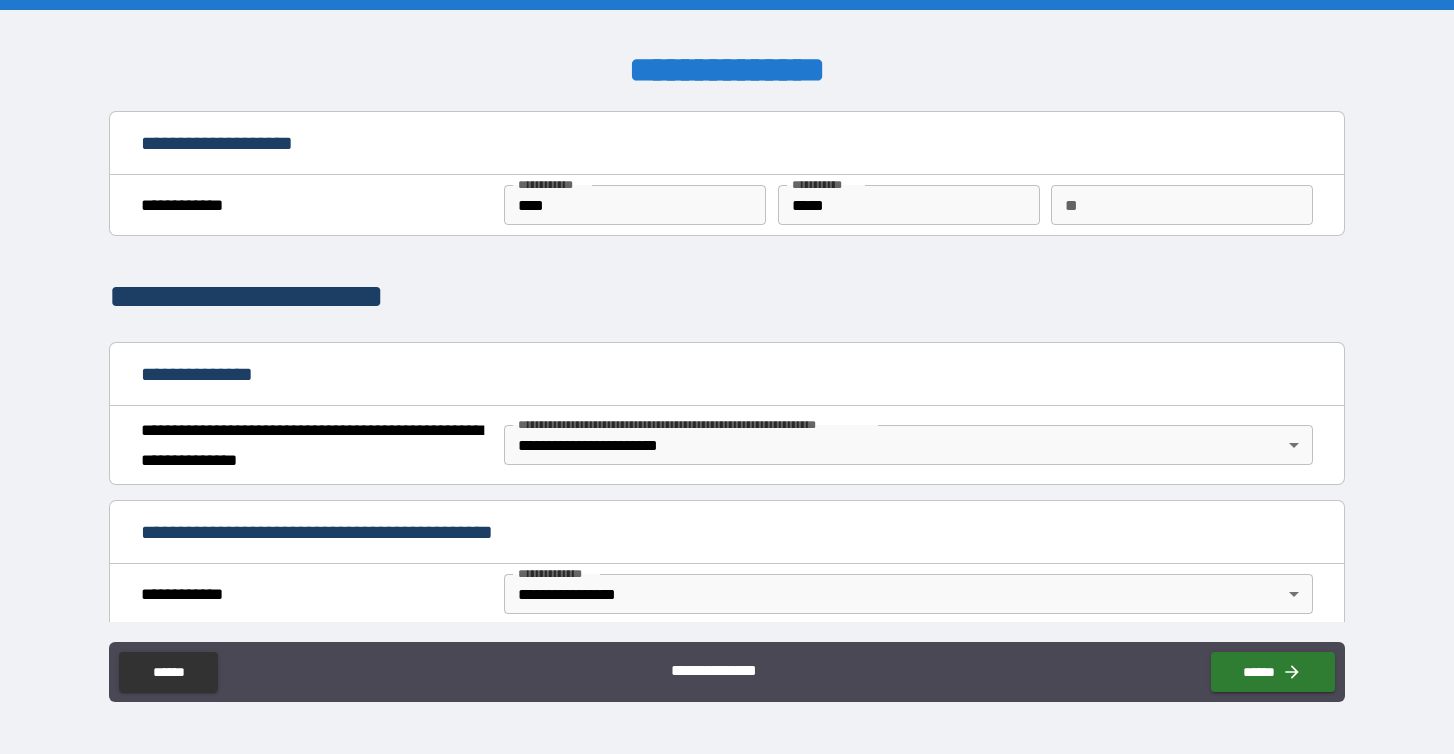 scroll, scrollTop: 0, scrollLeft: 0, axis: both 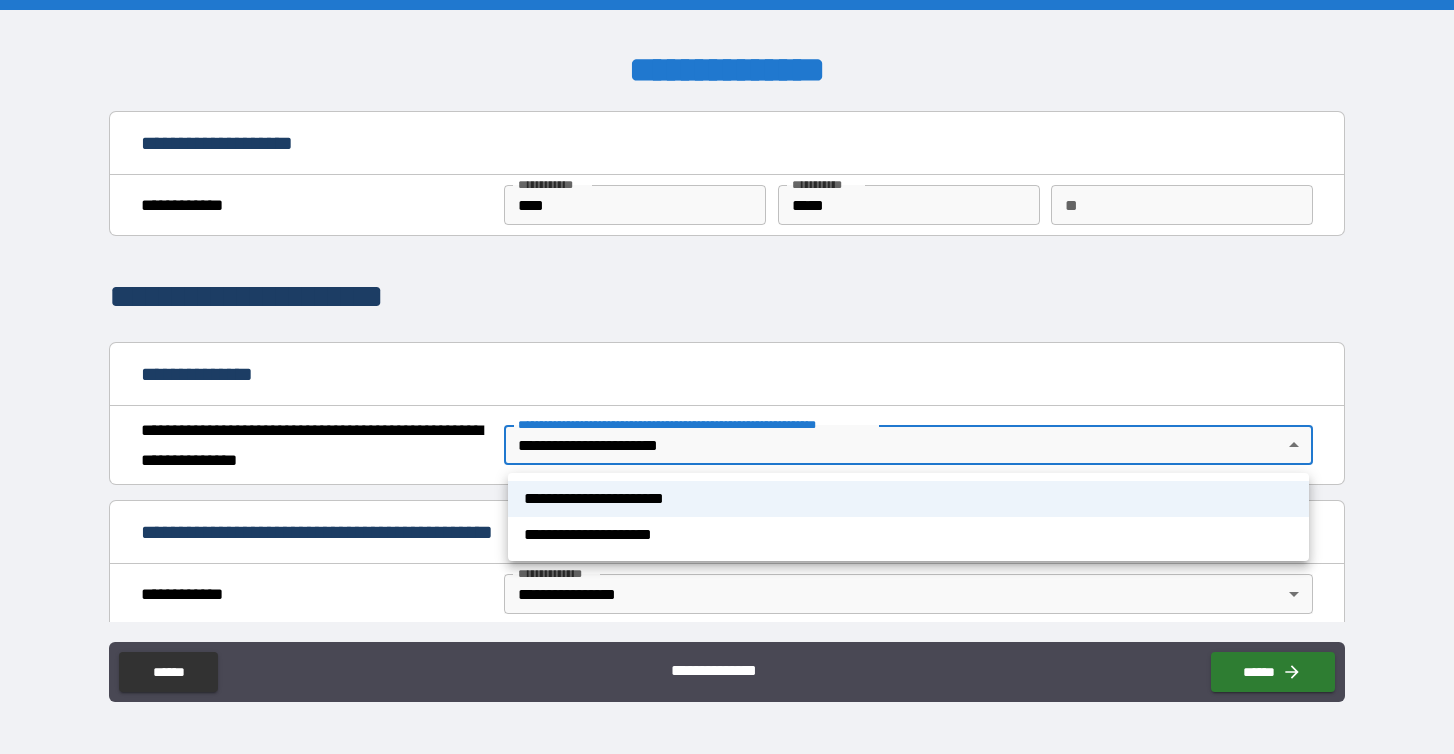 click at bounding box center (727, 377) 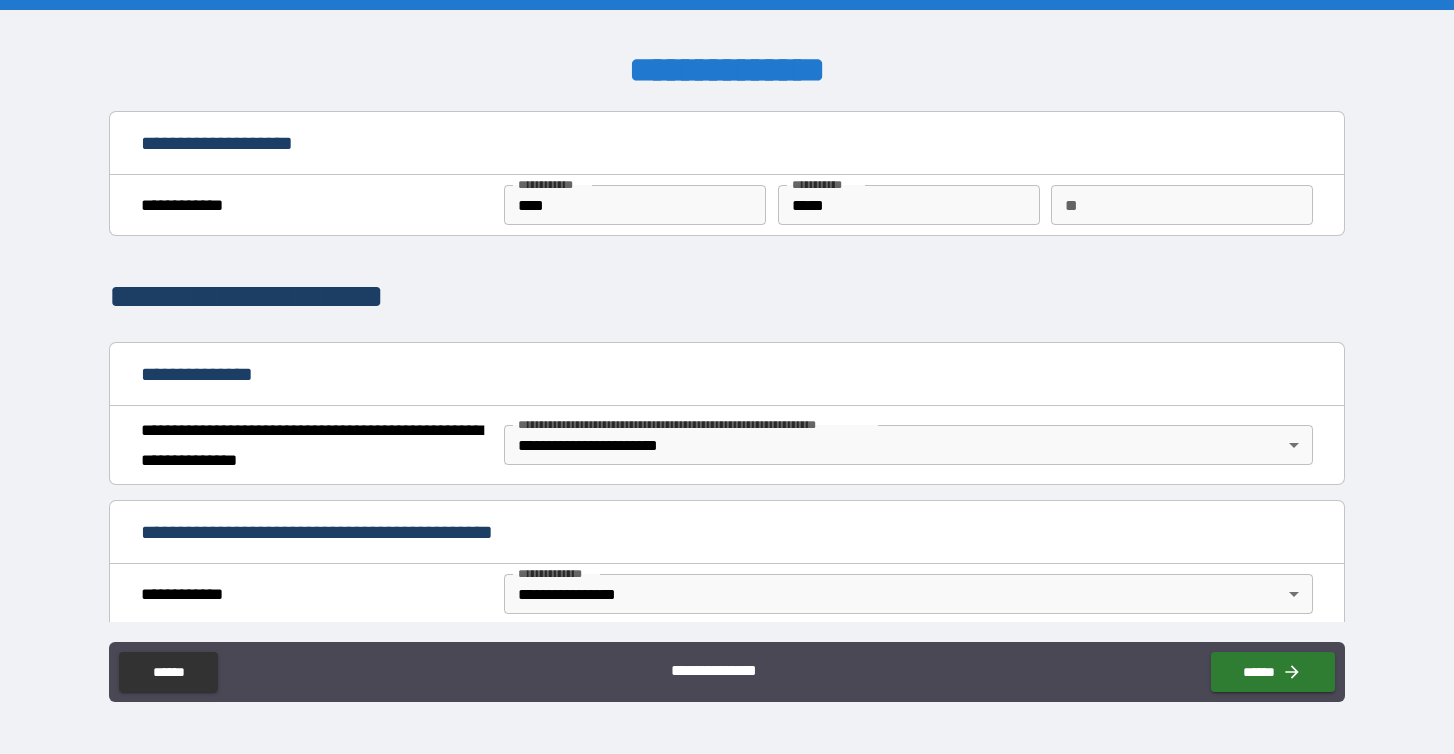 click on "**********" at bounding box center (315, 445) 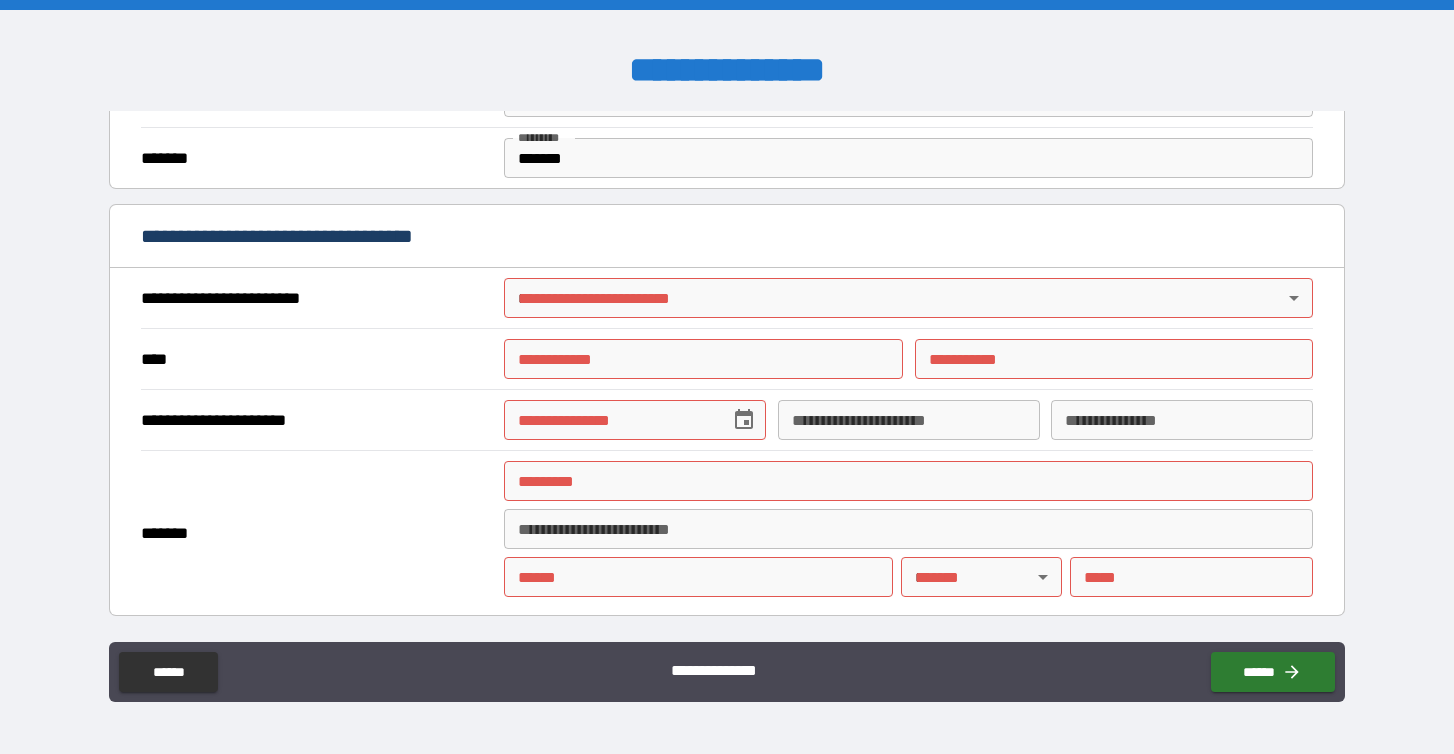 scroll, scrollTop: 632, scrollLeft: 0, axis: vertical 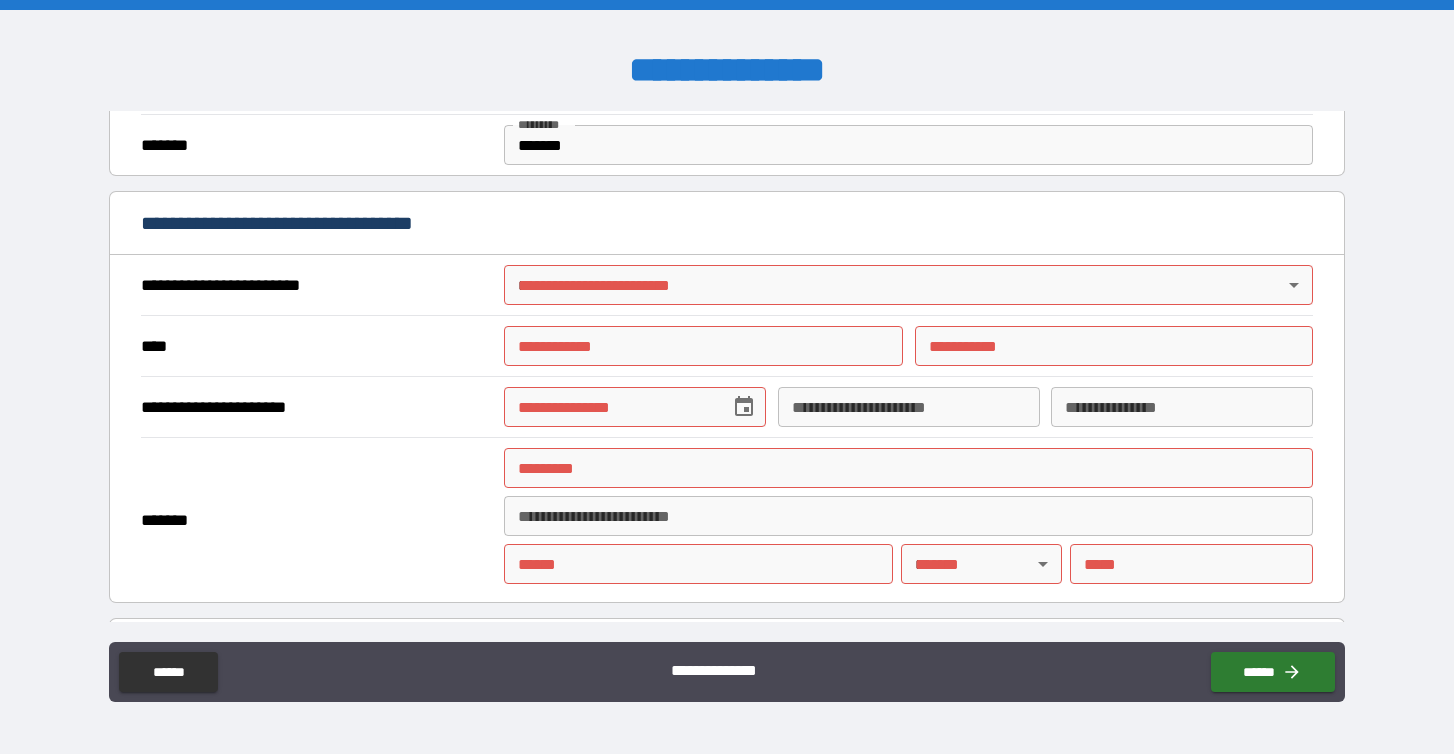 click on "**********" at bounding box center [727, 377] 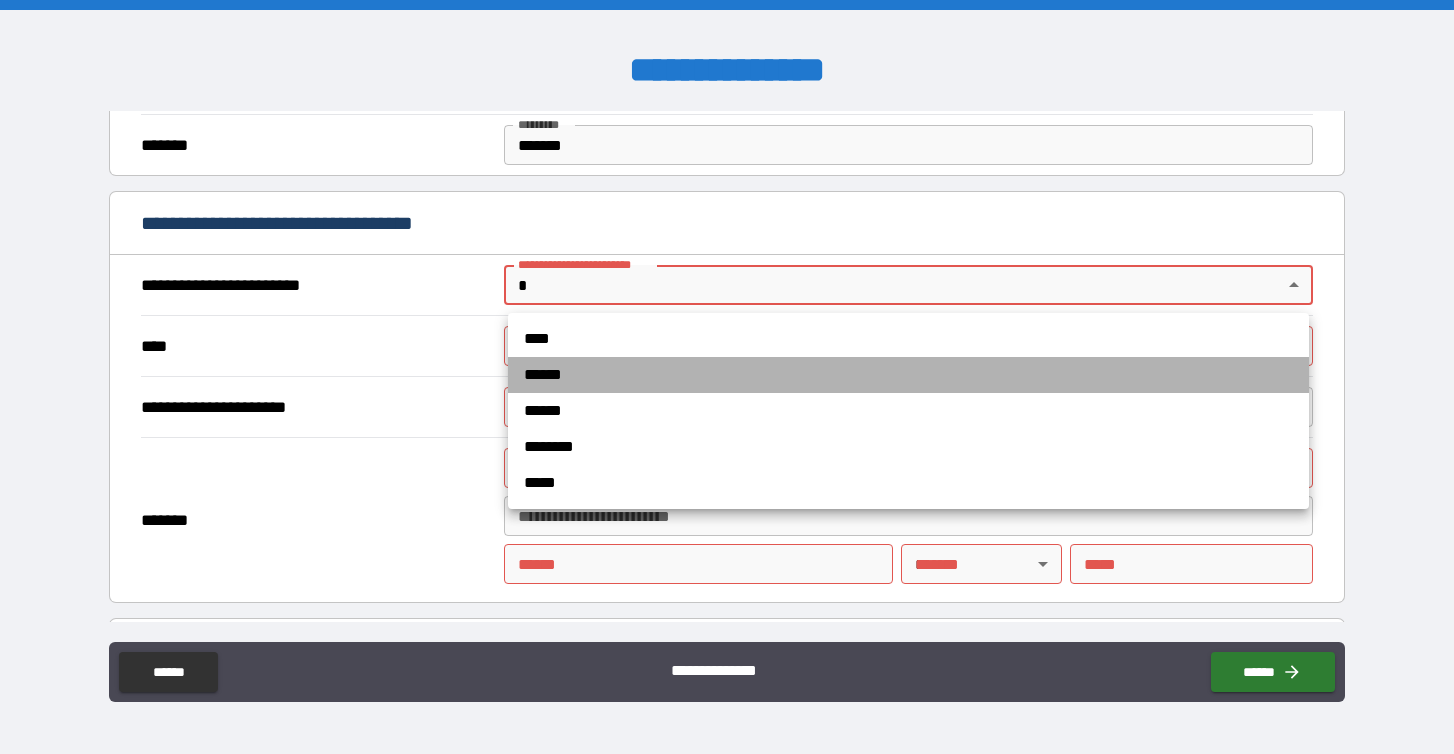 click on "******" at bounding box center (908, 375) 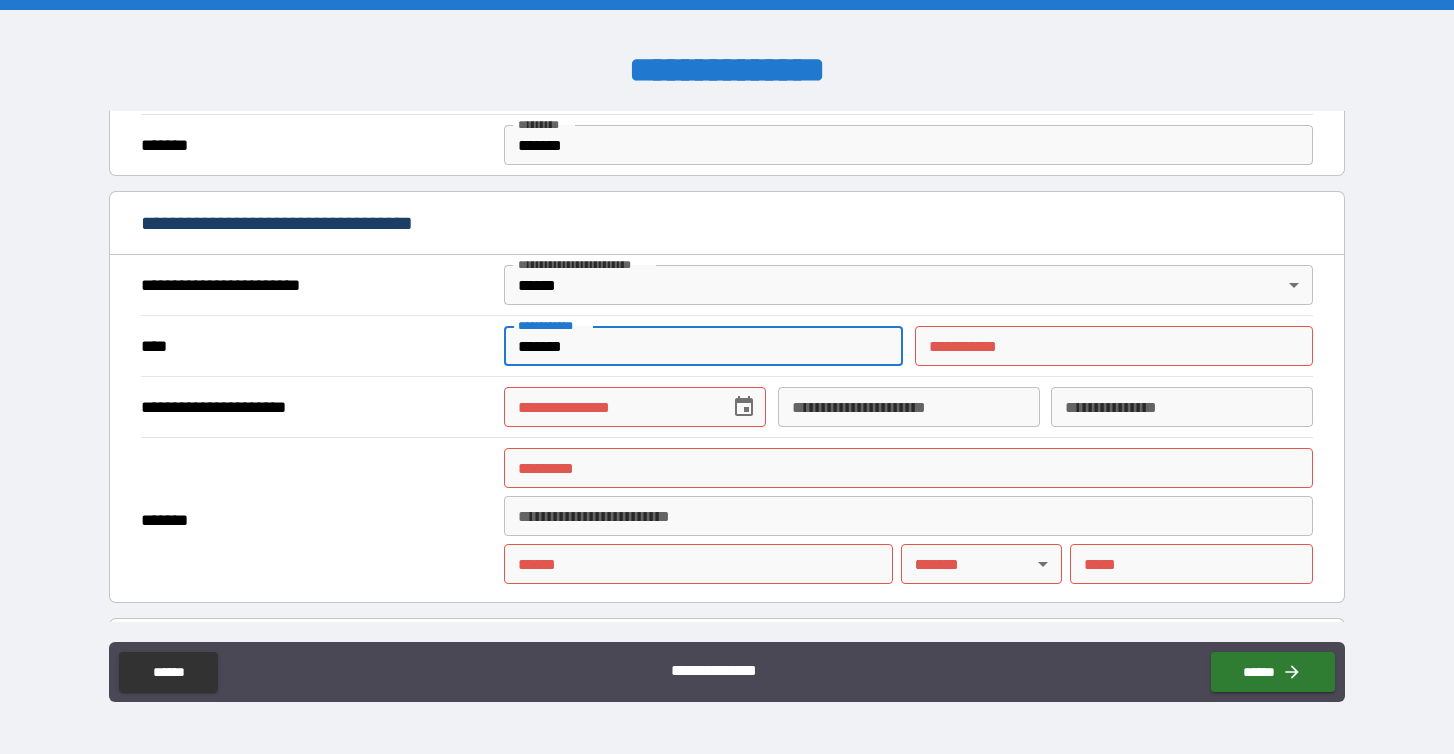 type on "*******" 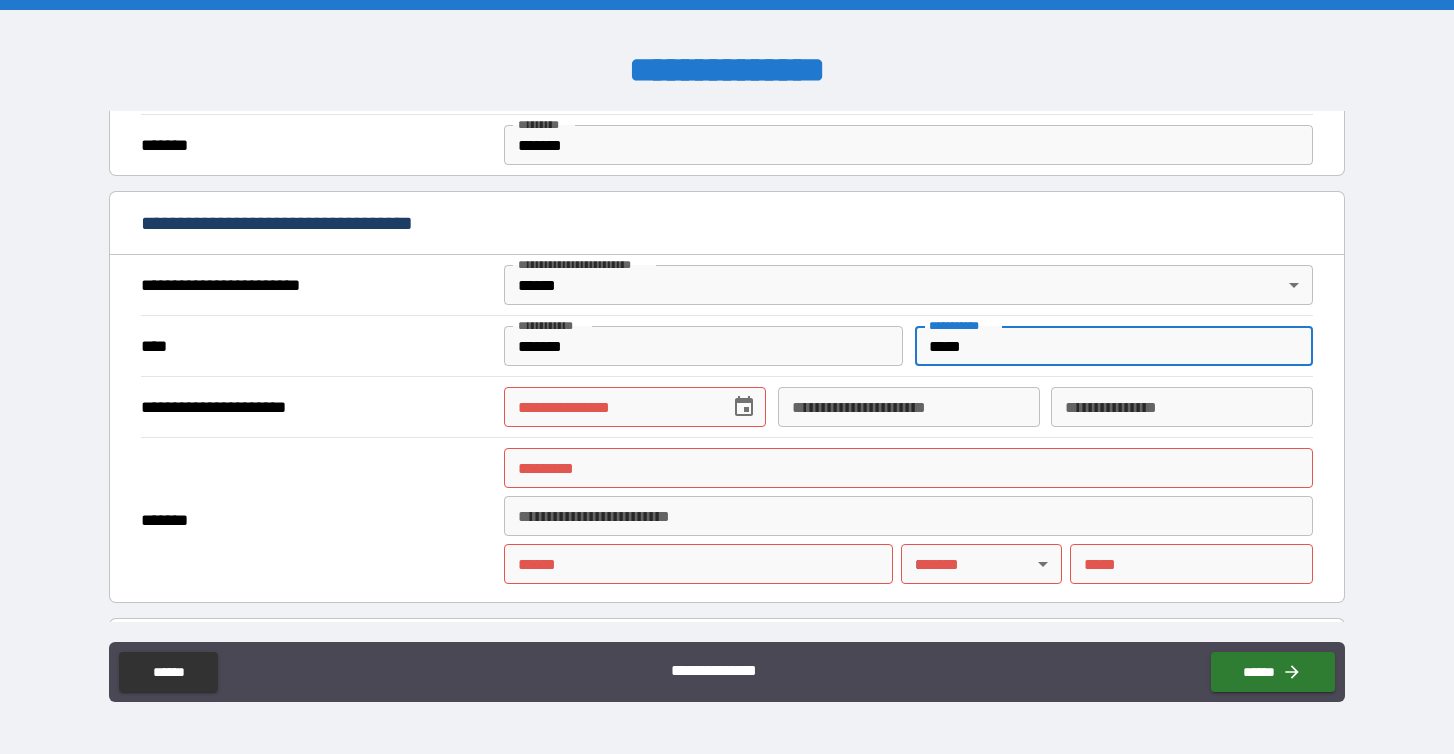 type on "*****" 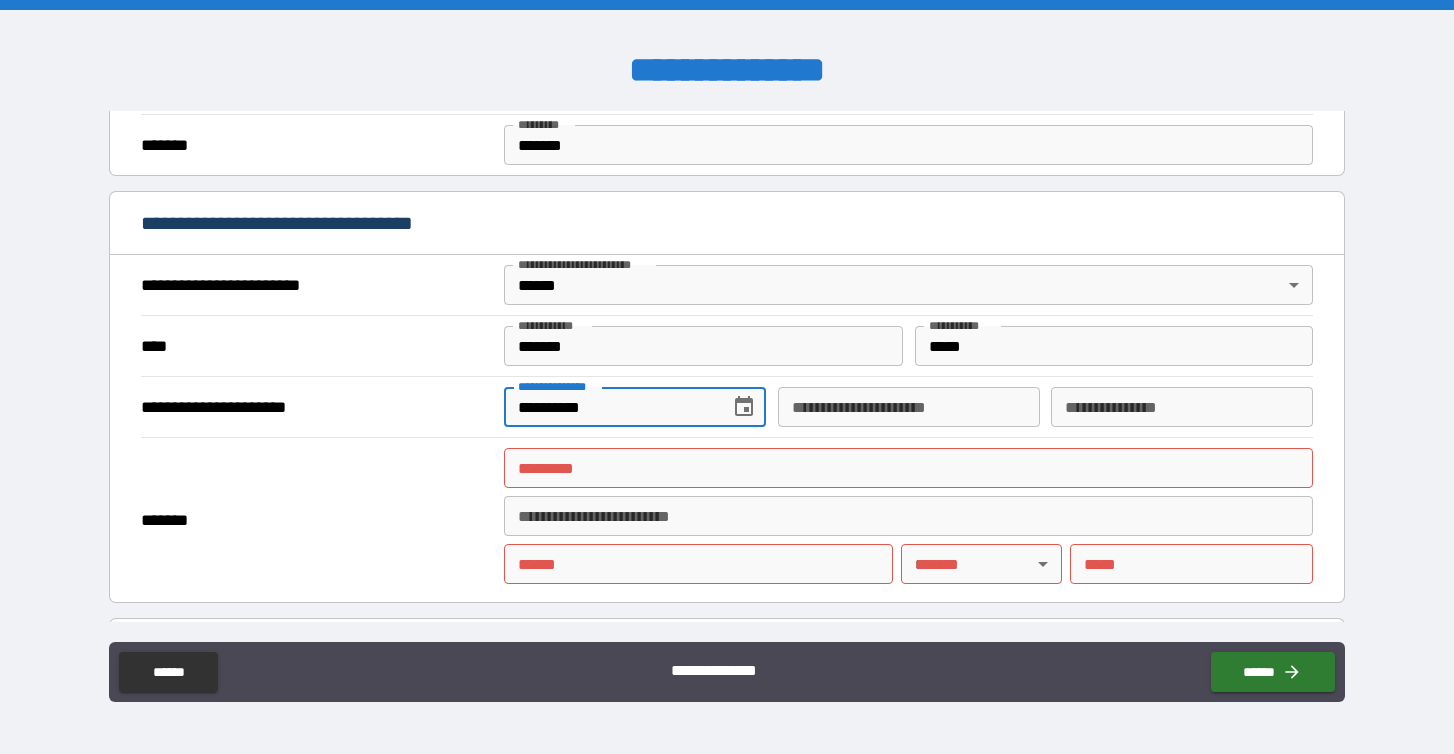 type on "**********" 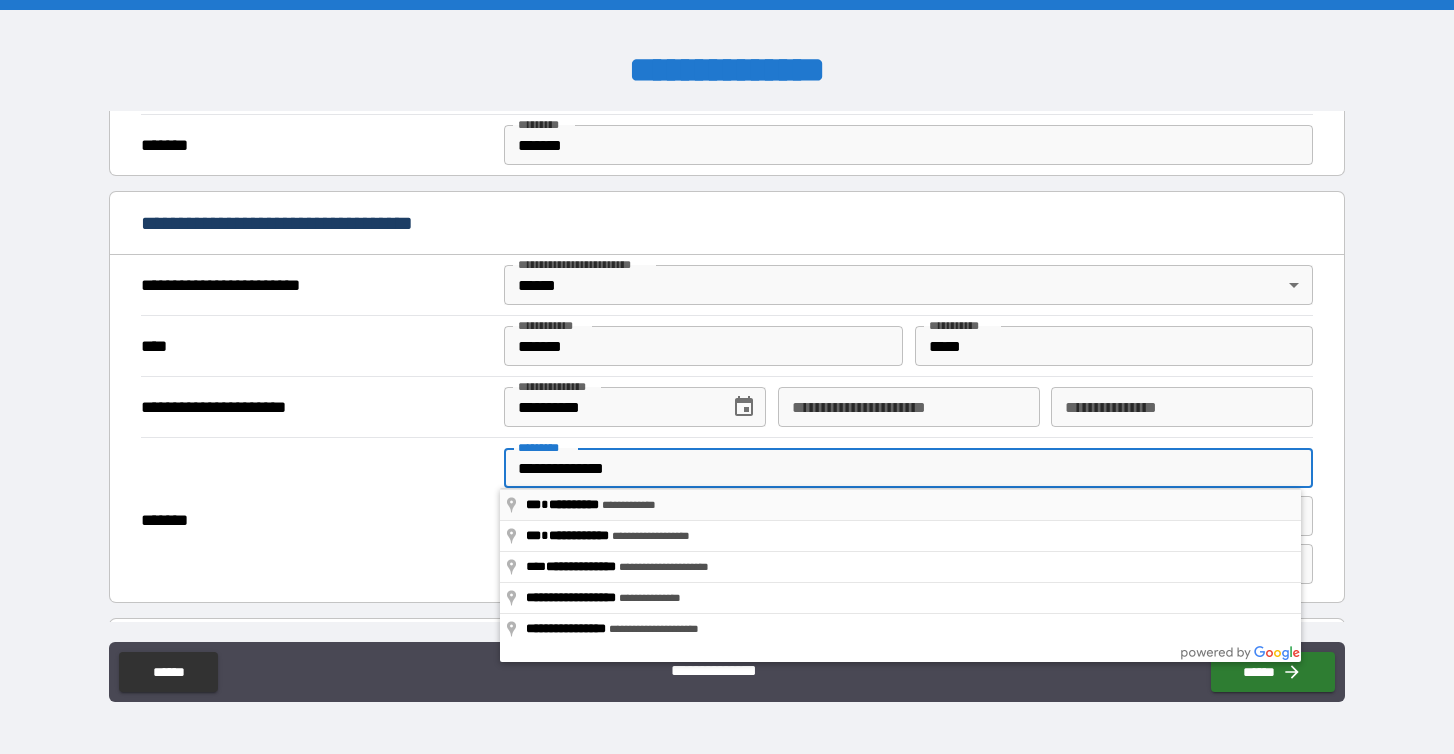 type on "**********" 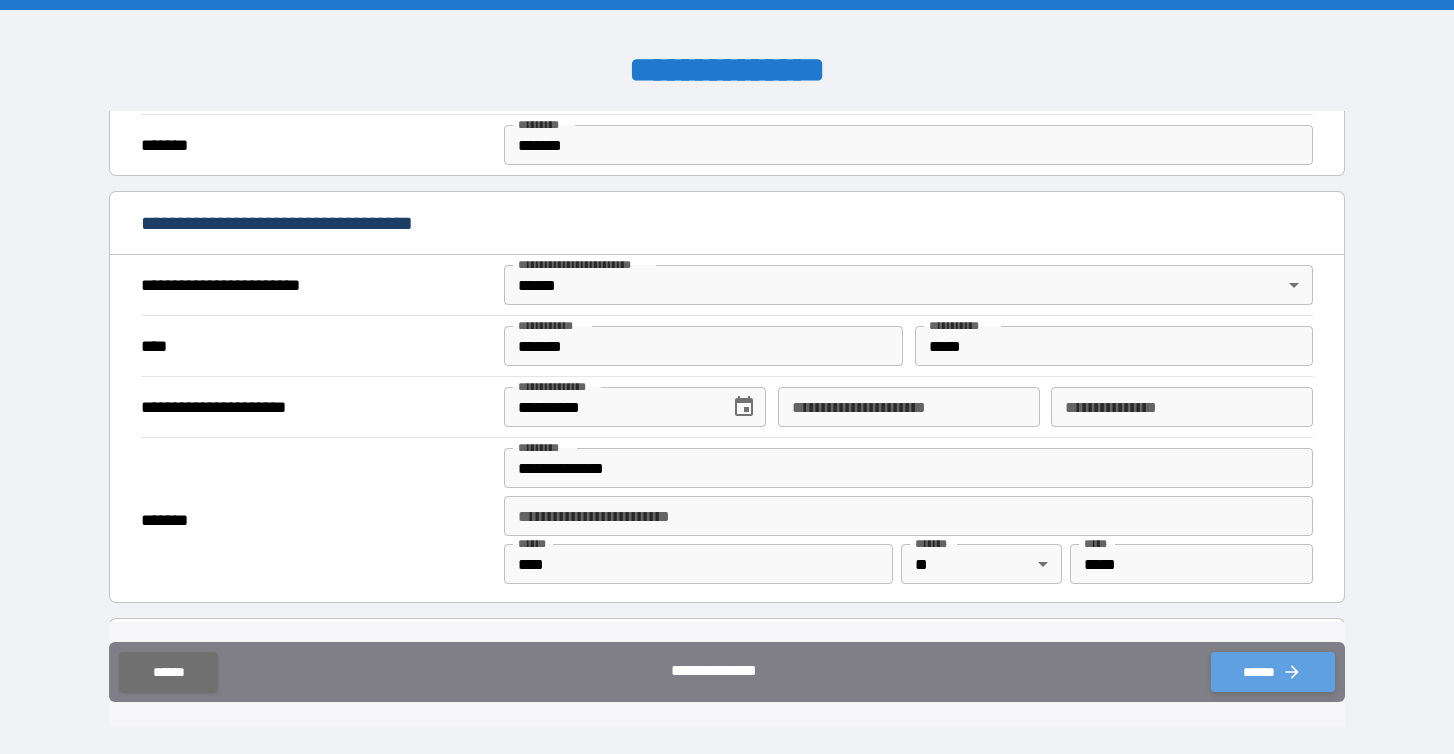 click on "******" at bounding box center (1273, 672) 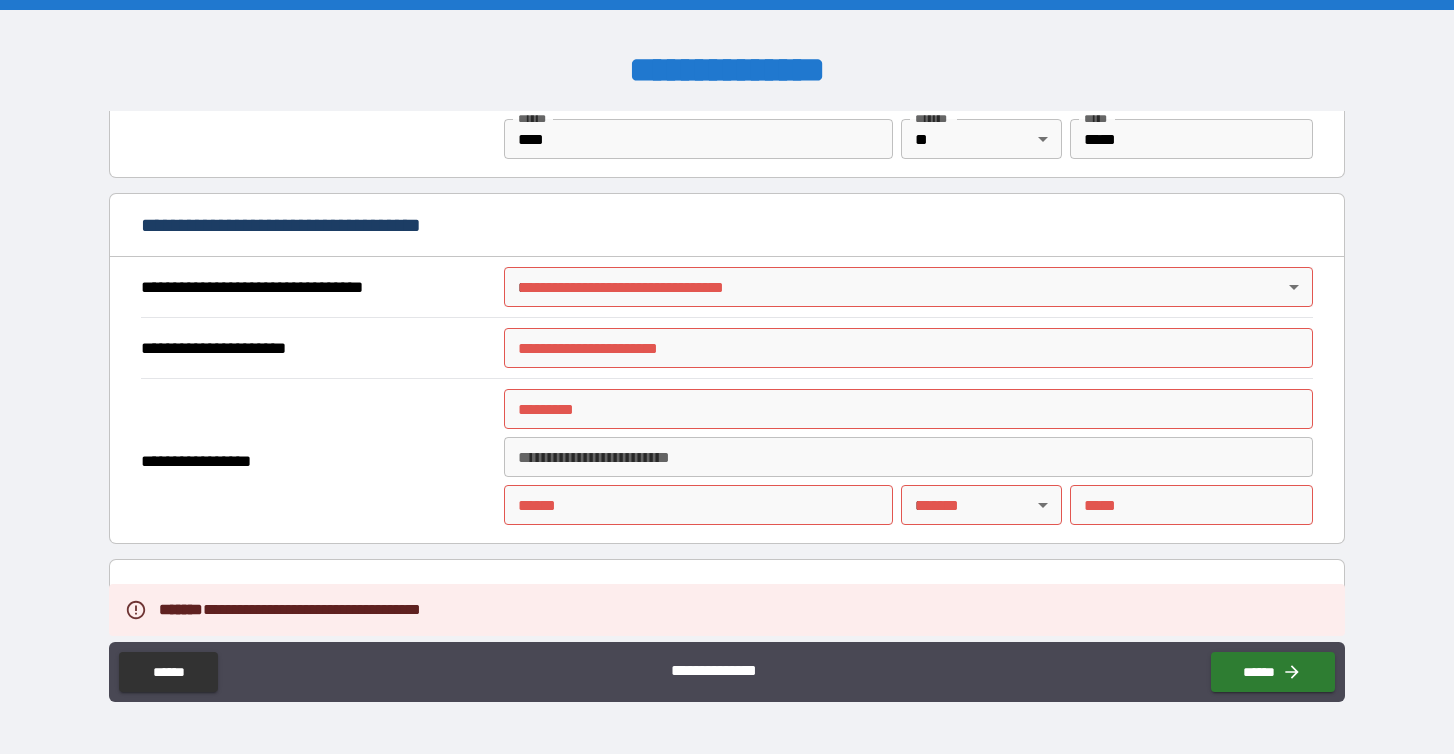 scroll, scrollTop: 1190, scrollLeft: 0, axis: vertical 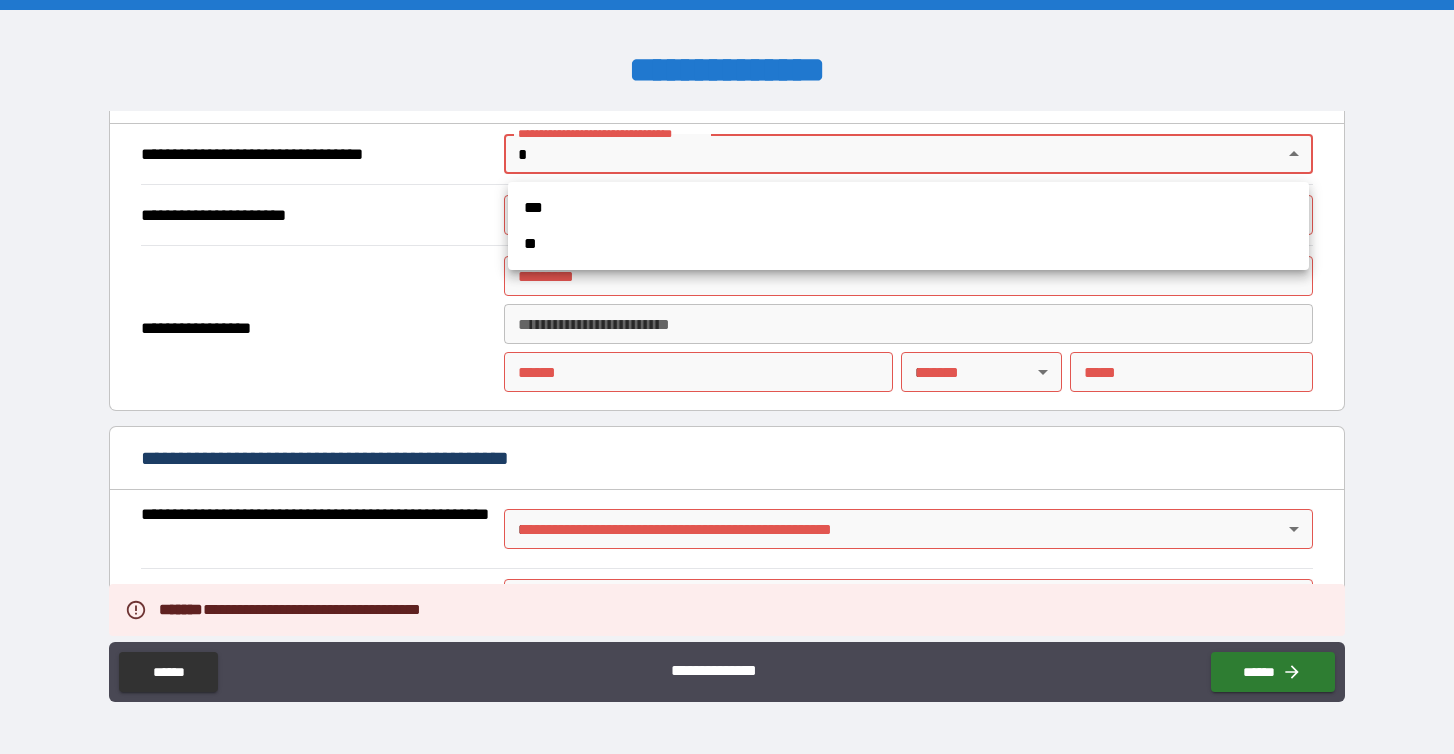 click on "**********" at bounding box center [727, 377] 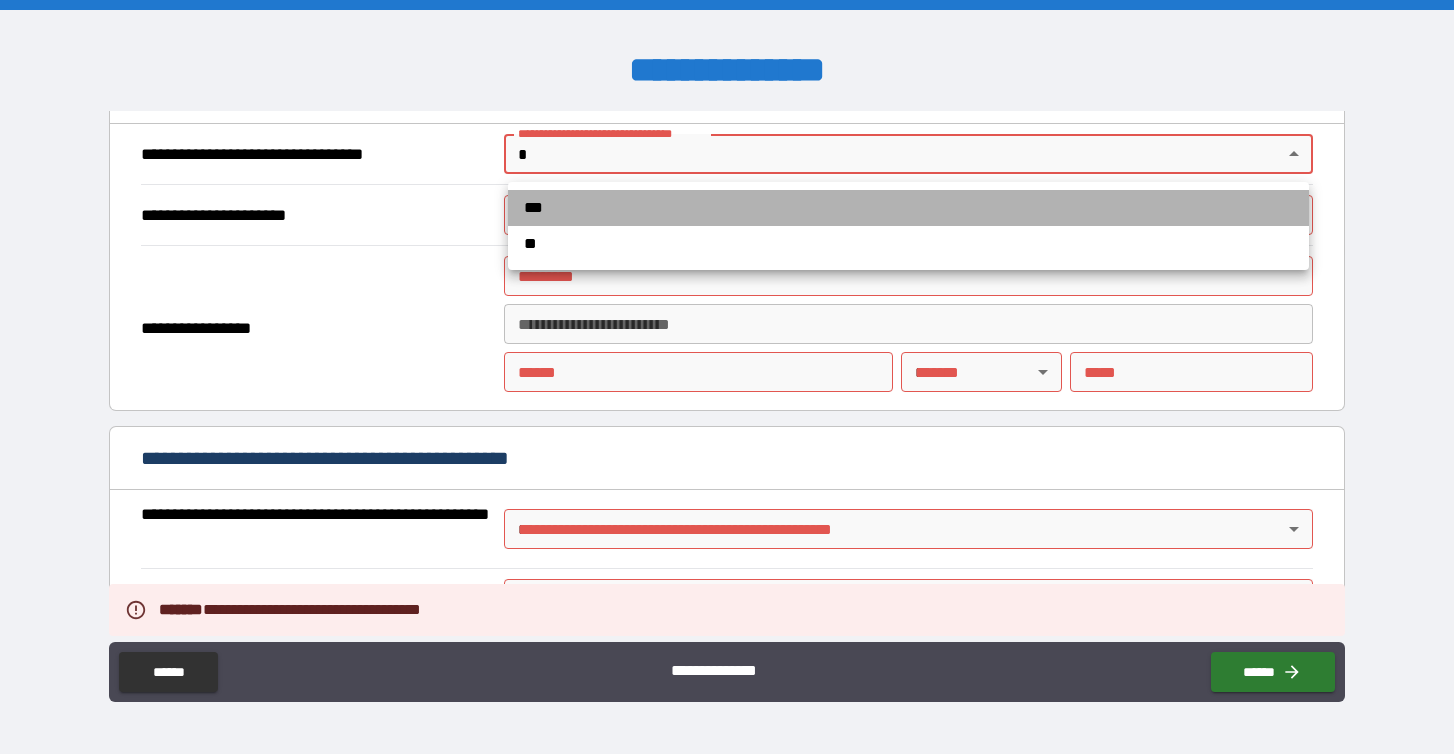 click on "***" at bounding box center (908, 208) 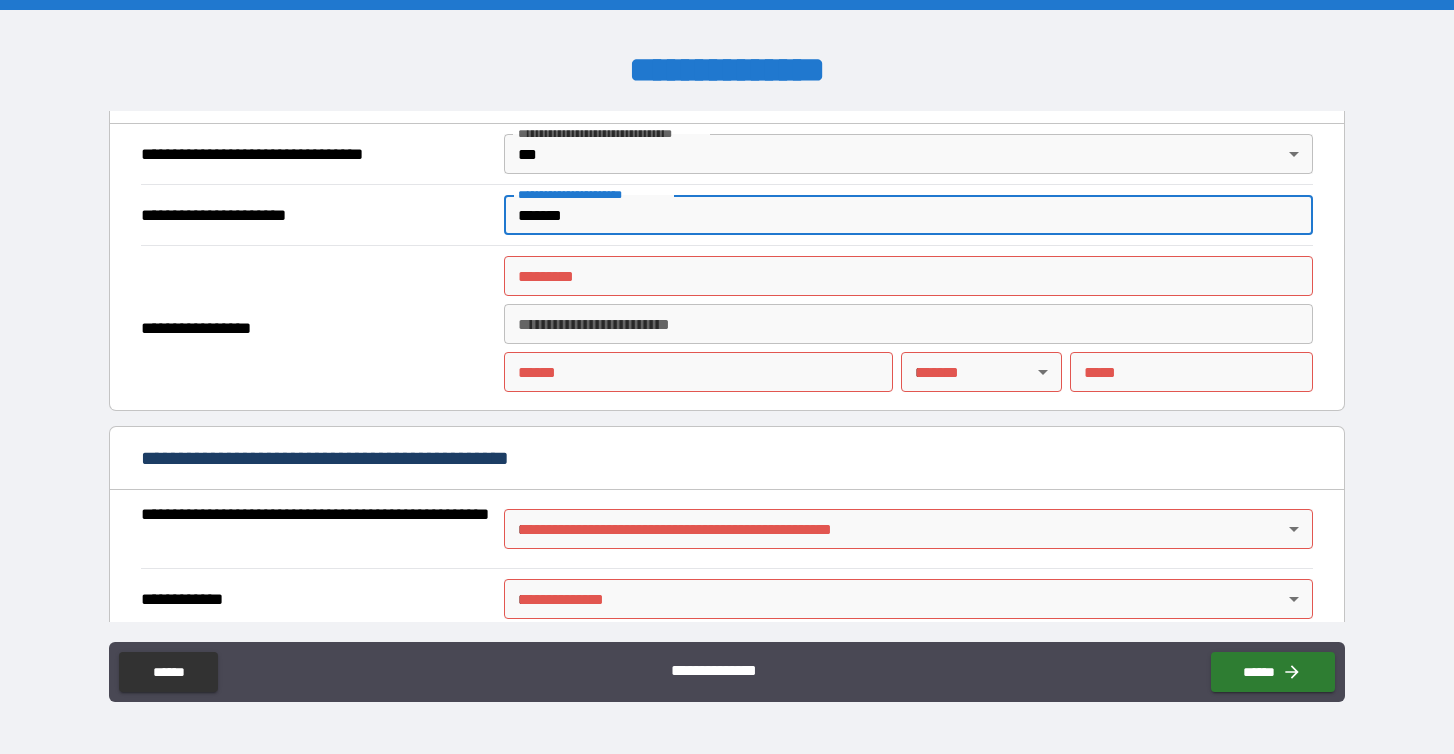 type on "*******" 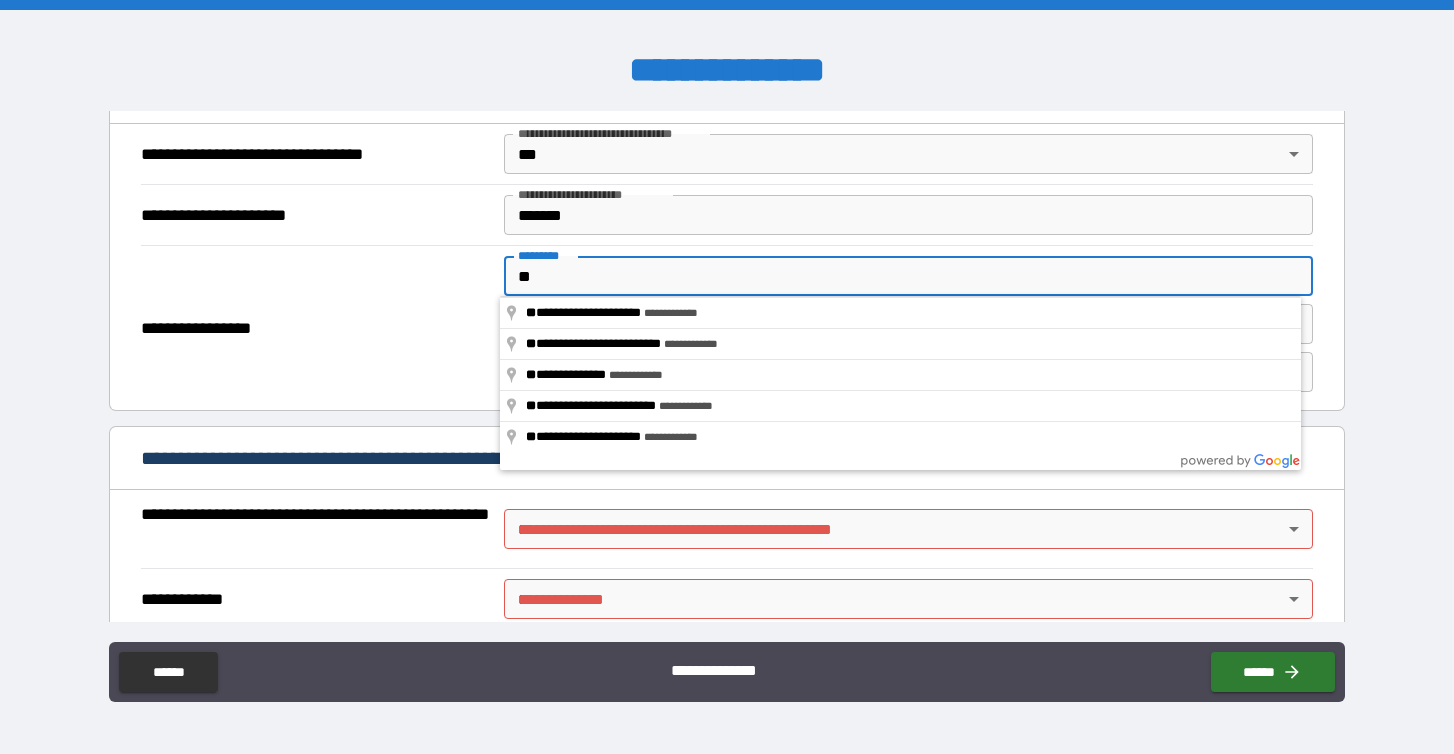 type on "*" 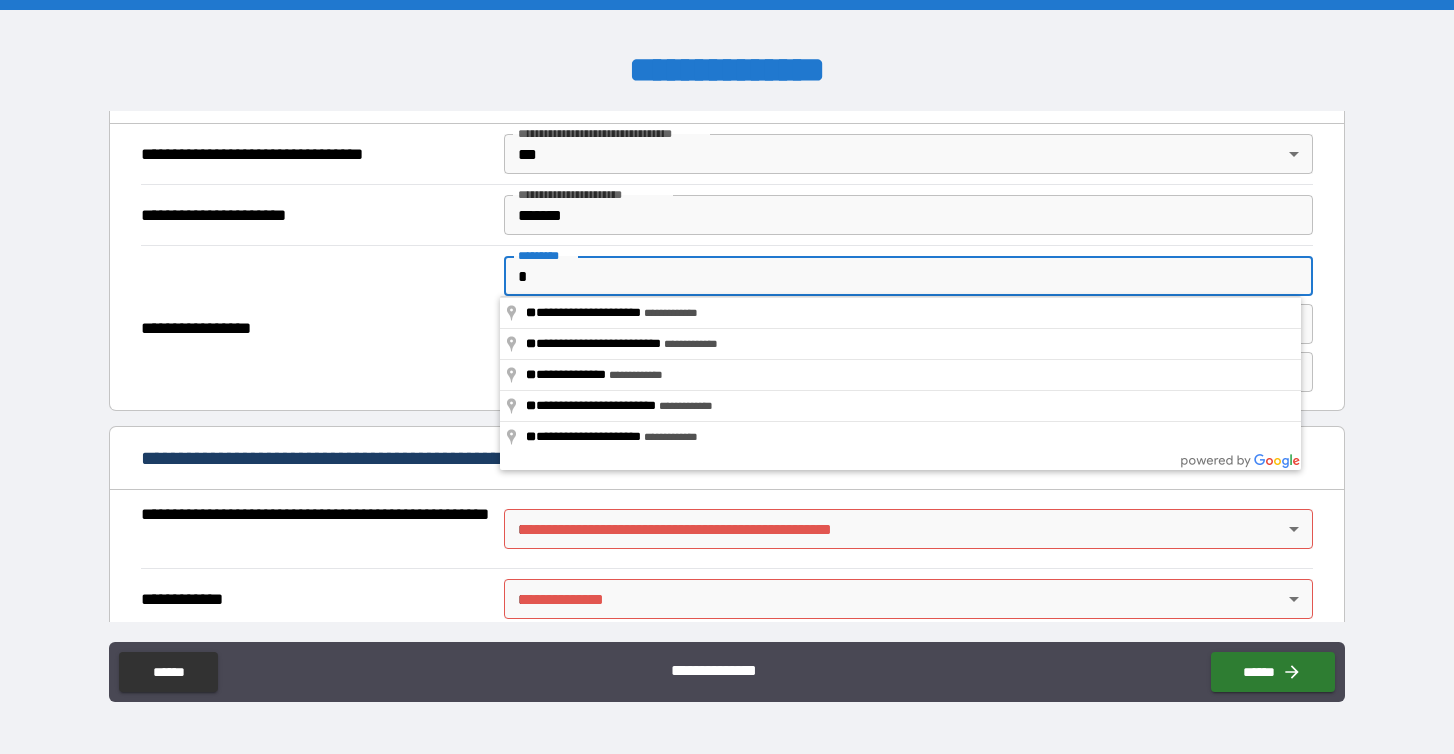 type 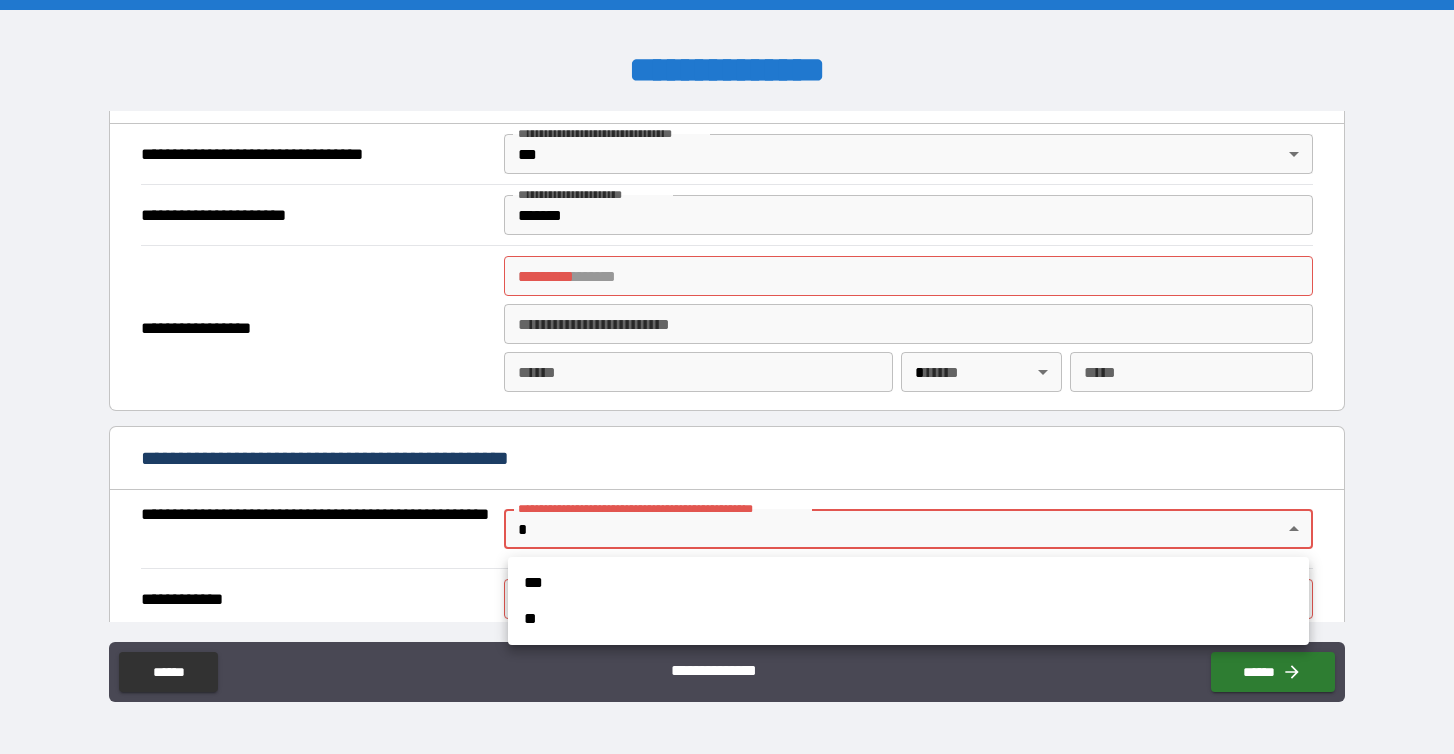 click on "**********" at bounding box center [727, 377] 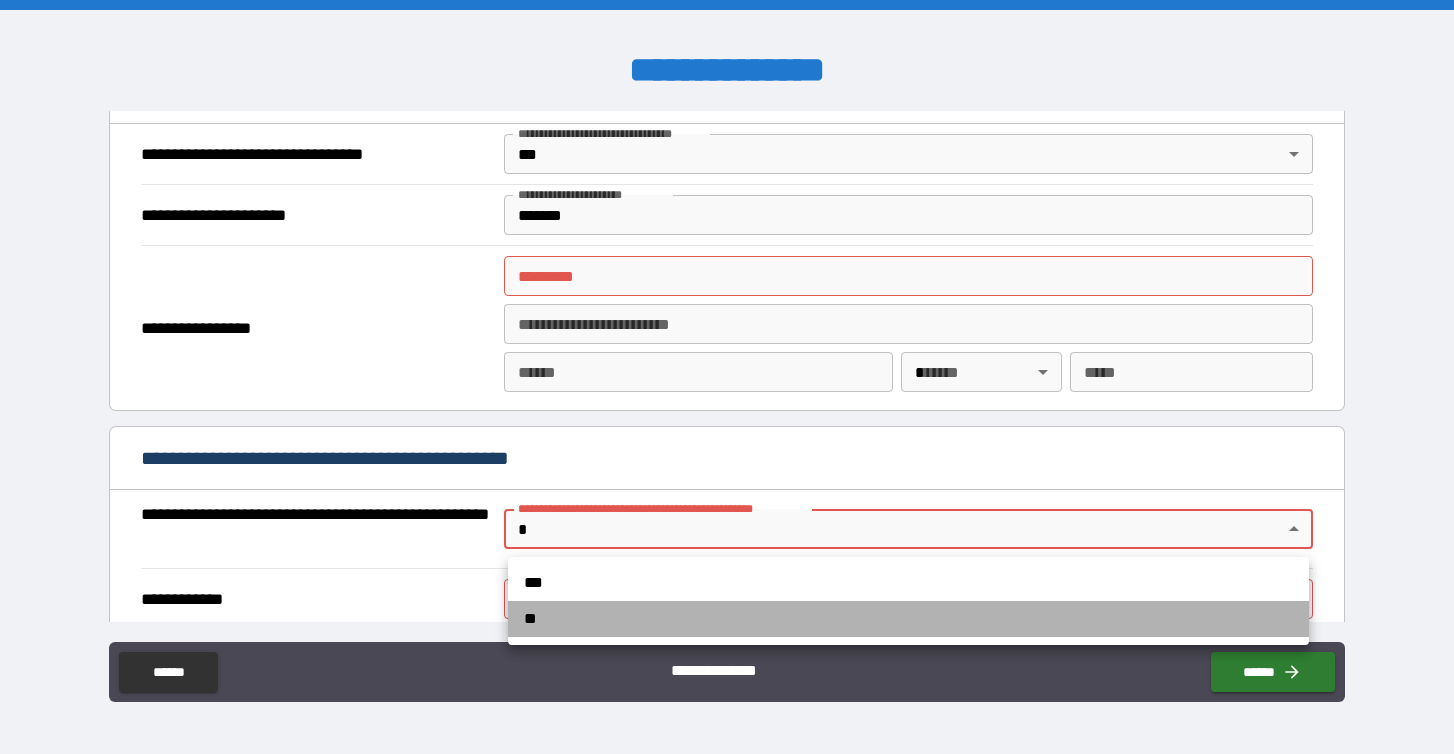 click on "**" at bounding box center (908, 619) 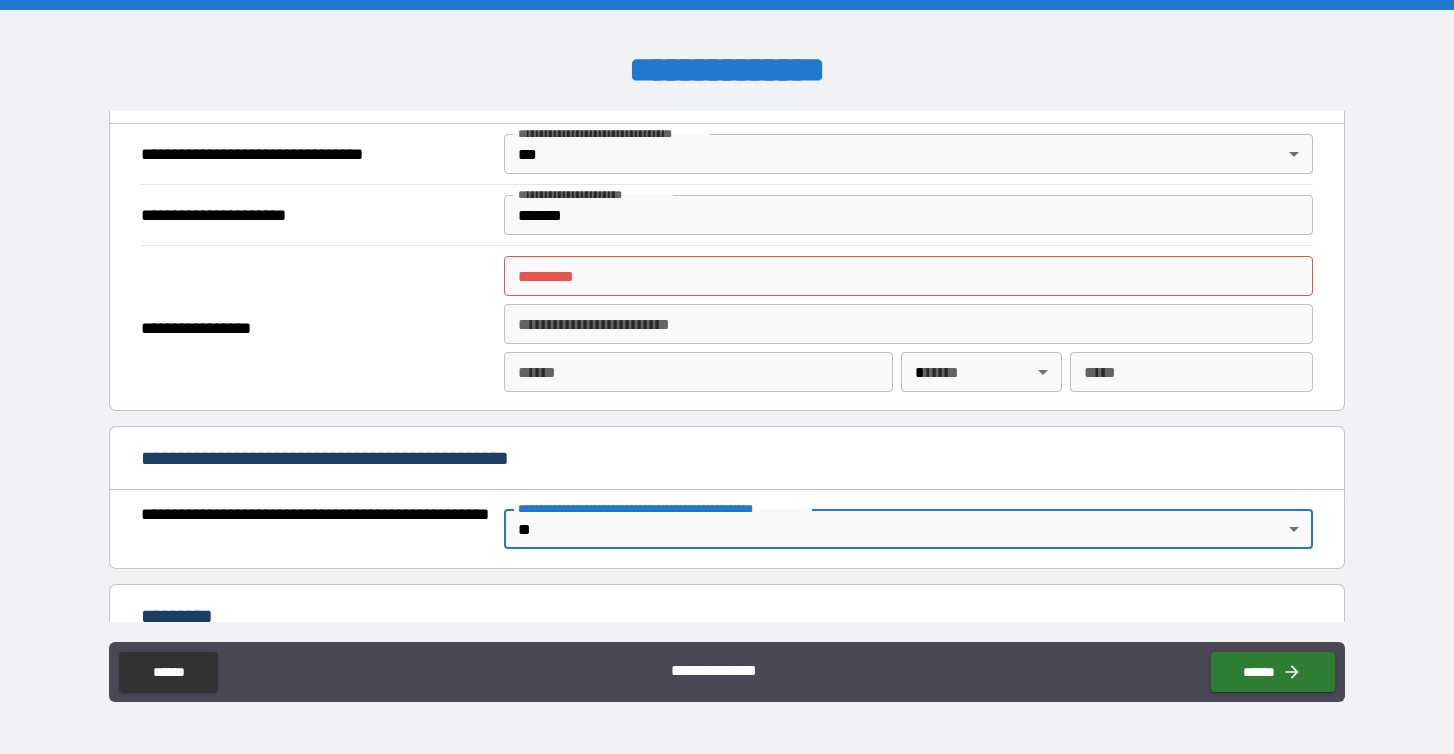 click on "*******   *" at bounding box center (908, 276) 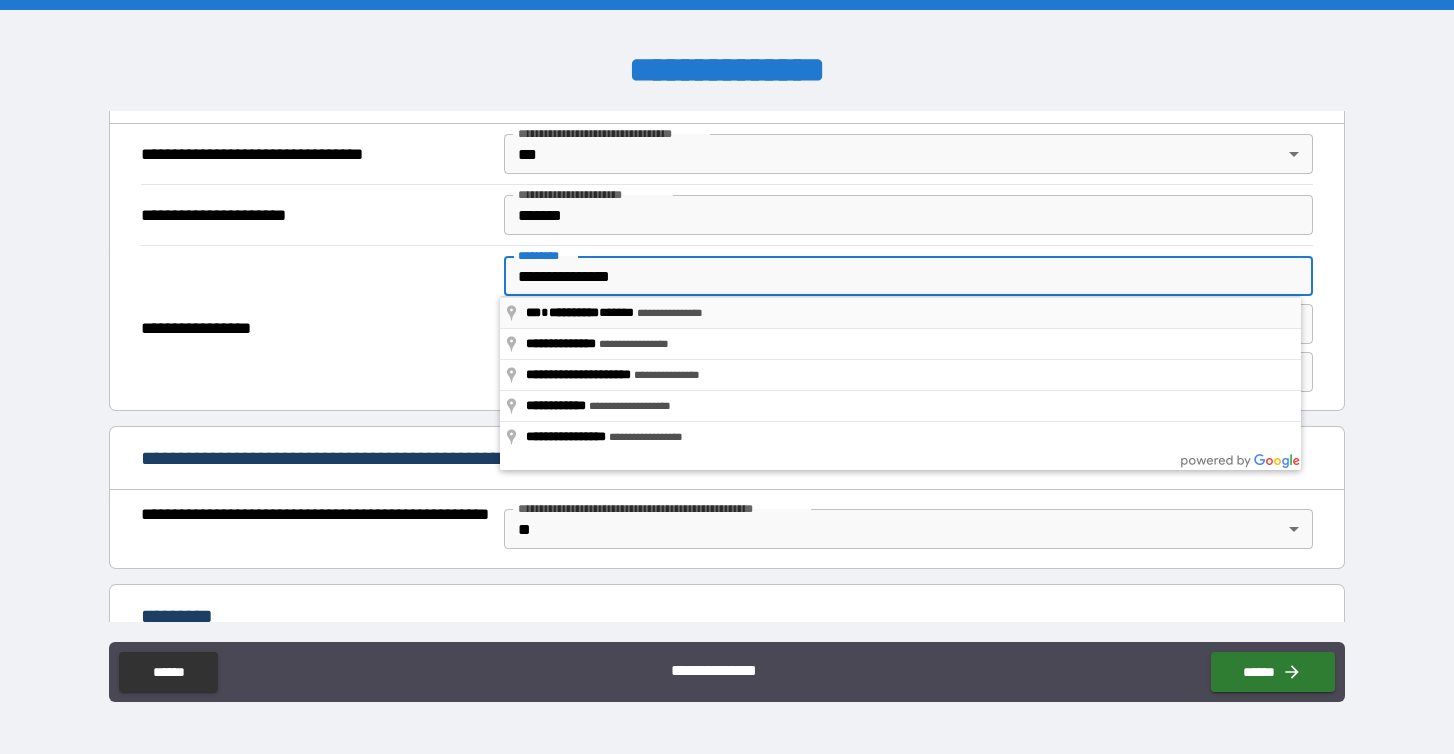 type on "**********" 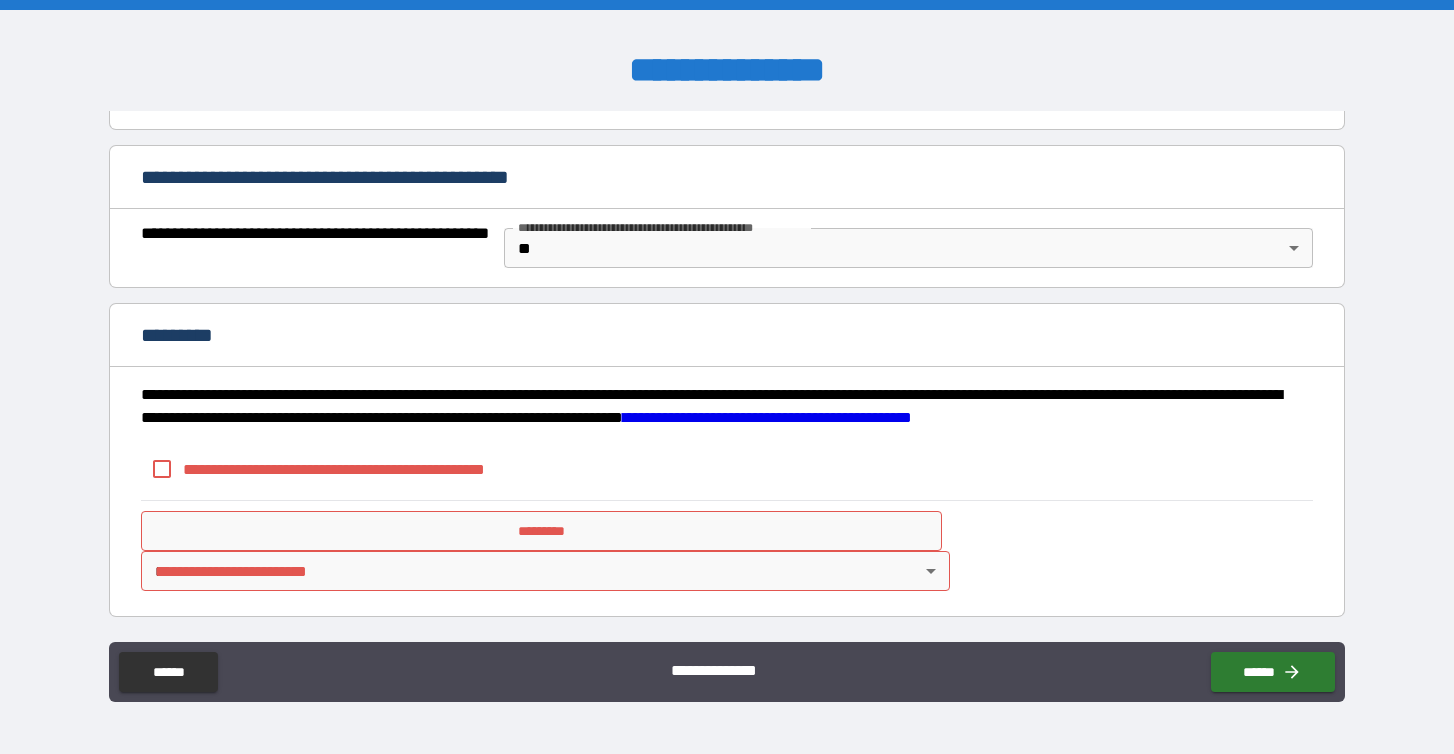 scroll, scrollTop: 1471, scrollLeft: 0, axis: vertical 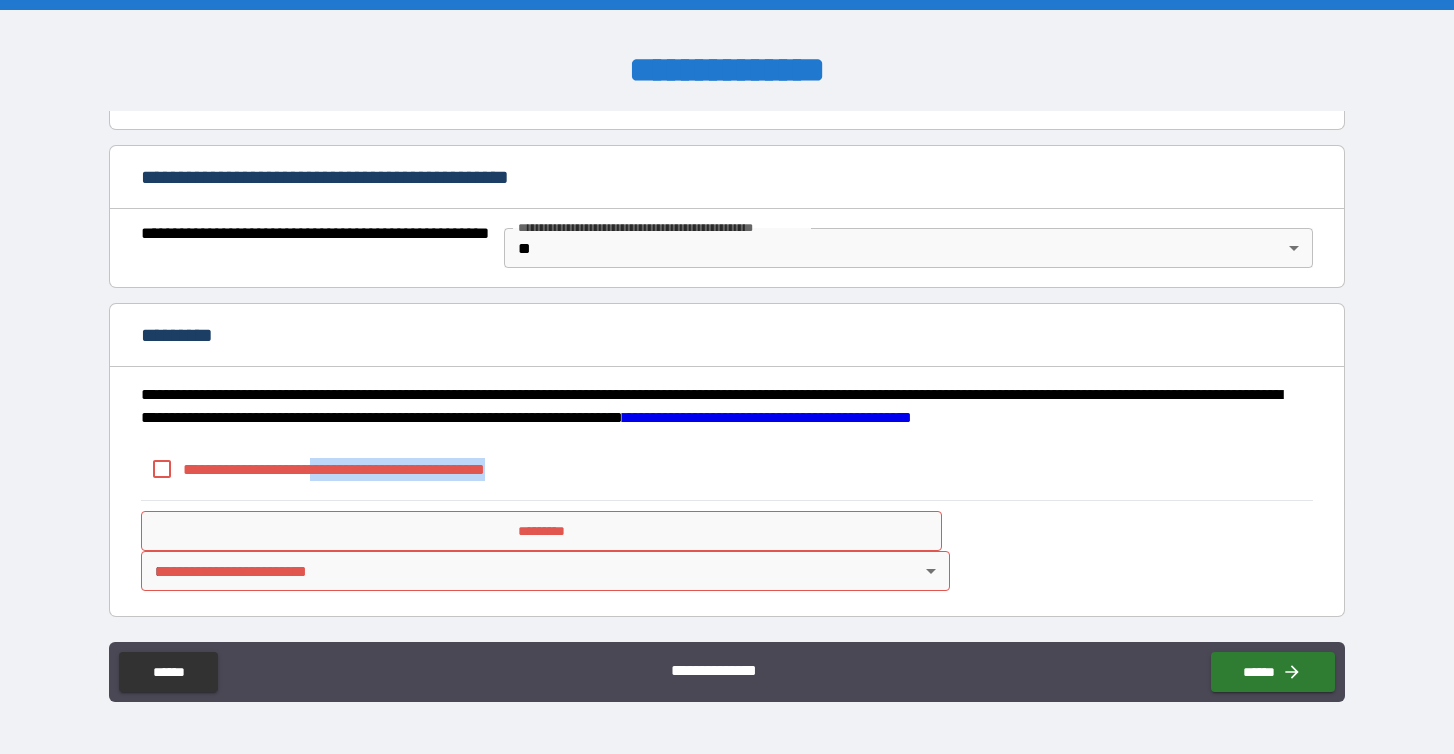 click on "**********" at bounding box center [367, 469] 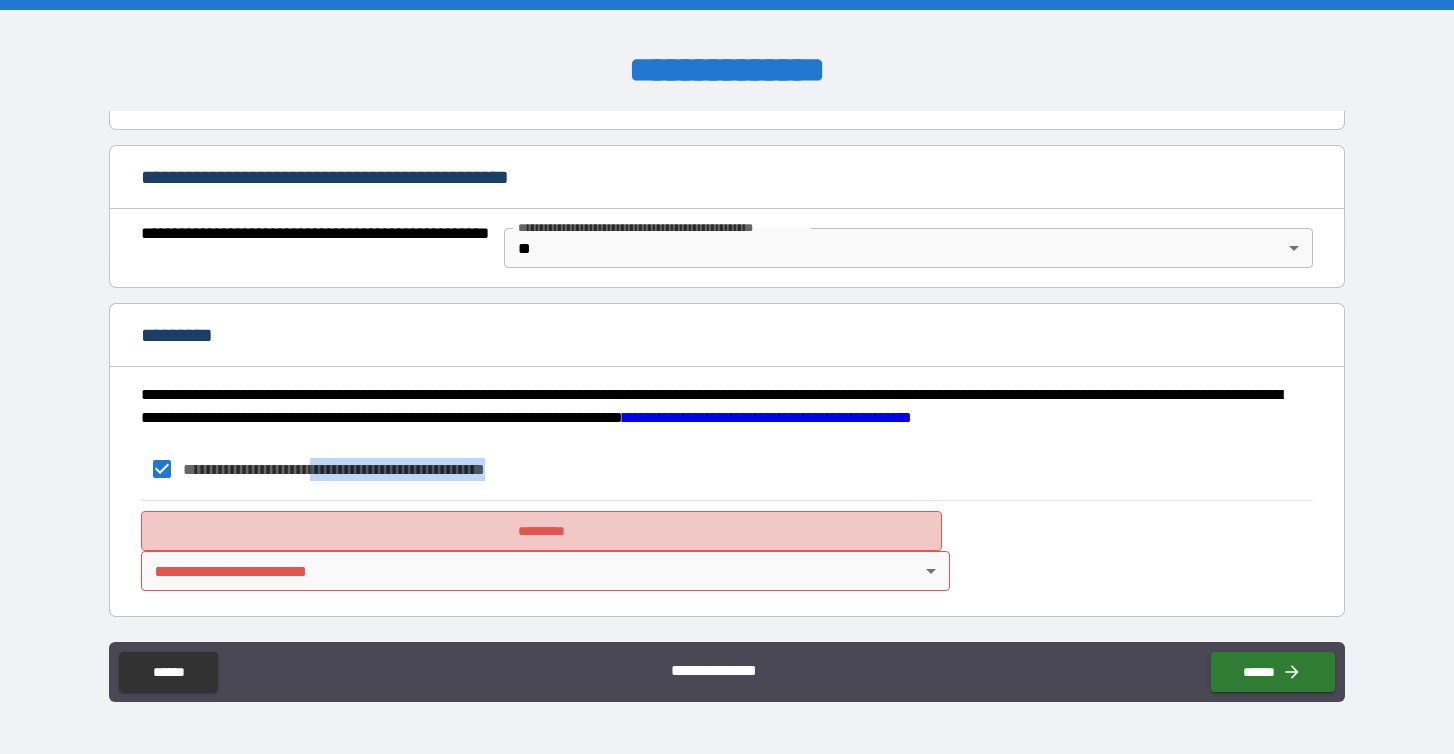 click on "*********" at bounding box center (541, 531) 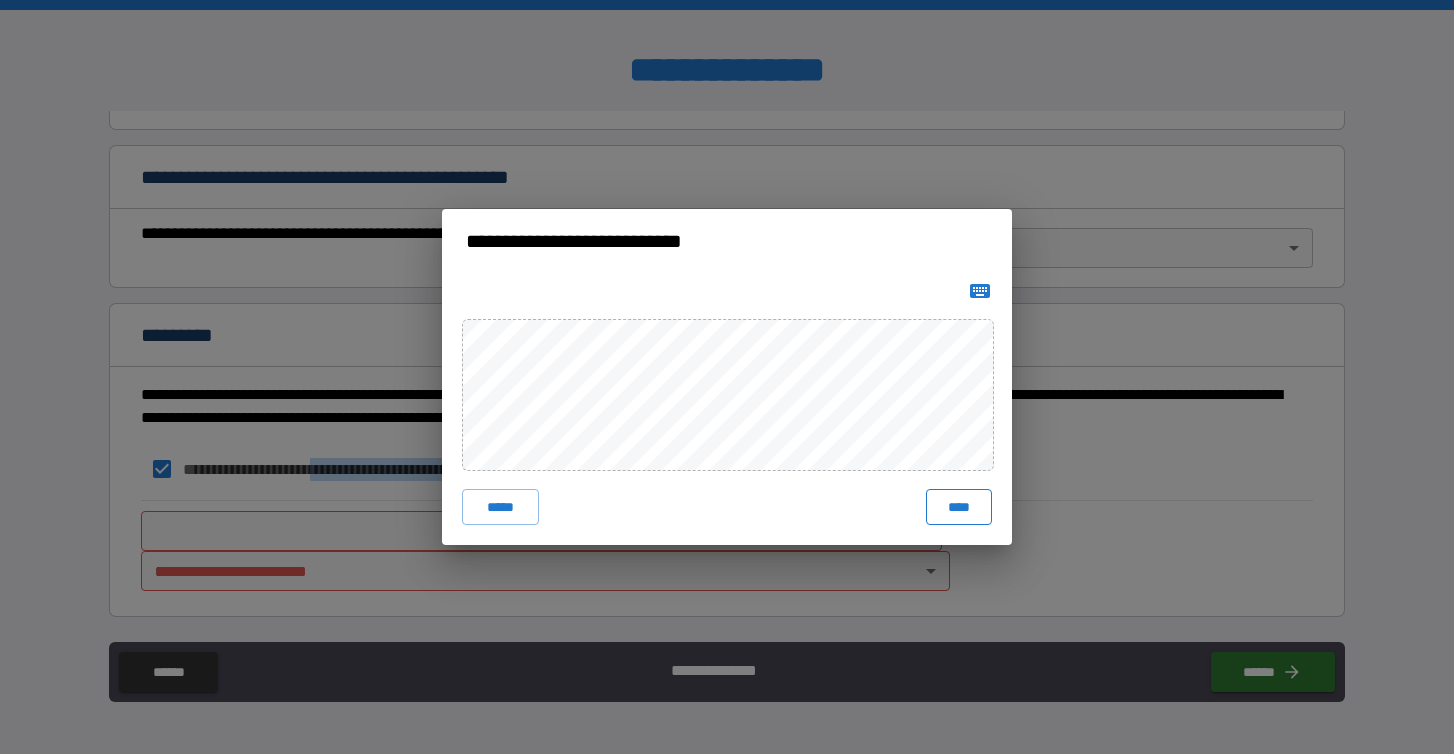 click on "****" at bounding box center [959, 507] 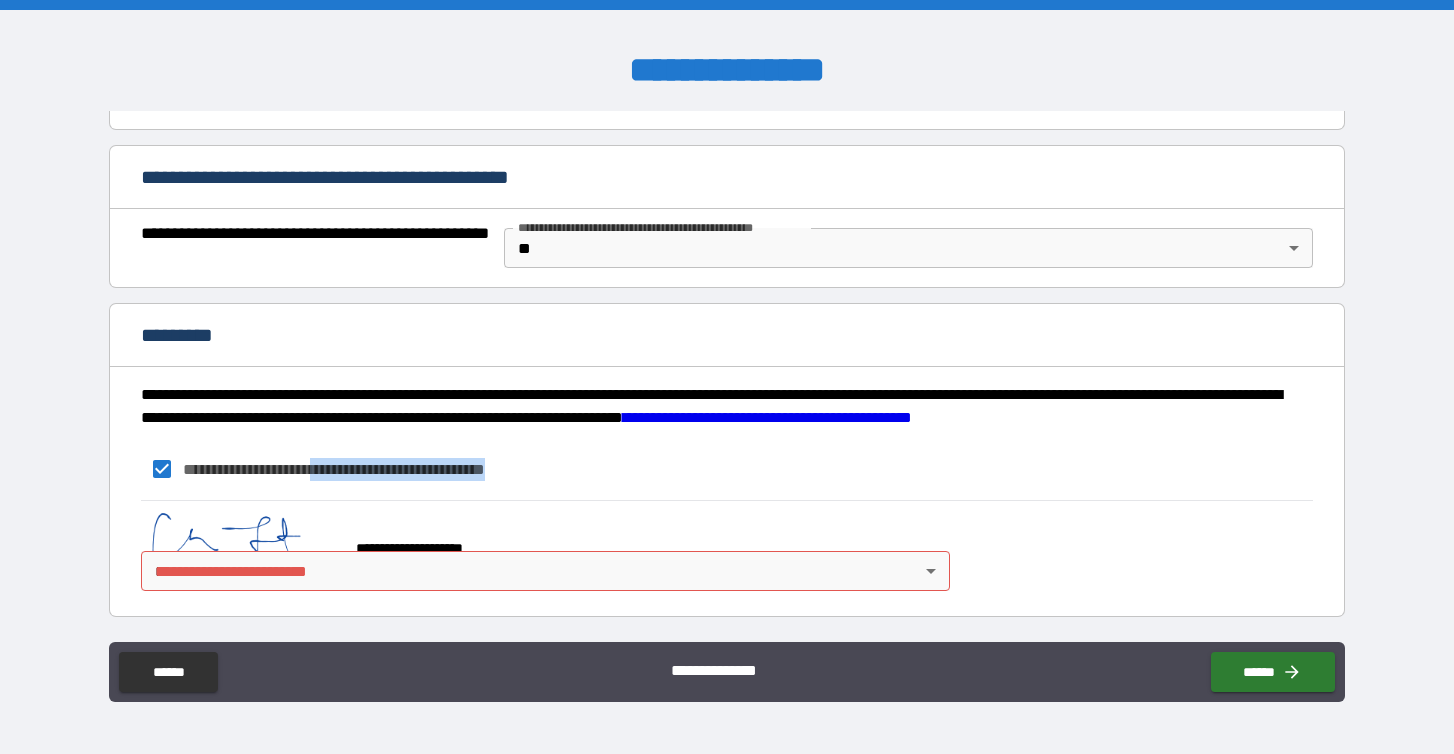 scroll, scrollTop: 1461, scrollLeft: 0, axis: vertical 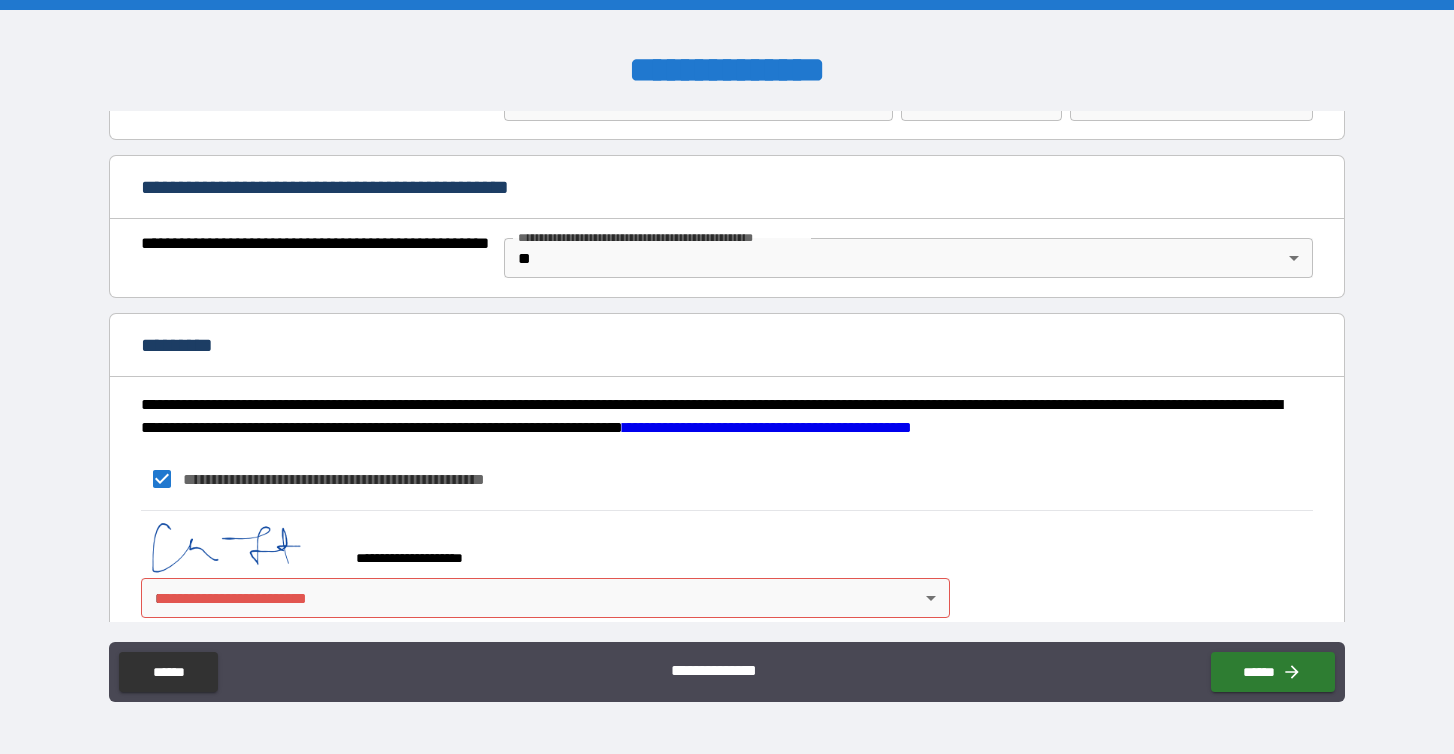 click on "**********" at bounding box center [727, 377] 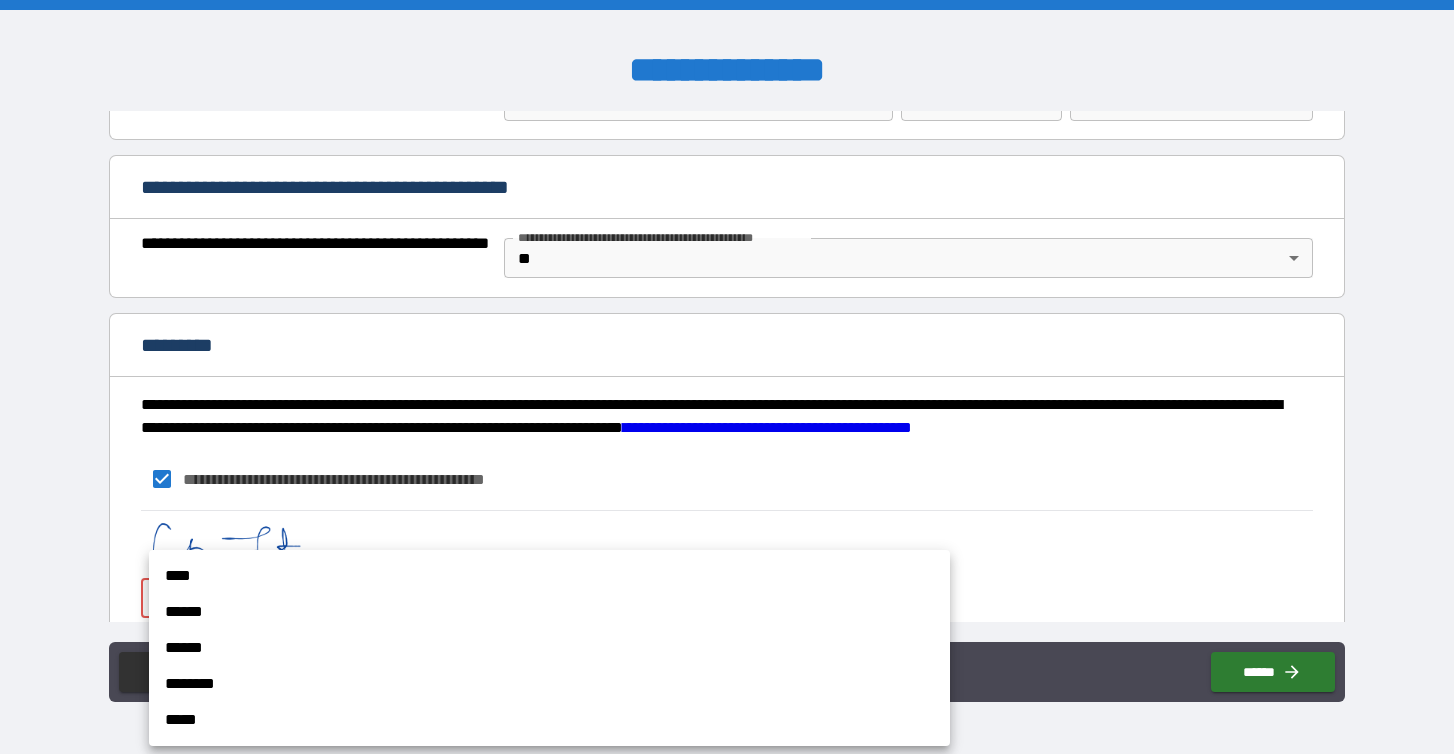 click on "******" at bounding box center (549, 612) 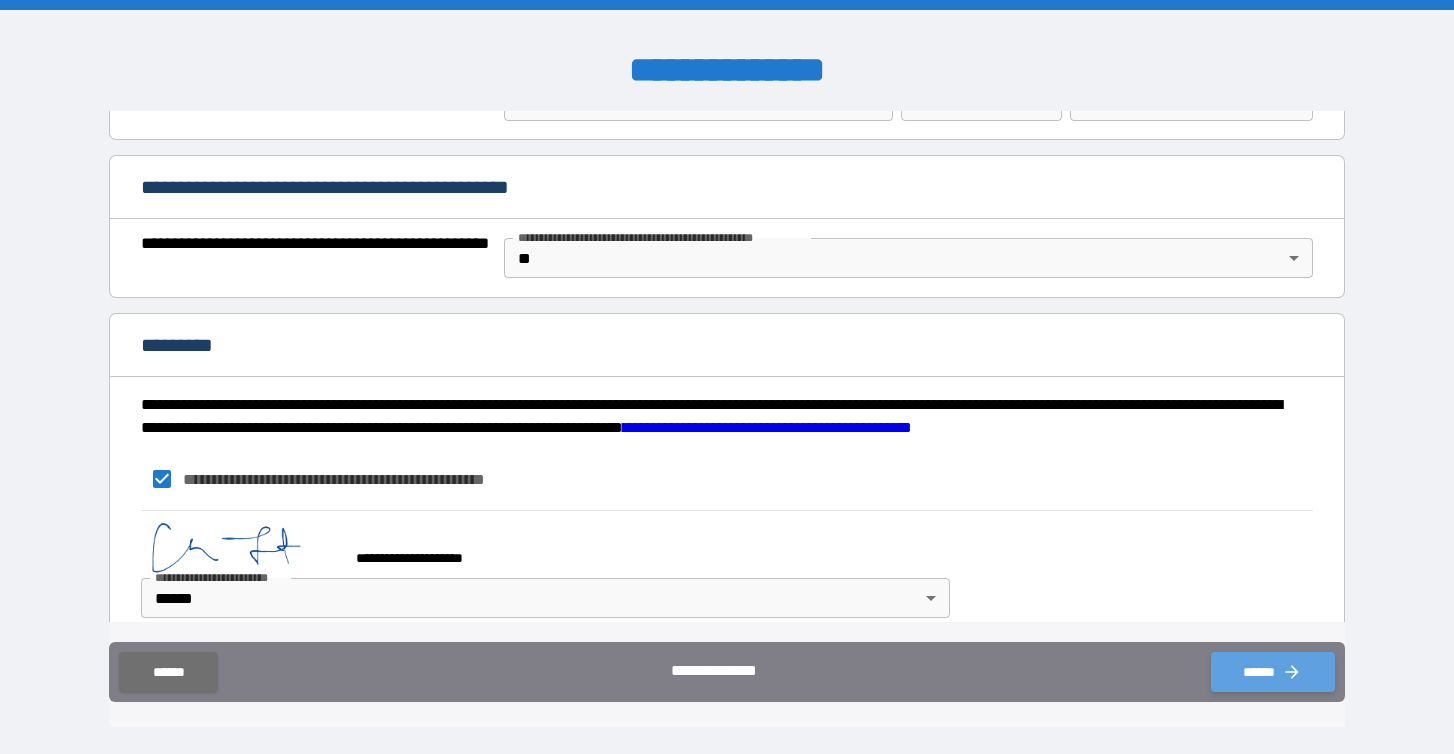 click on "******" at bounding box center [1273, 672] 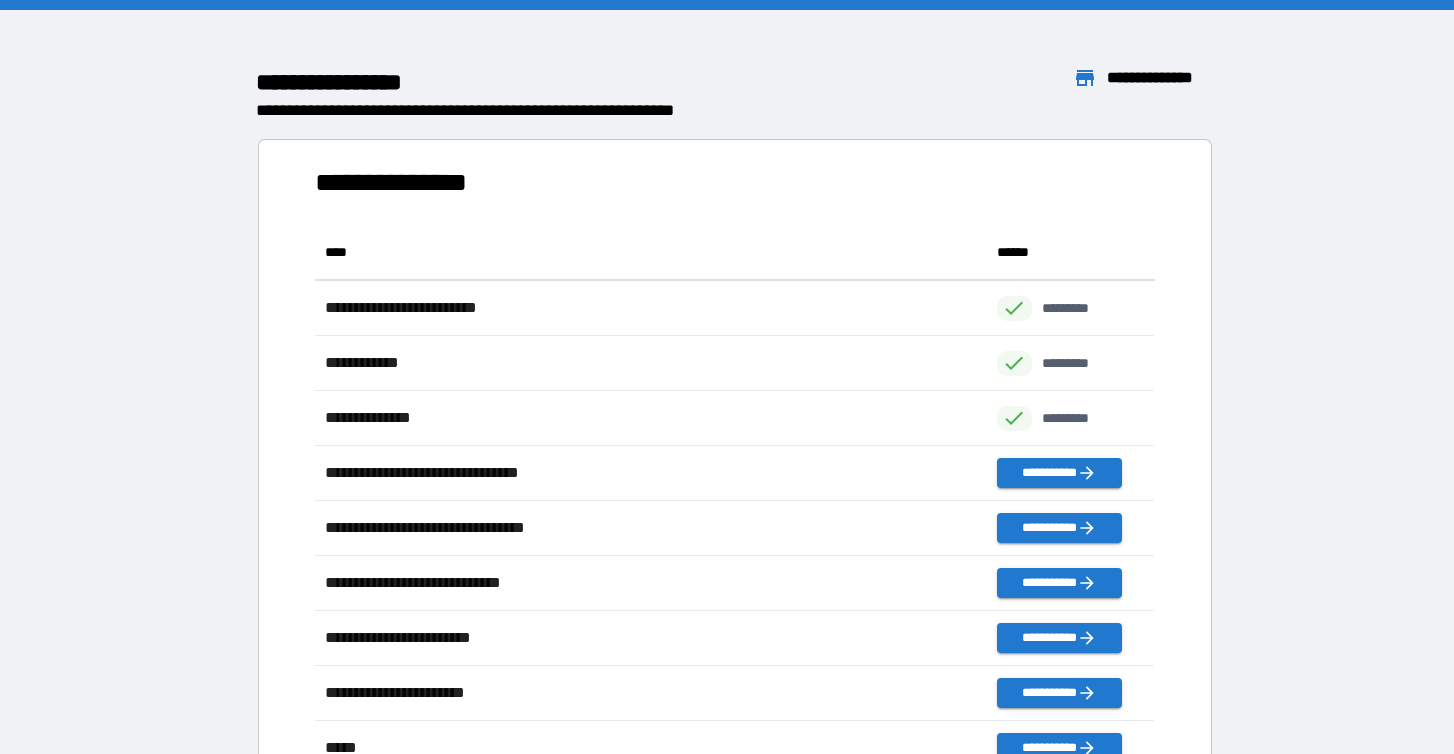 scroll, scrollTop: 1, scrollLeft: 1, axis: both 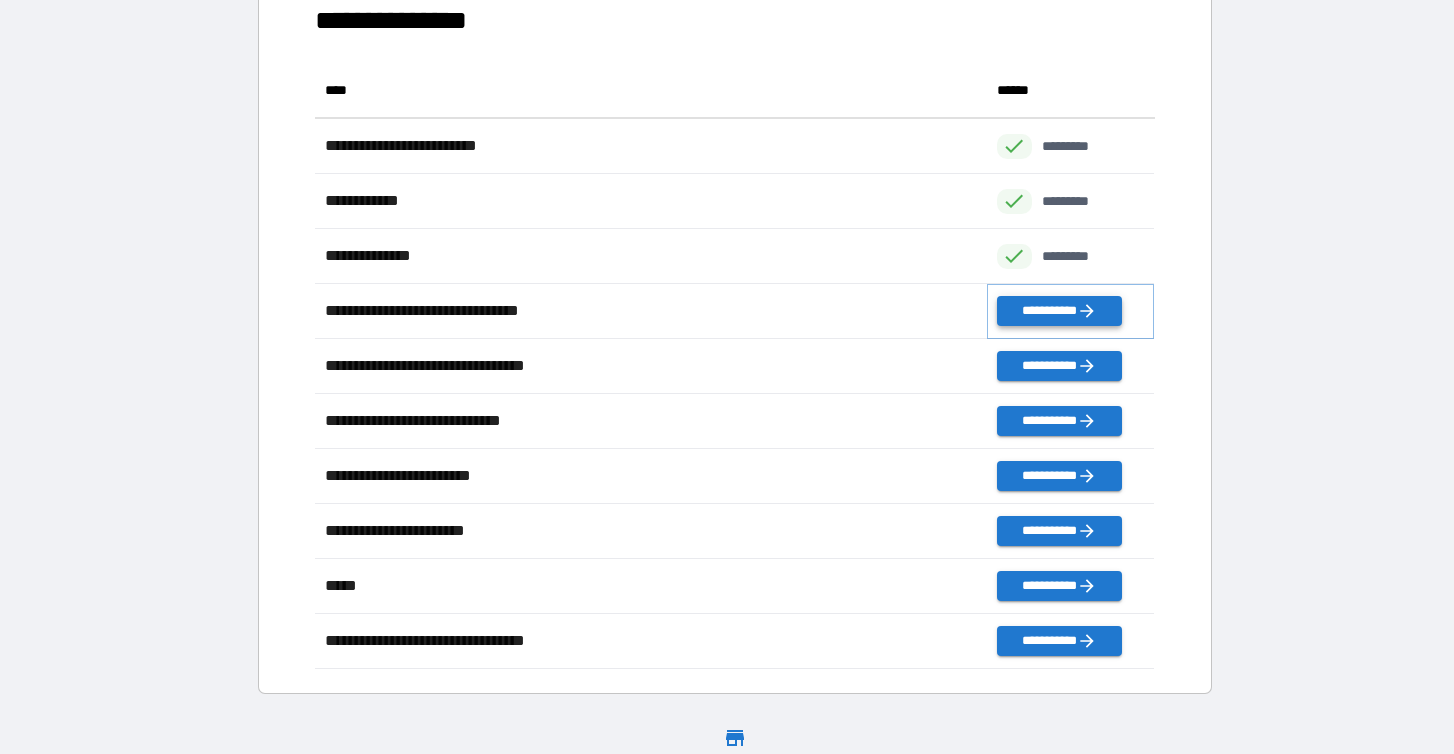 click on "**********" at bounding box center [1059, 311] 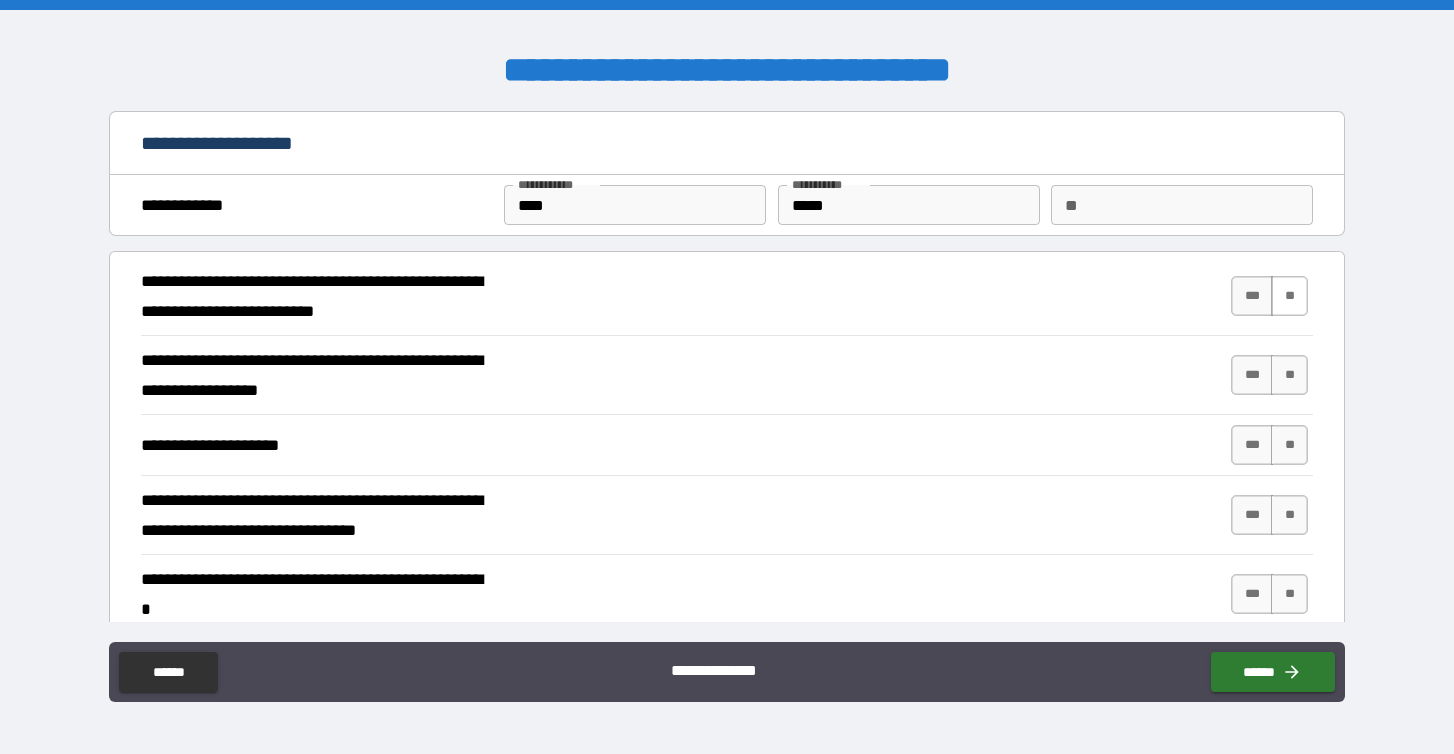 click on "**" at bounding box center (1289, 296) 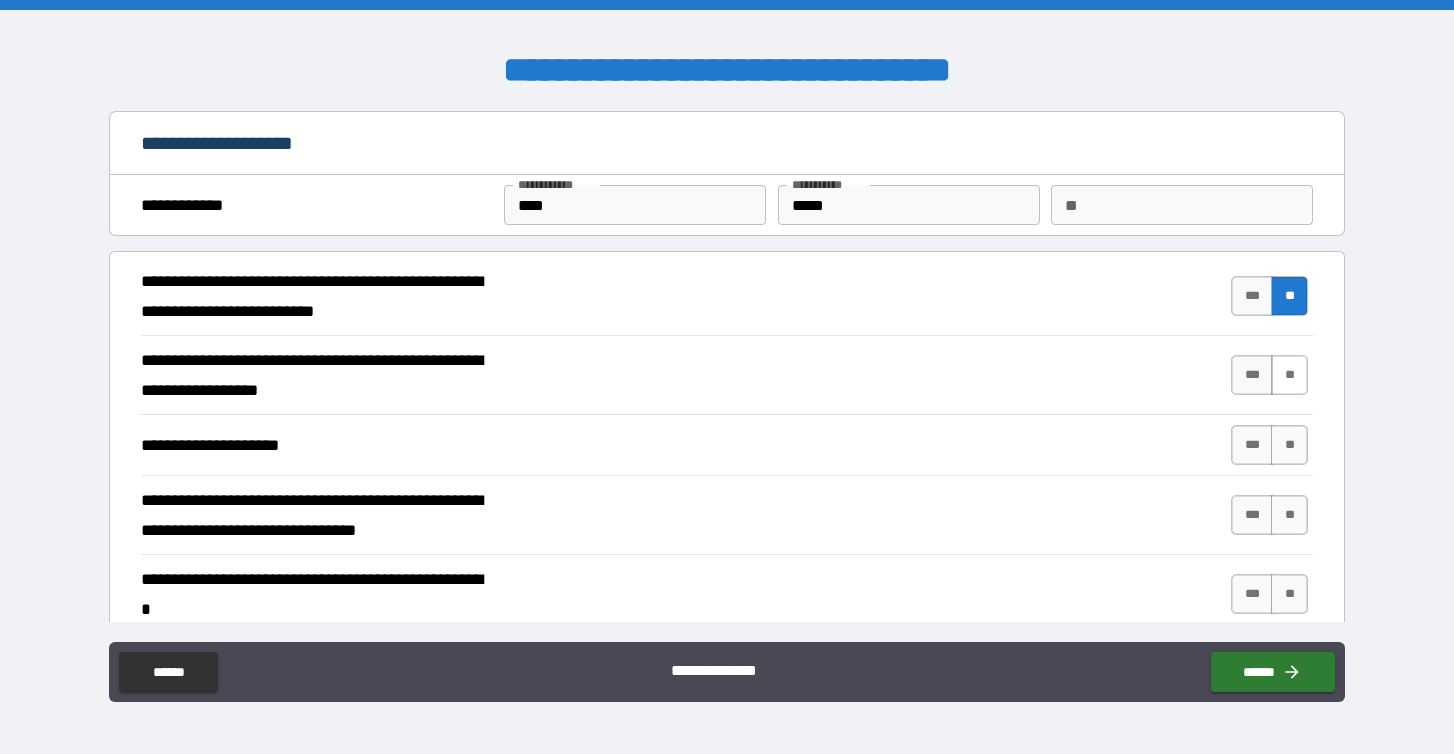 click on "**" at bounding box center (1289, 375) 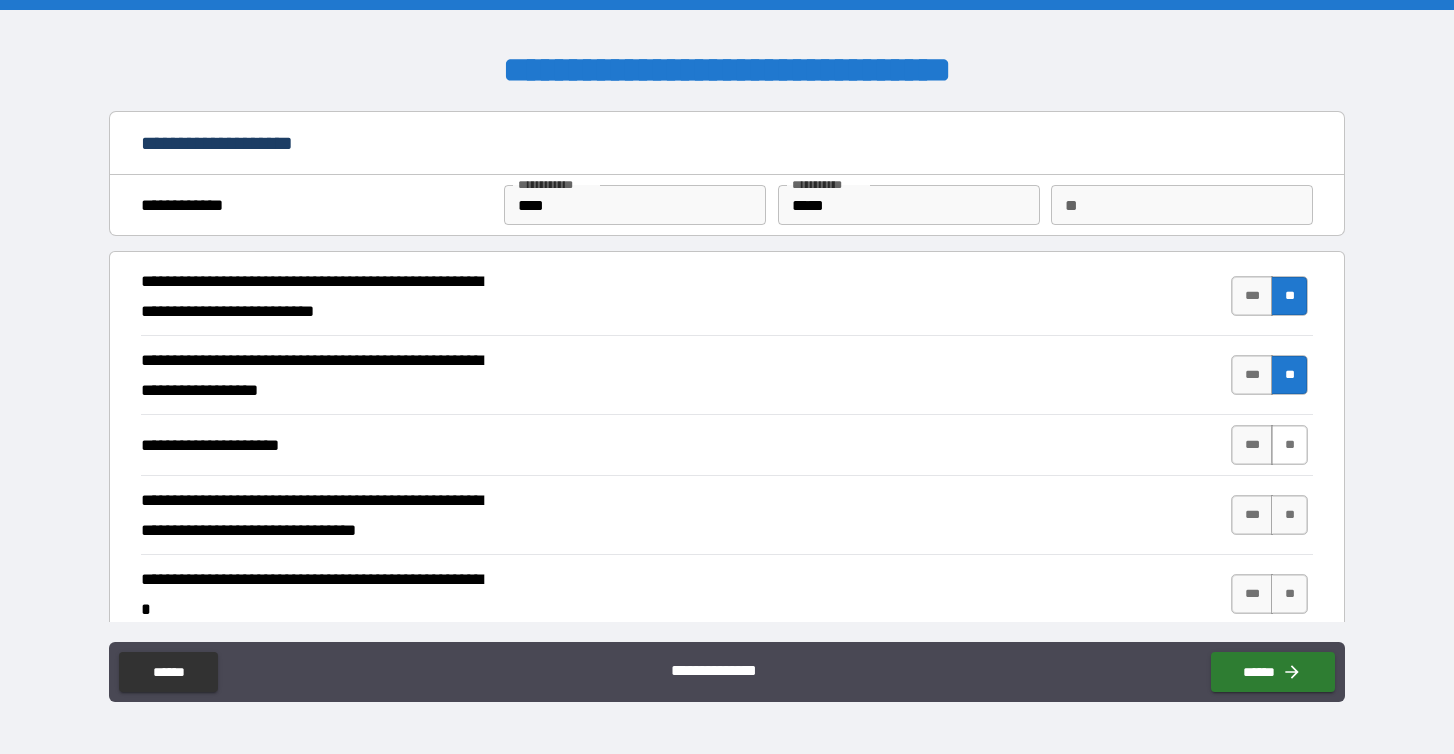 click on "**" at bounding box center [1289, 445] 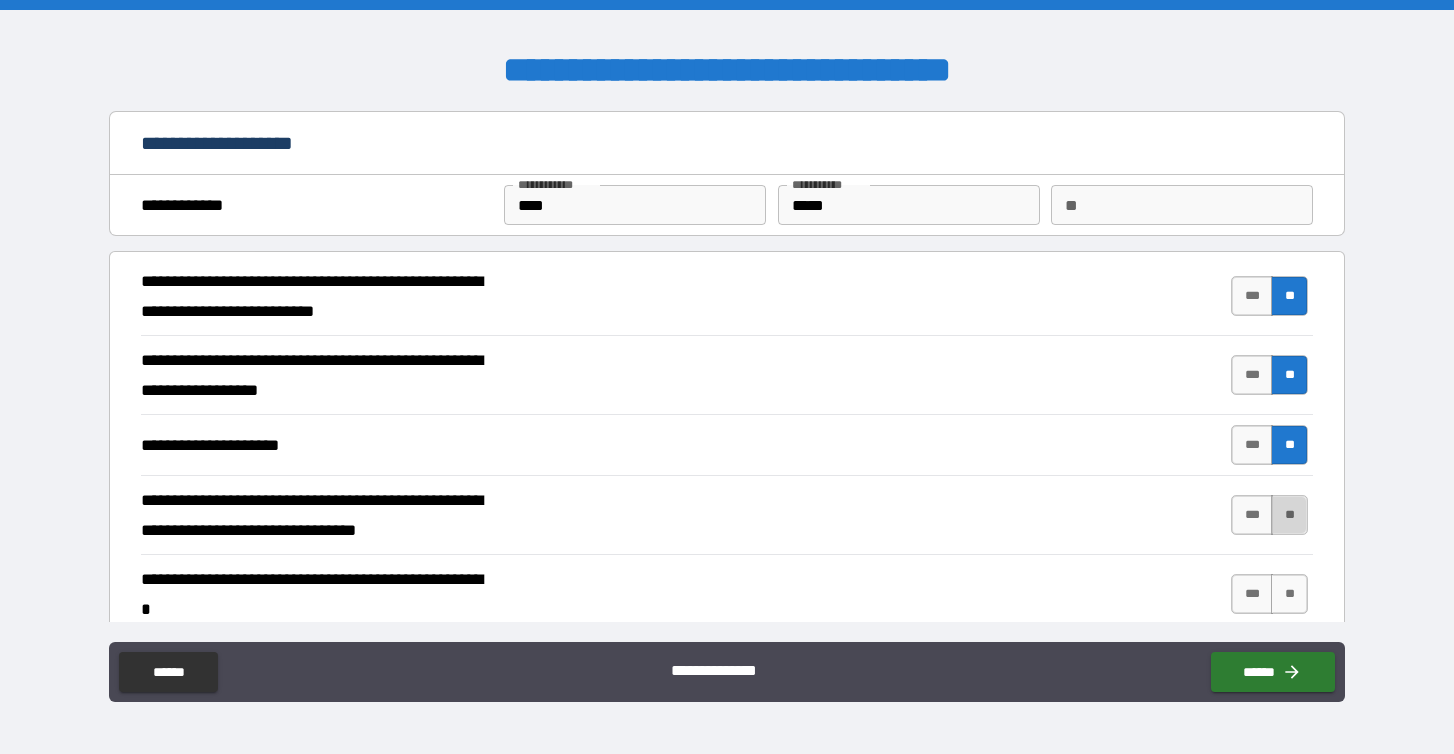 click on "**" at bounding box center [1289, 515] 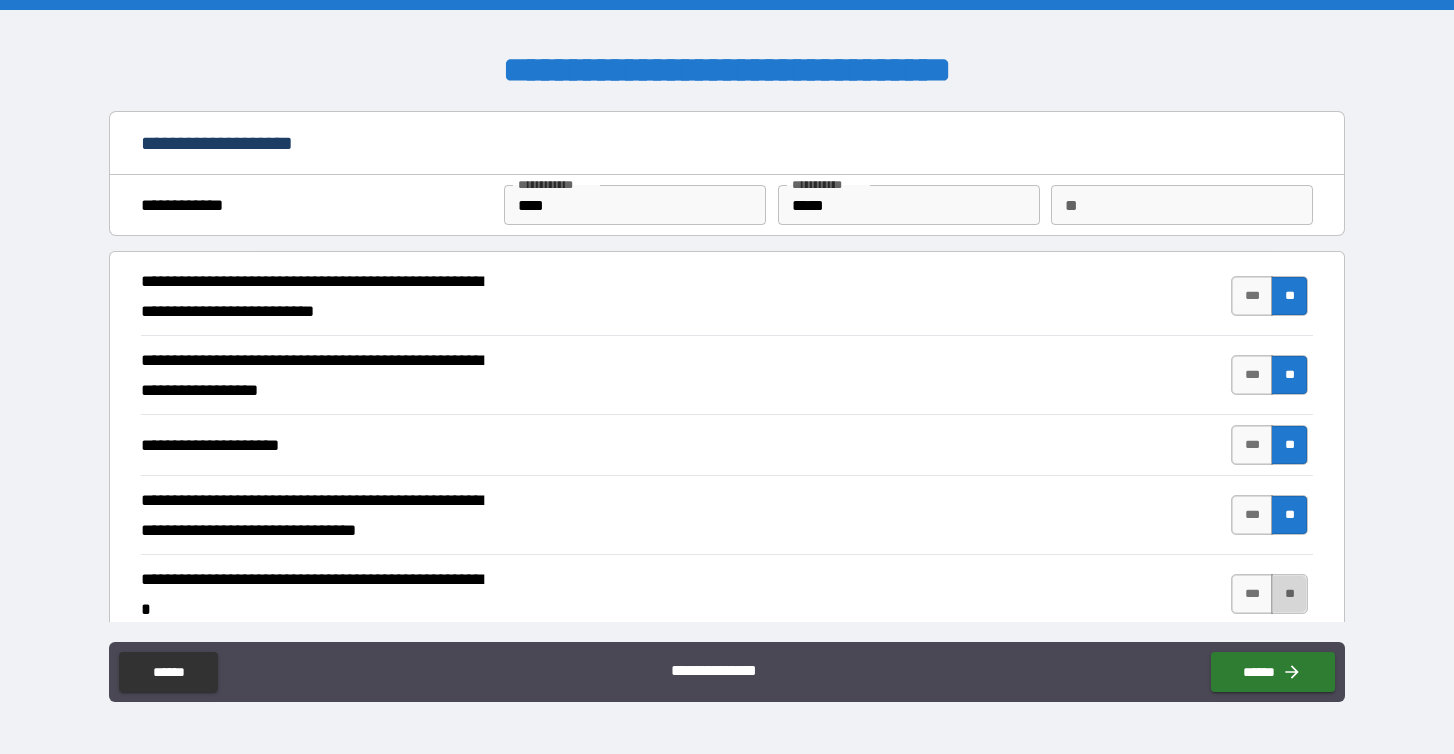 click on "**" at bounding box center [1289, 594] 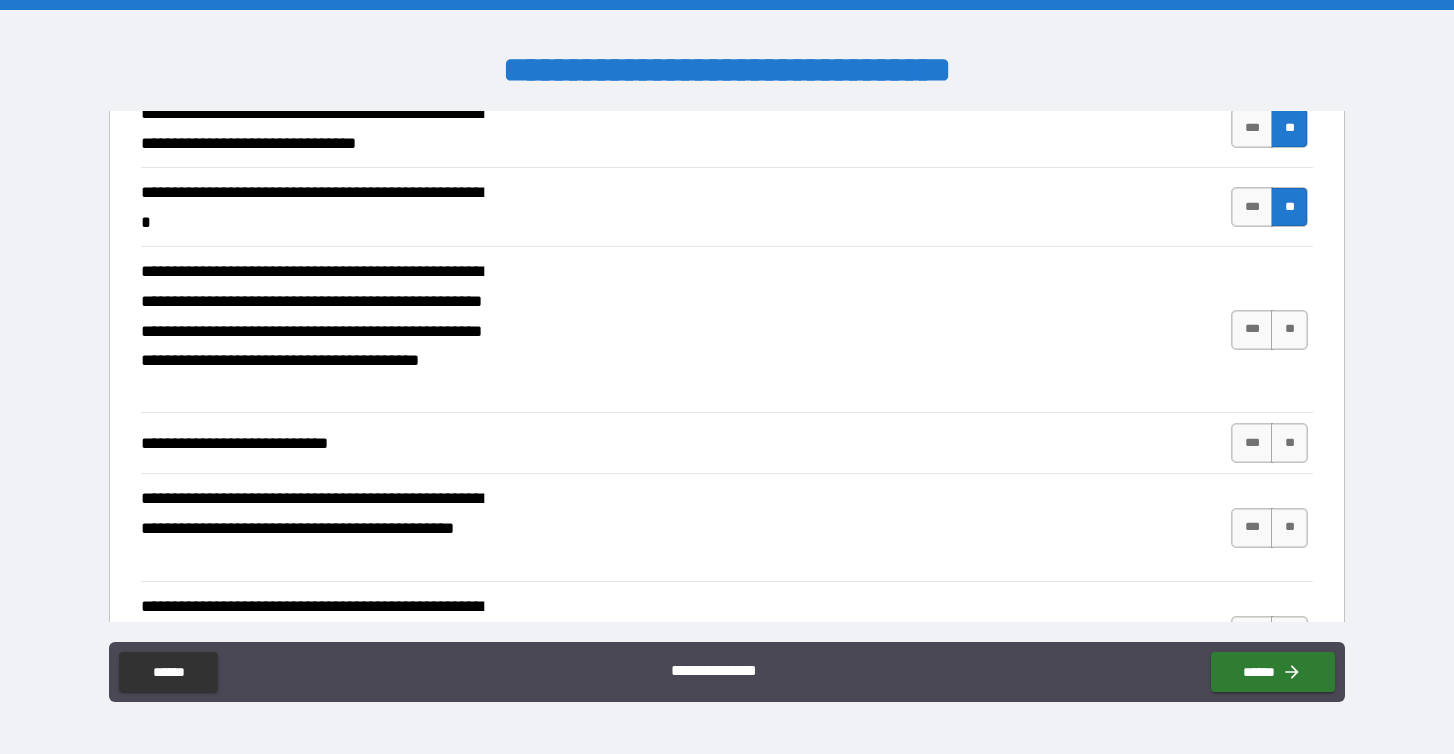 scroll, scrollTop: 526, scrollLeft: 0, axis: vertical 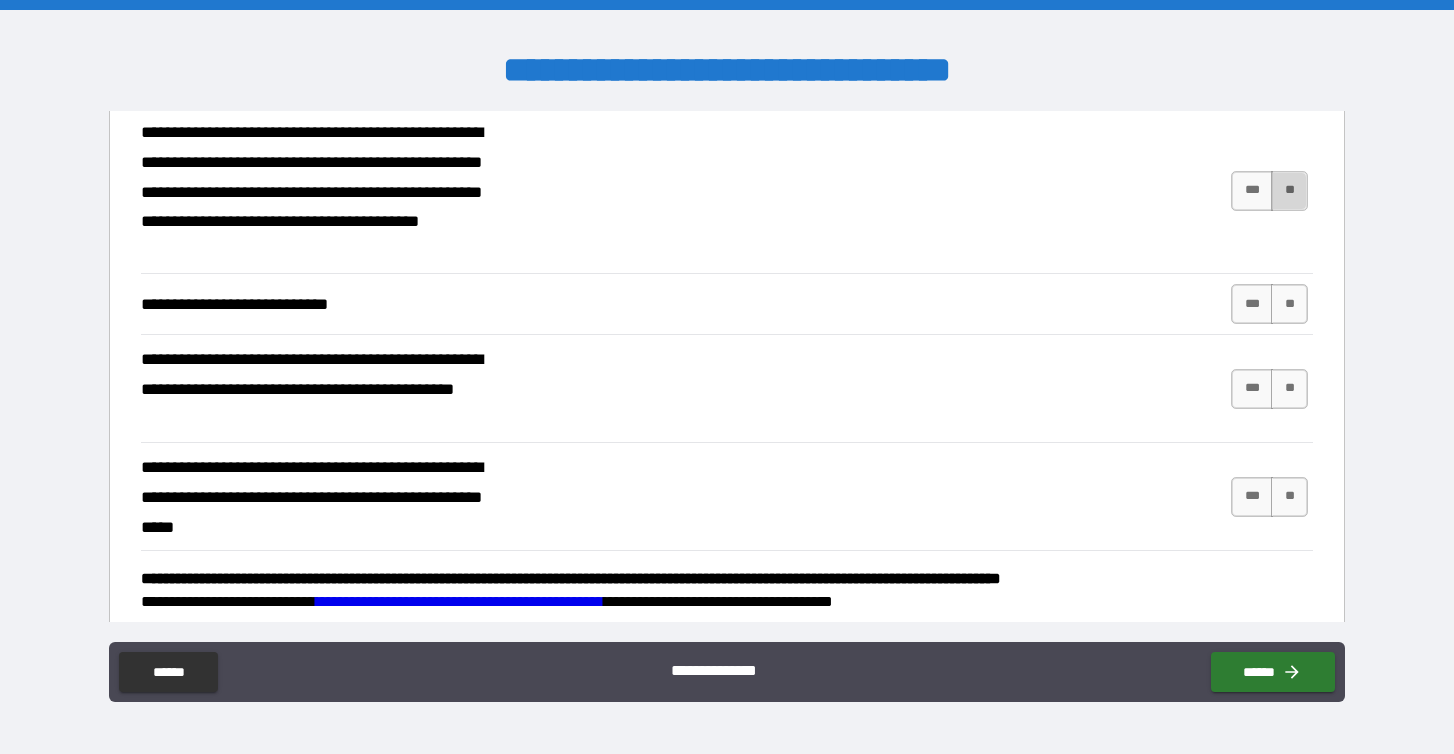 click on "**" at bounding box center [1289, 191] 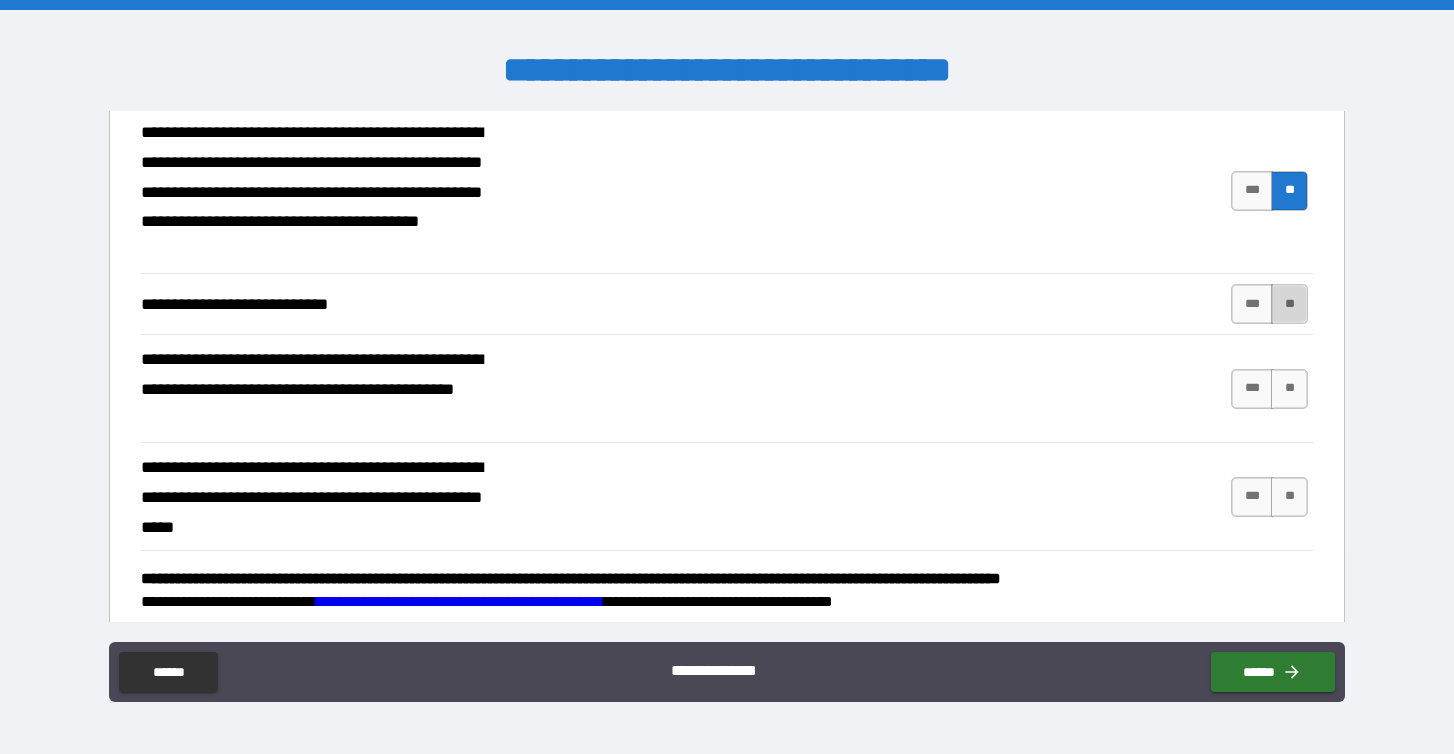 click on "**" at bounding box center (1289, 304) 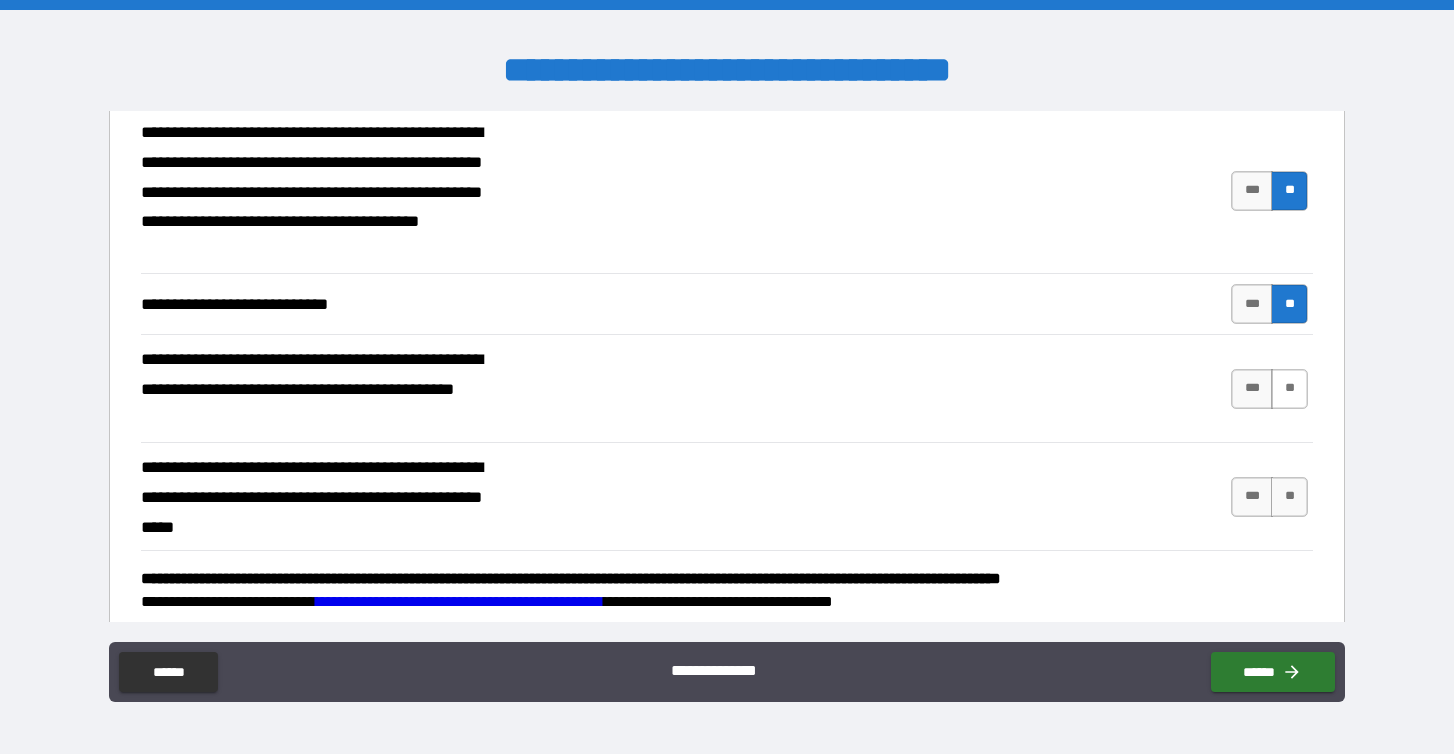 click on "**" at bounding box center [1289, 389] 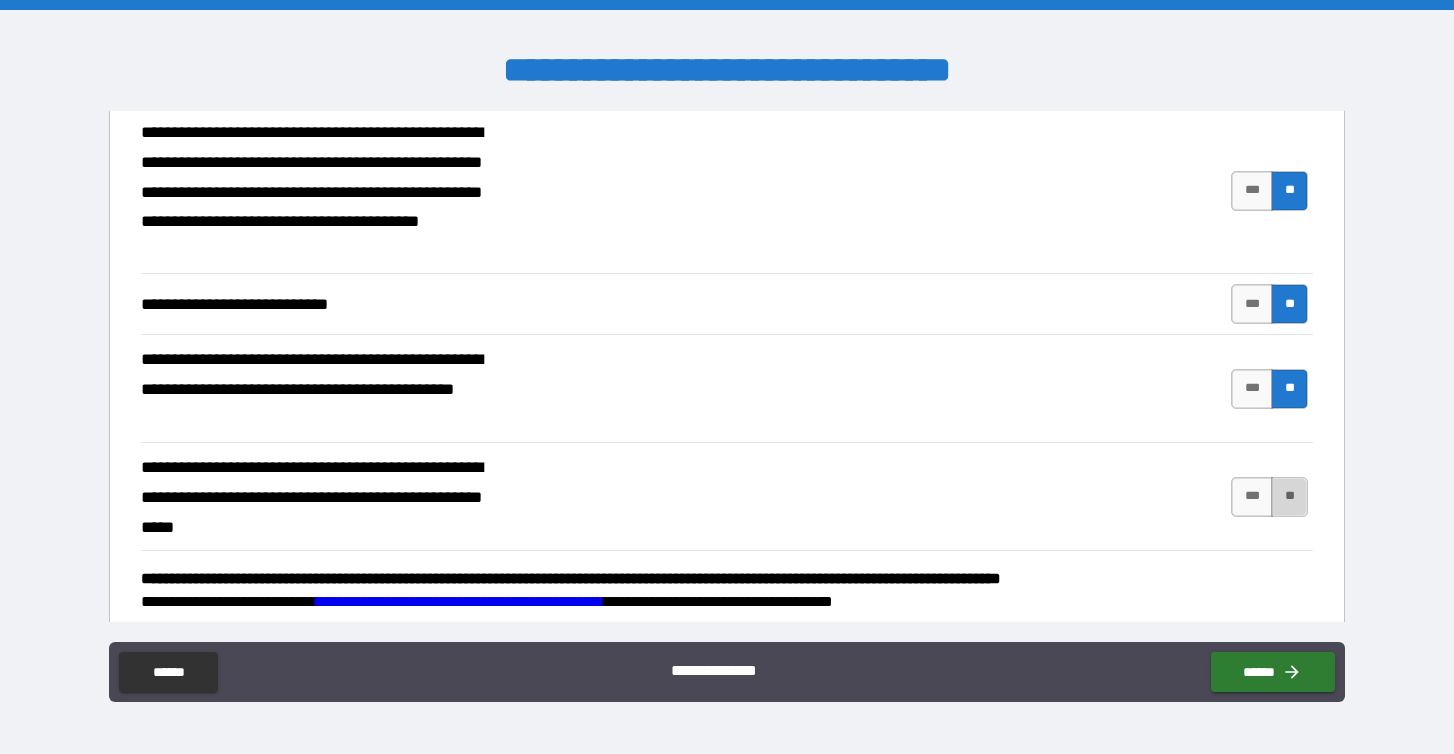 click on "**" at bounding box center (1289, 497) 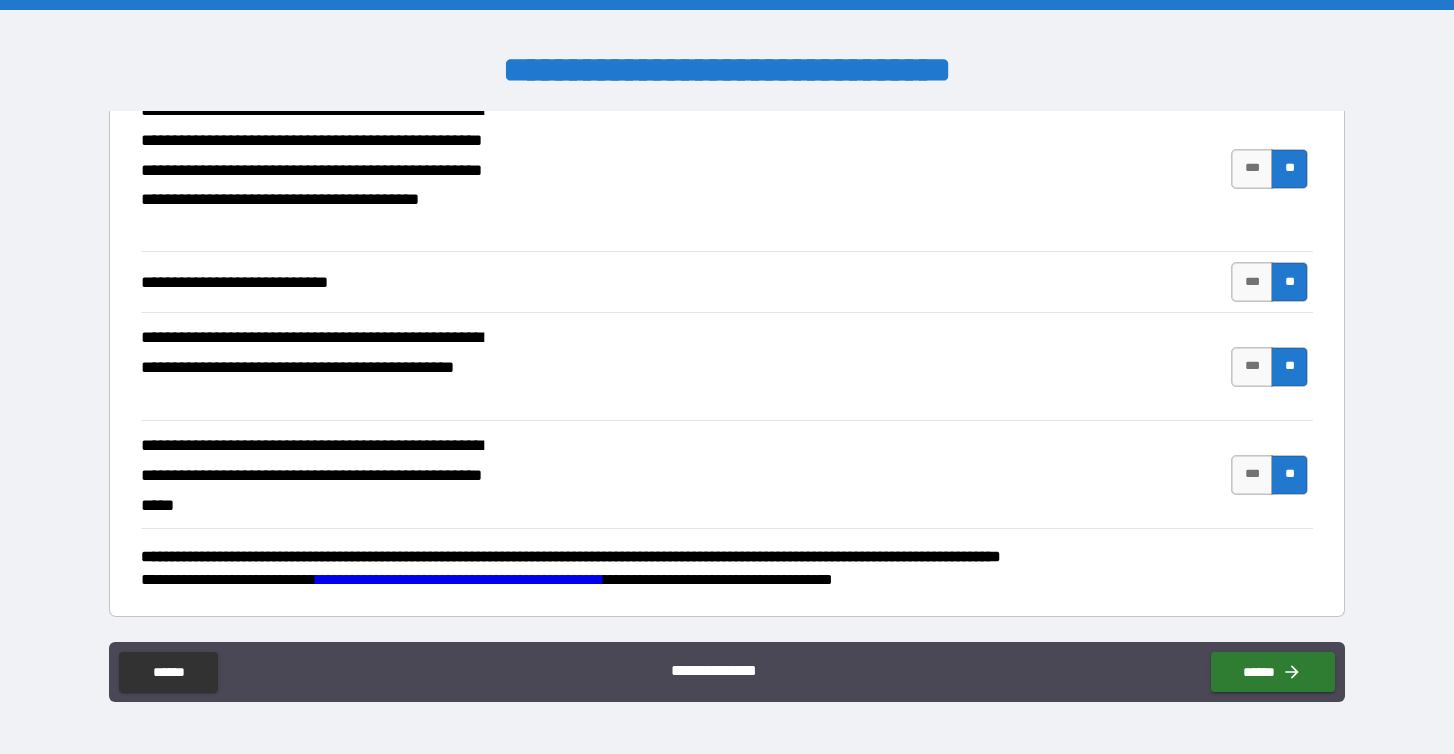 scroll, scrollTop: 547, scrollLeft: 0, axis: vertical 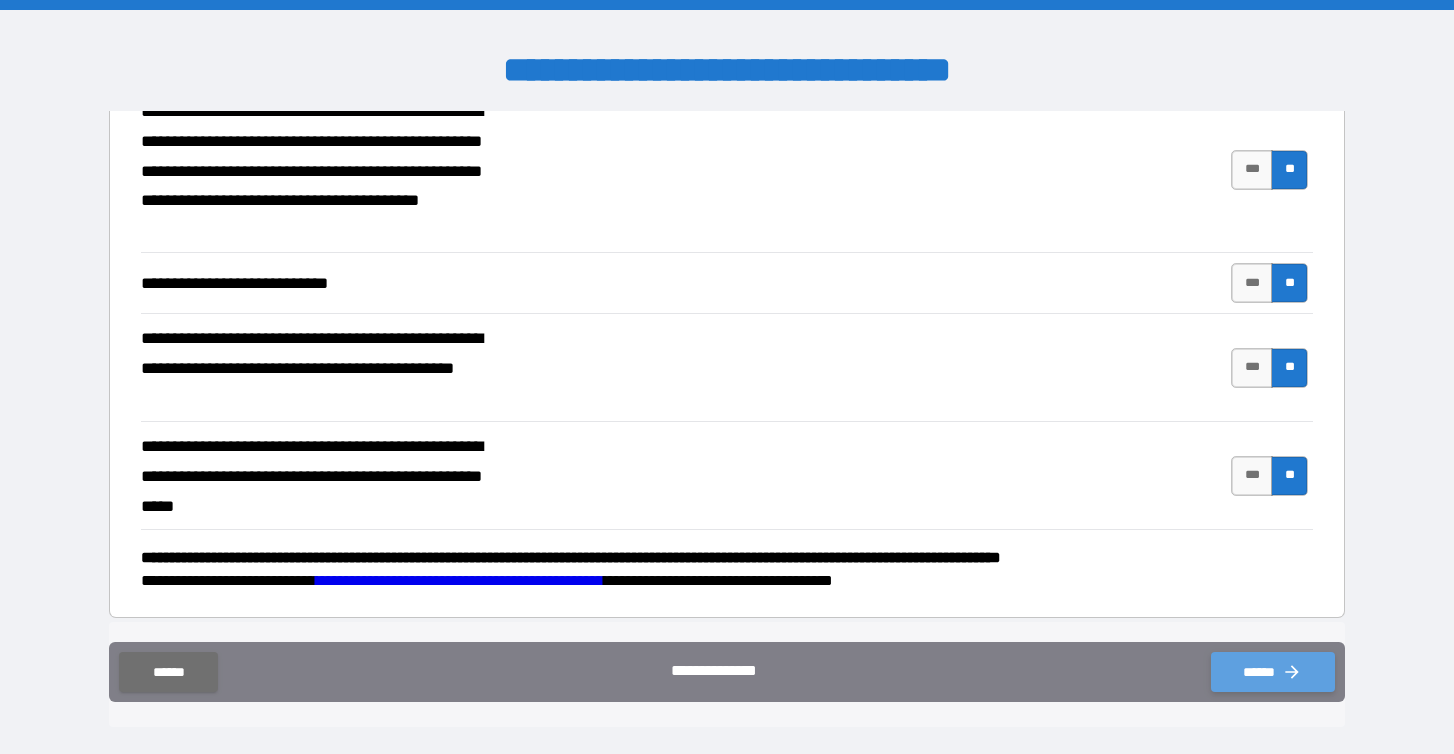 click on "******" at bounding box center (1273, 672) 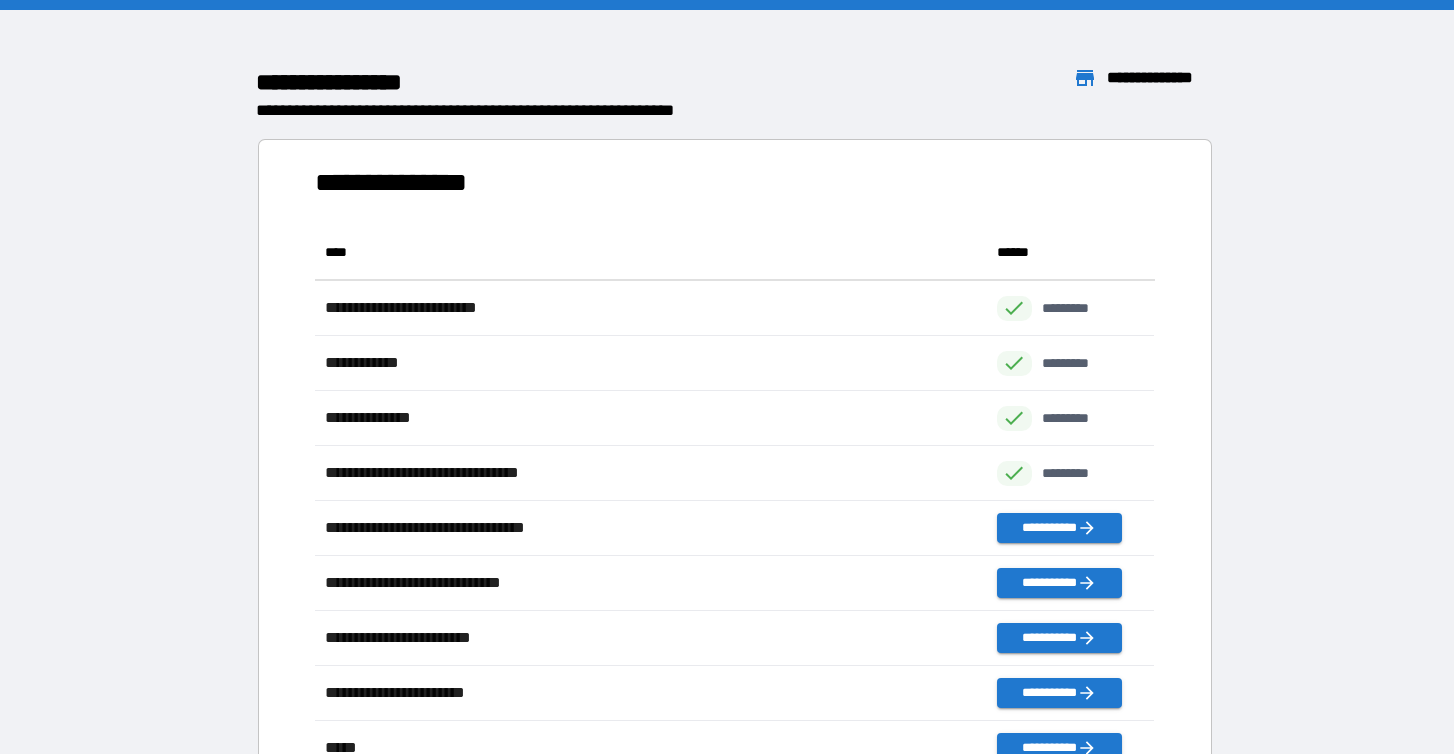 scroll, scrollTop: 1, scrollLeft: 1, axis: both 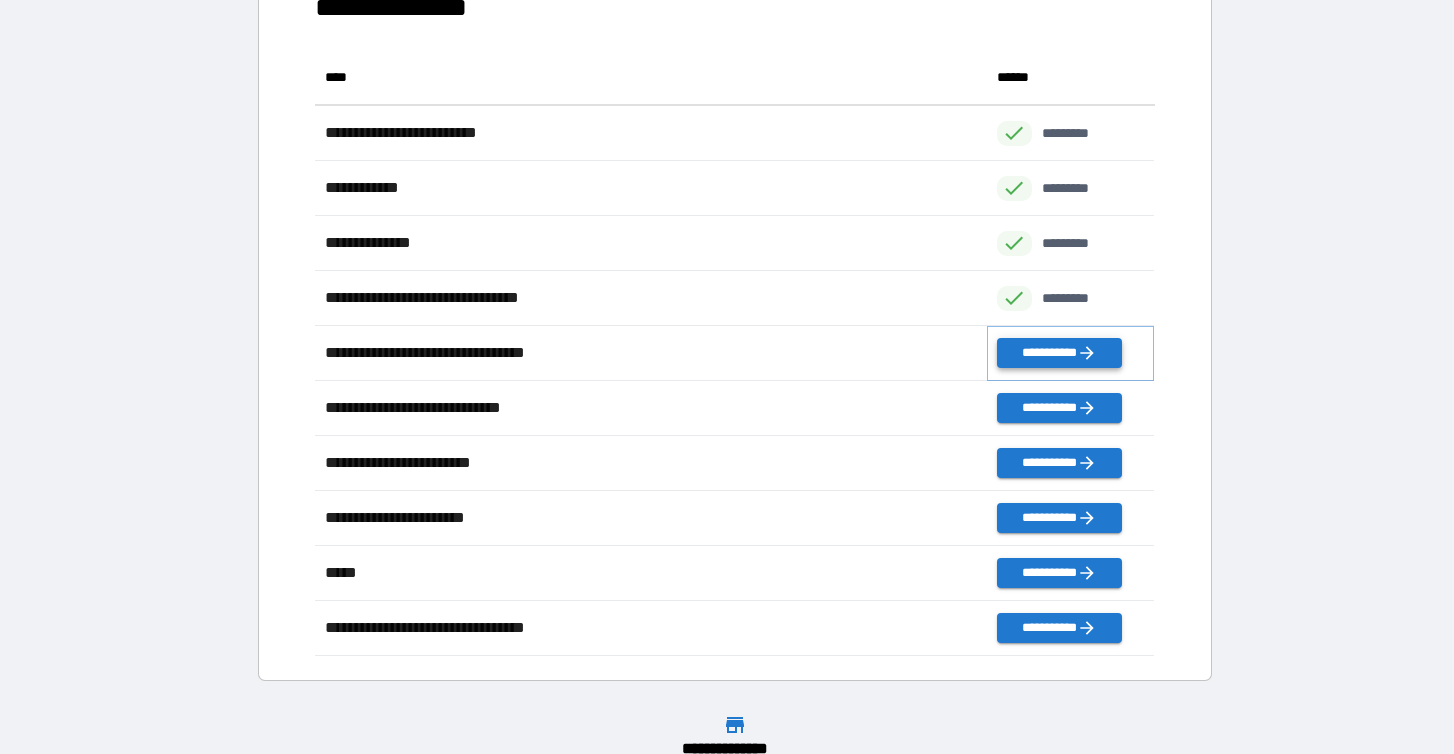 click on "**********" at bounding box center [1059, 353] 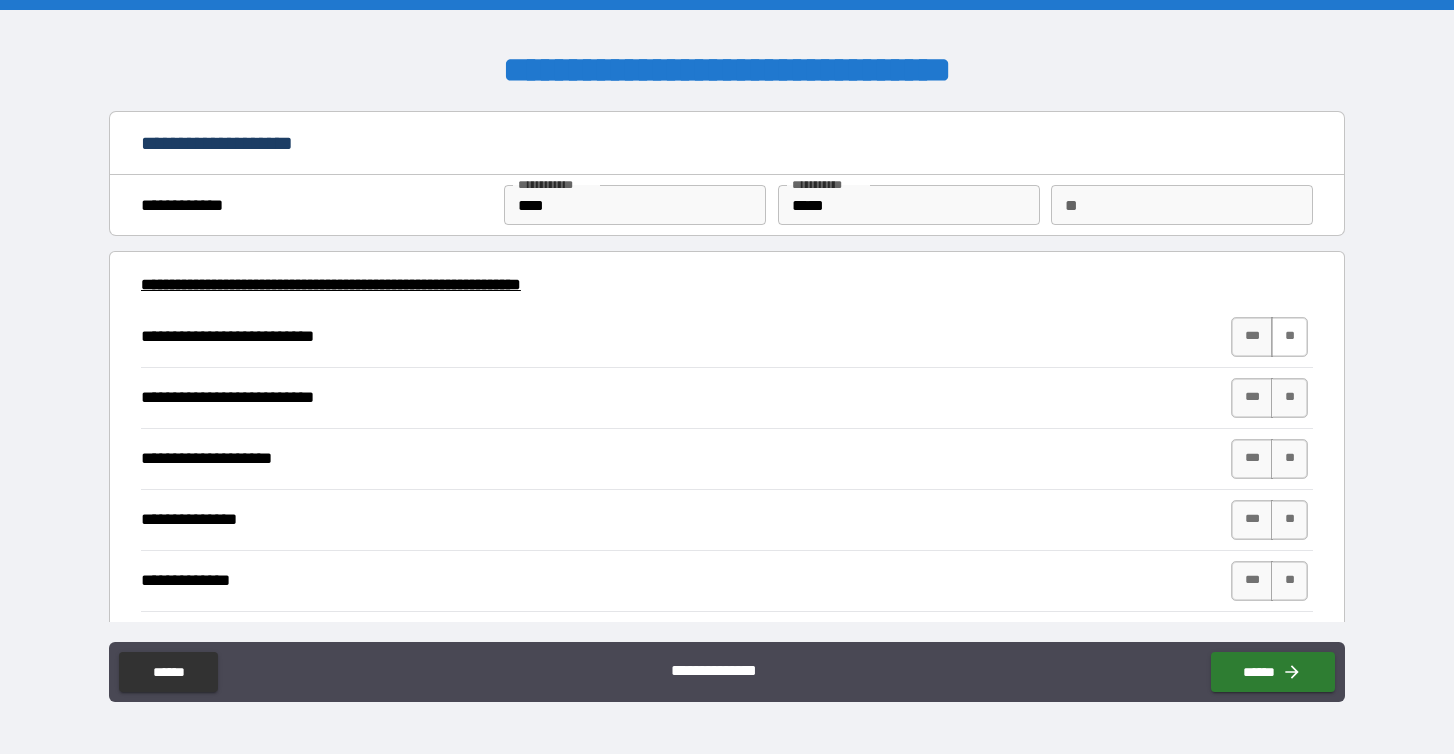 click on "**" at bounding box center [1289, 337] 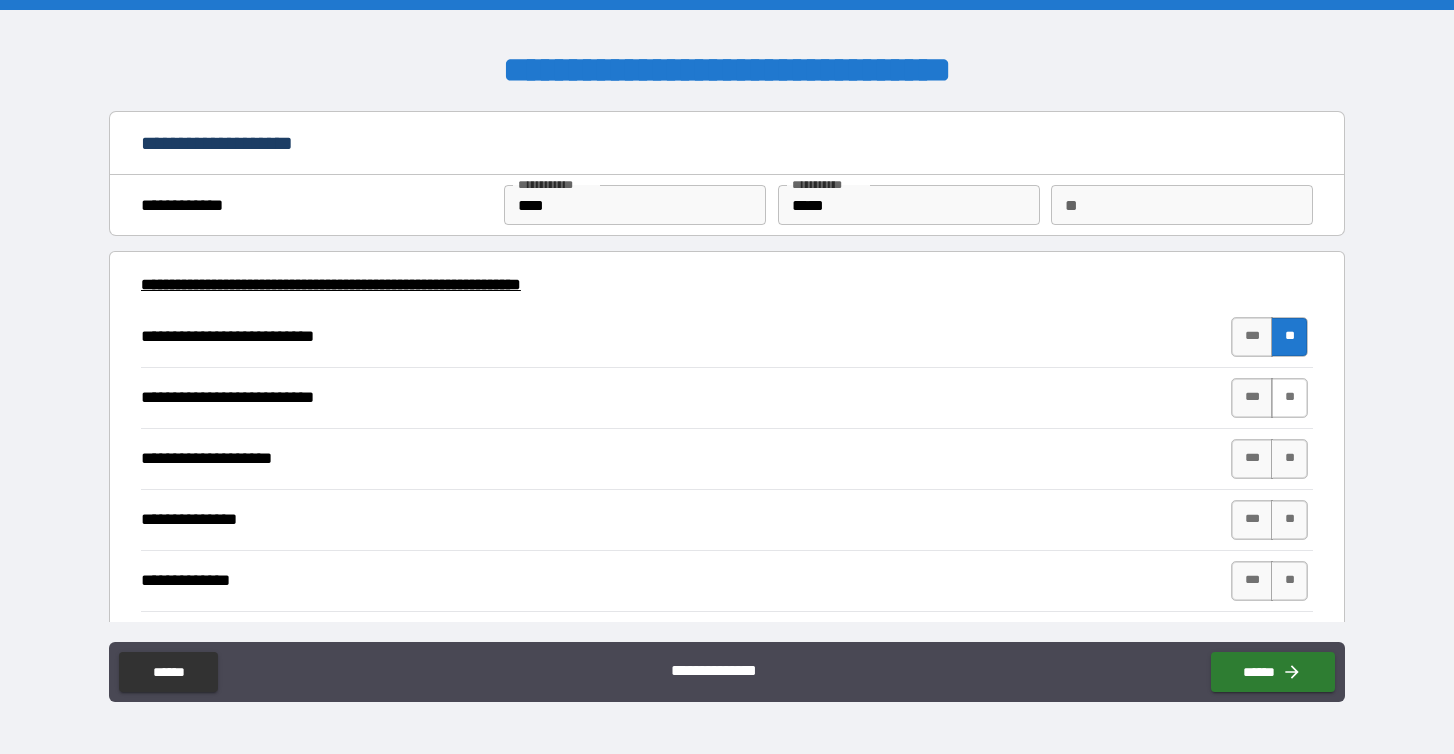 click on "**" at bounding box center (1289, 398) 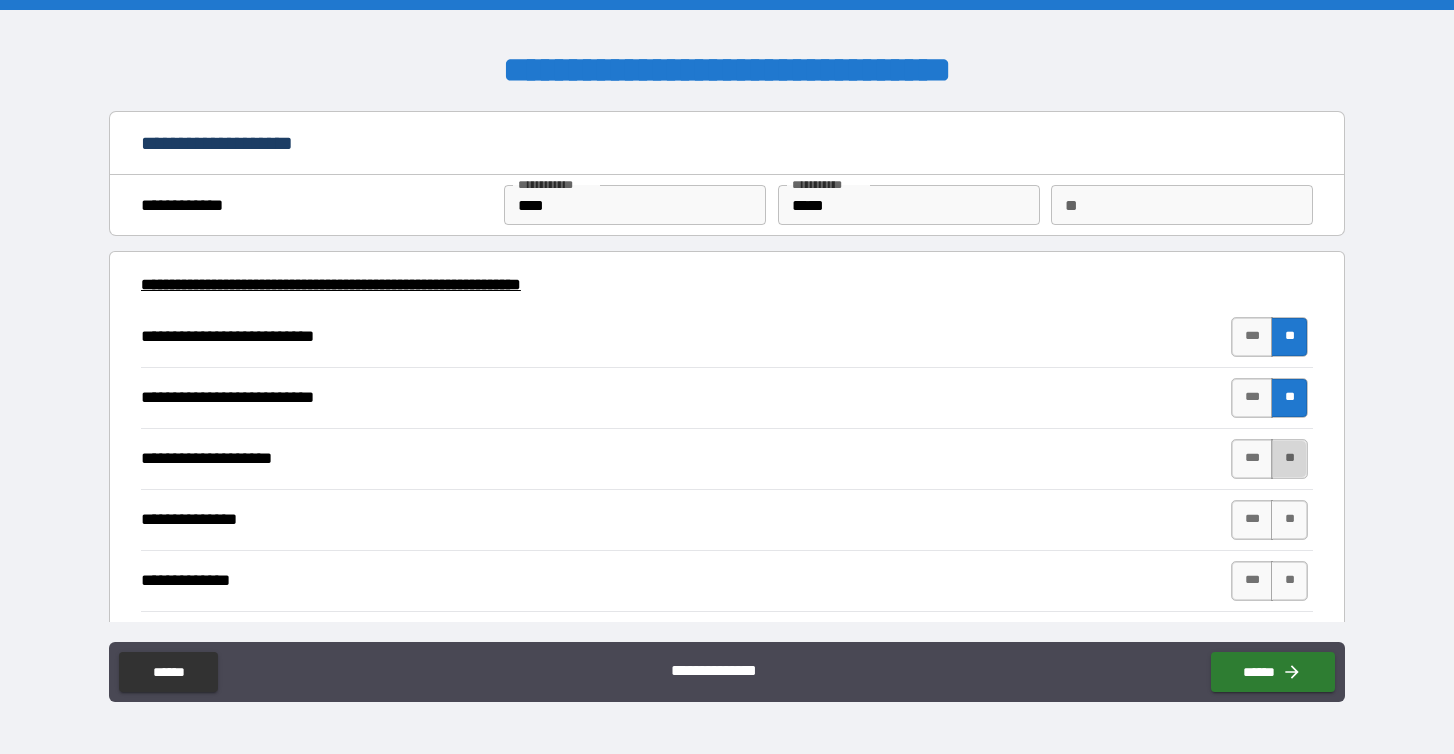 click on "**" at bounding box center [1289, 459] 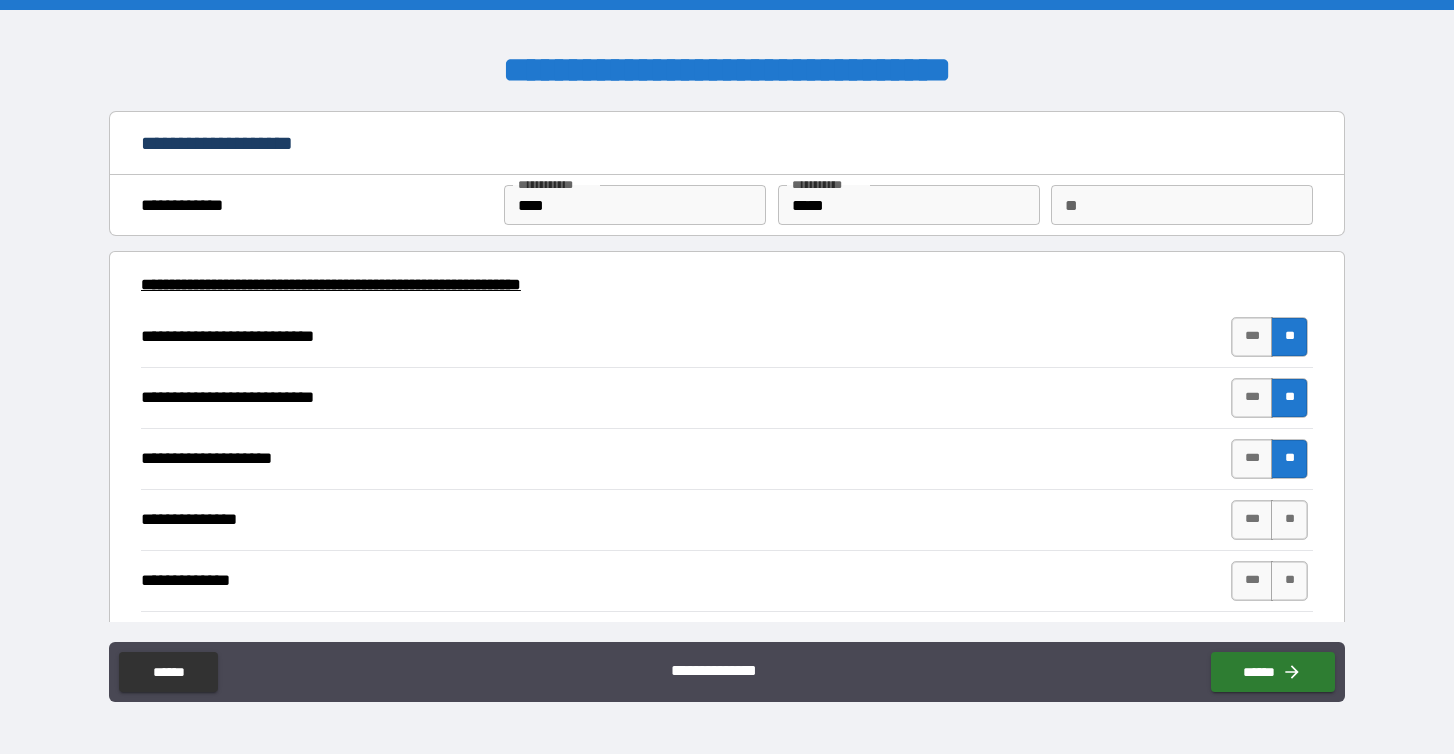 click on "*** **" at bounding box center (1269, 520) 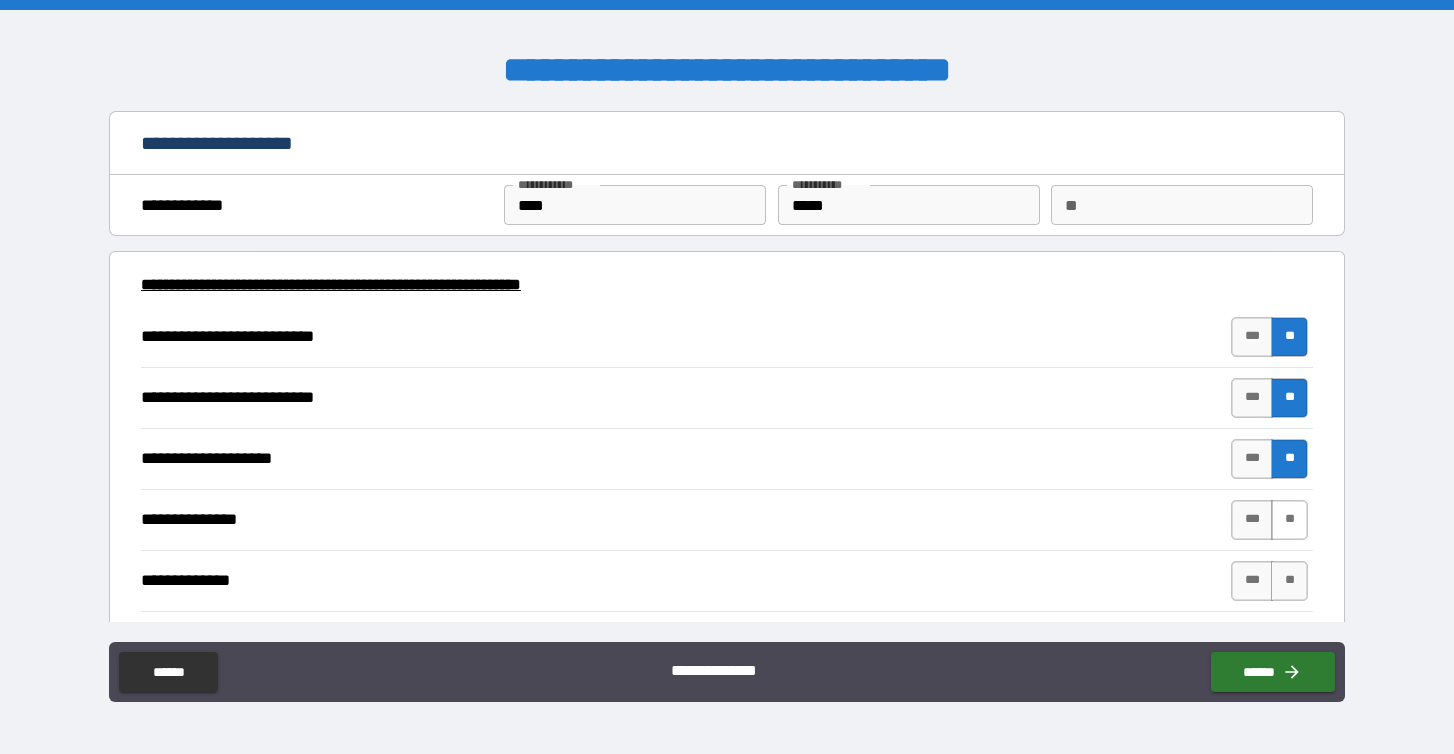 click on "**" at bounding box center [1289, 520] 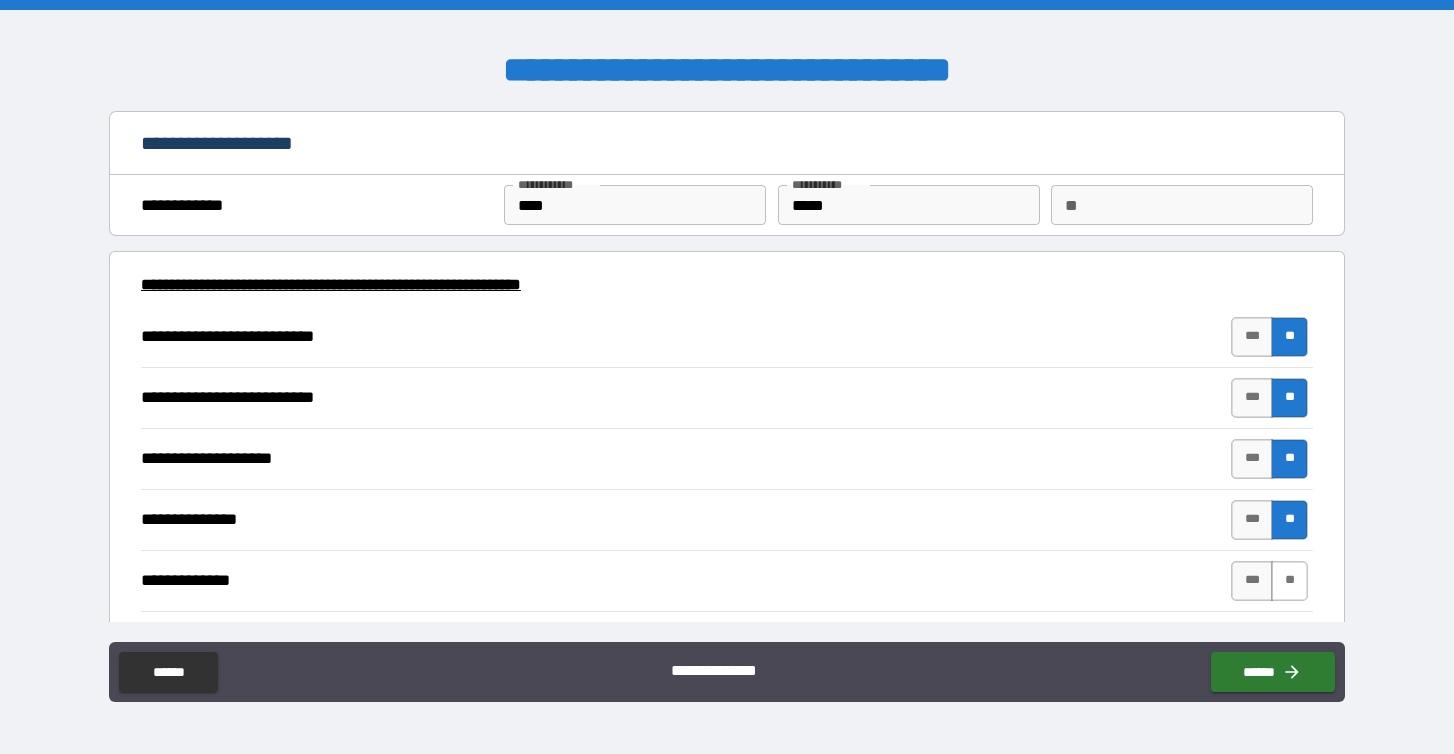 click on "**" at bounding box center [1289, 581] 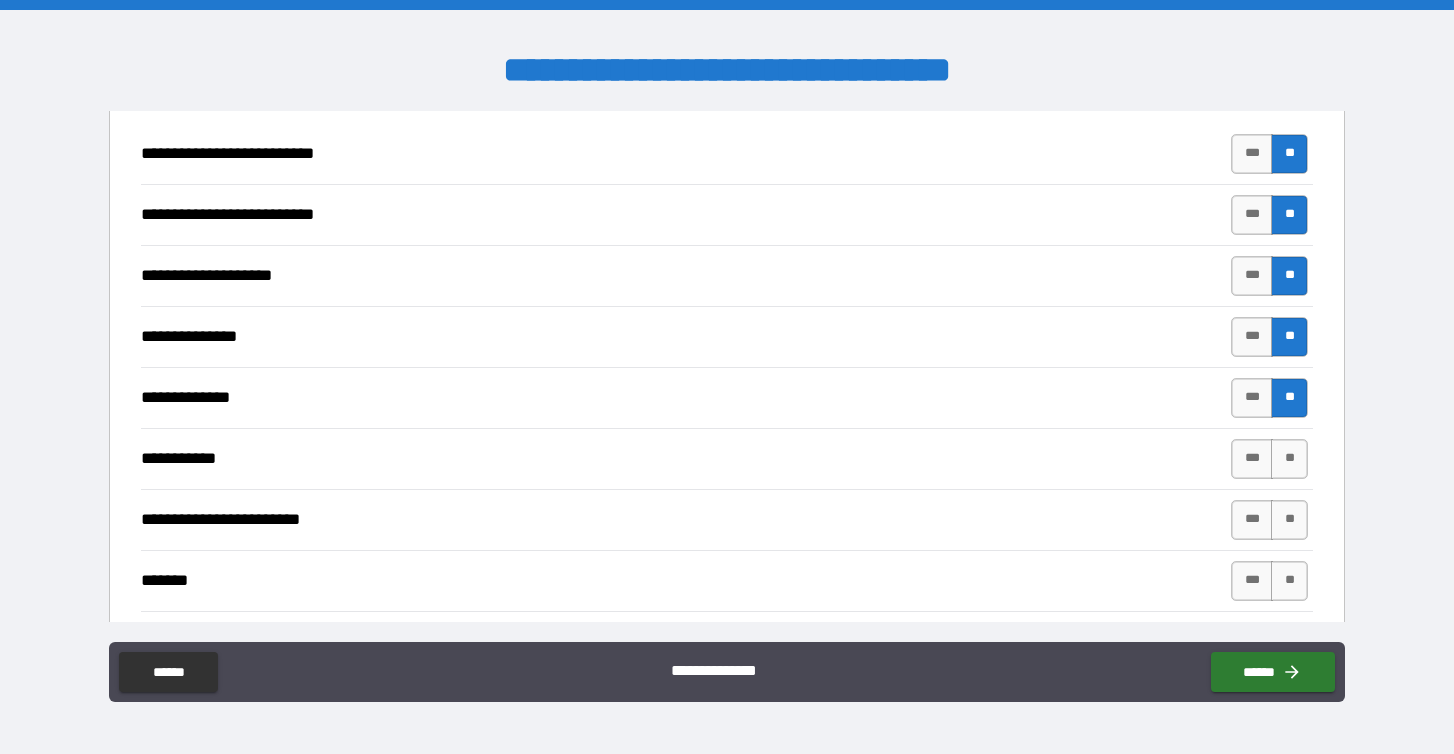 scroll, scrollTop: 301, scrollLeft: 0, axis: vertical 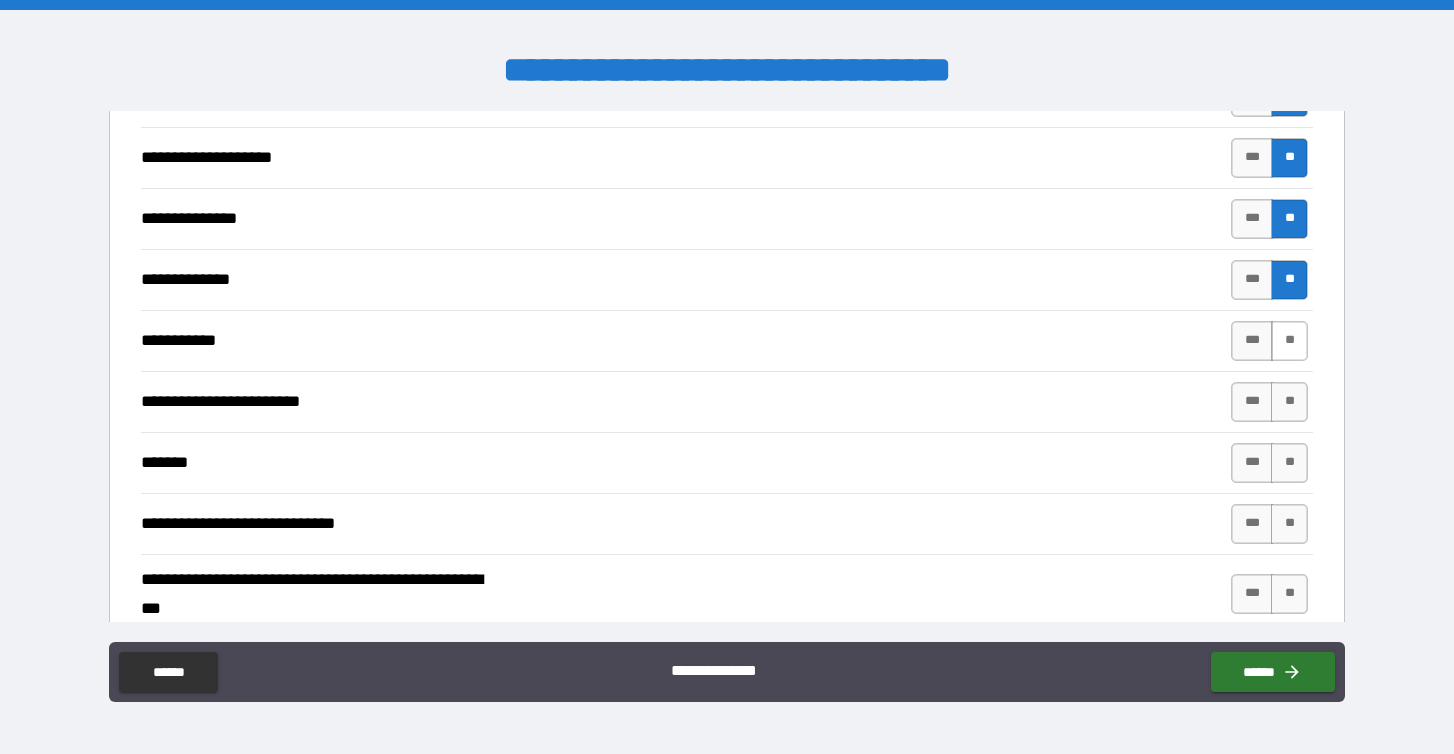 click on "**" at bounding box center (1289, 341) 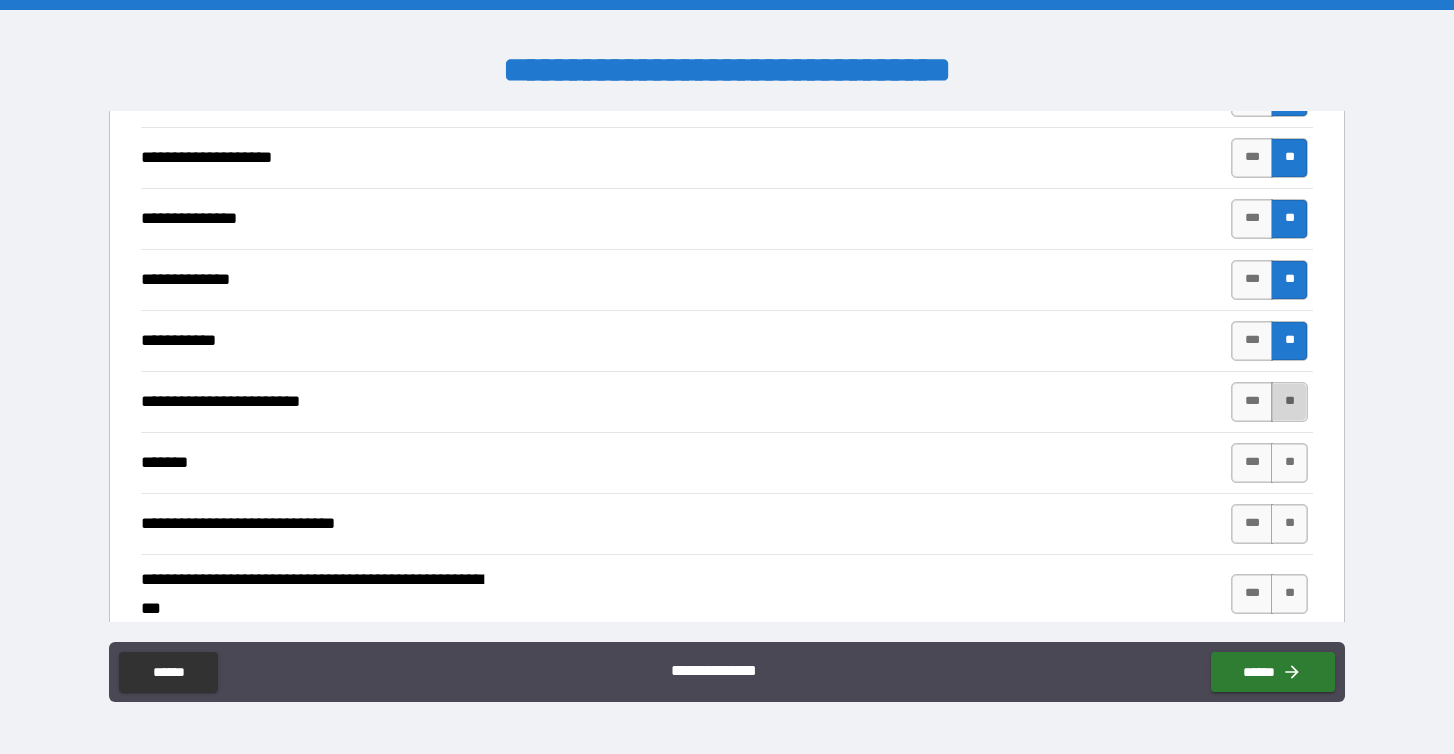 click on "**" at bounding box center (1289, 402) 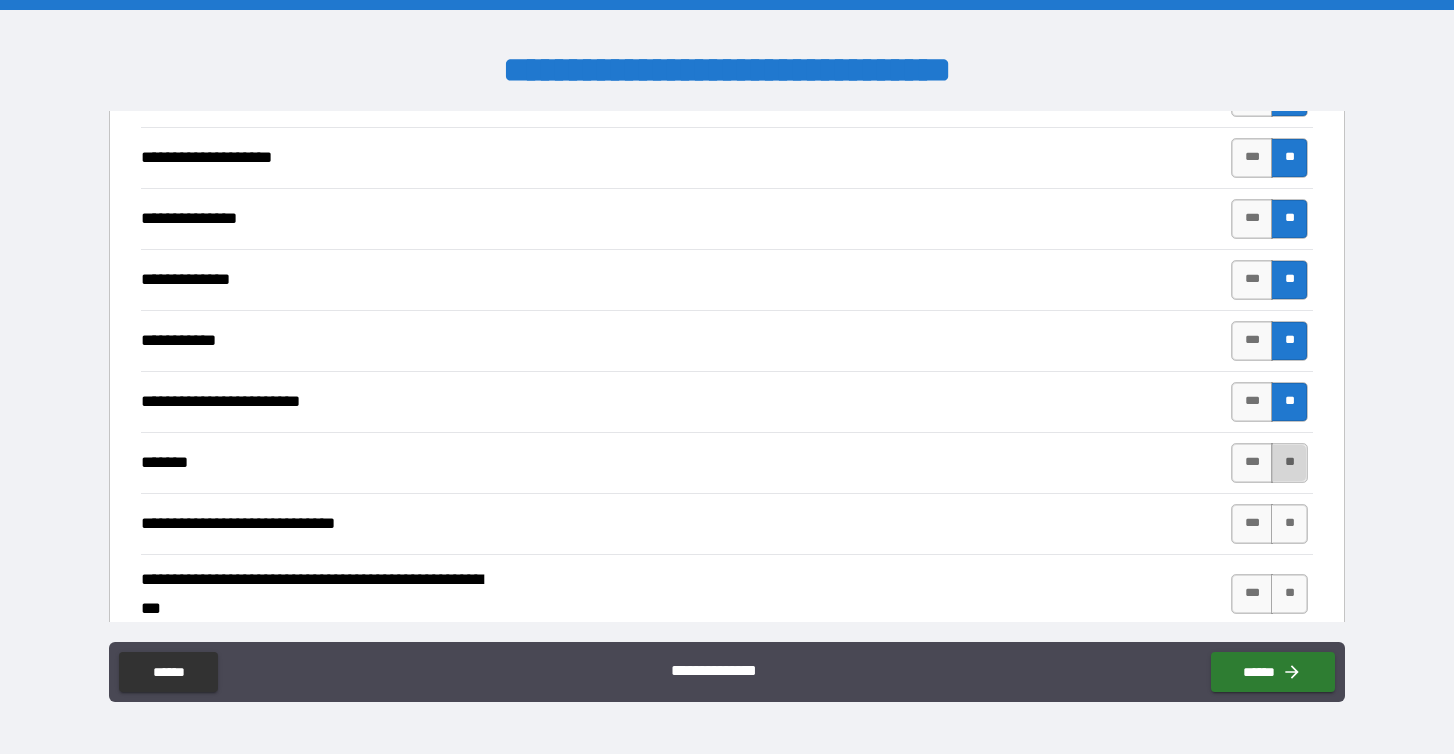 click on "**" at bounding box center [1289, 463] 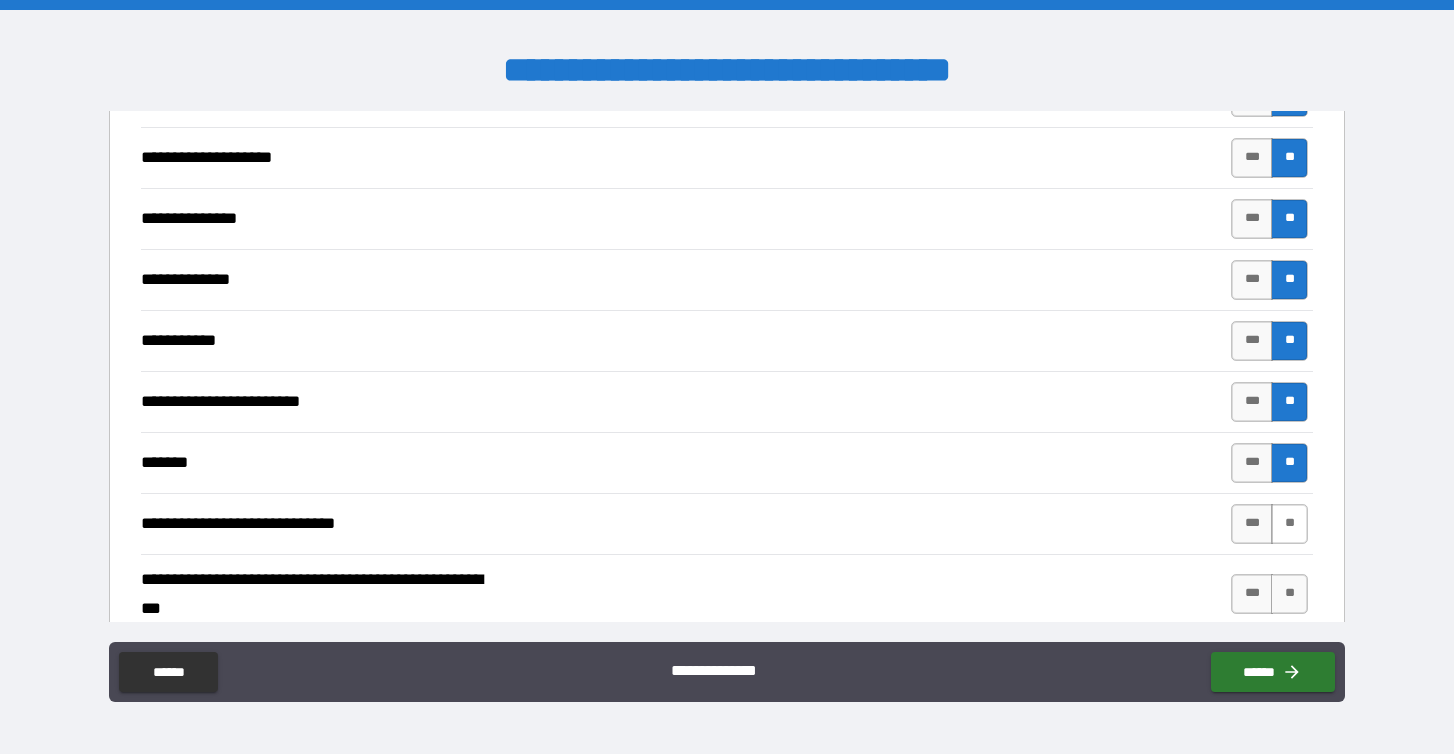 click on "**" at bounding box center [1289, 524] 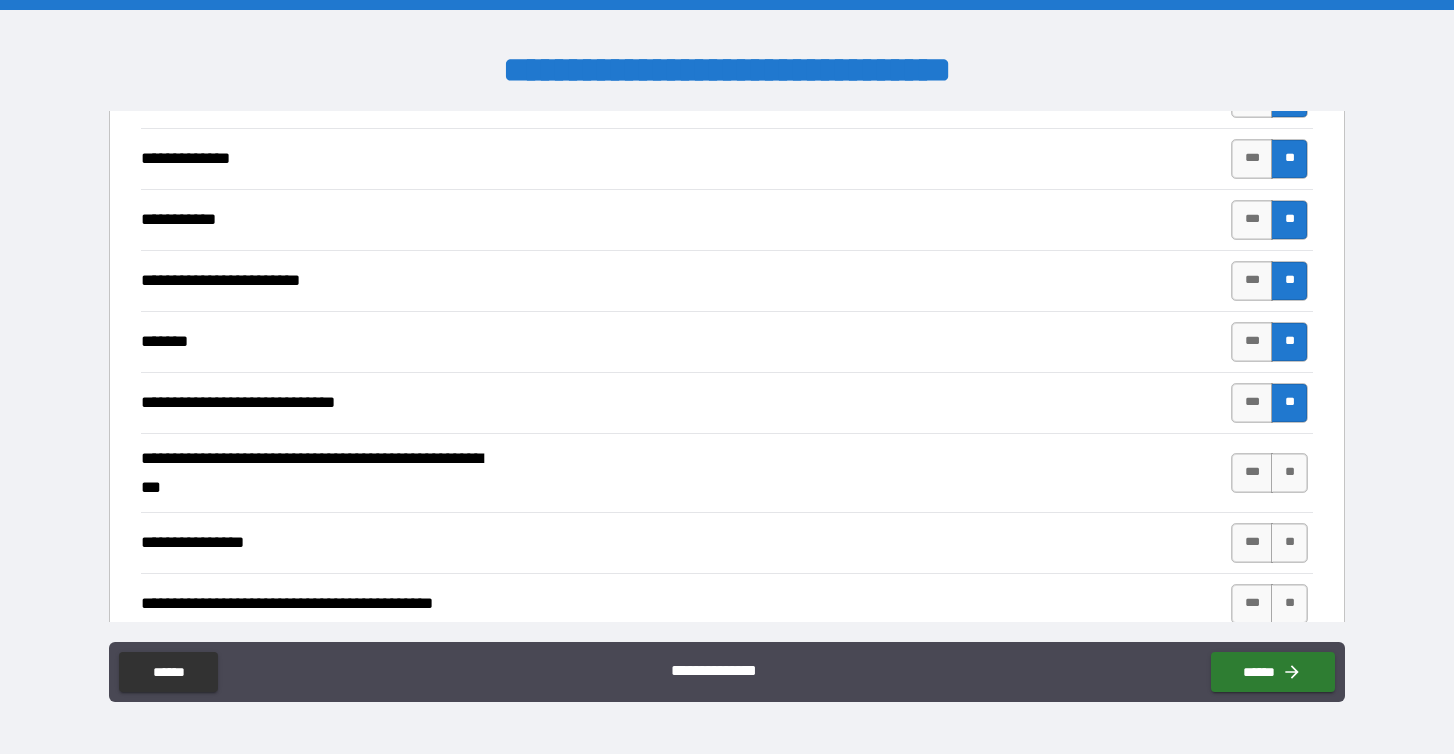 scroll, scrollTop: 444, scrollLeft: 0, axis: vertical 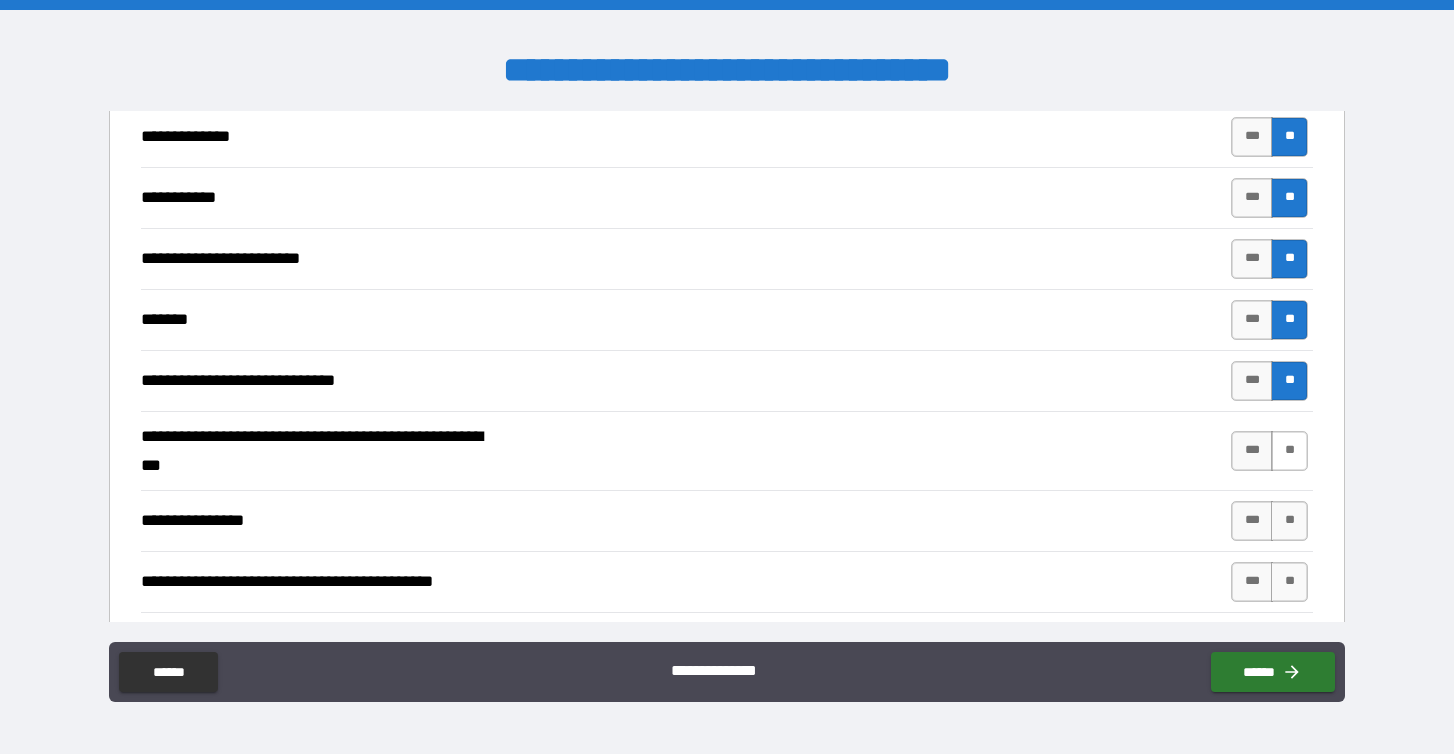 click on "**" at bounding box center (1289, 451) 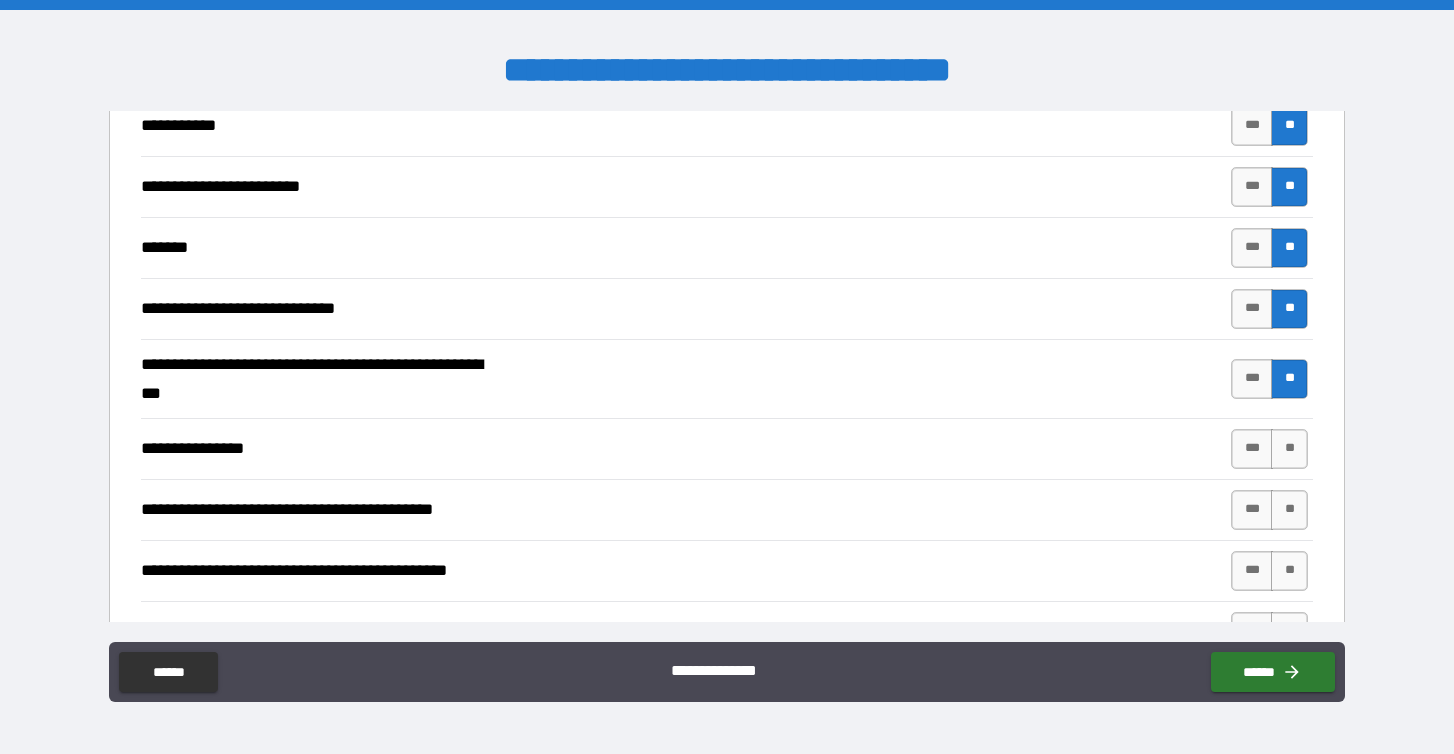 scroll, scrollTop: 546, scrollLeft: 0, axis: vertical 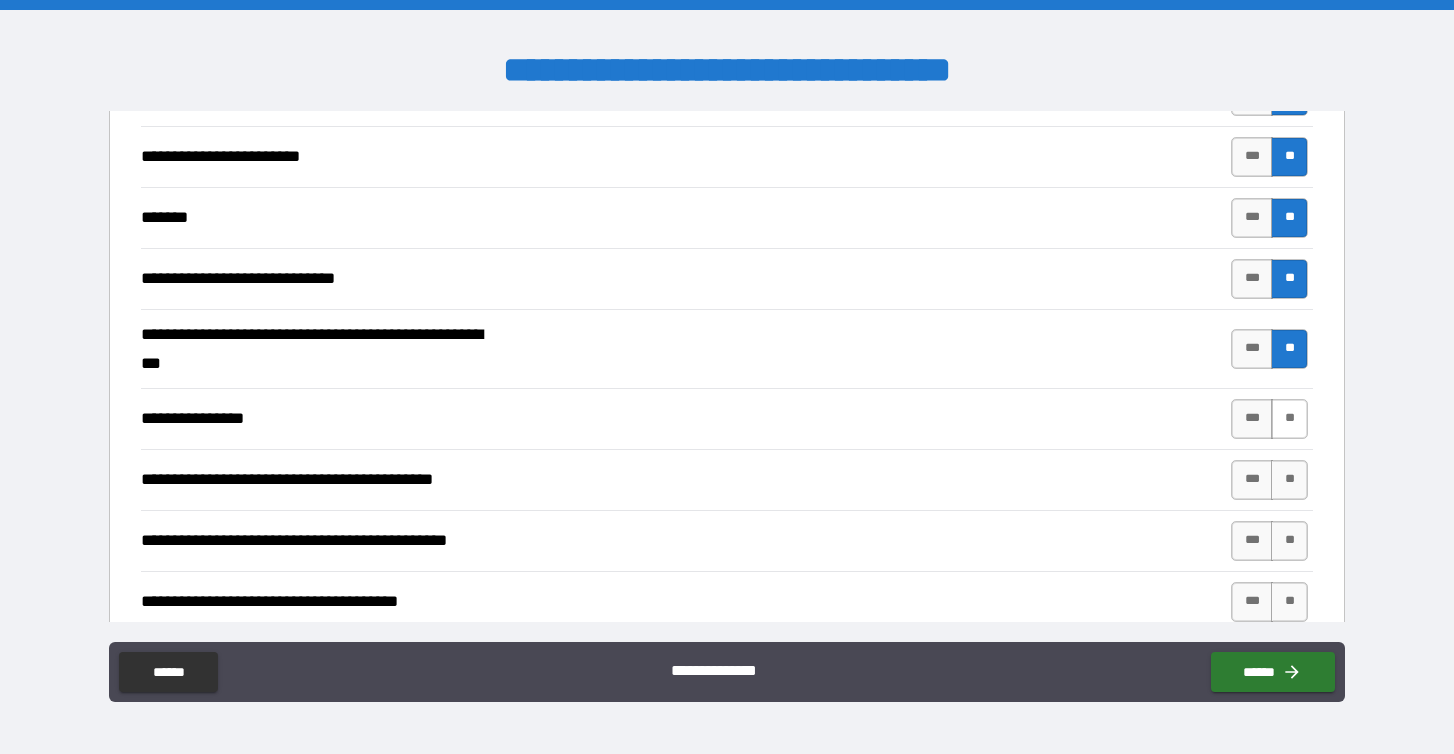 click on "**" at bounding box center (1289, 419) 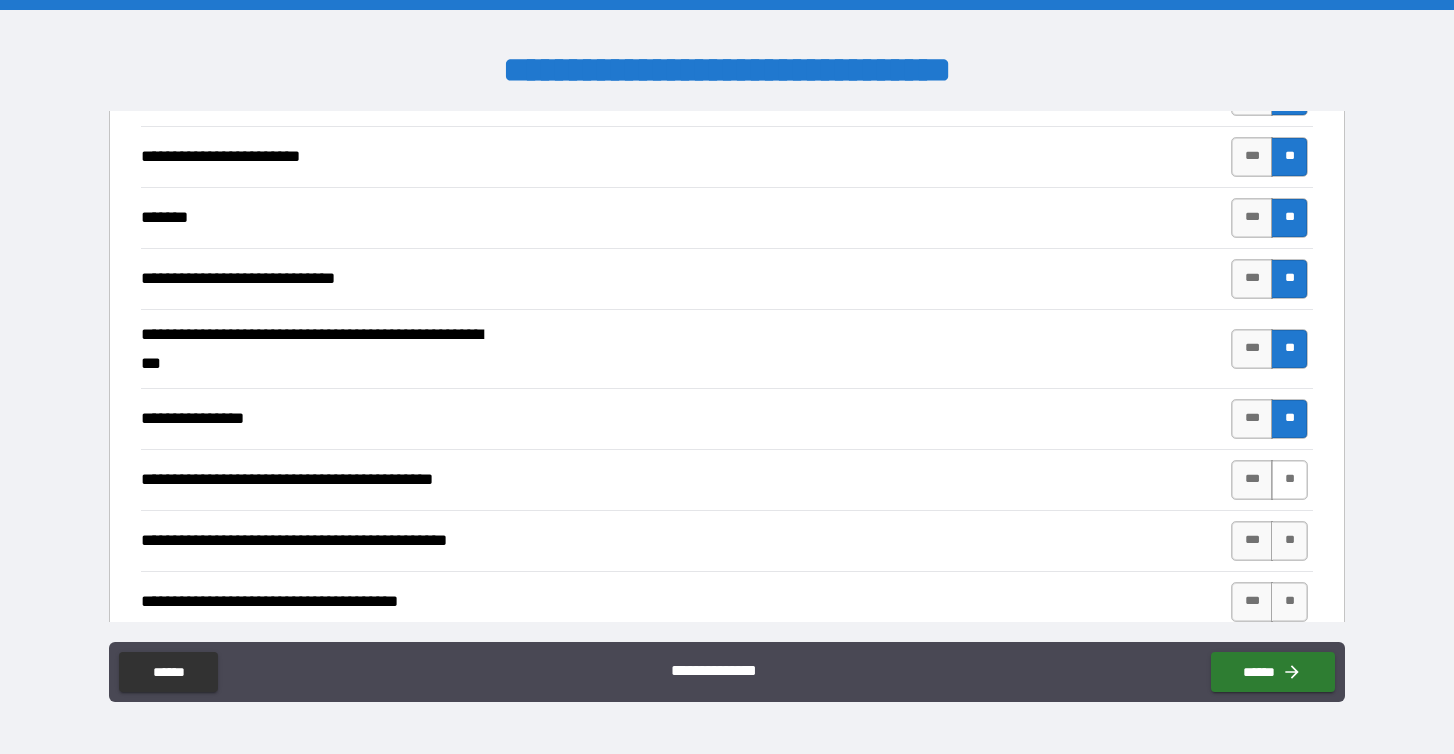 click on "**" at bounding box center [1289, 480] 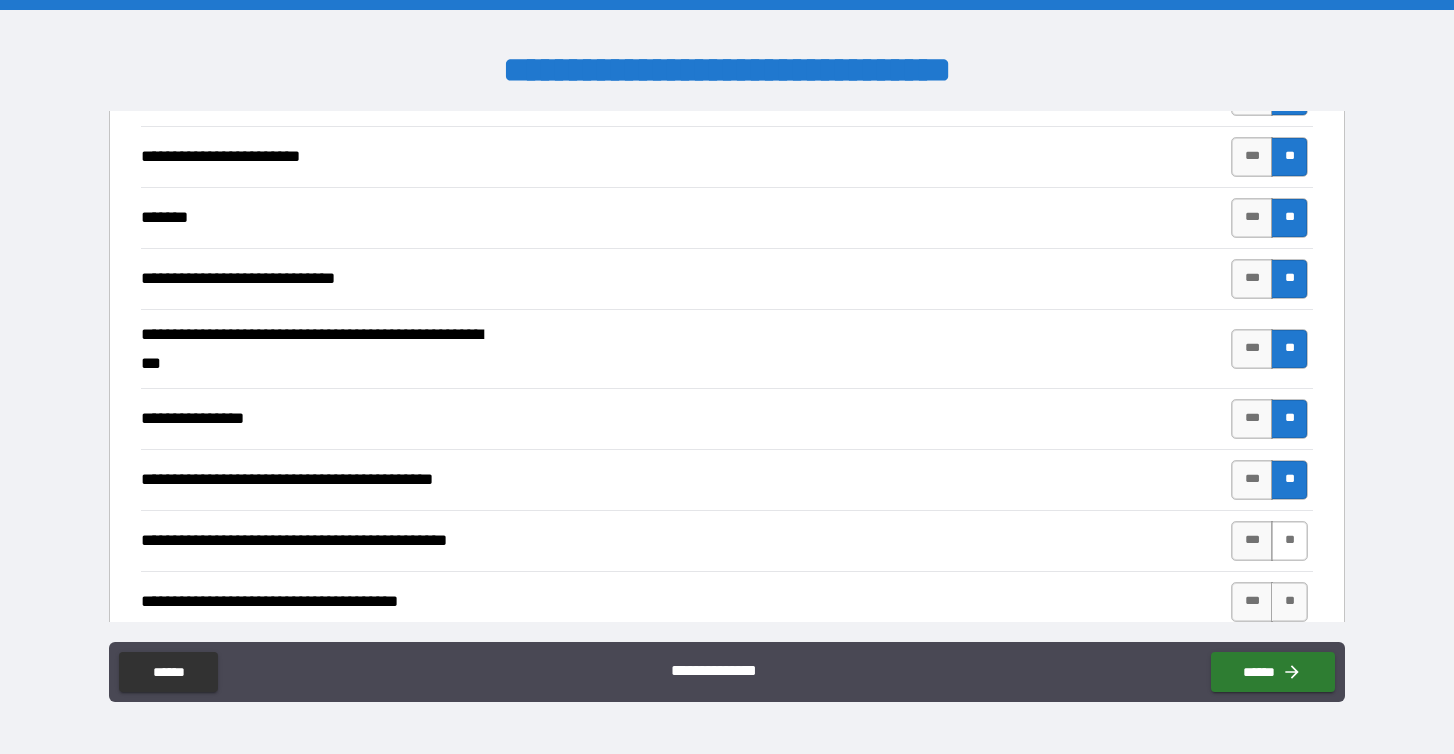 scroll, scrollTop: 701, scrollLeft: 0, axis: vertical 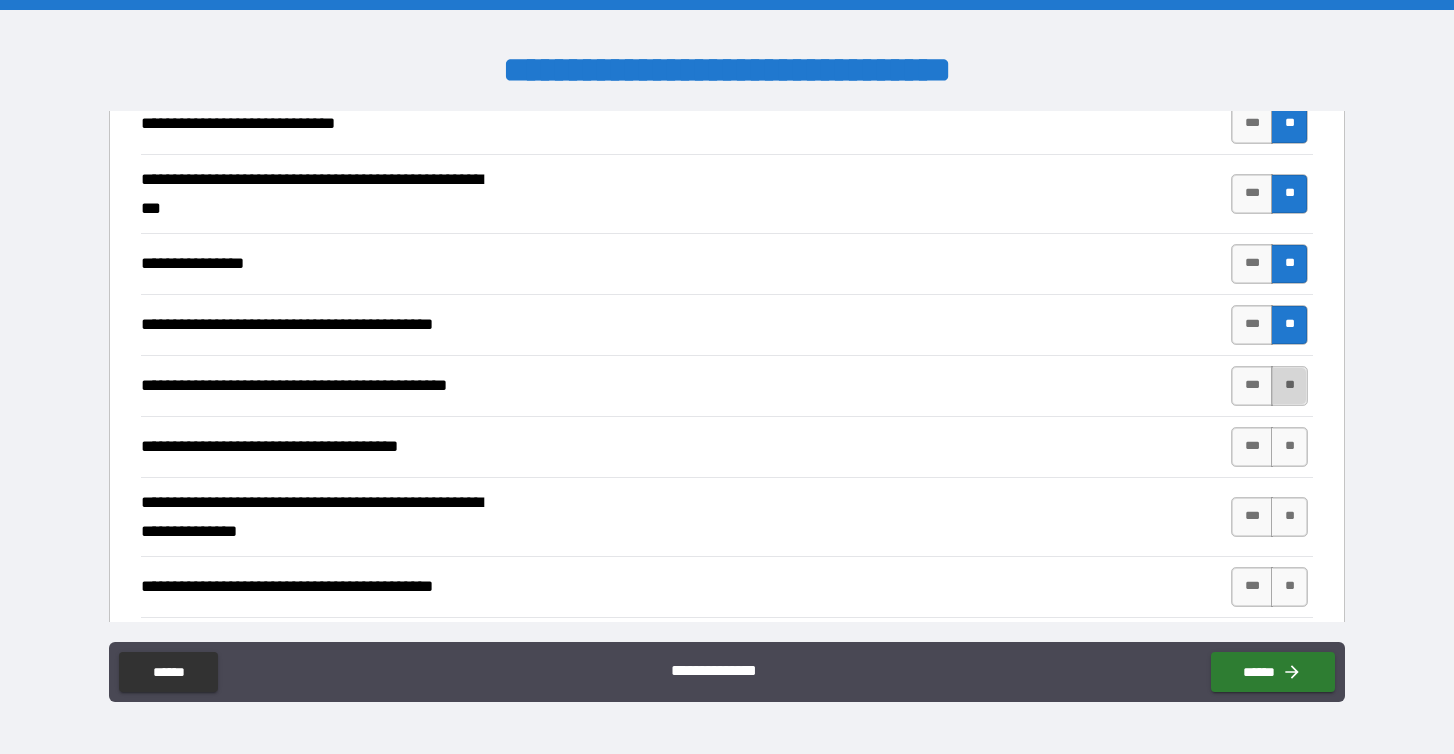 click on "**" at bounding box center [1289, 386] 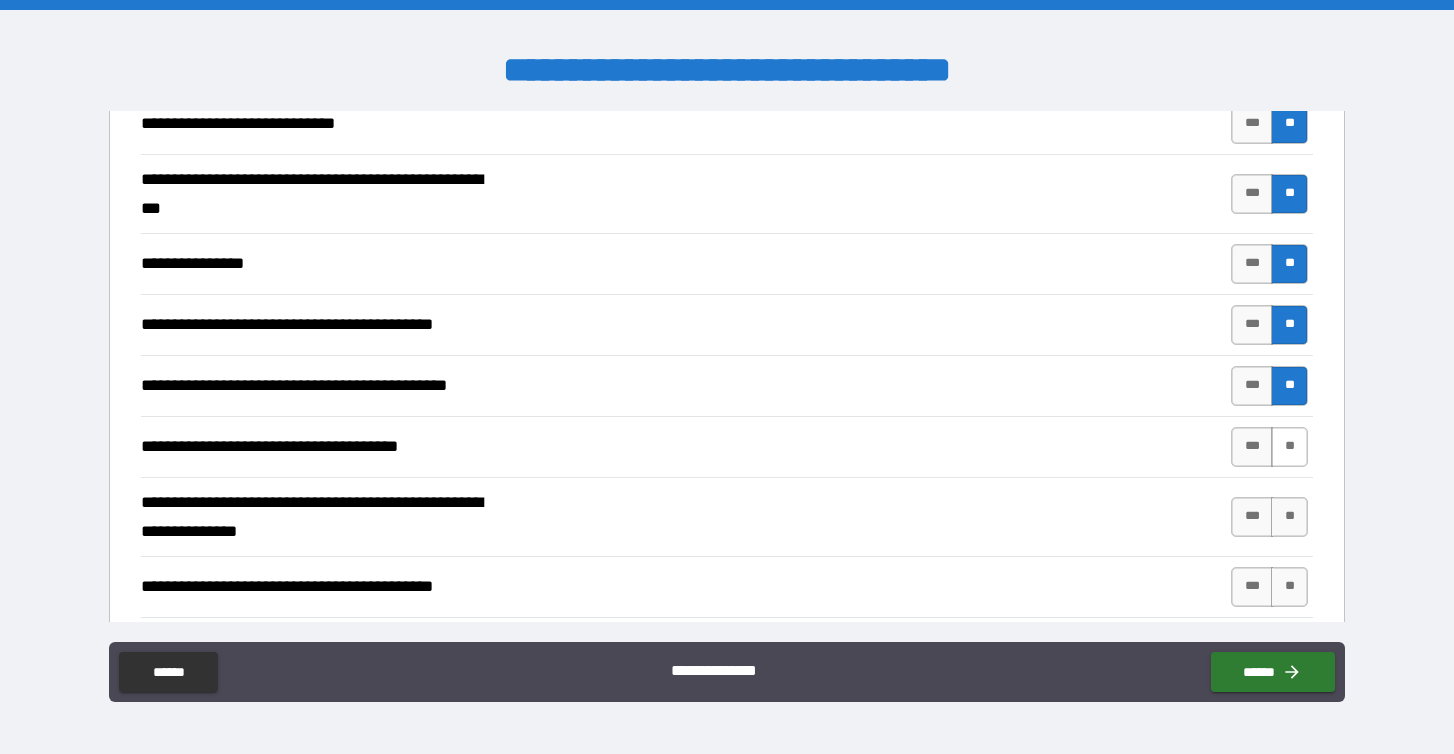 click on "**" at bounding box center (1289, 447) 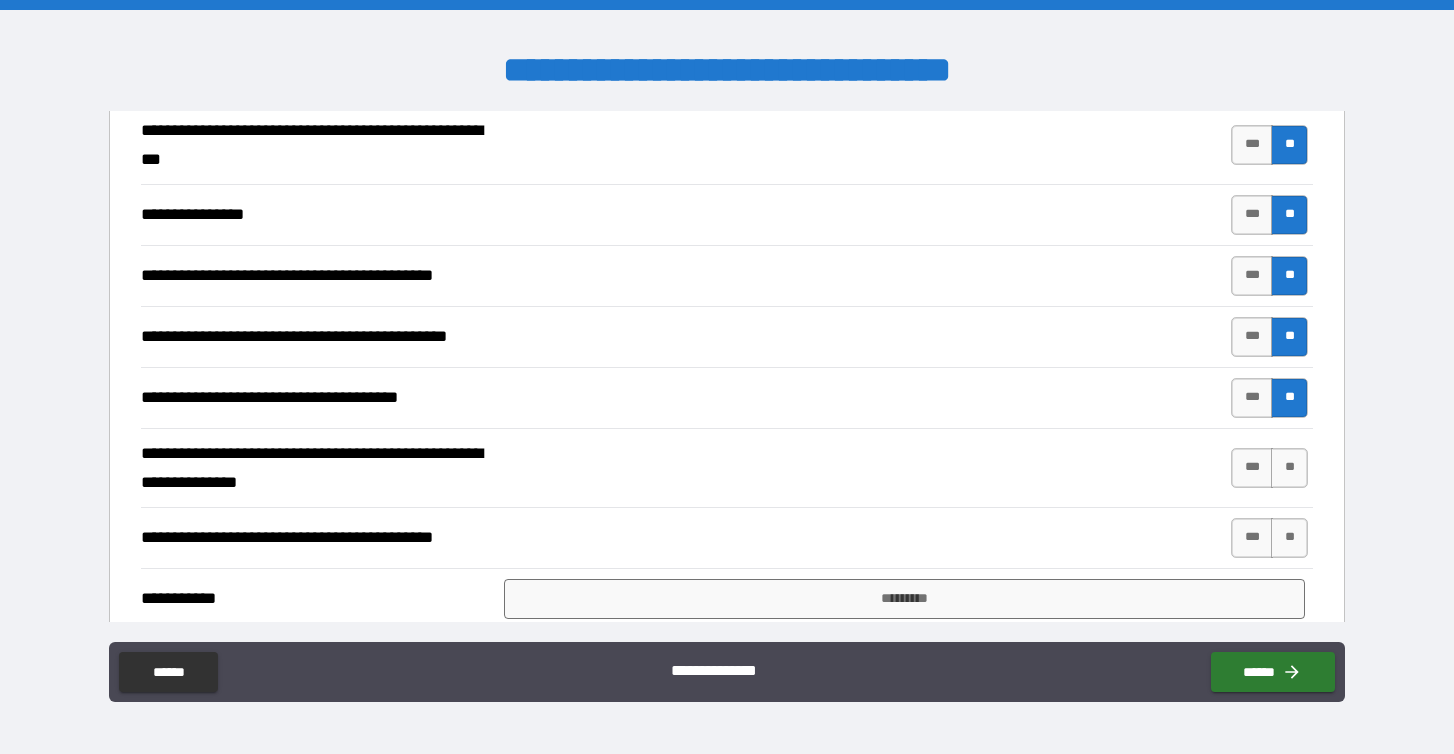 scroll, scrollTop: 778, scrollLeft: 0, axis: vertical 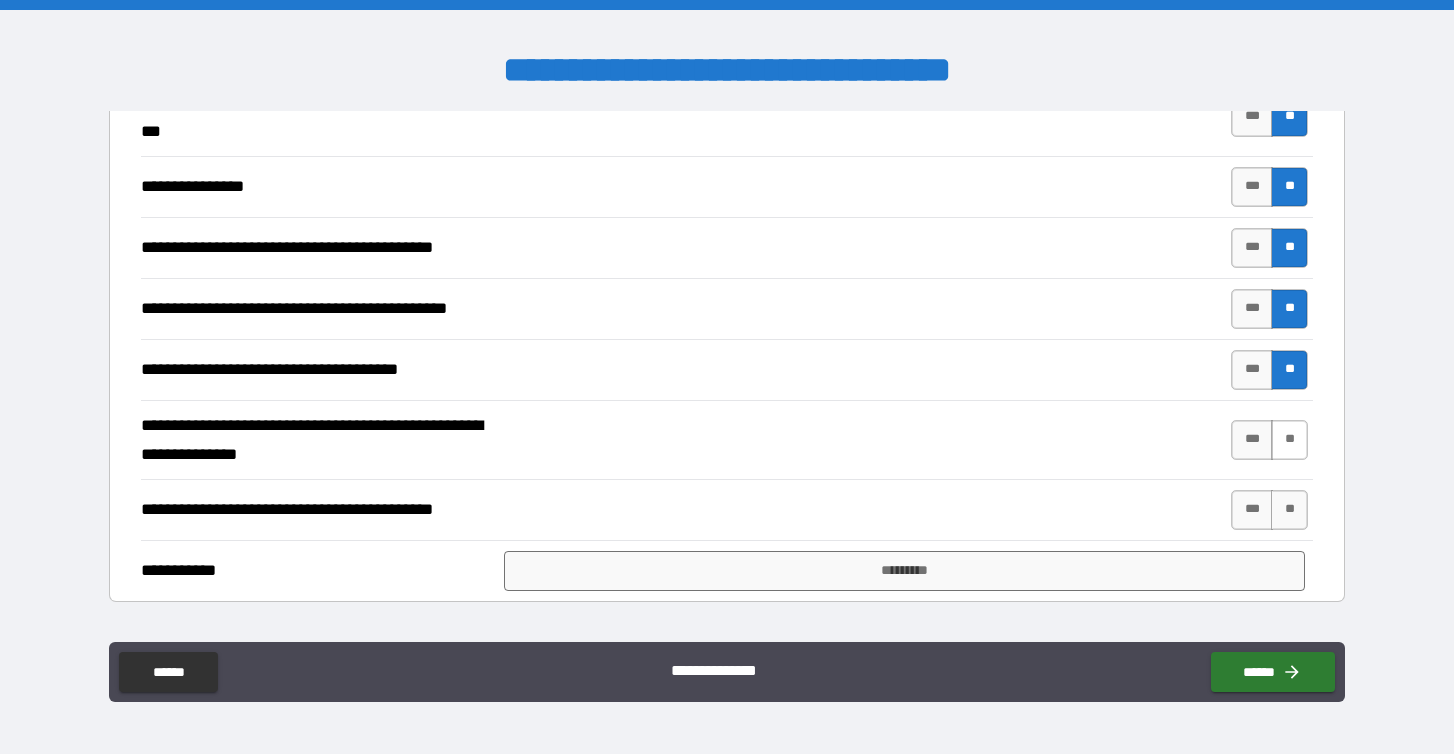 click on "**" at bounding box center [1289, 440] 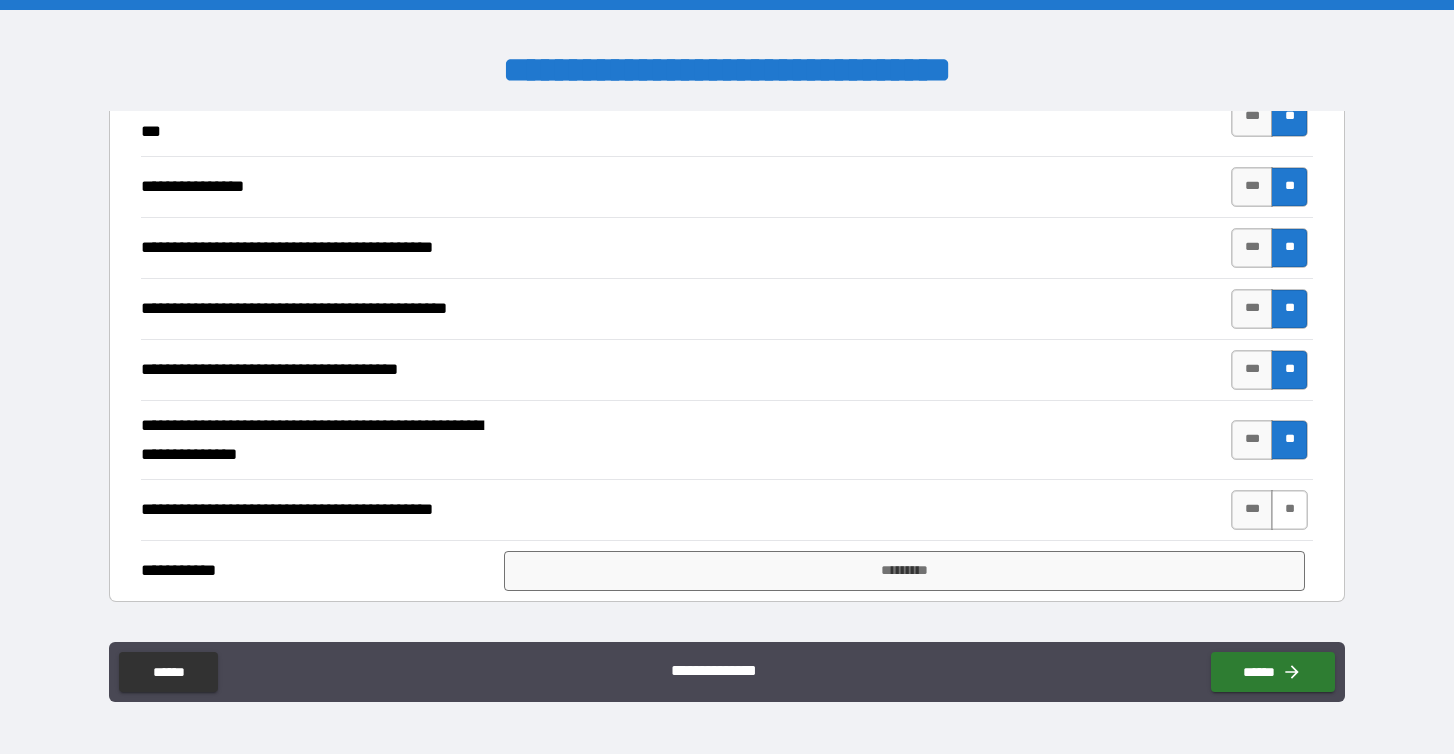 click on "**" at bounding box center [1289, 510] 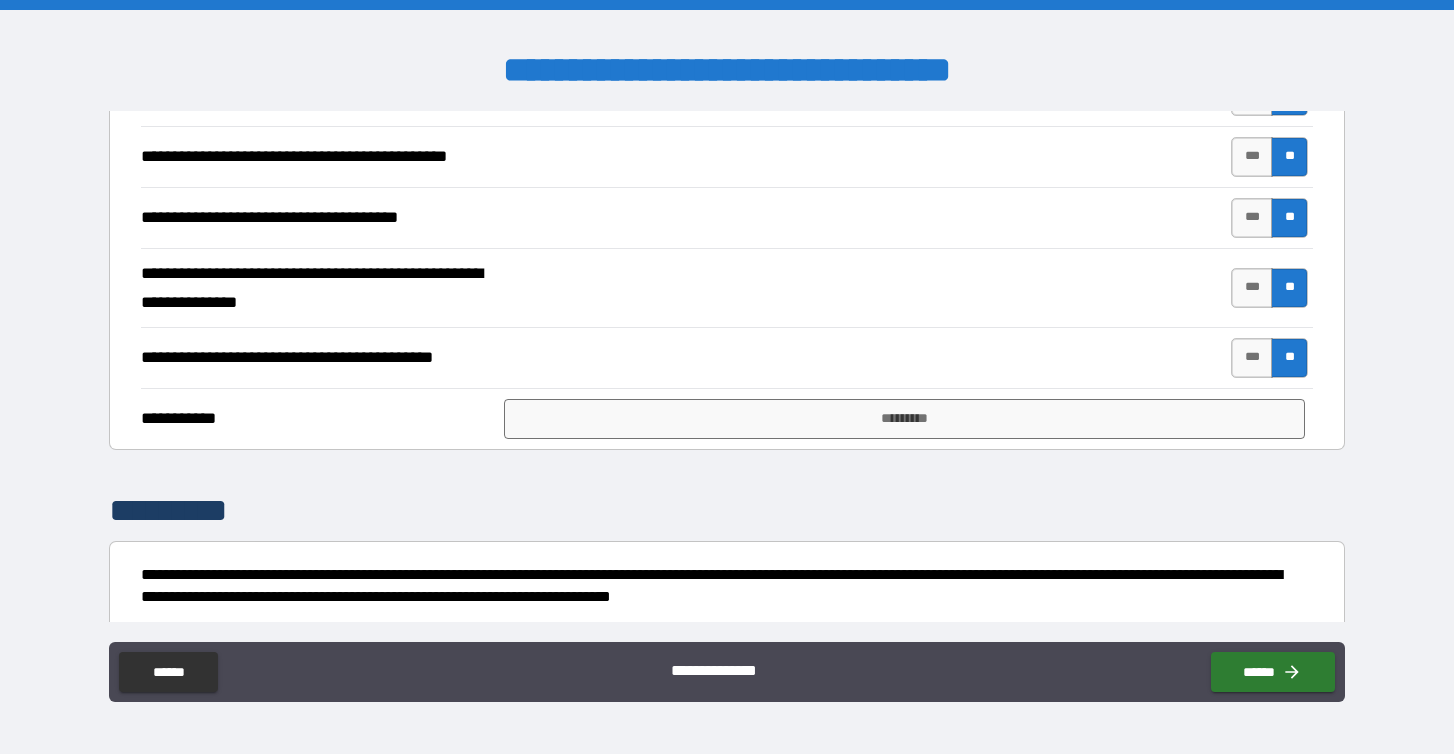 scroll, scrollTop: 964, scrollLeft: 0, axis: vertical 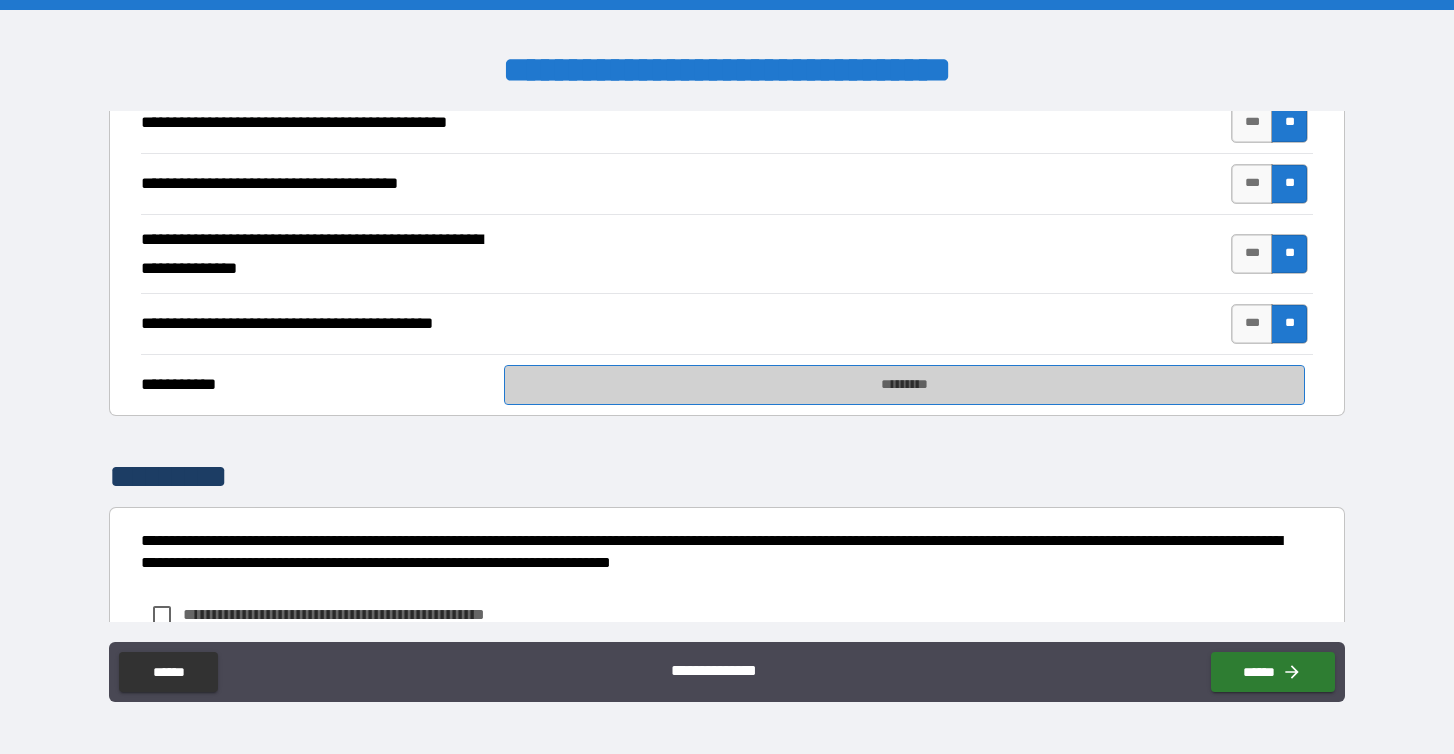 click on "*********" at bounding box center [904, 385] 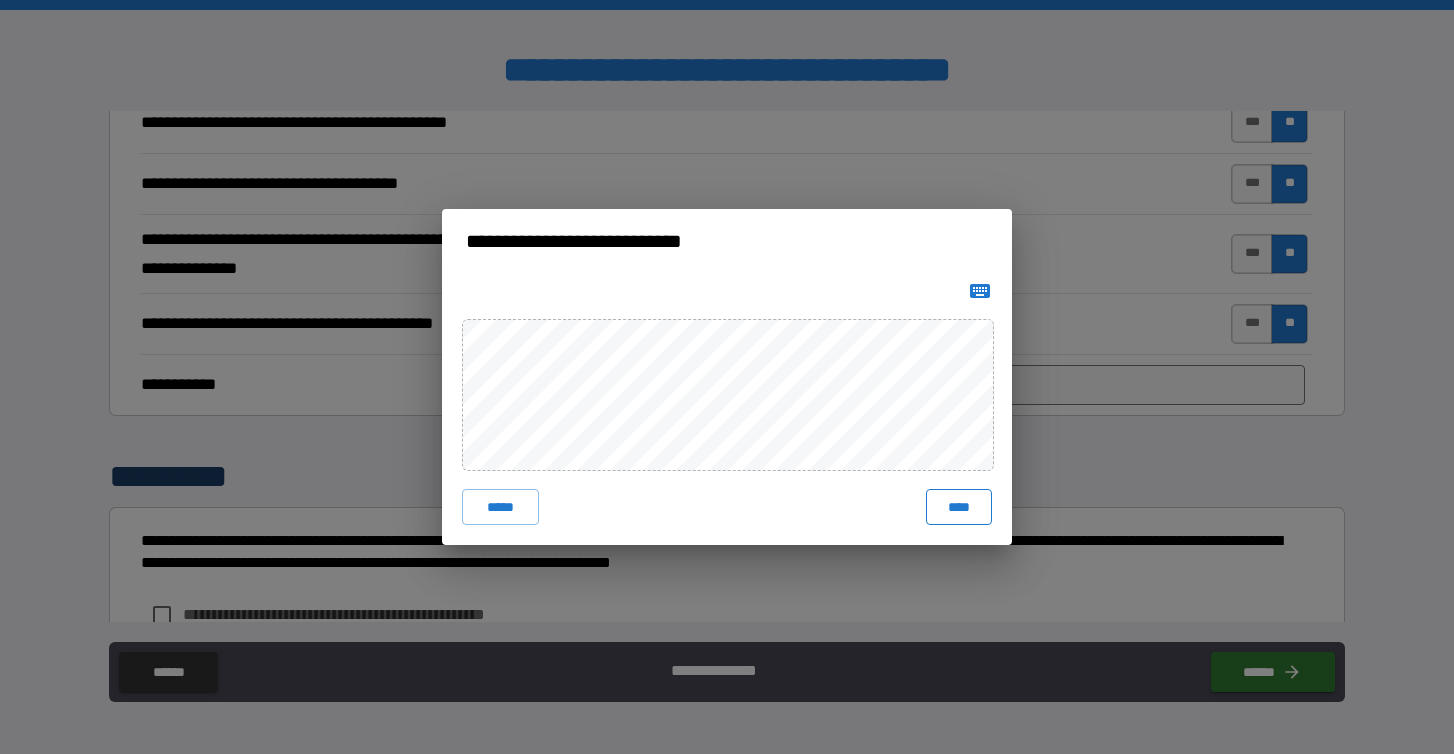 click on "****" at bounding box center (959, 507) 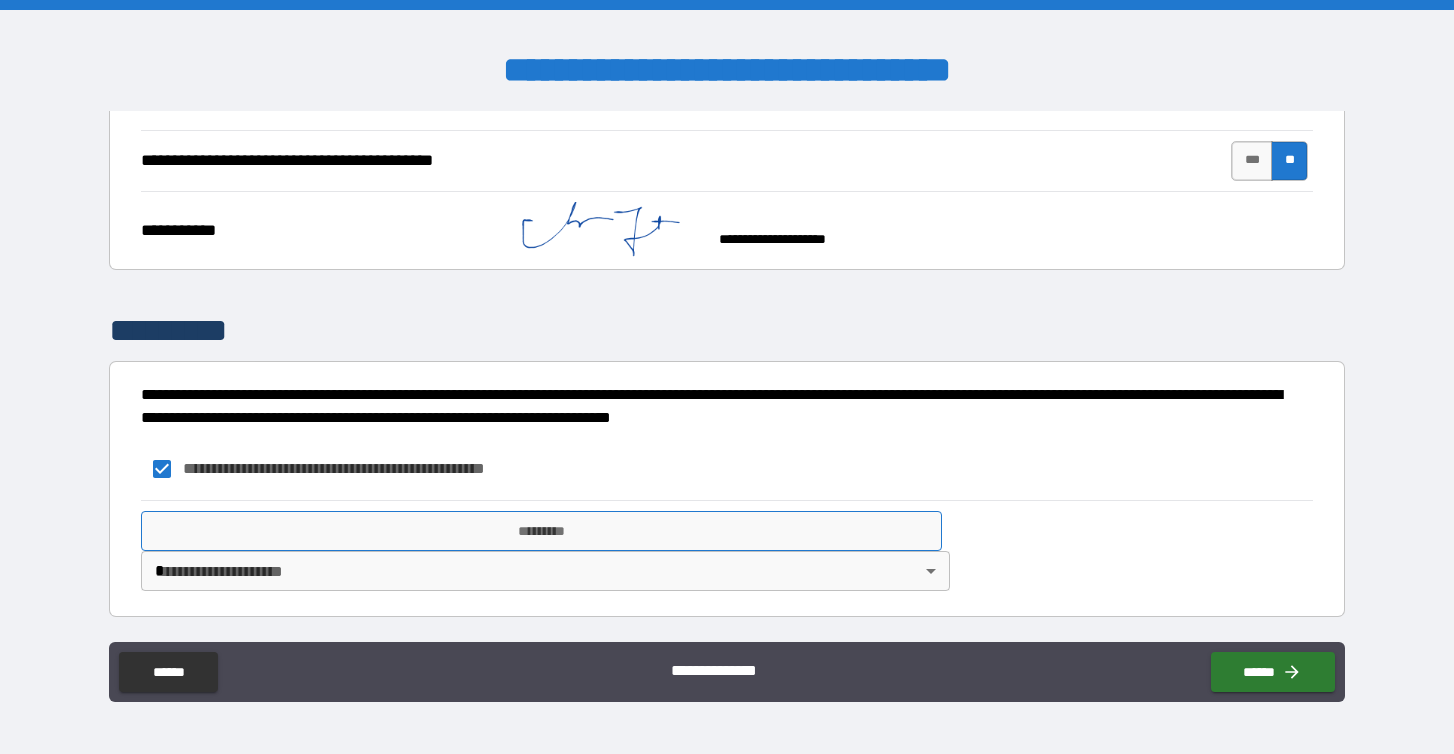 scroll, scrollTop: 1126, scrollLeft: 0, axis: vertical 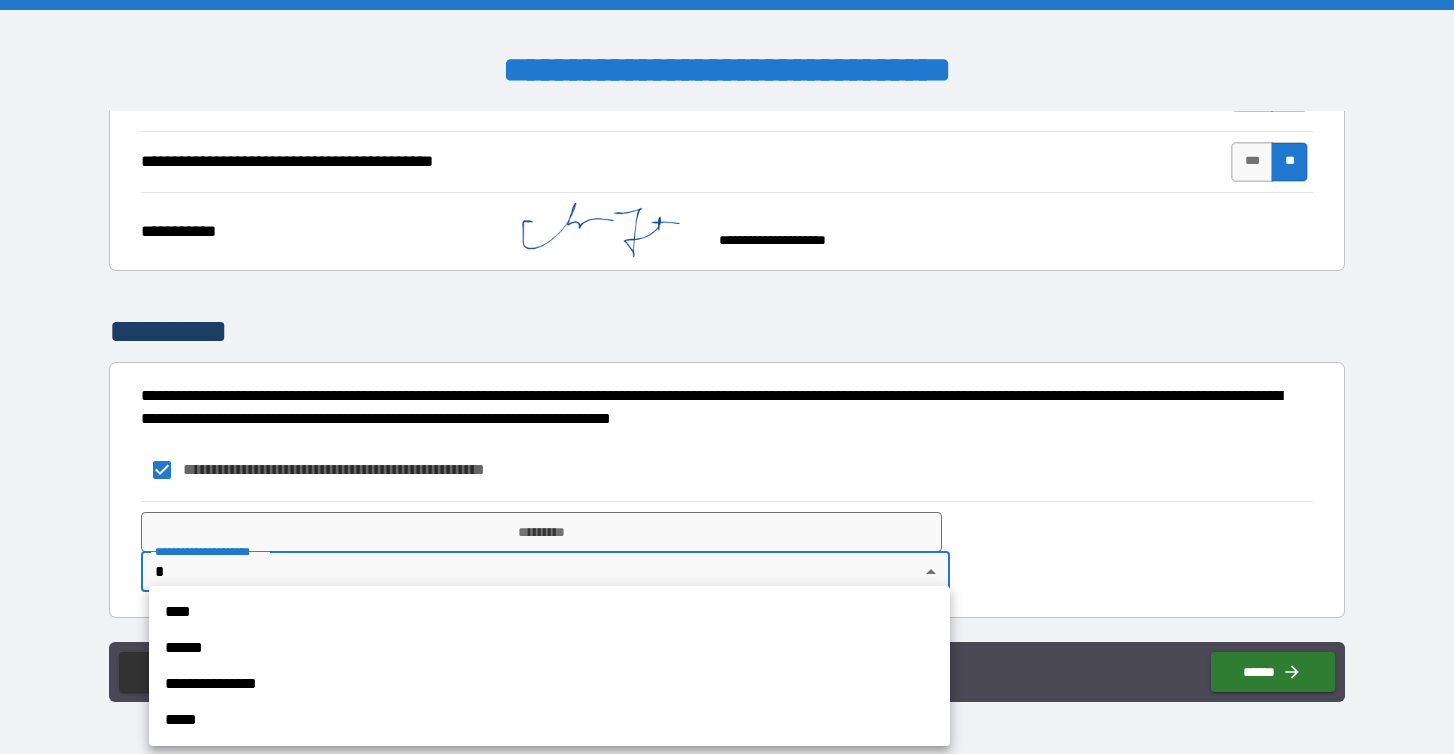 click on "**********" at bounding box center [727, 377] 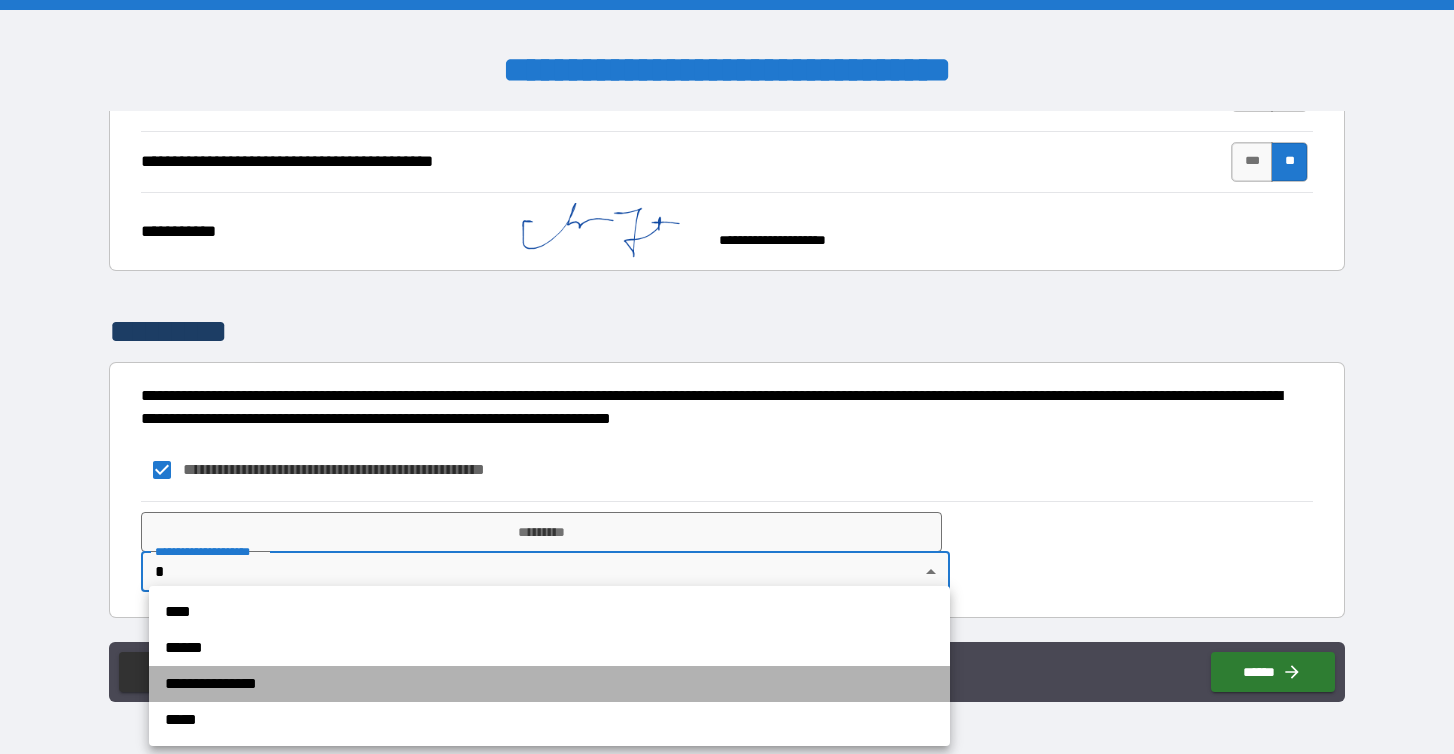 click on "**********" at bounding box center (549, 684) 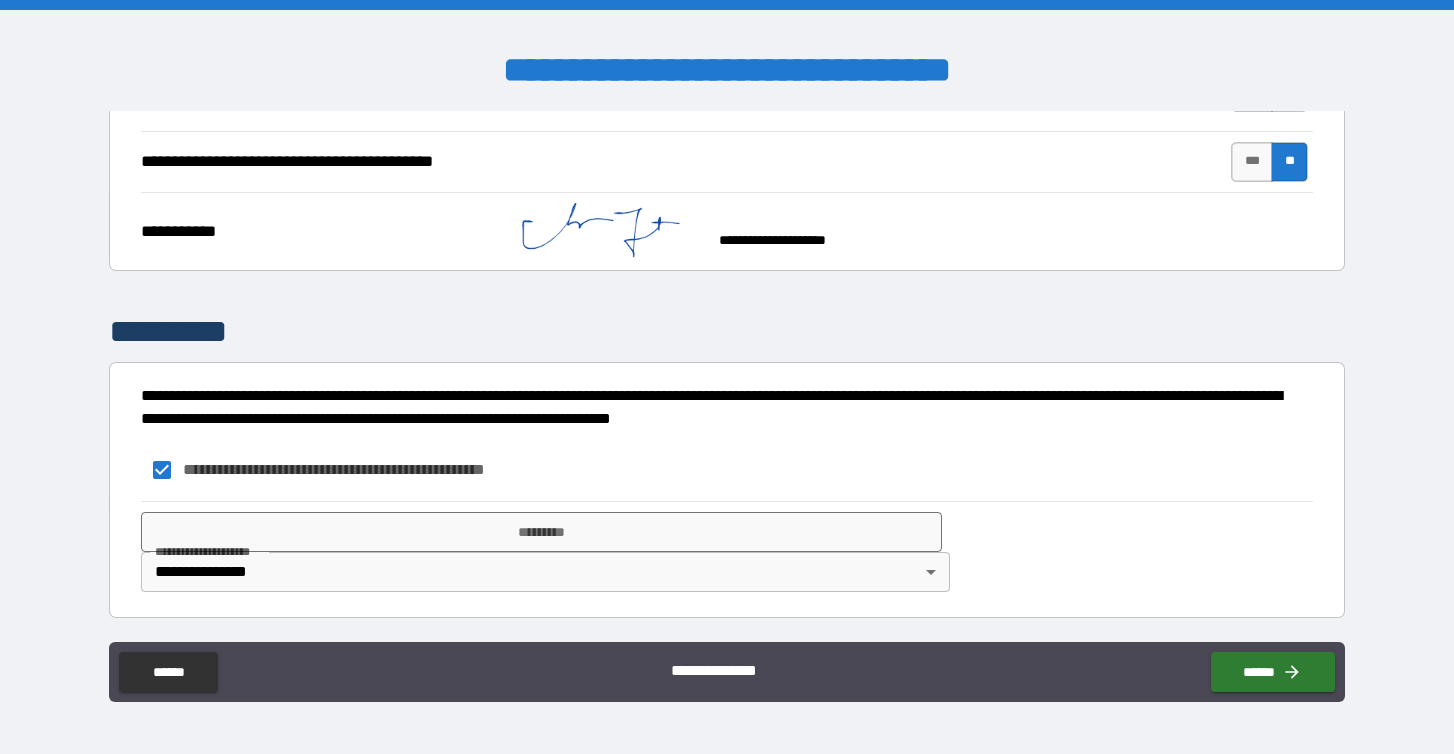 click on "**********" at bounding box center [727, 552] 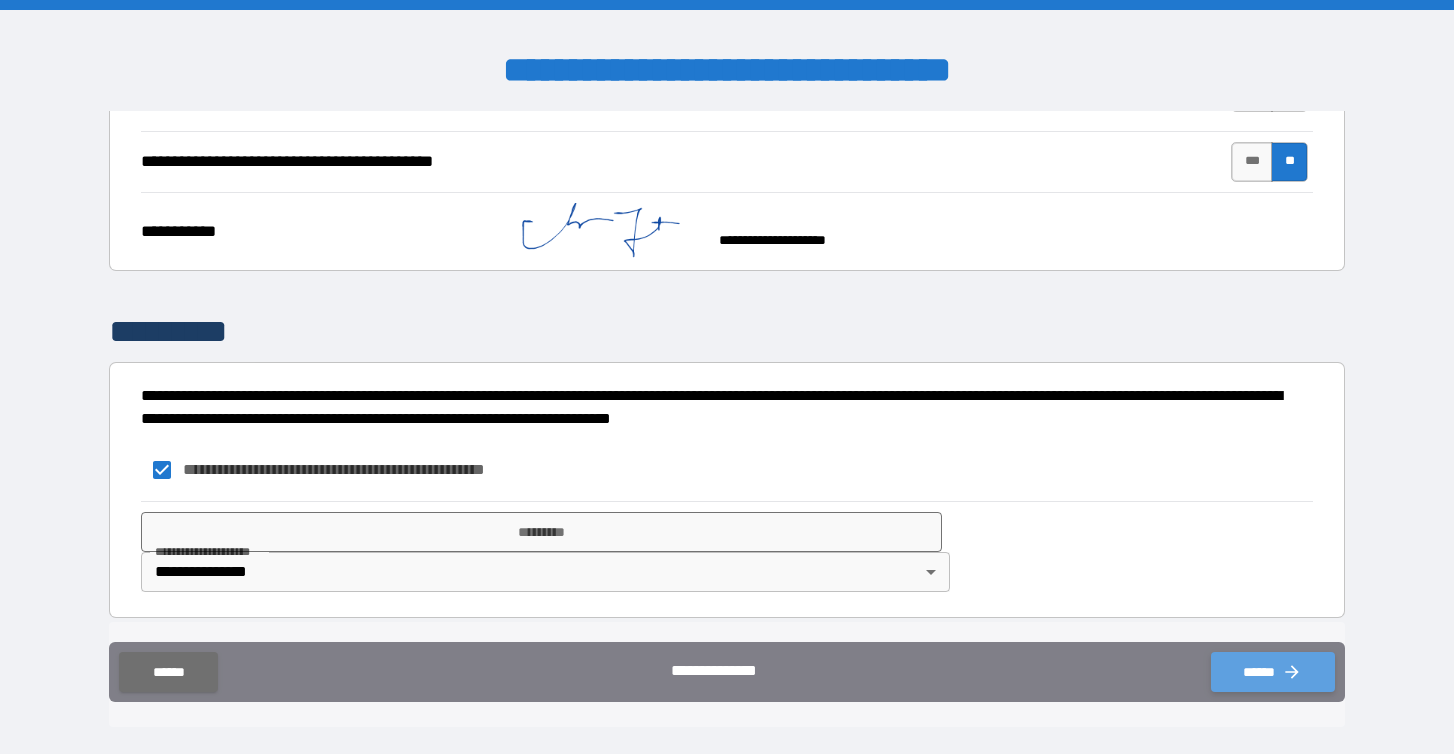 click on "******" at bounding box center (1273, 672) 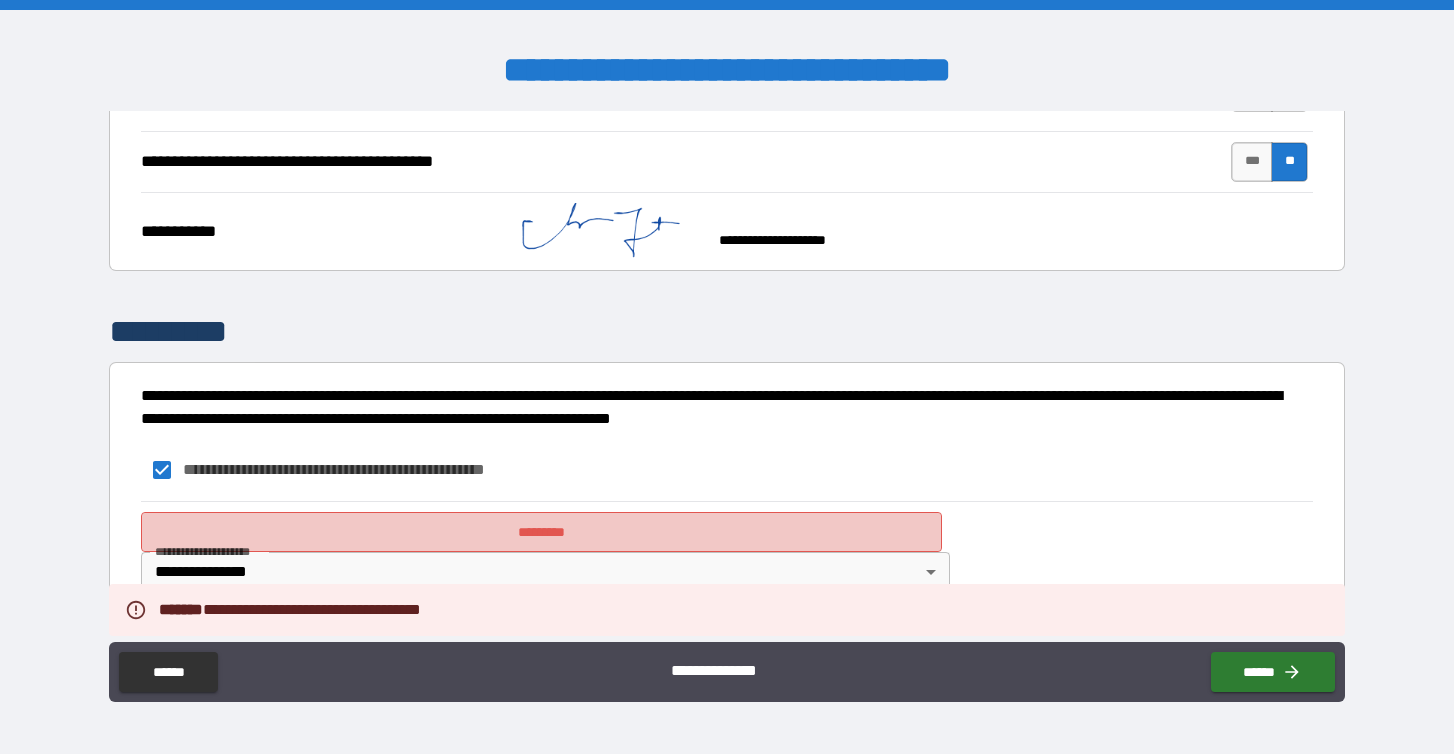 click on "*********" at bounding box center [541, 532] 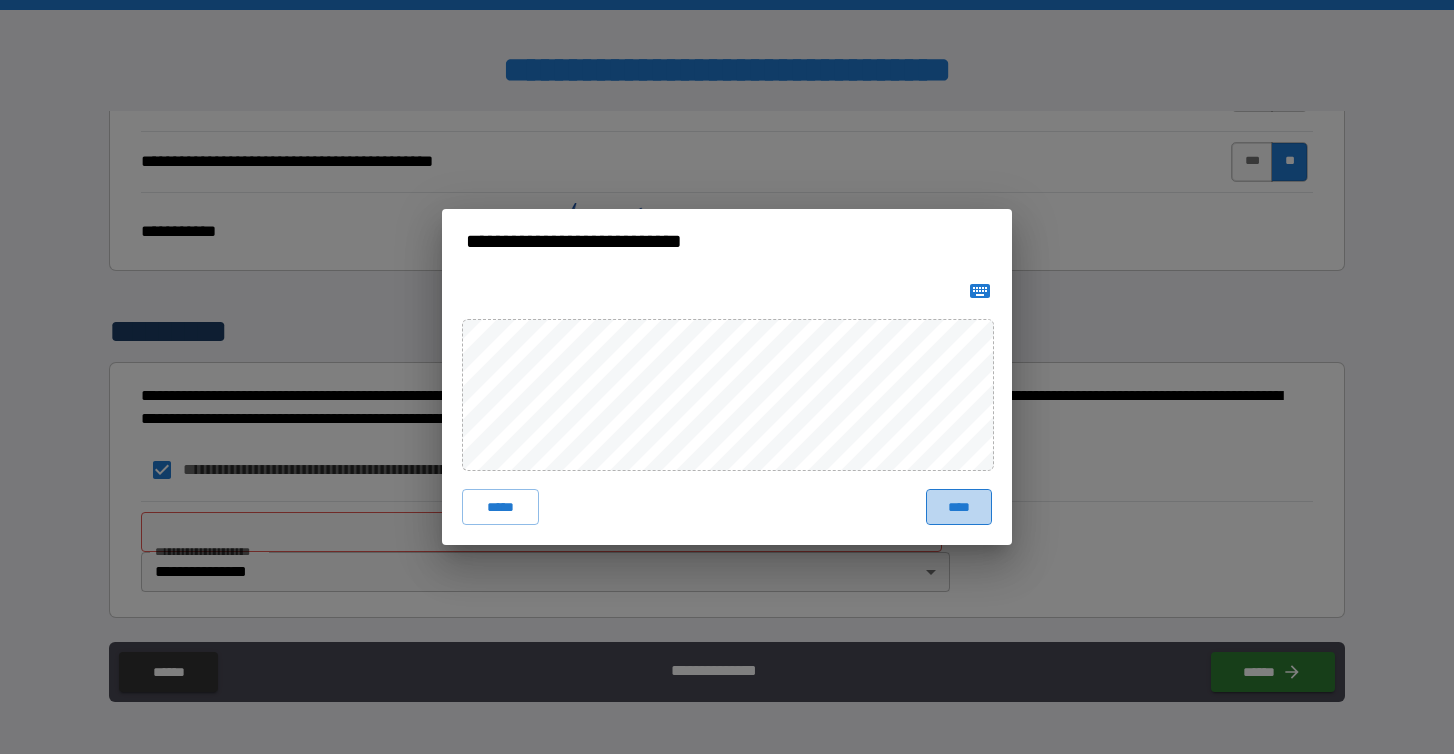 click on "****" at bounding box center (959, 507) 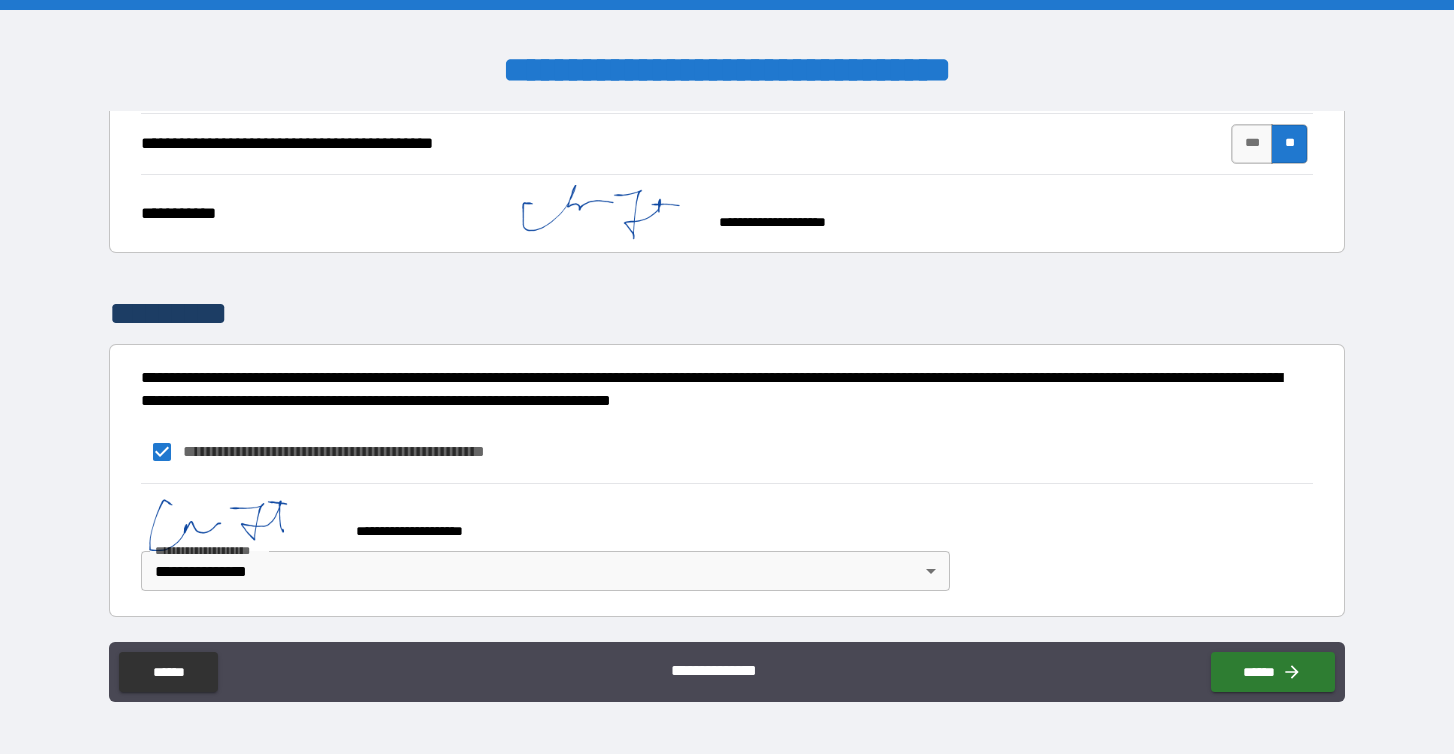 scroll, scrollTop: 1143, scrollLeft: 0, axis: vertical 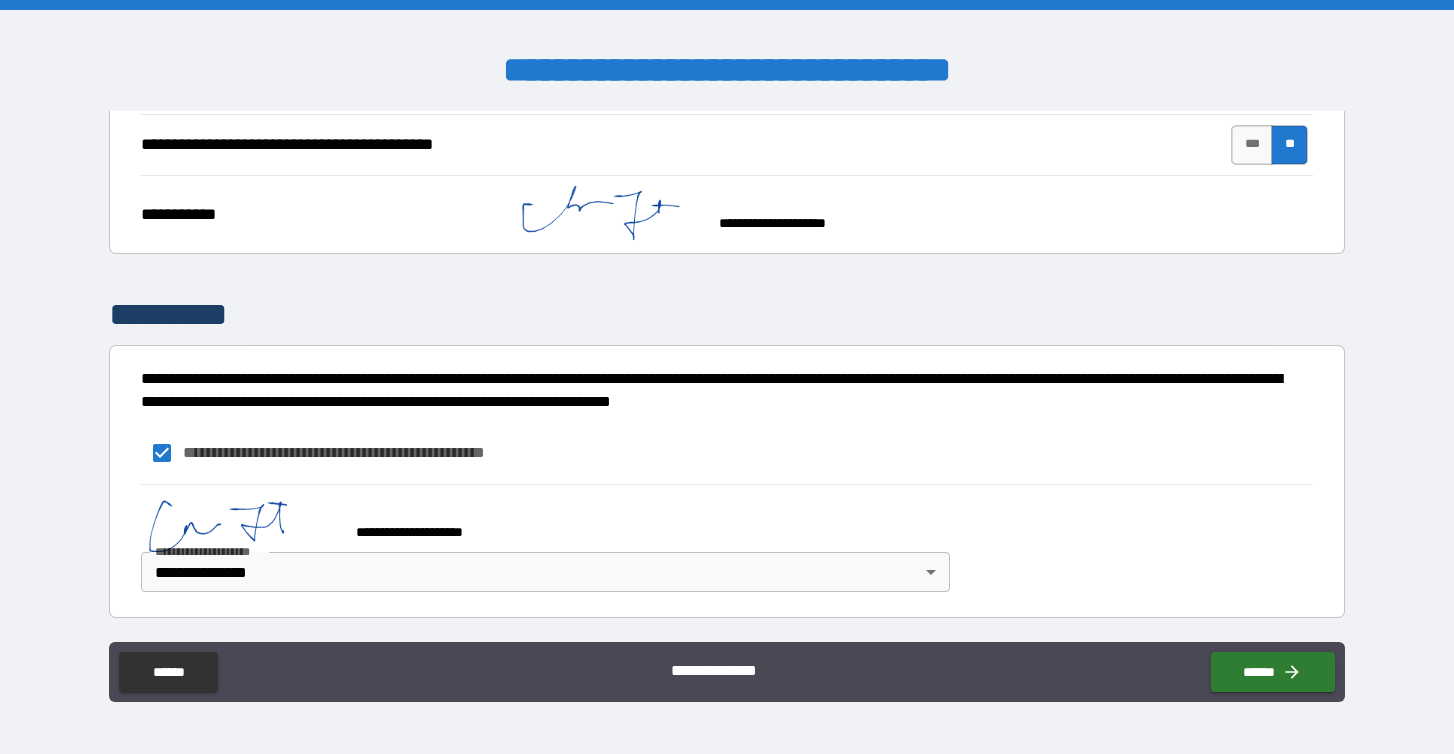 click on "**********" at bounding box center (727, 672) 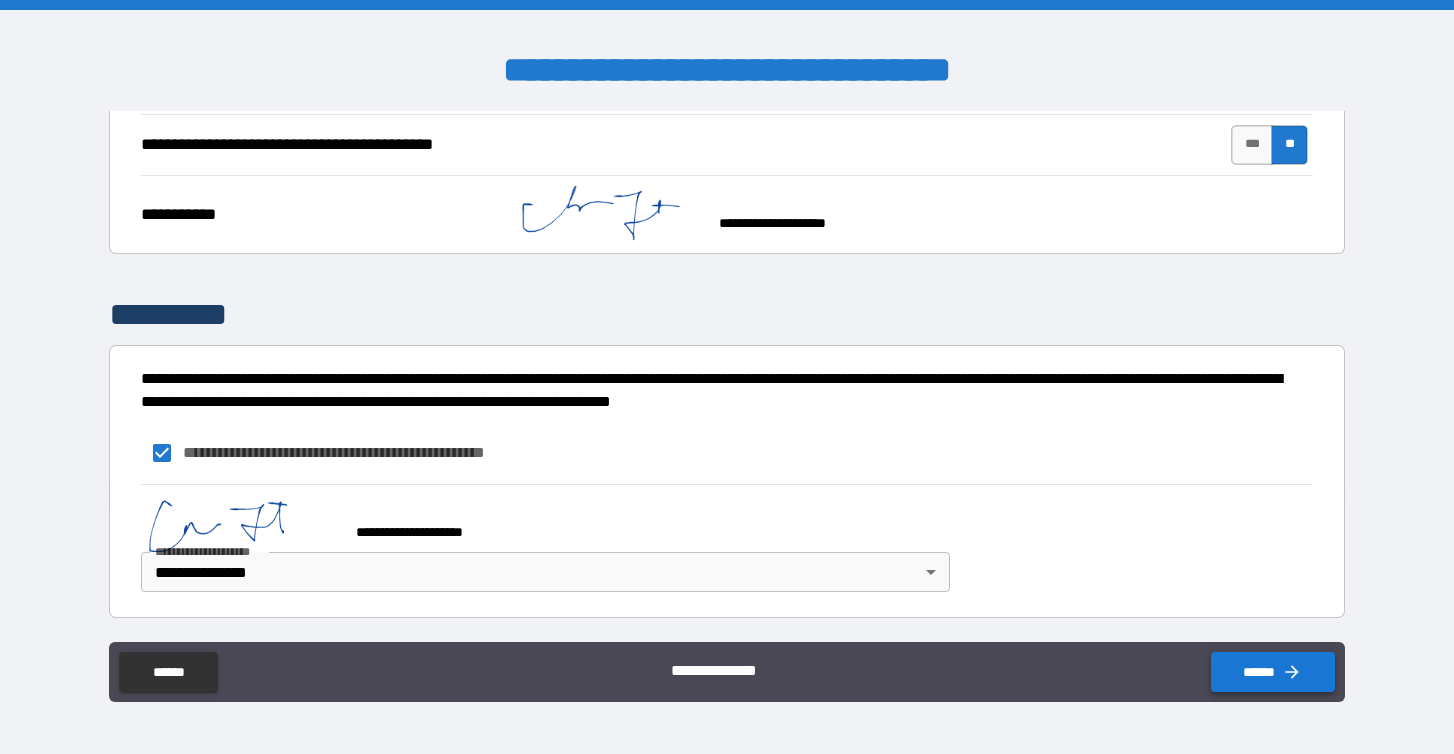 click on "******" at bounding box center (1273, 672) 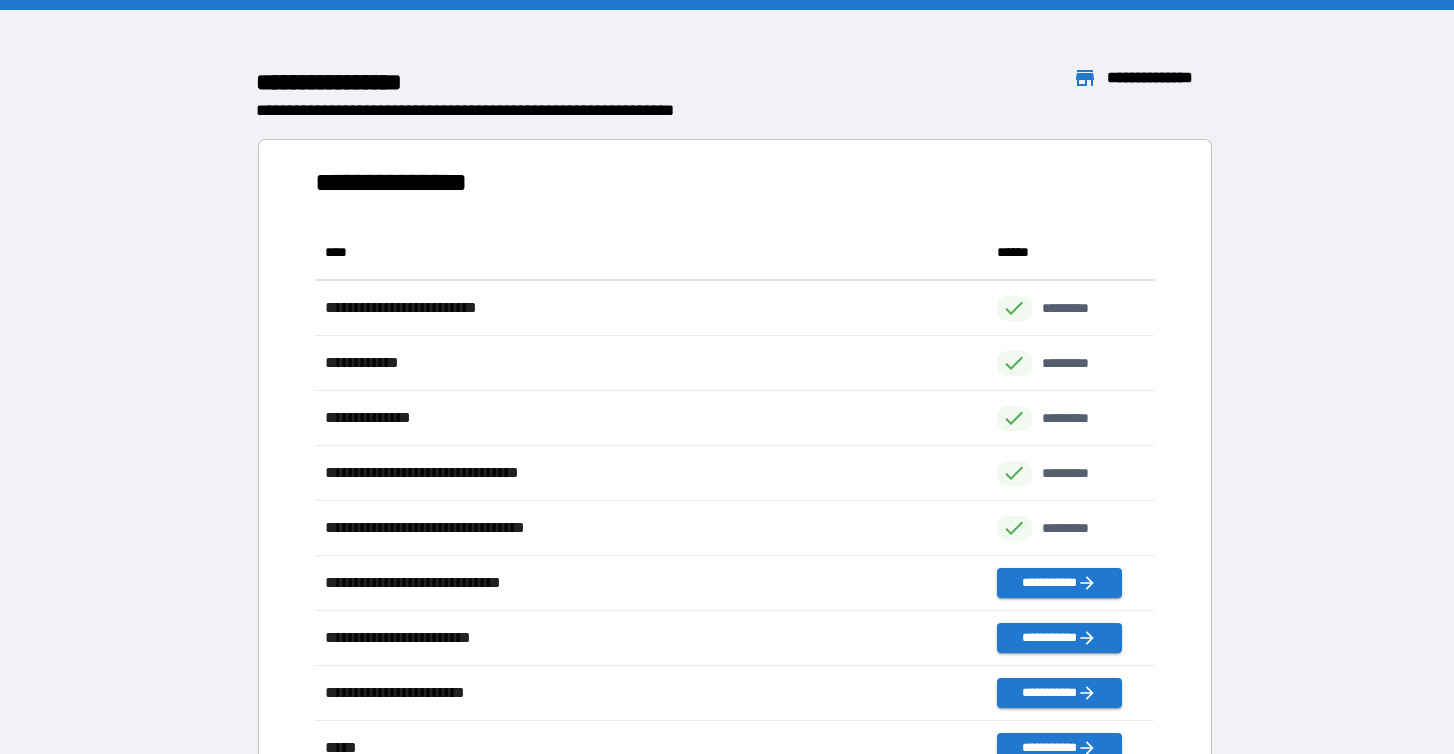 scroll, scrollTop: 1, scrollLeft: 1, axis: both 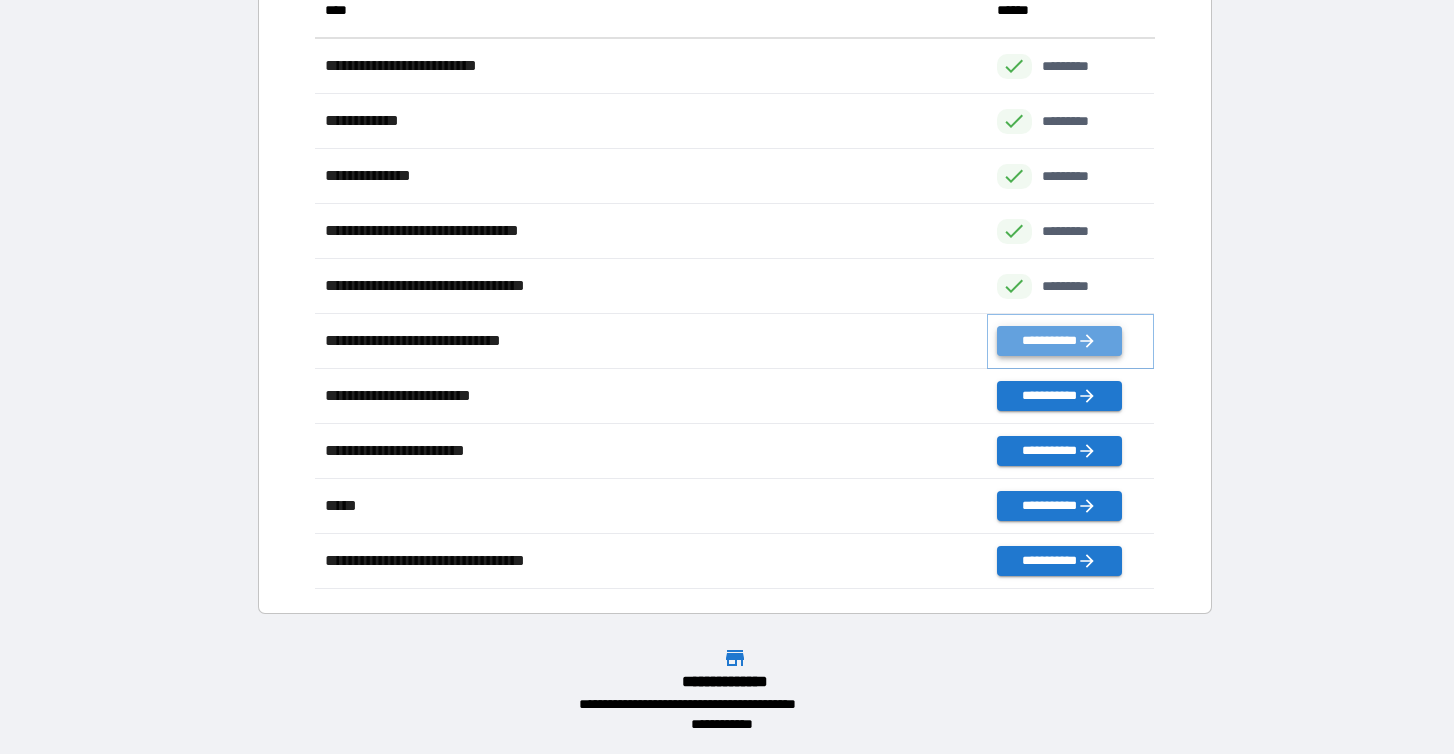 click on "**********" at bounding box center (1059, 341) 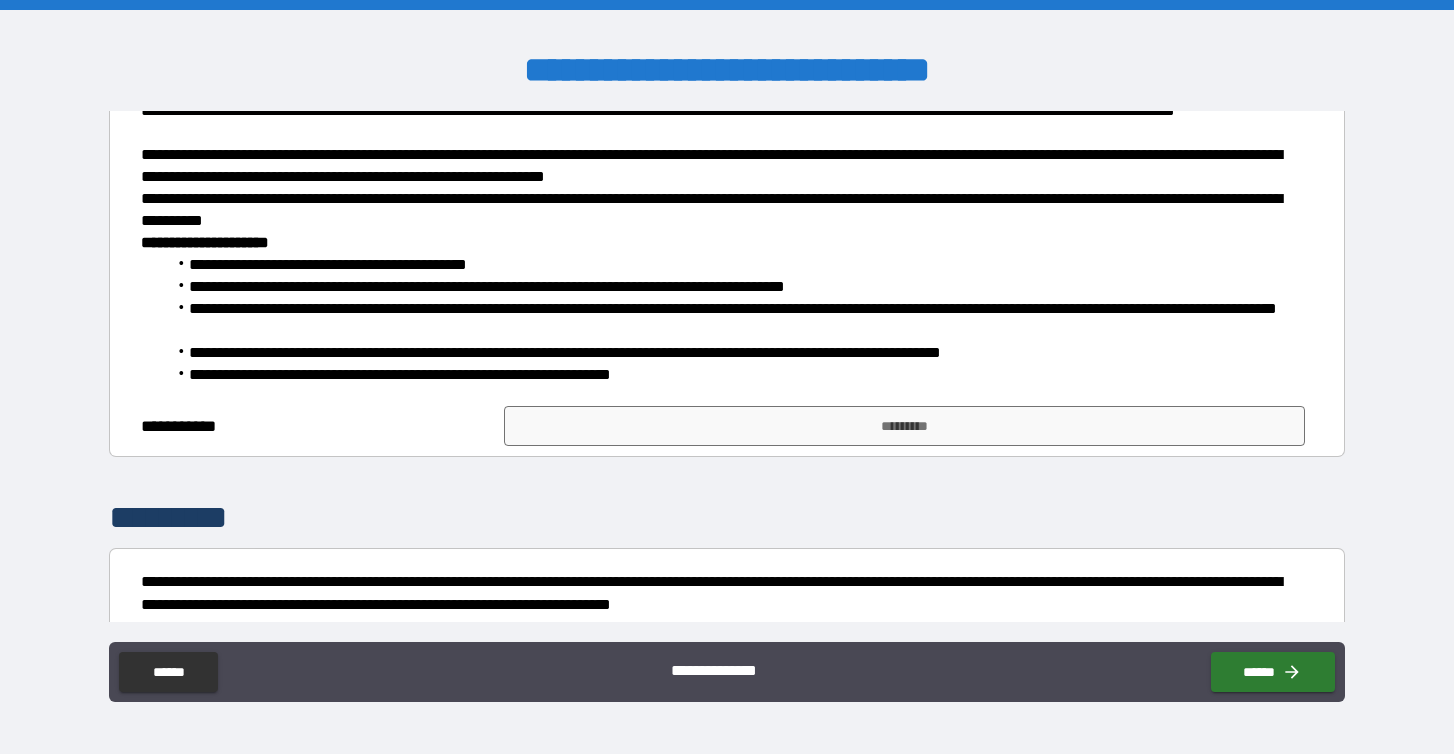 scroll, scrollTop: 283, scrollLeft: 0, axis: vertical 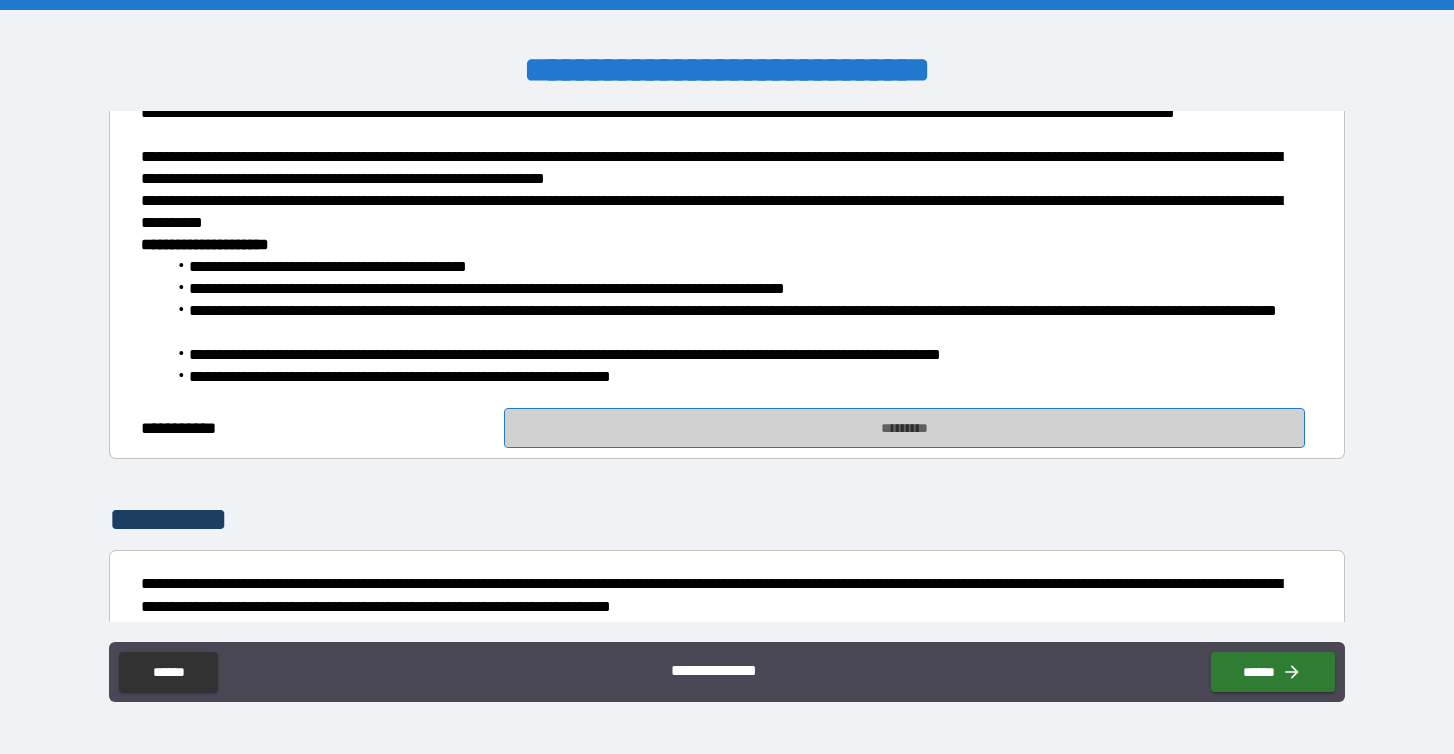 click on "*********" at bounding box center [904, 428] 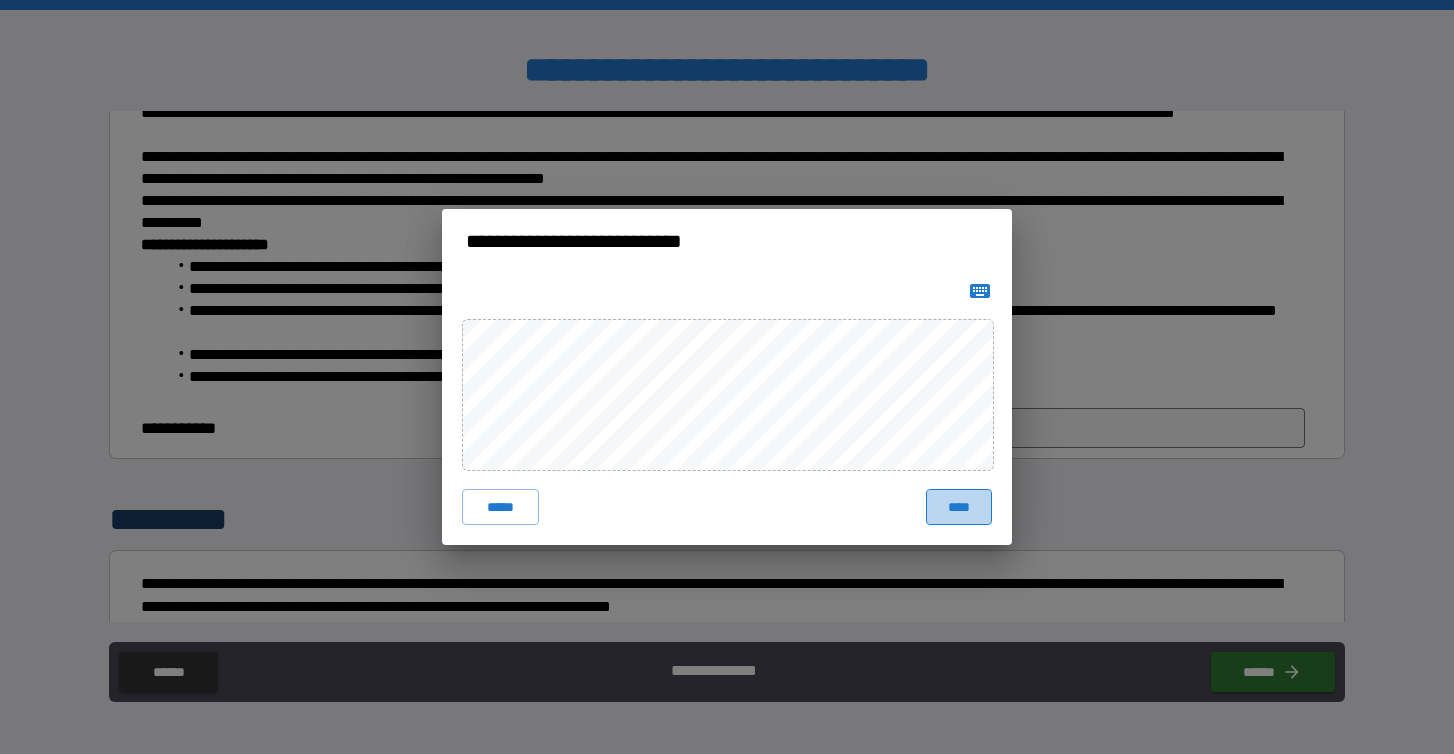 click on "****" at bounding box center (959, 507) 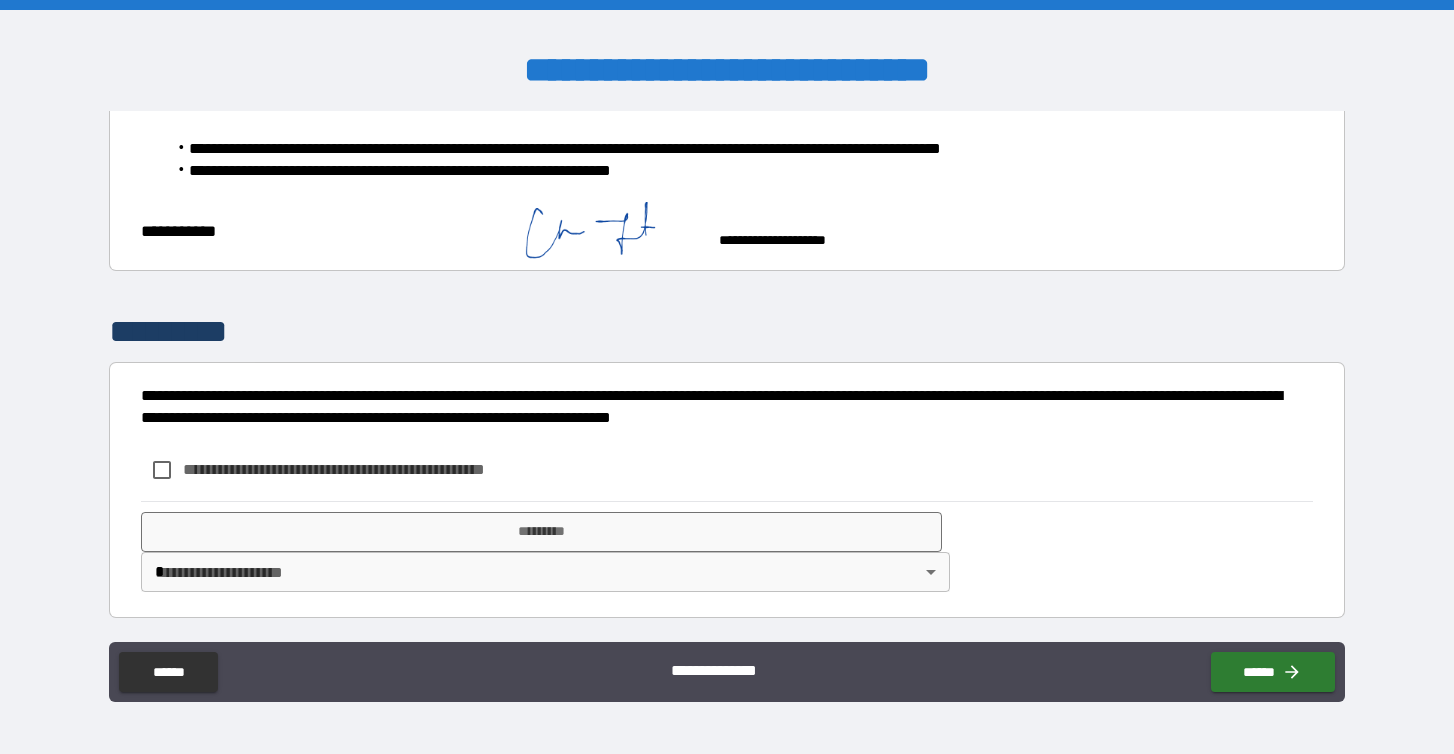 scroll, scrollTop: 488, scrollLeft: 0, axis: vertical 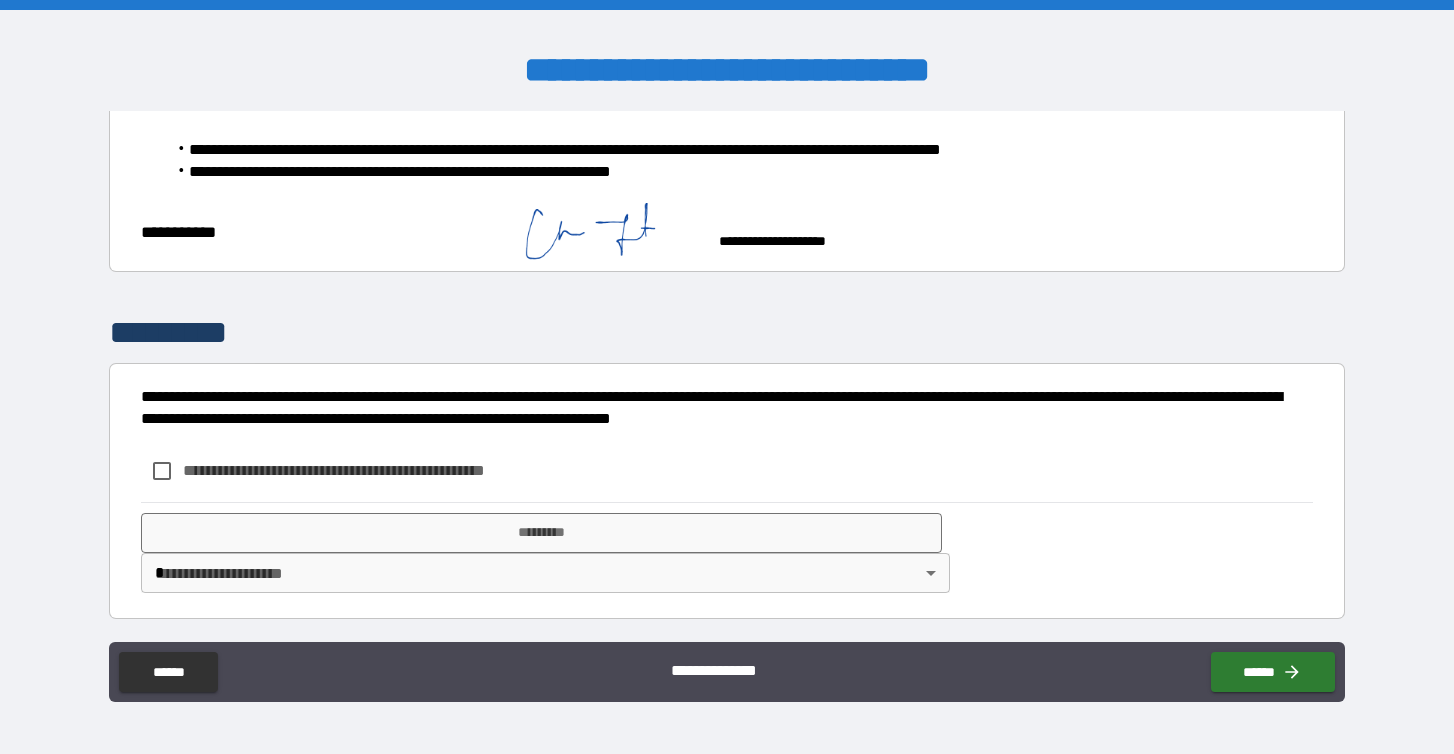 click on "**********" at bounding box center (367, 470) 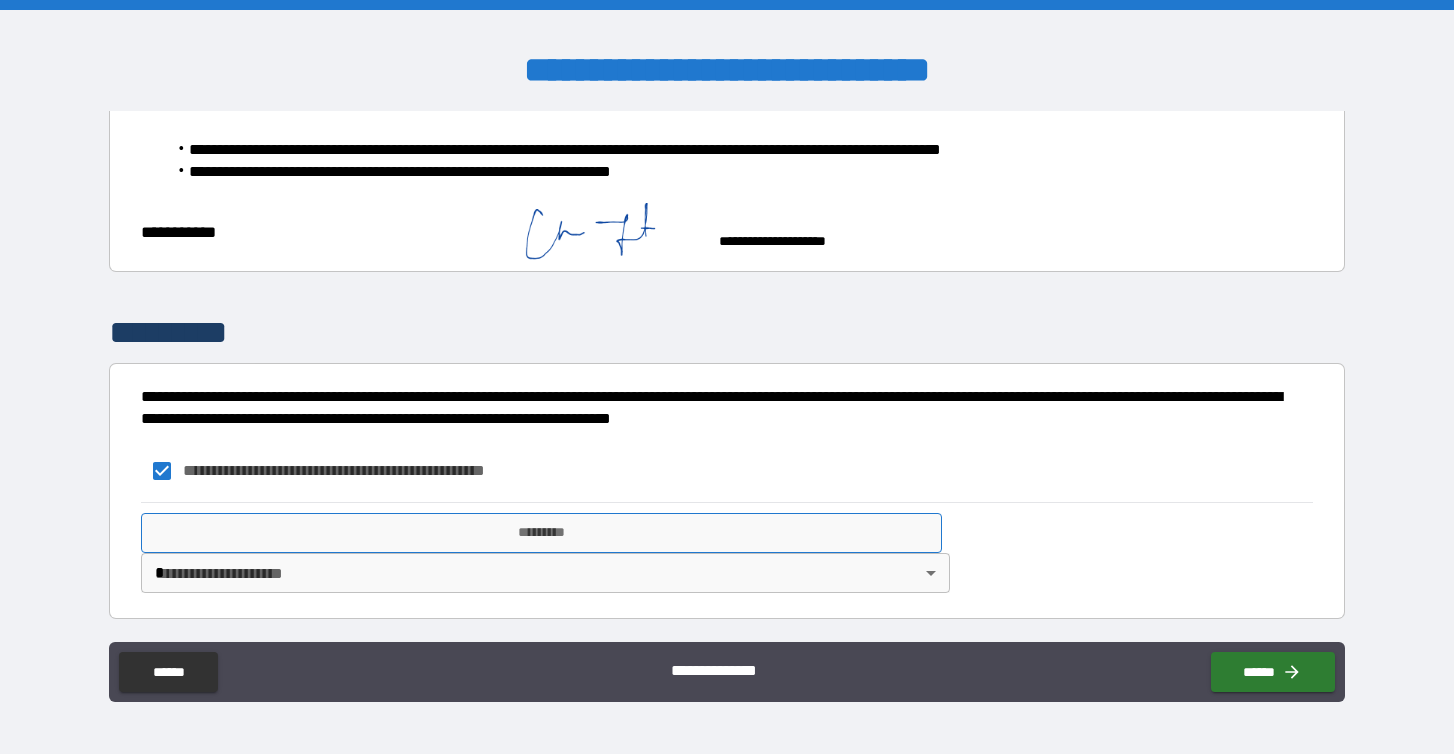 click on "*********" at bounding box center (541, 533) 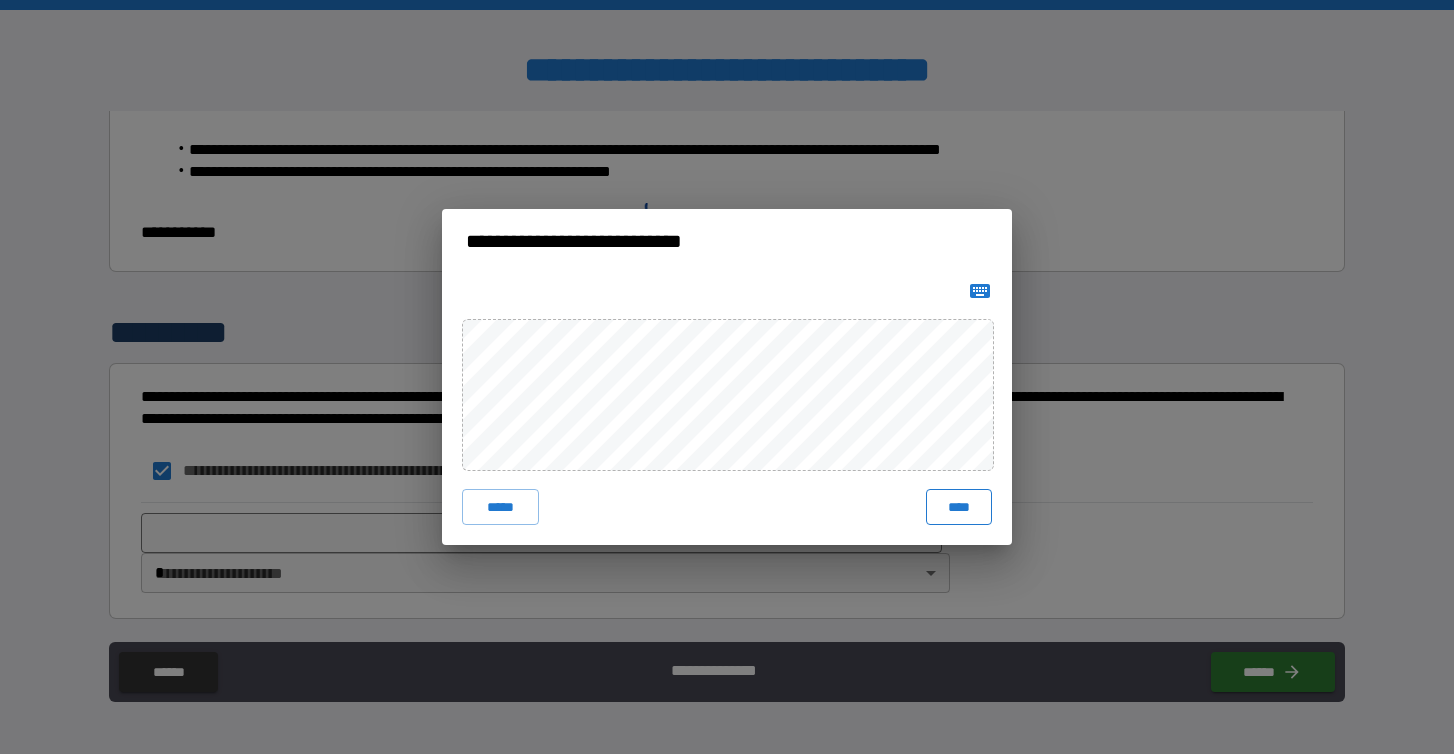 click on "****" at bounding box center (959, 507) 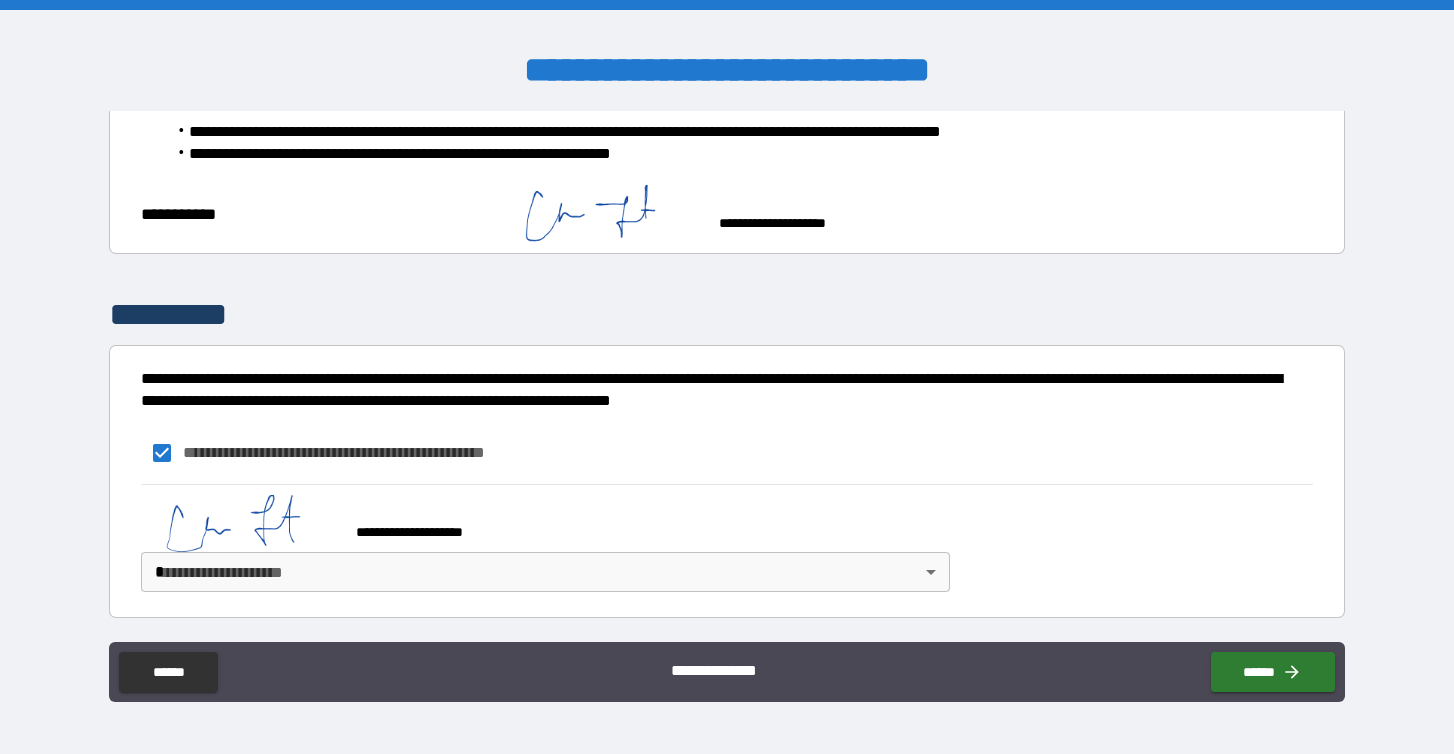 scroll, scrollTop: 505, scrollLeft: 0, axis: vertical 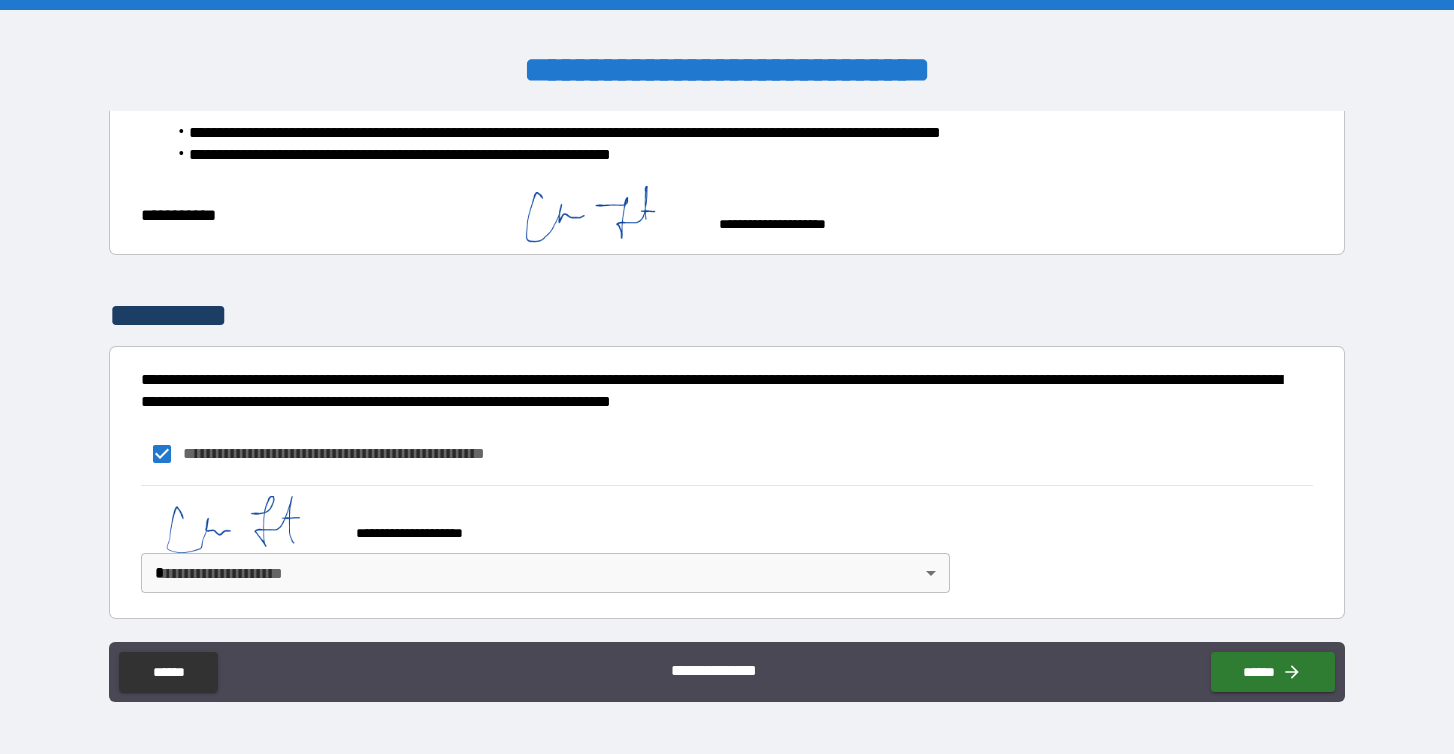 click on "**********" at bounding box center (727, 377) 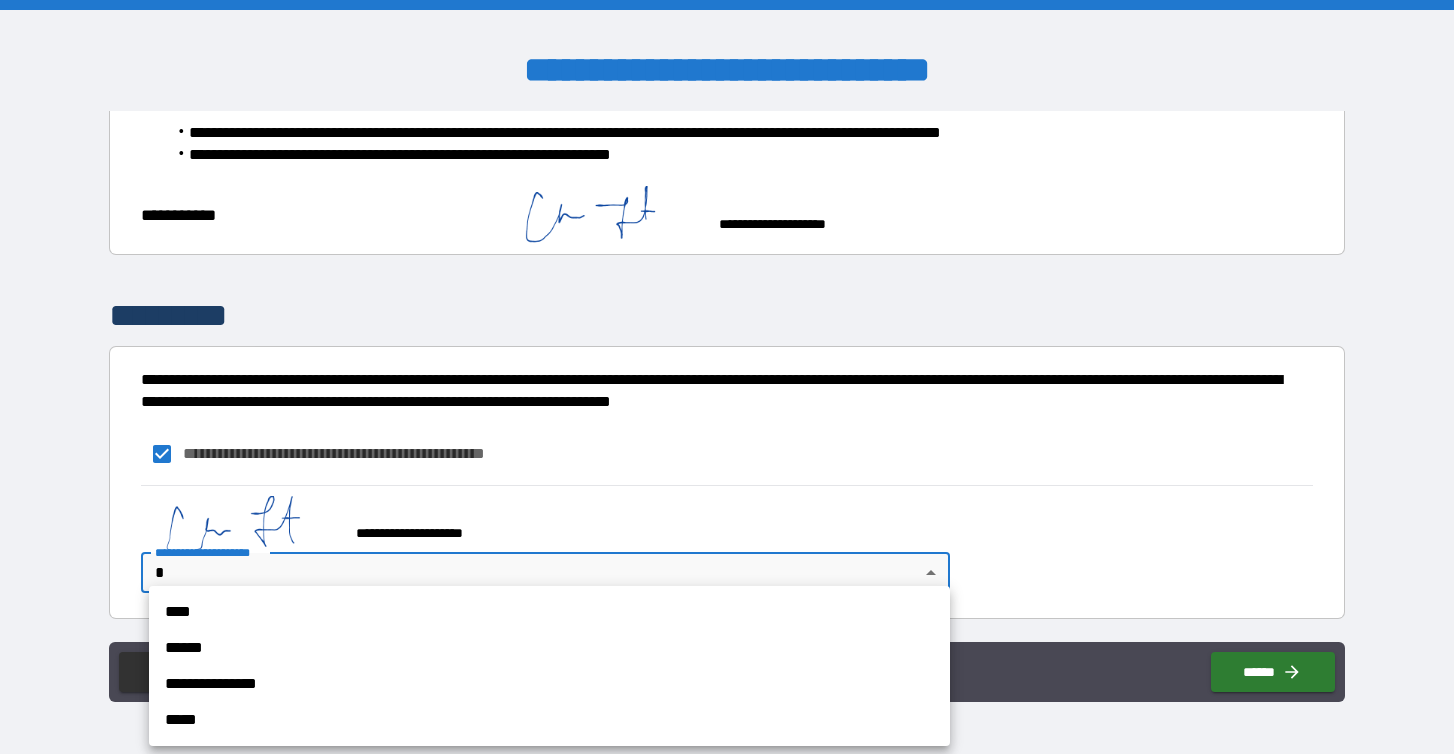 click on "**********" at bounding box center [549, 684] 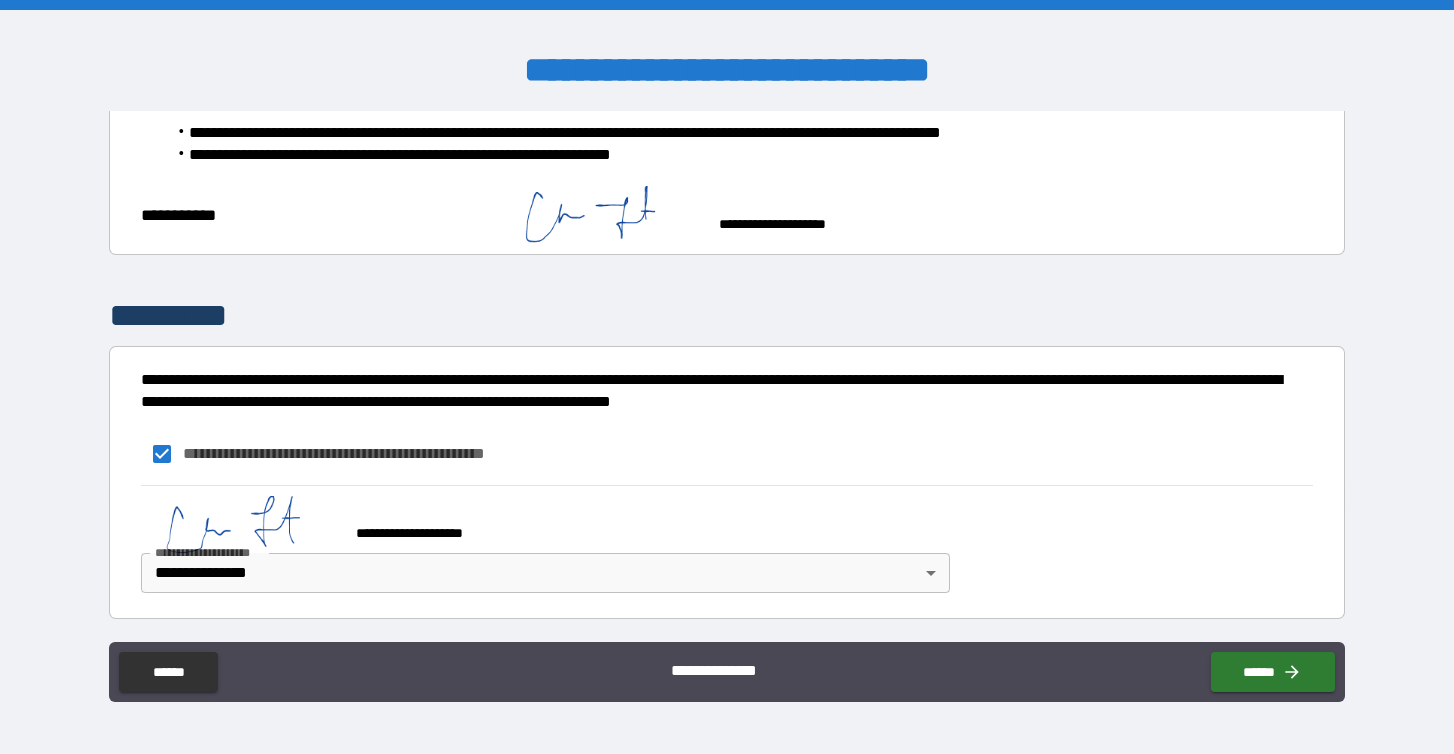 click on "**********" at bounding box center [727, 544] 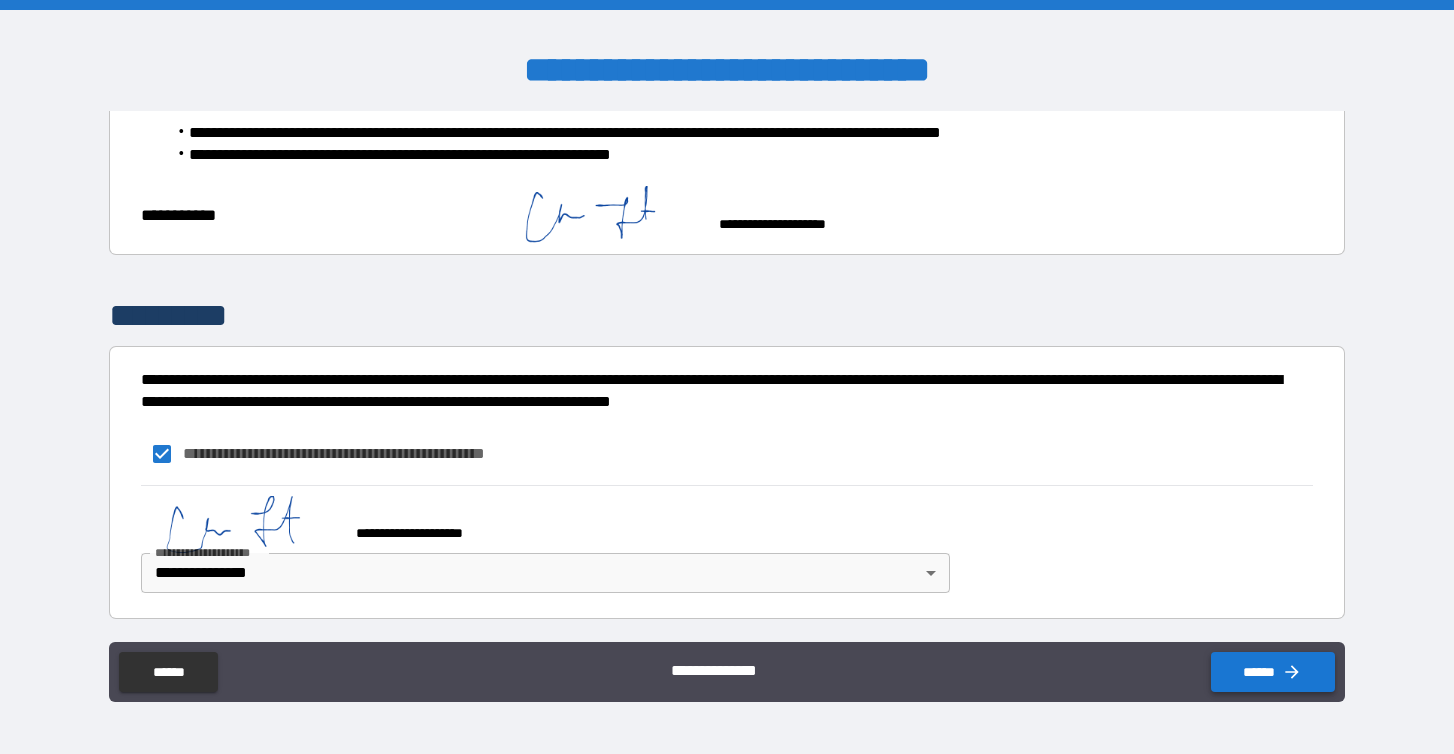 click on "******" at bounding box center (1273, 672) 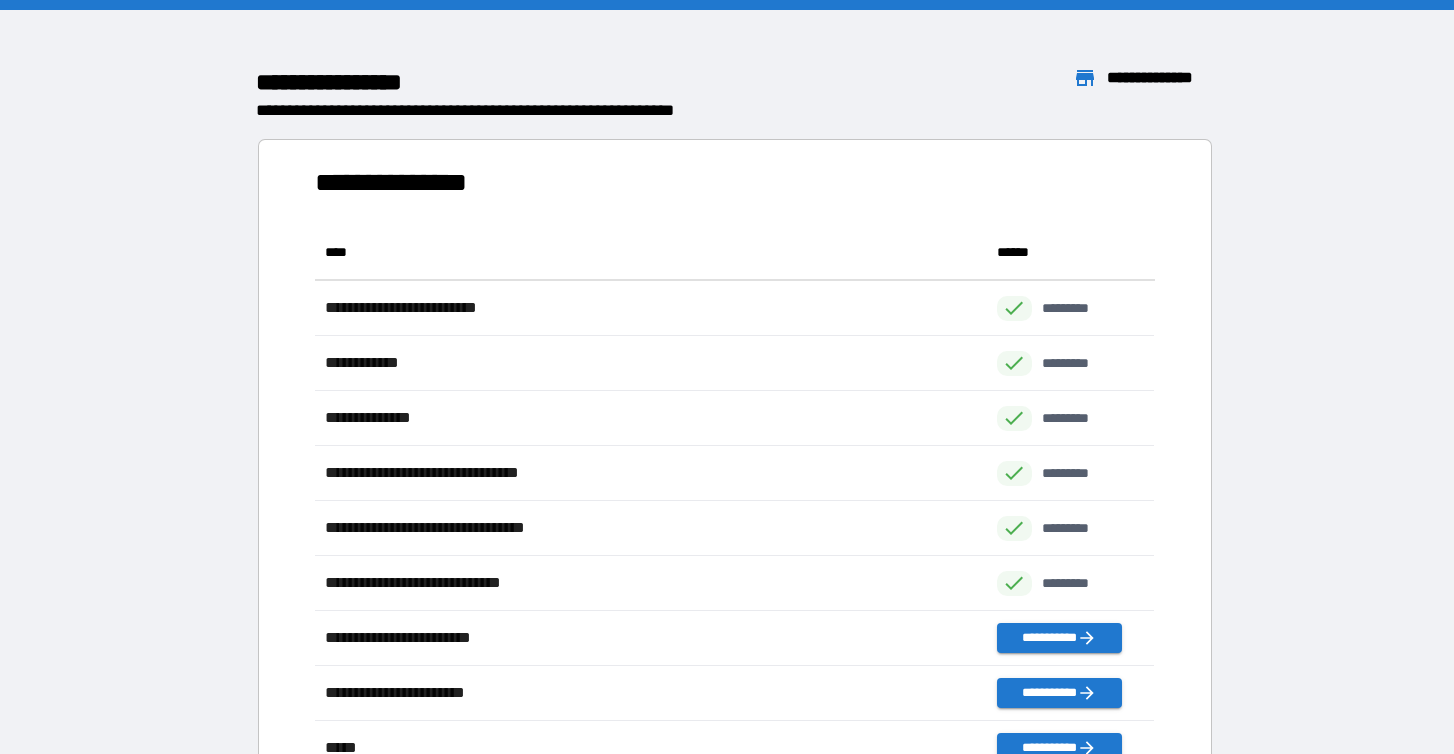 scroll, scrollTop: 1, scrollLeft: 1, axis: both 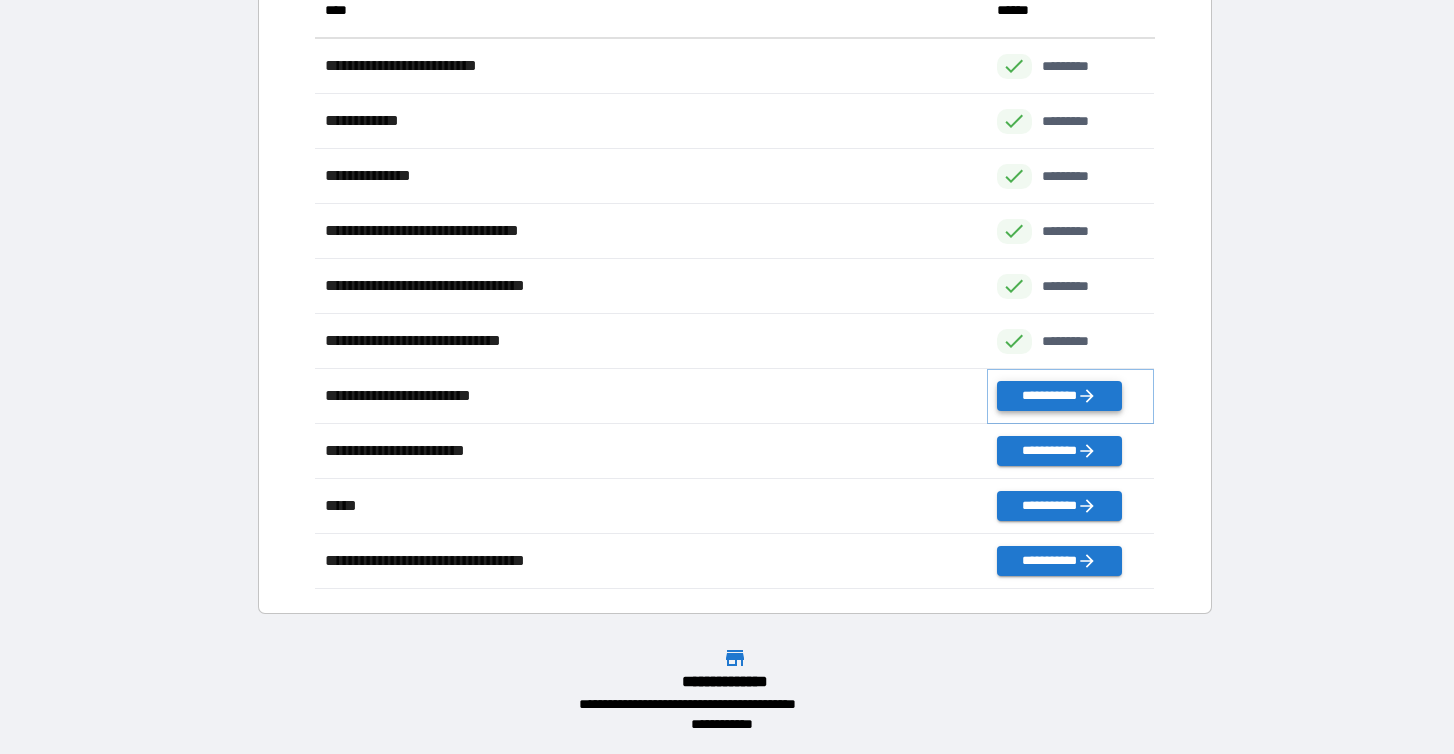 click on "**********" at bounding box center [1059, 396] 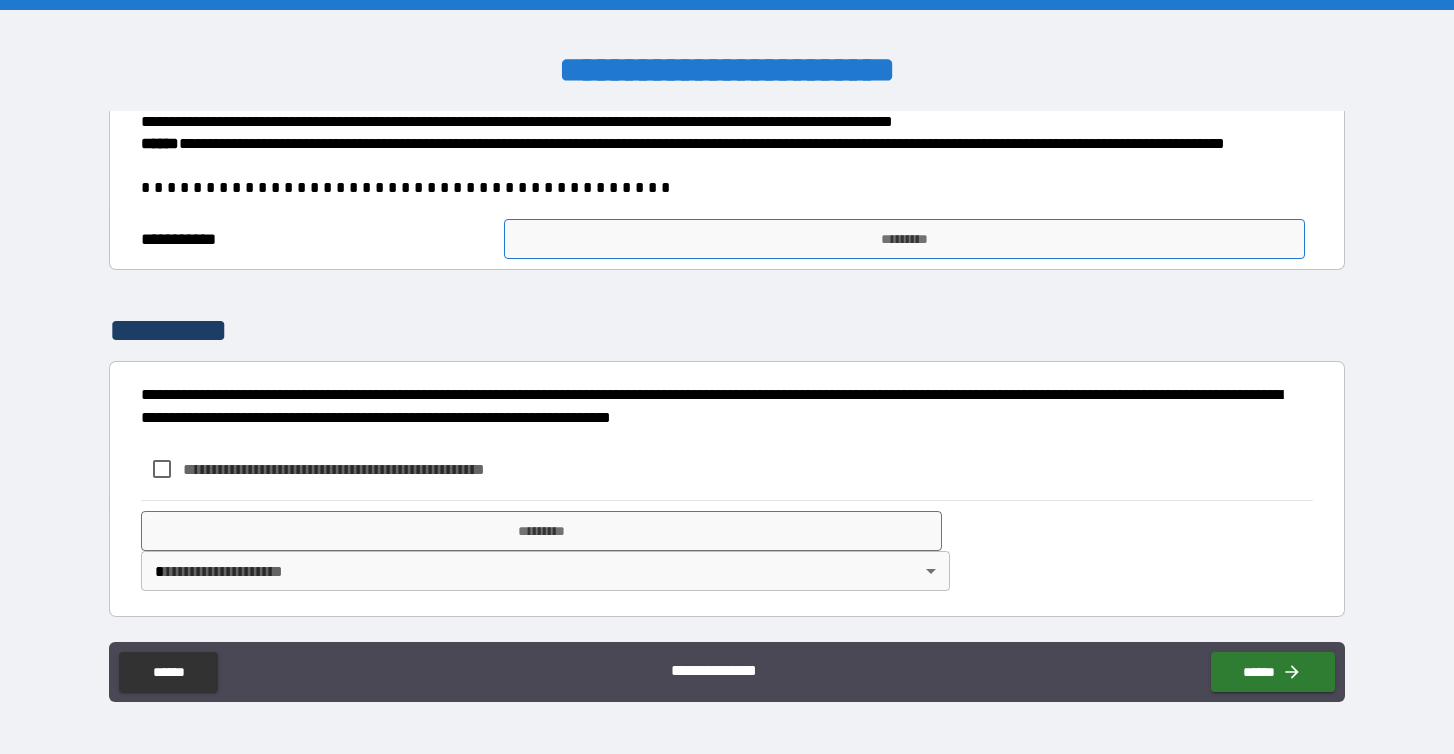 scroll, scrollTop: 735, scrollLeft: 0, axis: vertical 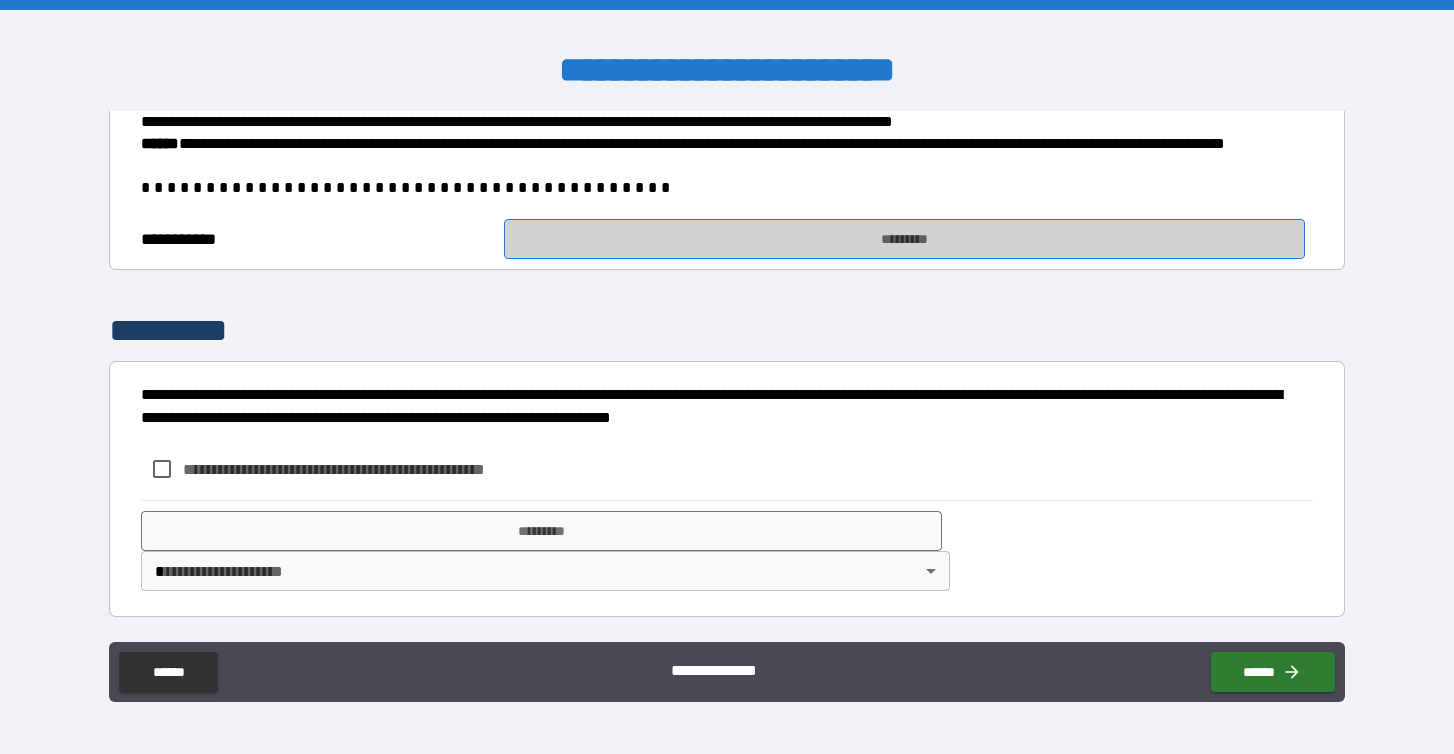click on "*********" at bounding box center [904, 239] 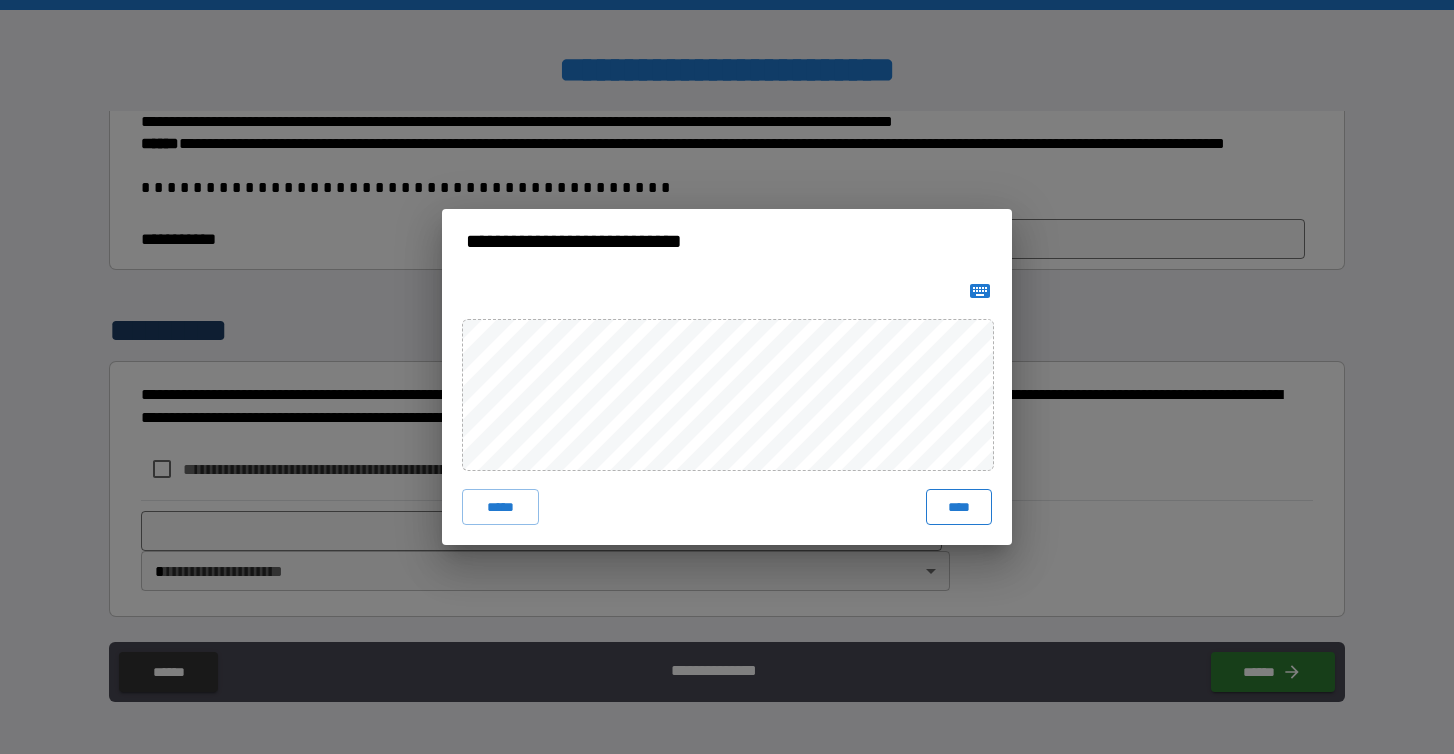 click on "****" at bounding box center (959, 507) 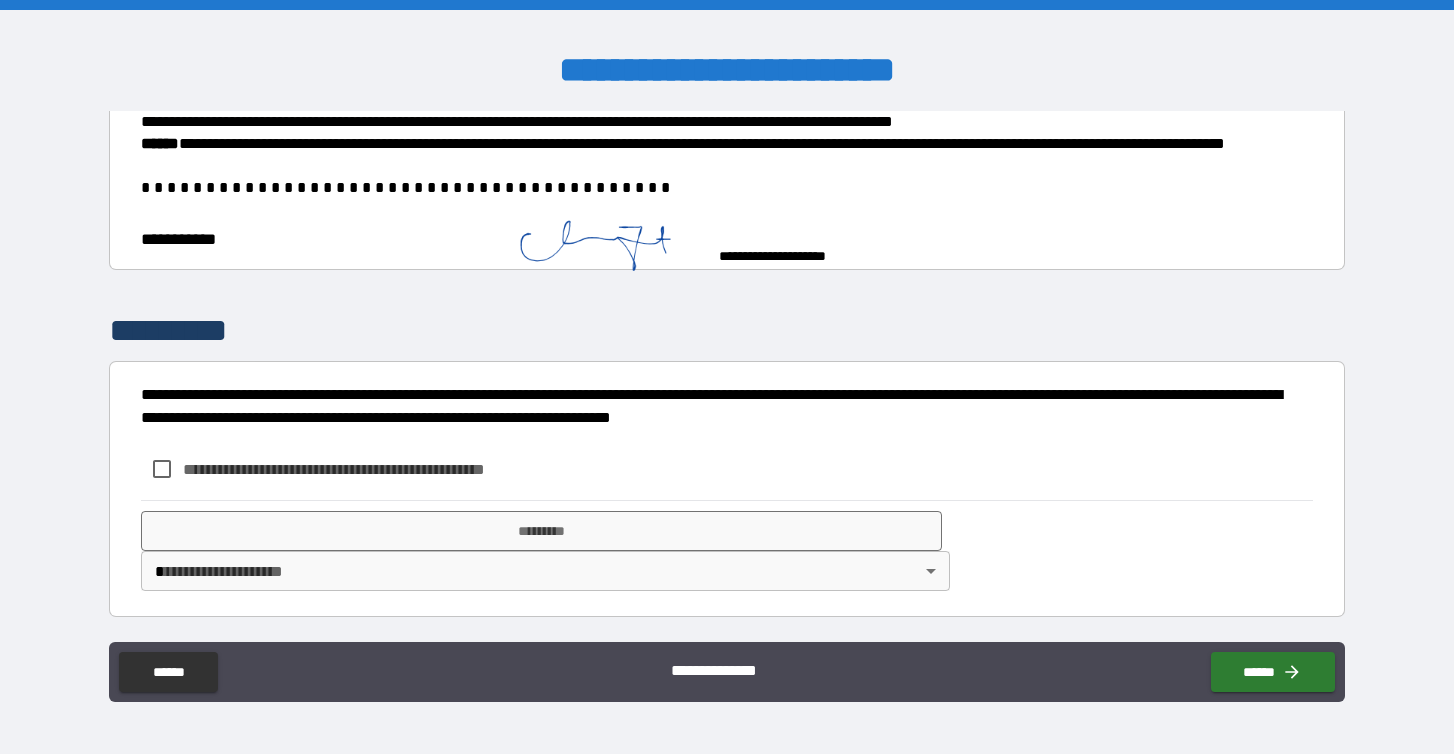 scroll, scrollTop: 725, scrollLeft: 0, axis: vertical 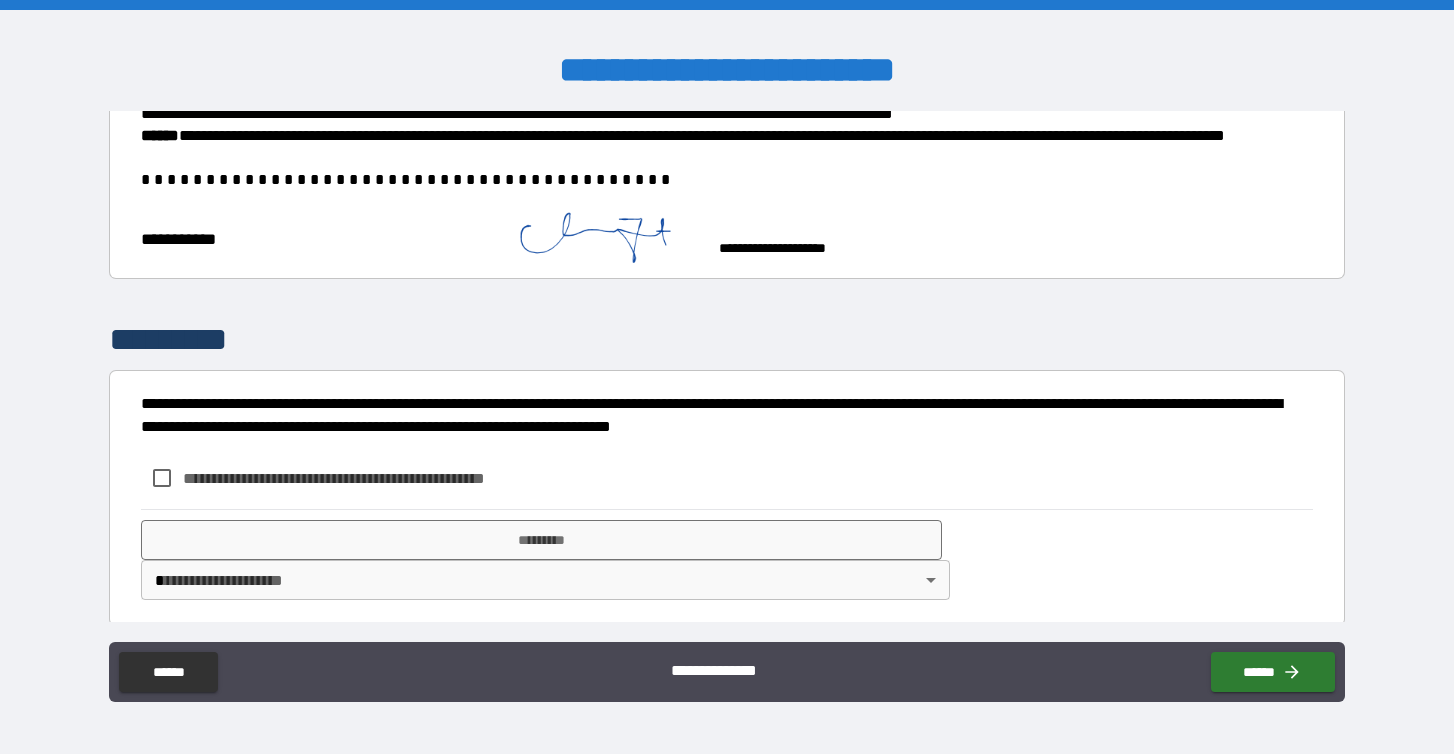 click on "**********" at bounding box center (367, 478) 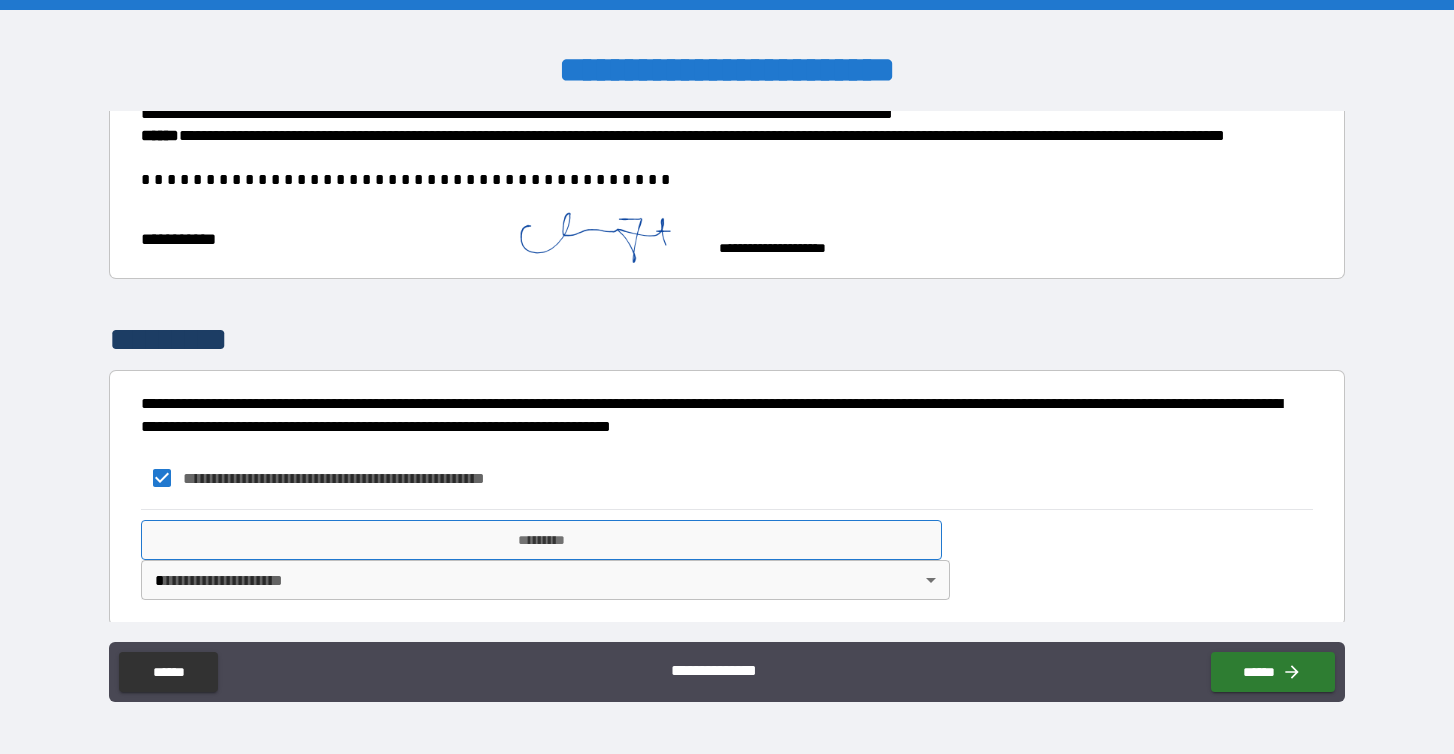 click on "*********" at bounding box center (541, 540) 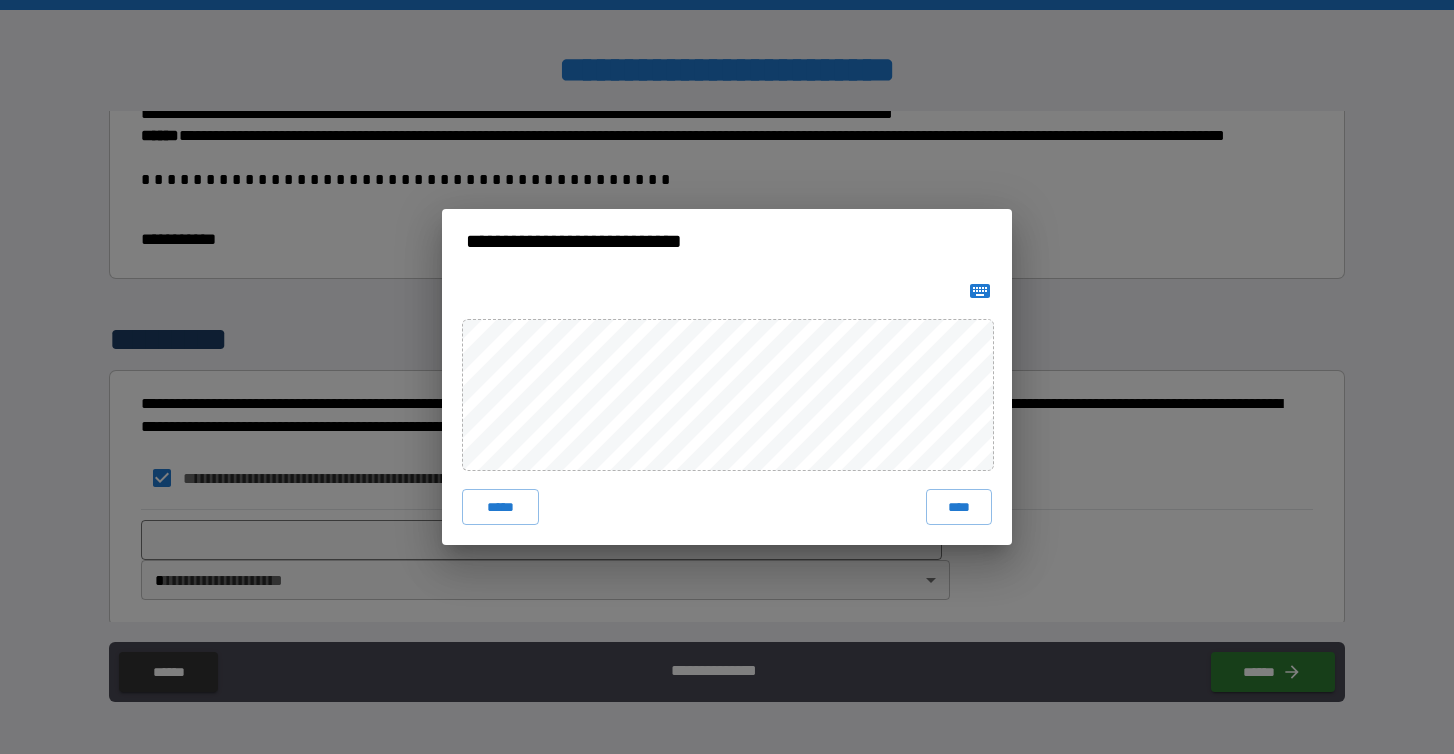 click on "***** ****" at bounding box center [727, 409] 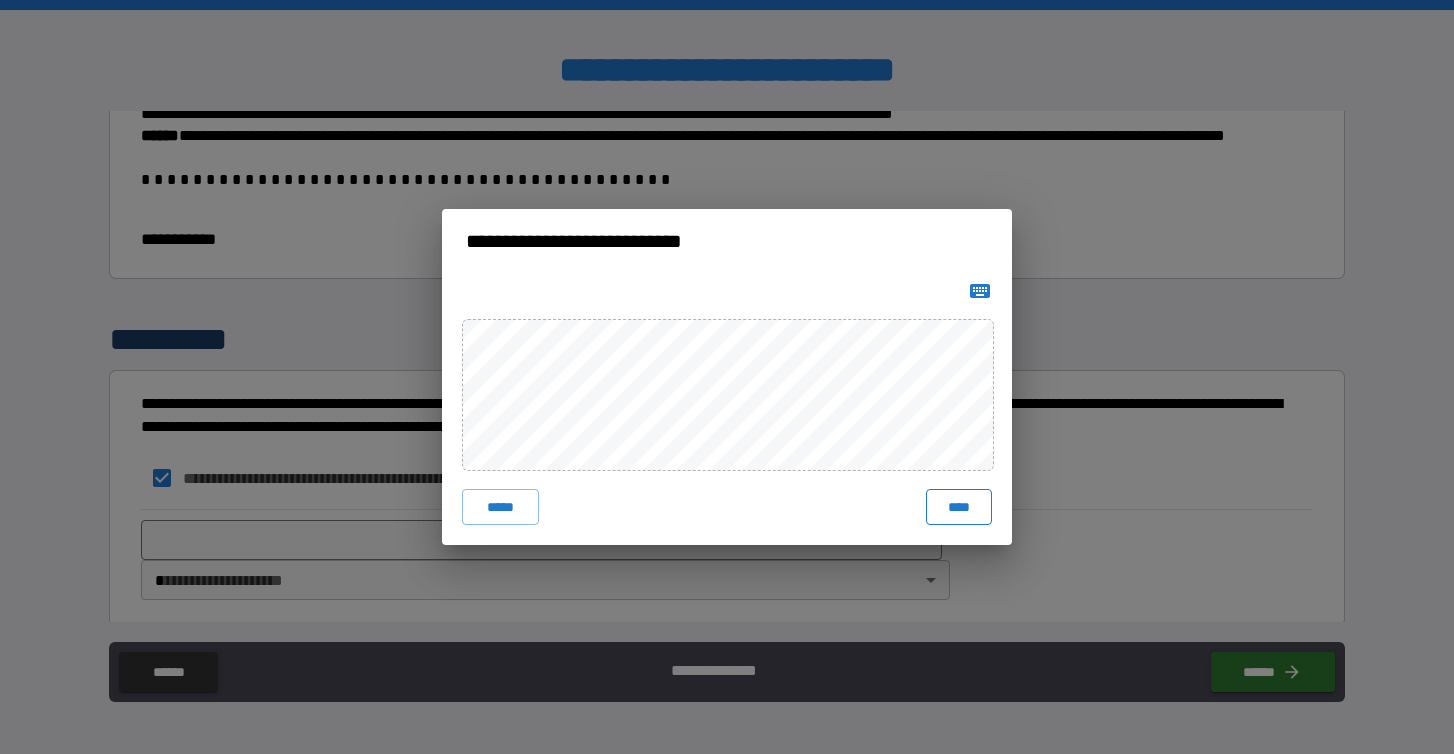 click on "****" at bounding box center (959, 507) 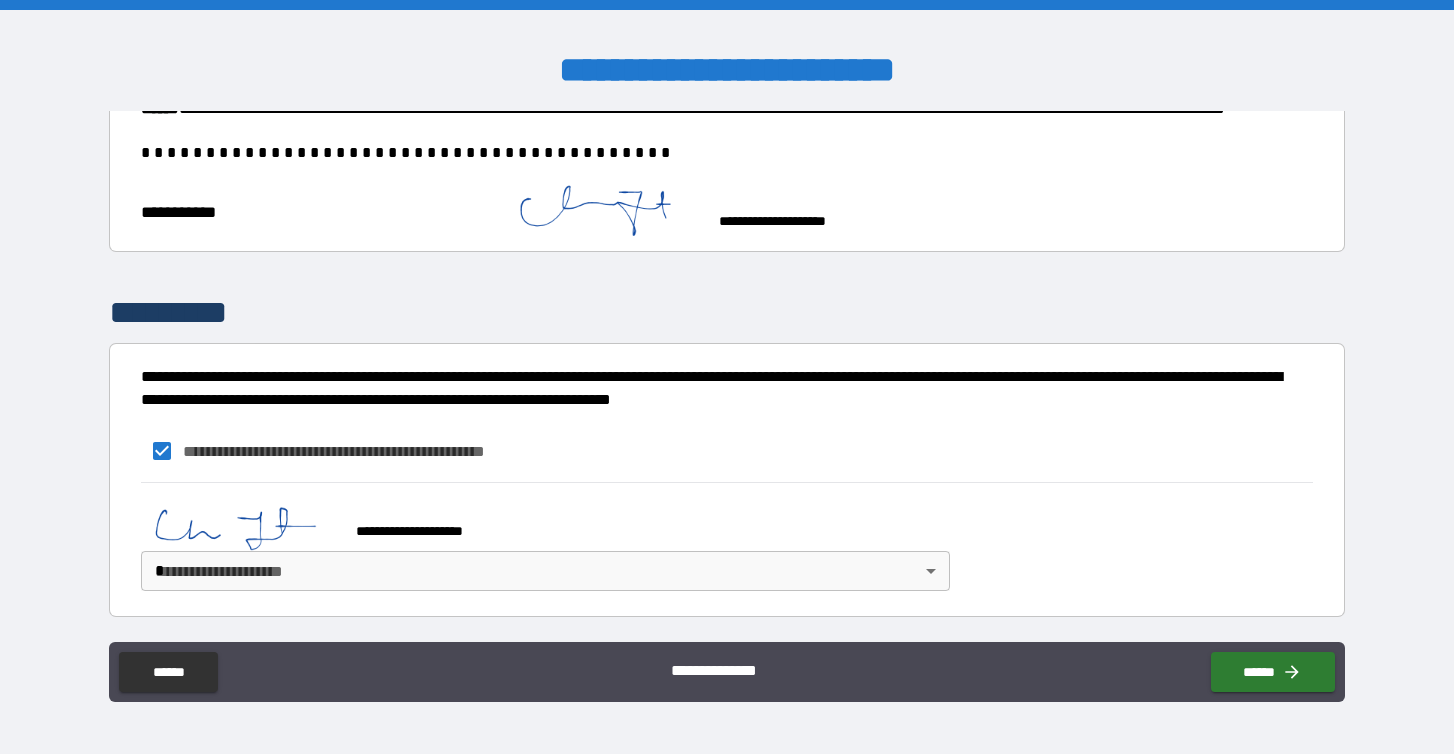 scroll, scrollTop: 769, scrollLeft: 0, axis: vertical 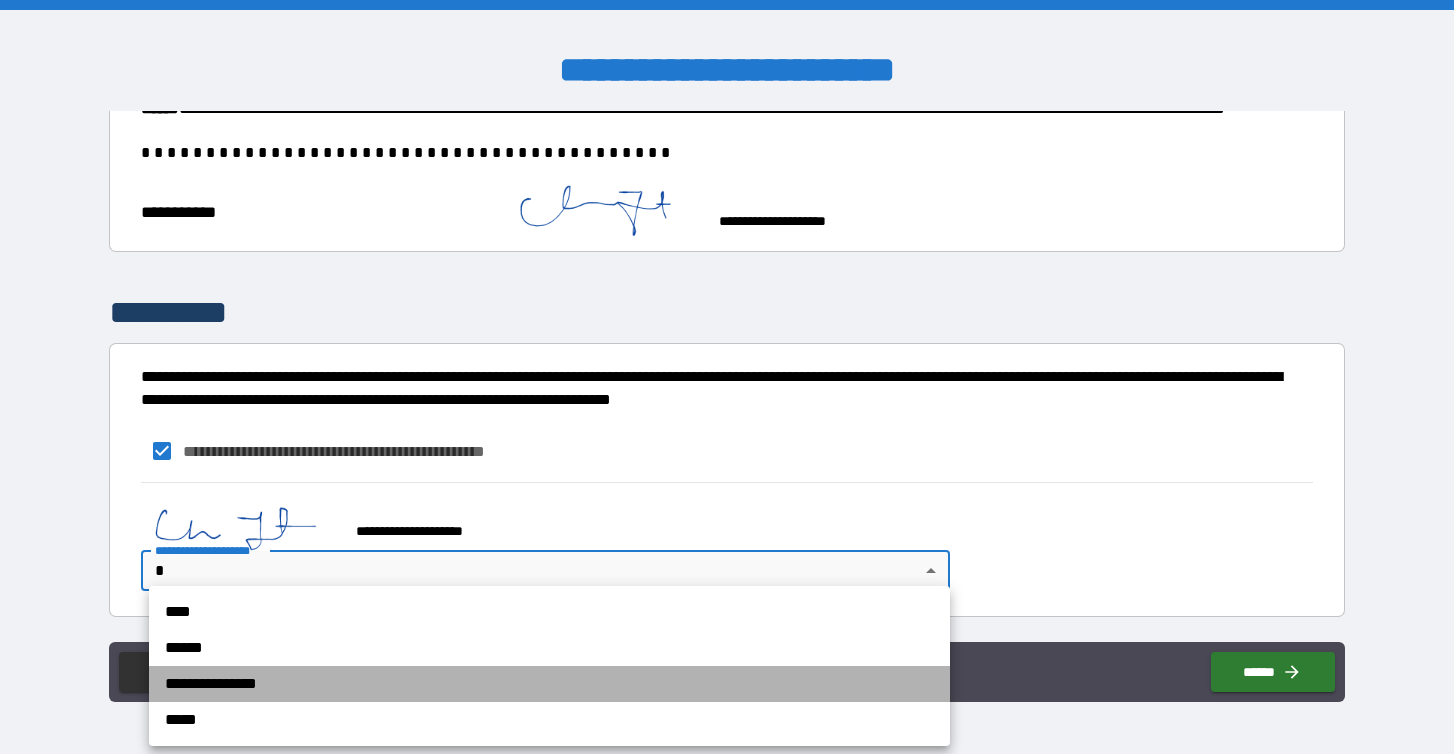 click on "**********" at bounding box center [549, 684] 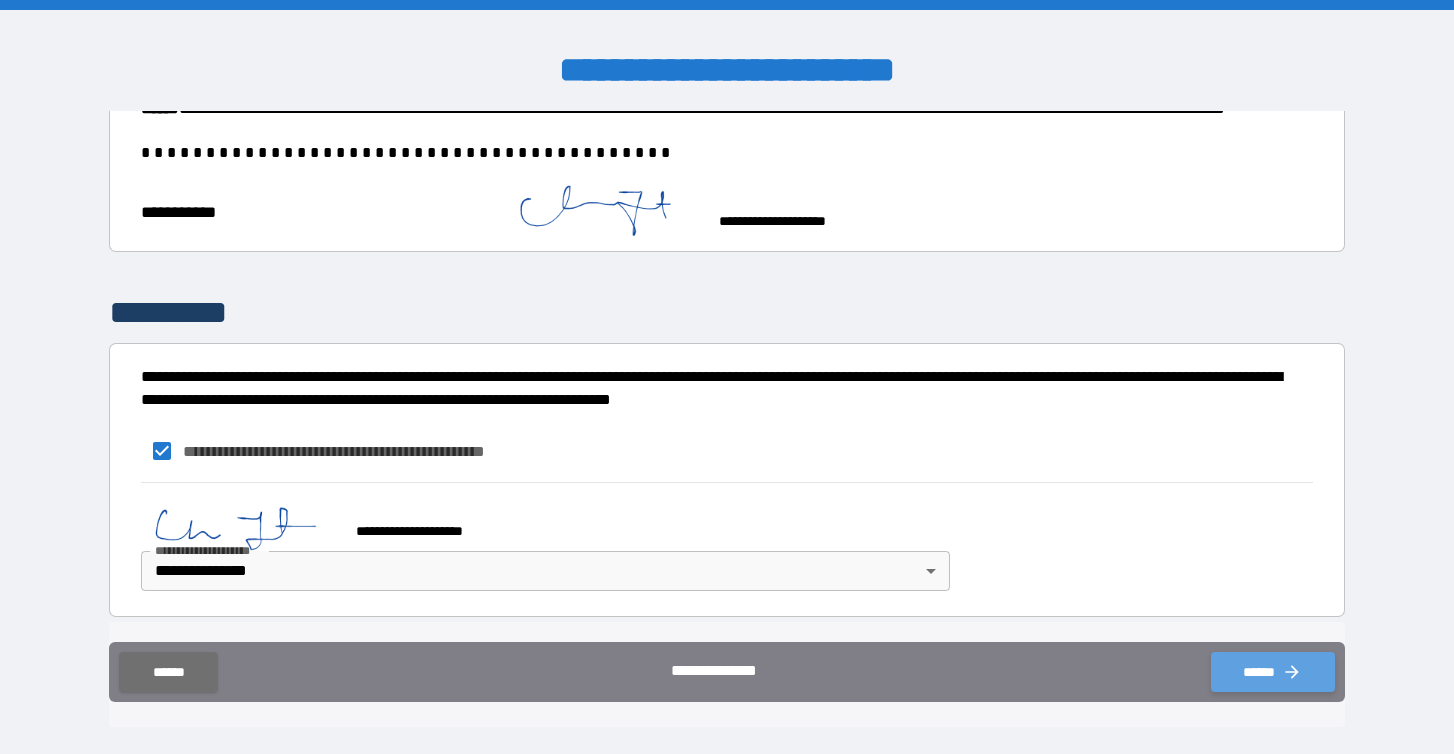 click on "******" at bounding box center [1273, 672] 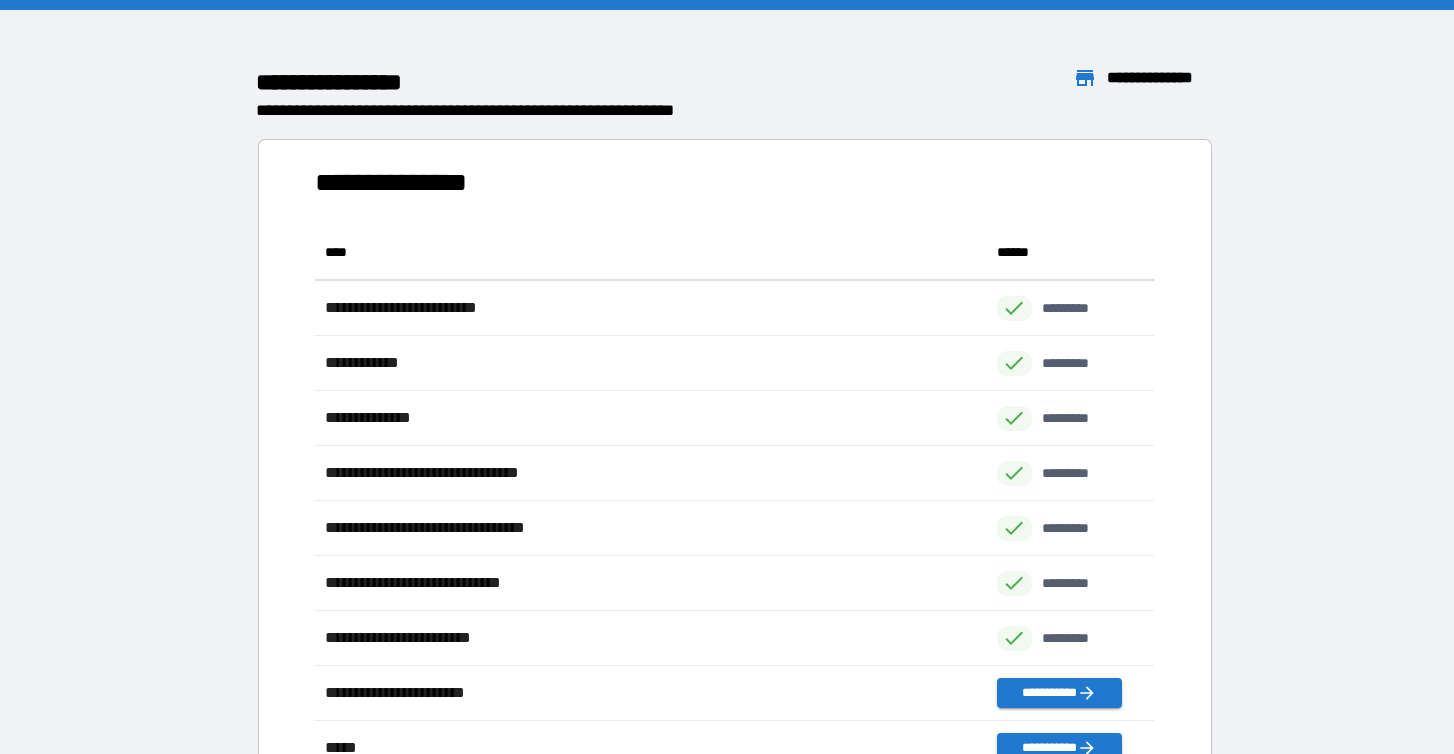 scroll, scrollTop: 1, scrollLeft: 1, axis: both 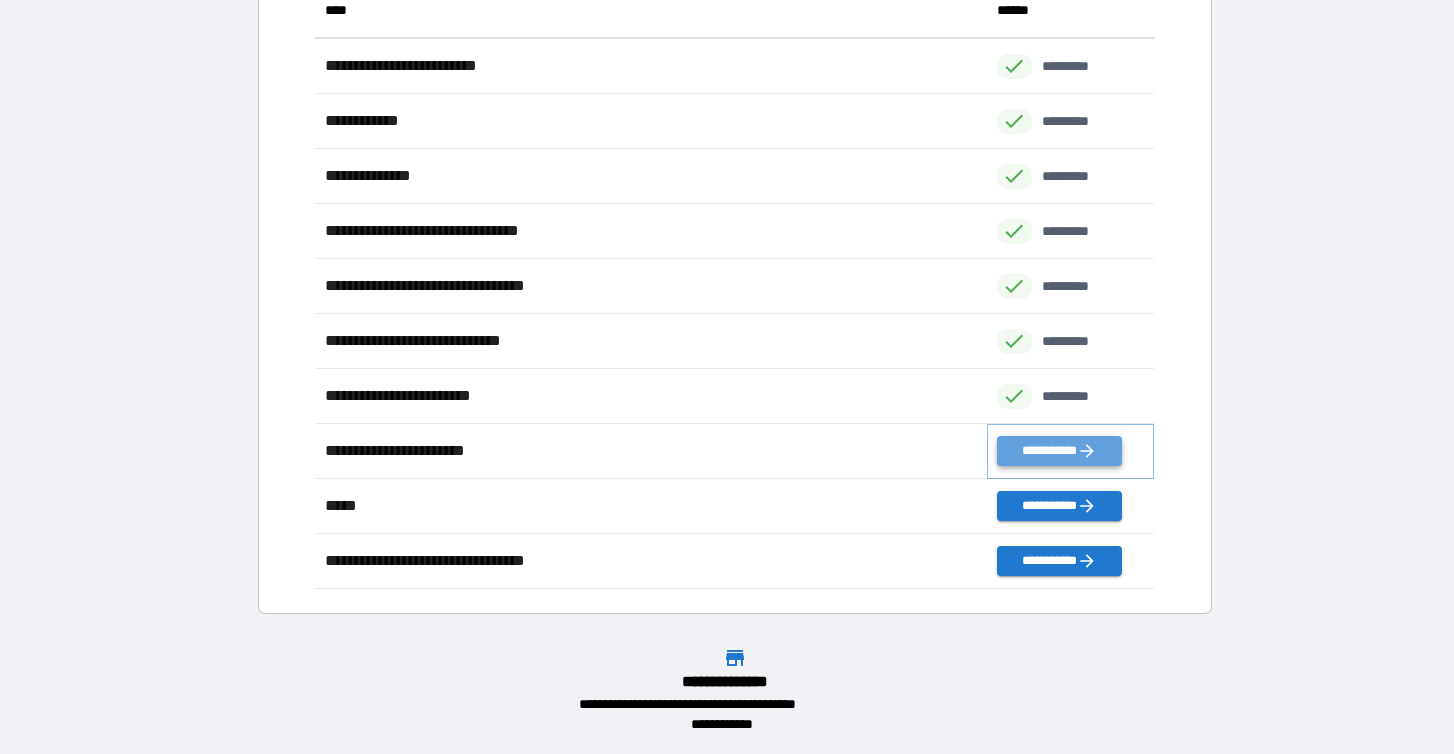 click on "**********" at bounding box center (1059, 451) 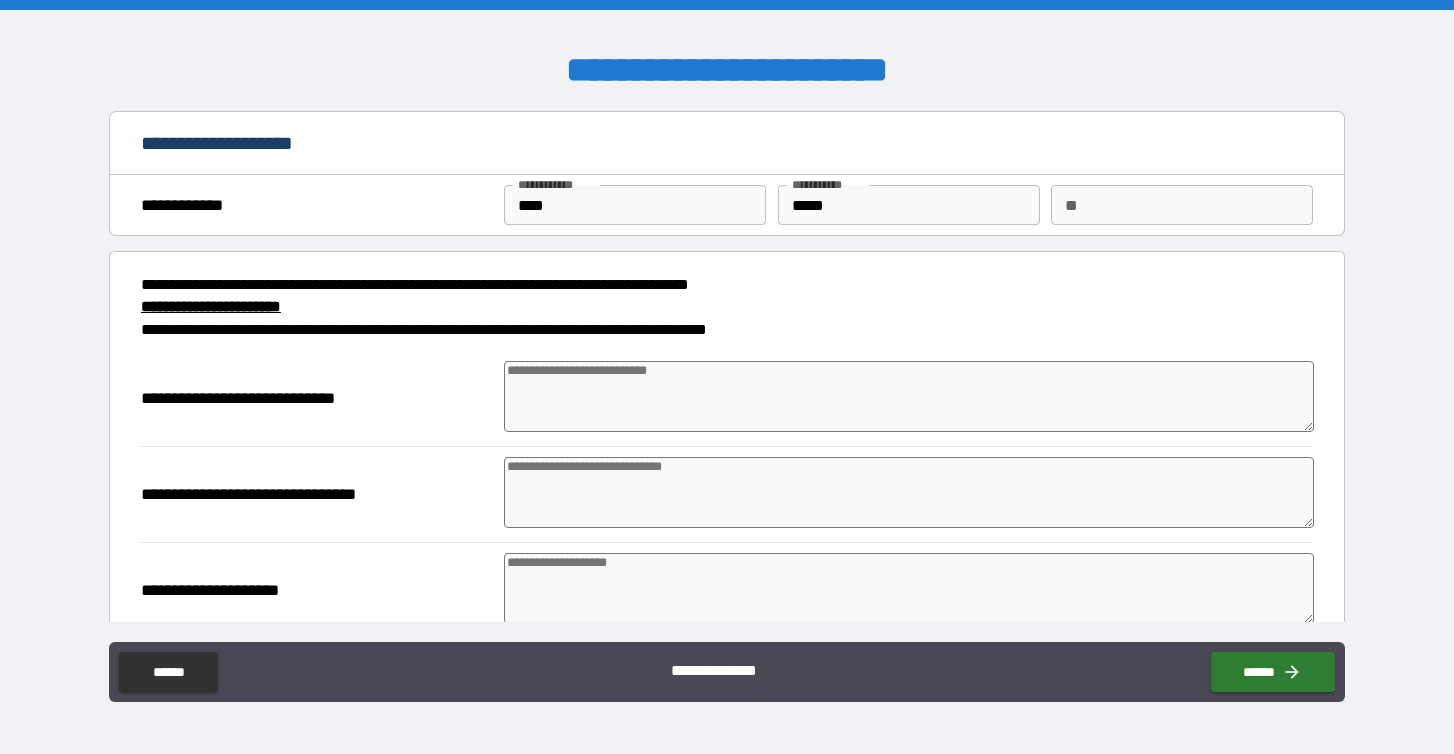 type on "*" 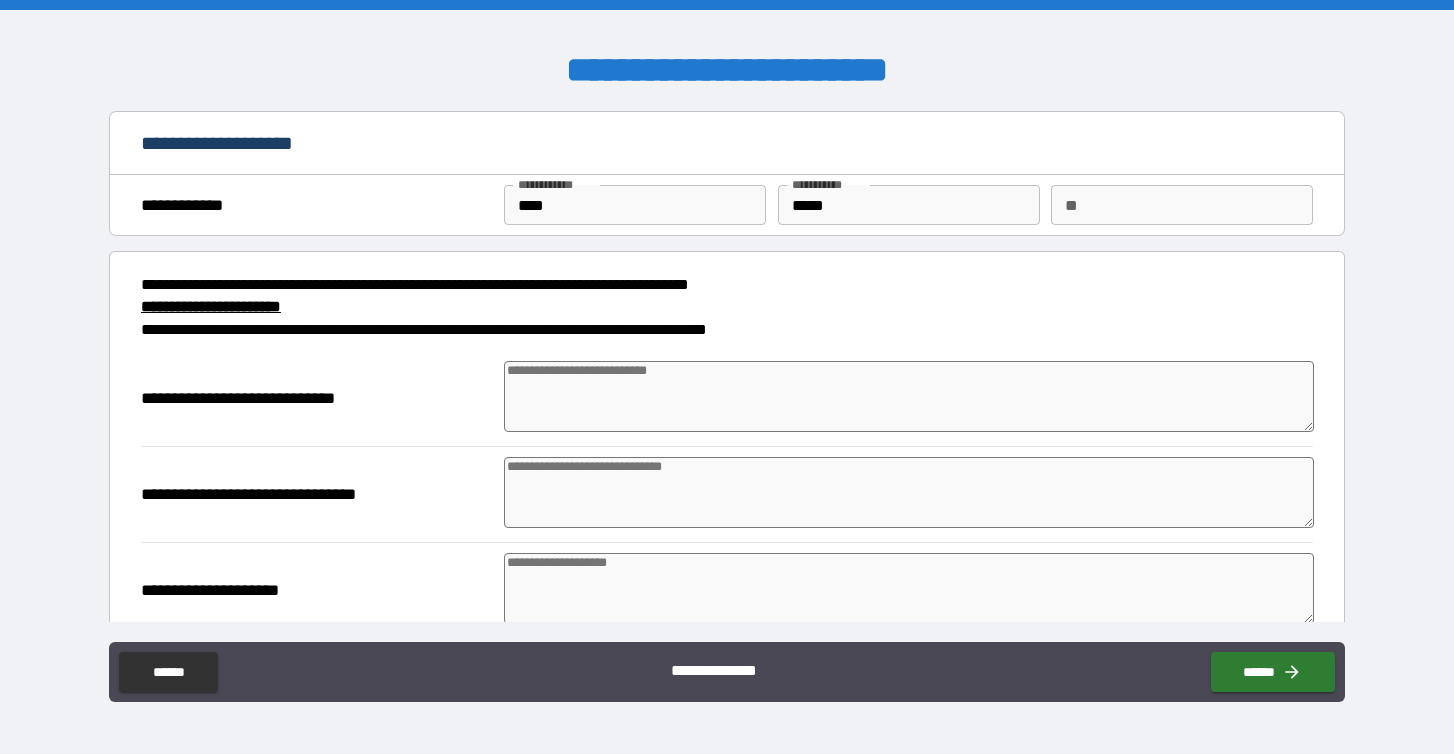 type on "*" 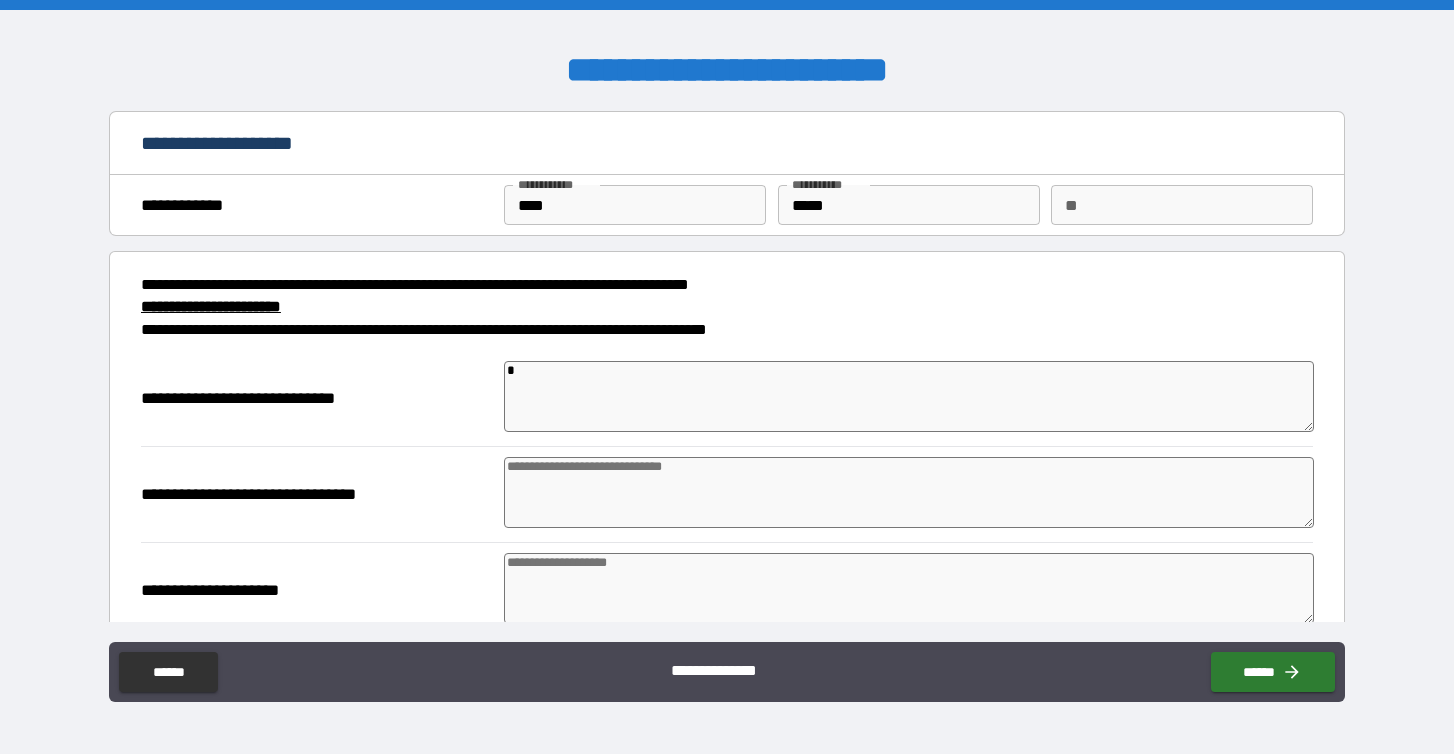 type on "**" 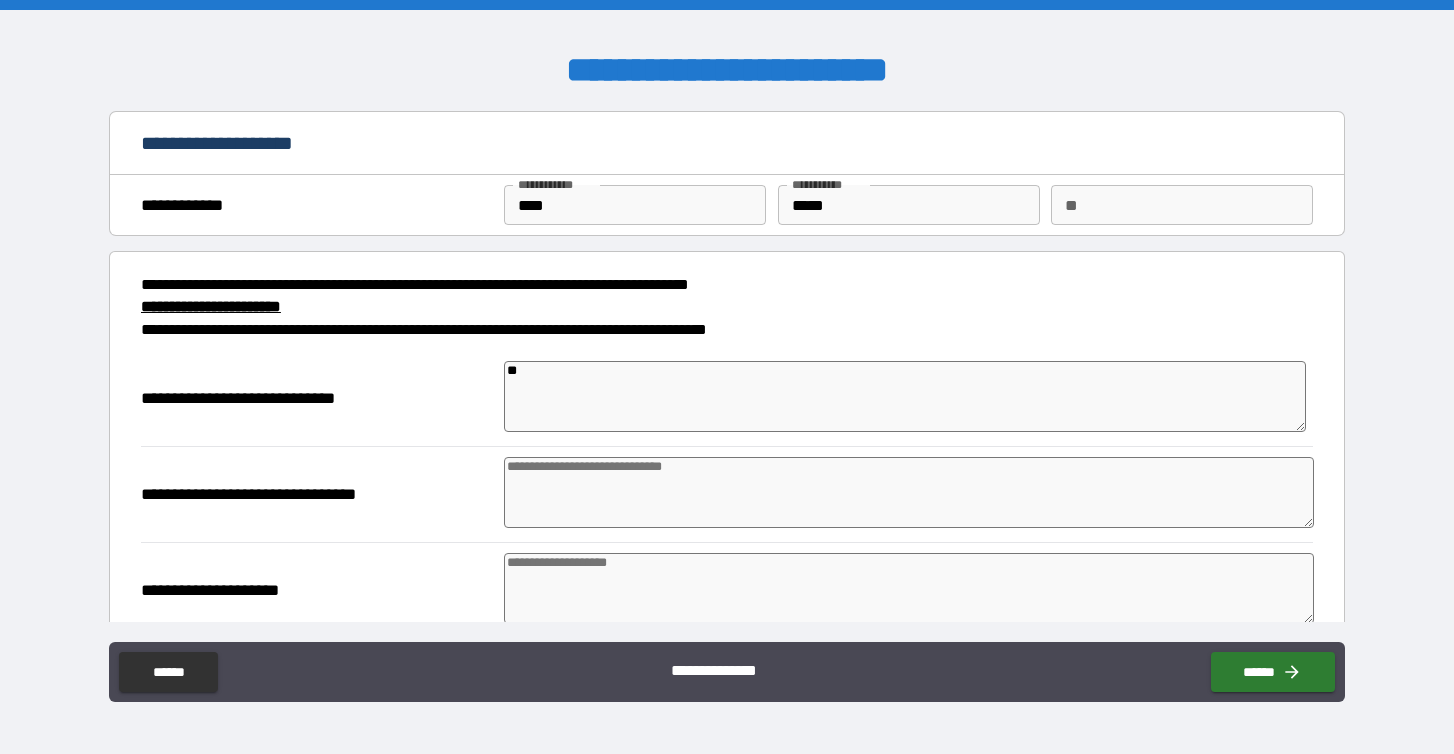 type on "***" 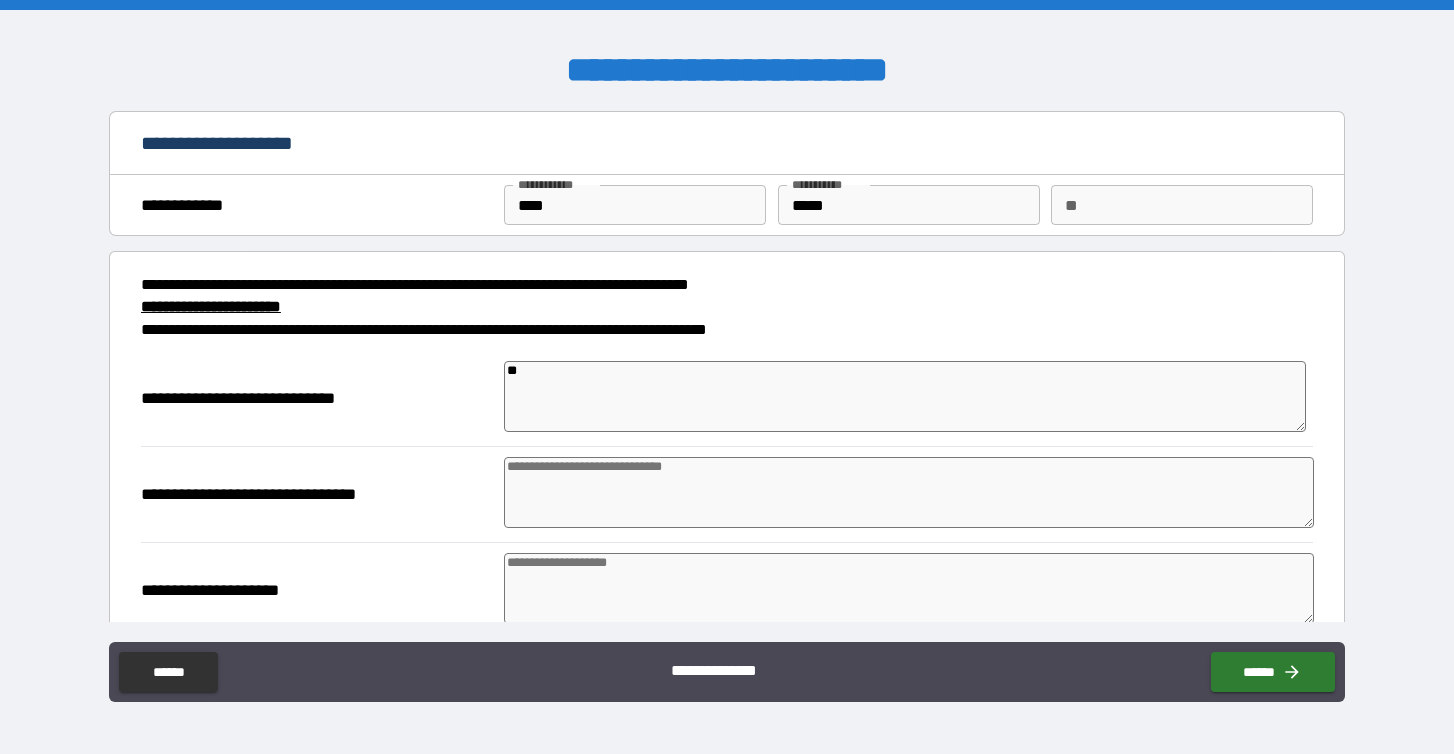 type on "*" 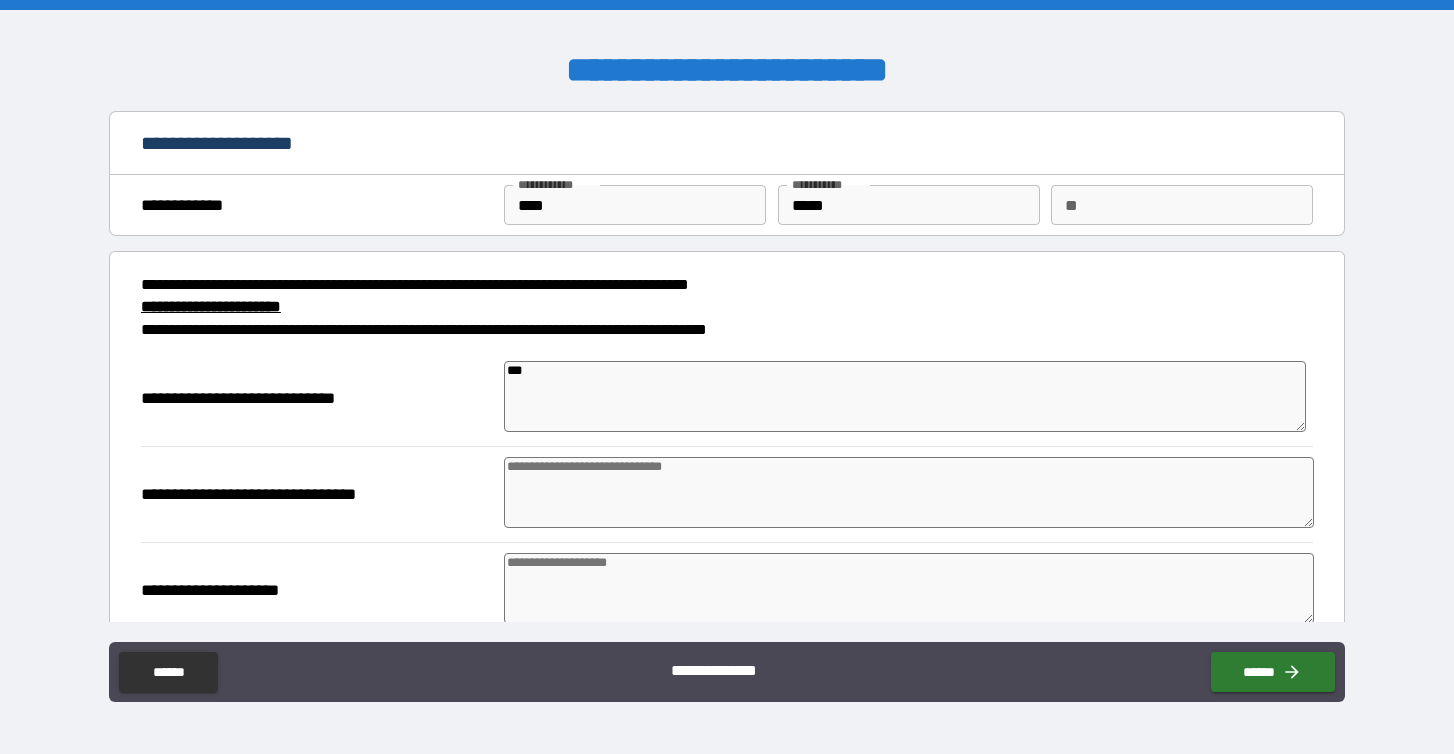 type on "****" 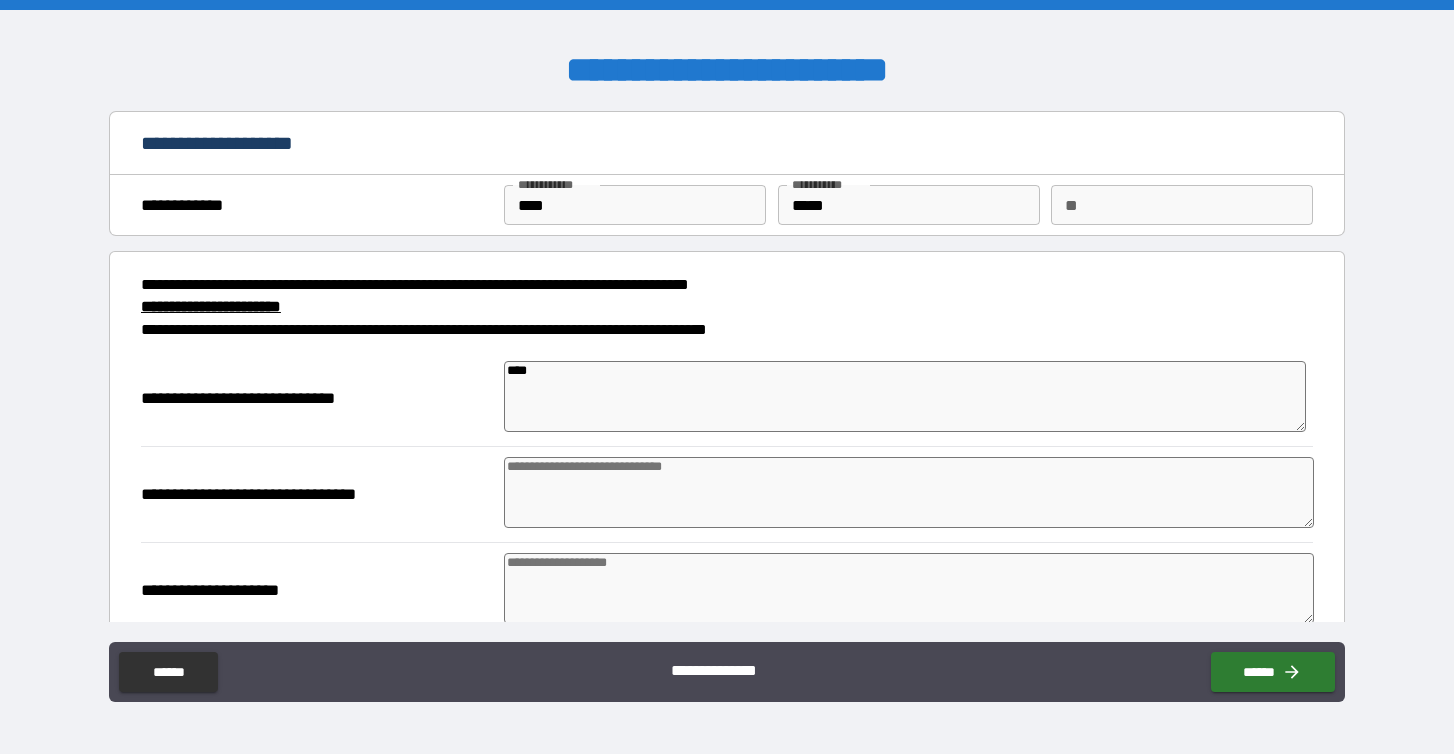 type on "*****" 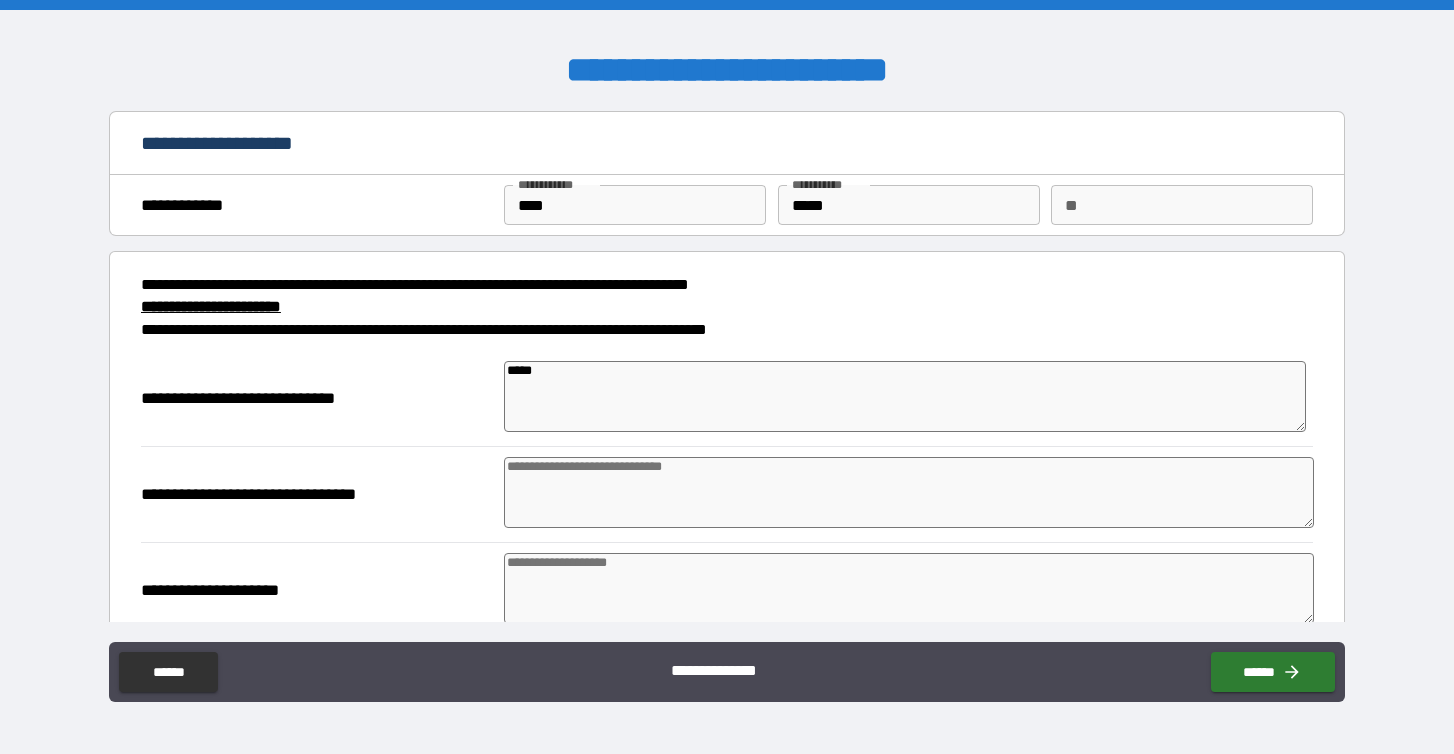type on "******" 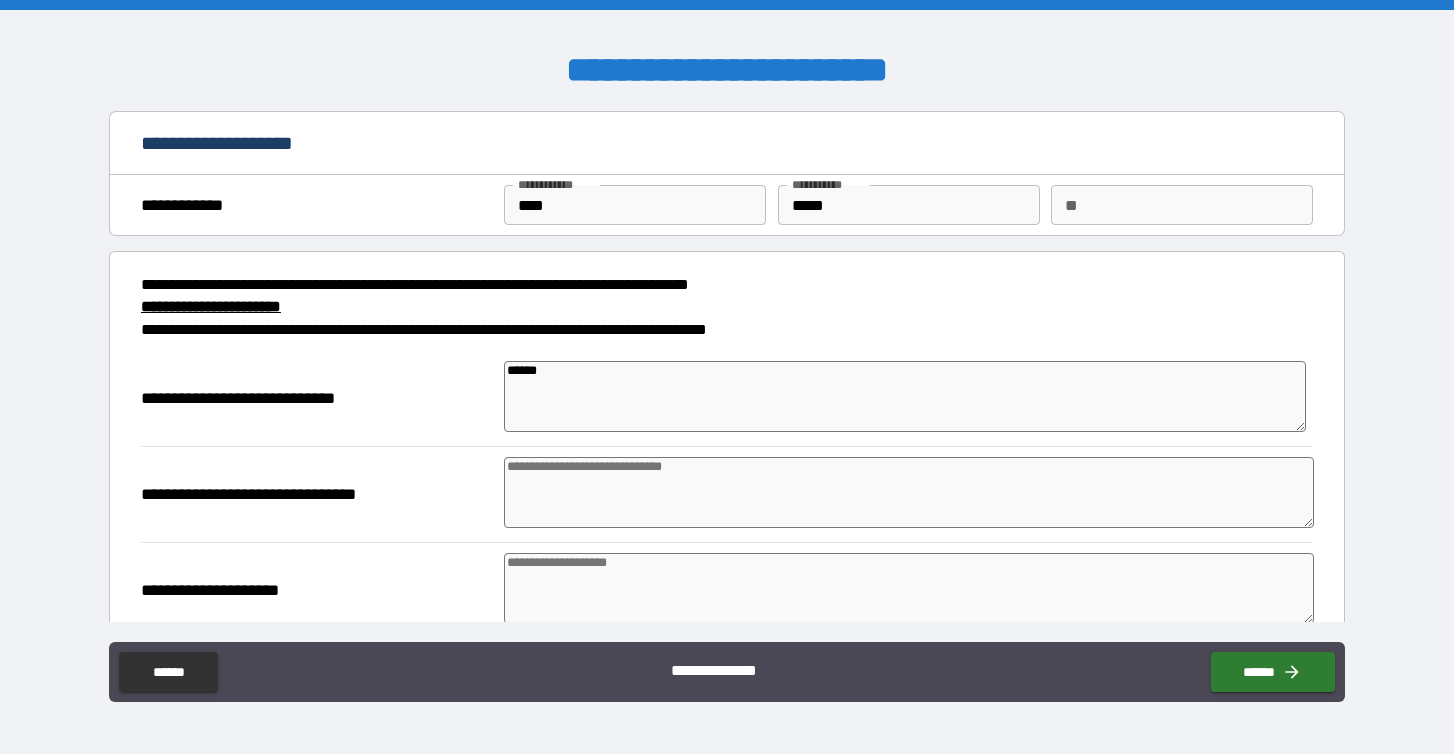 type on "*******" 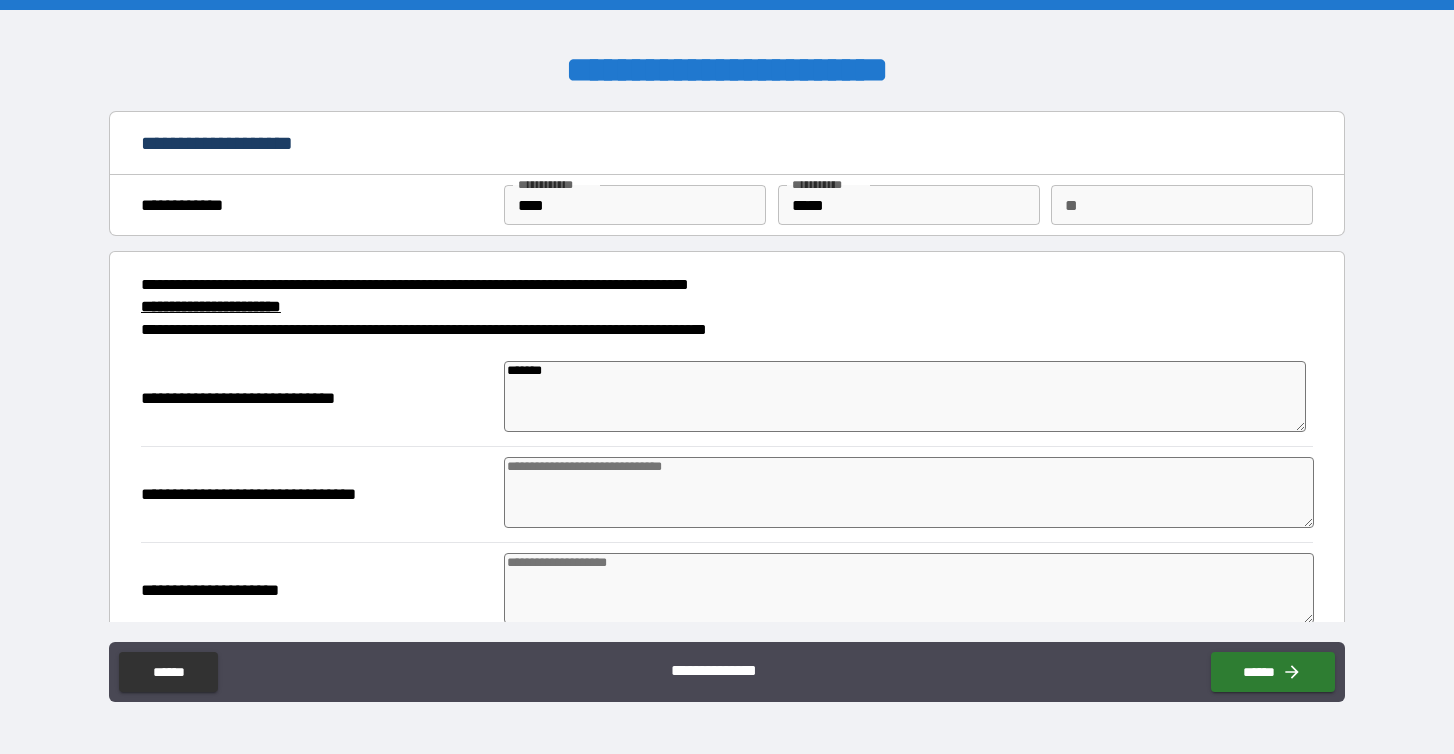 type on "********" 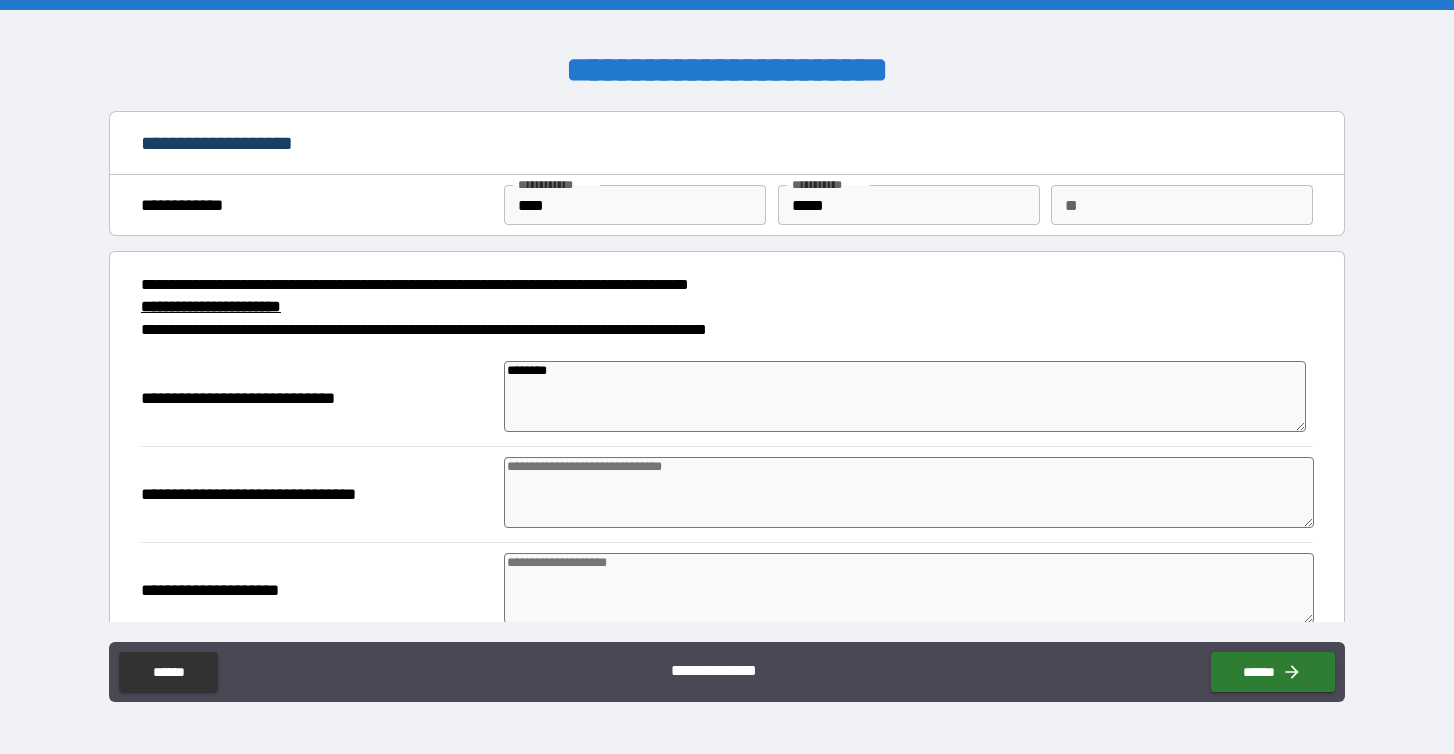type on "*********" 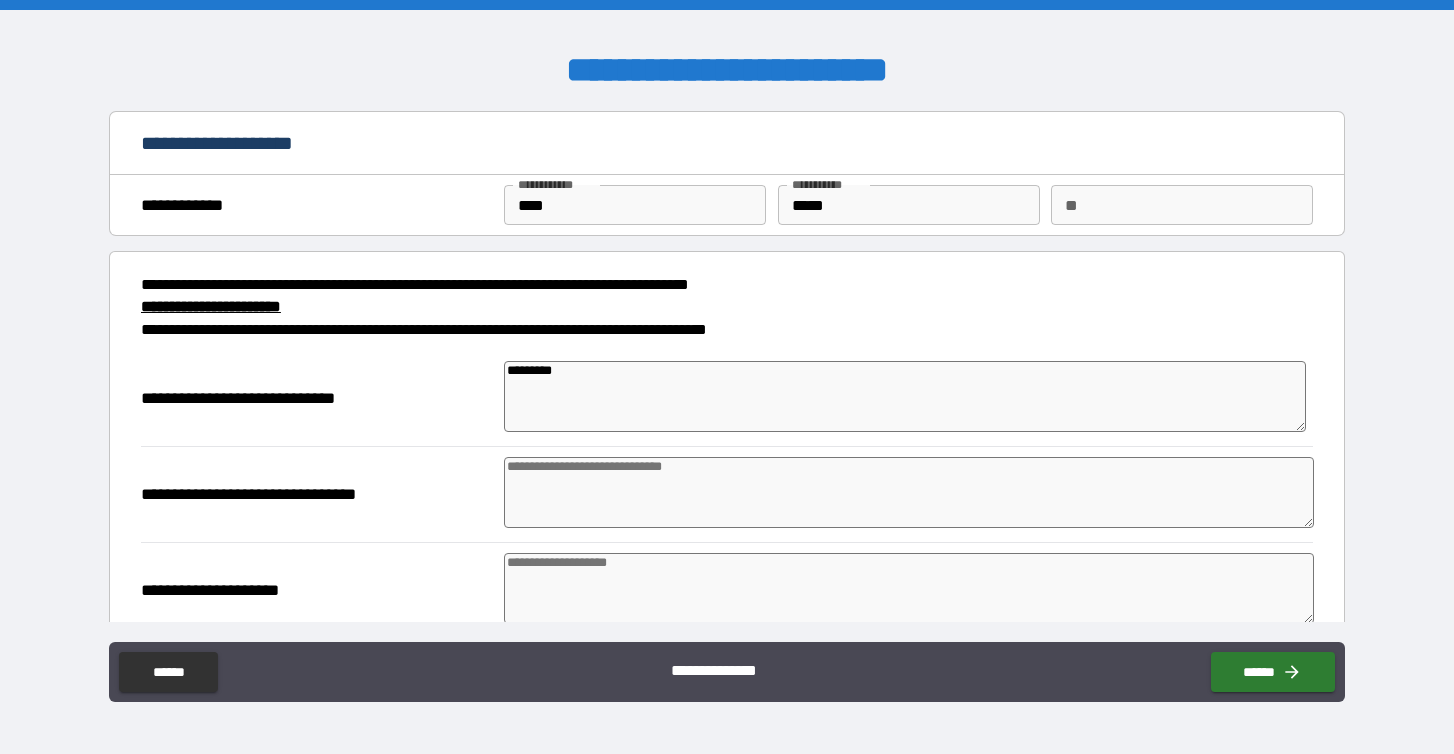 type on "*" 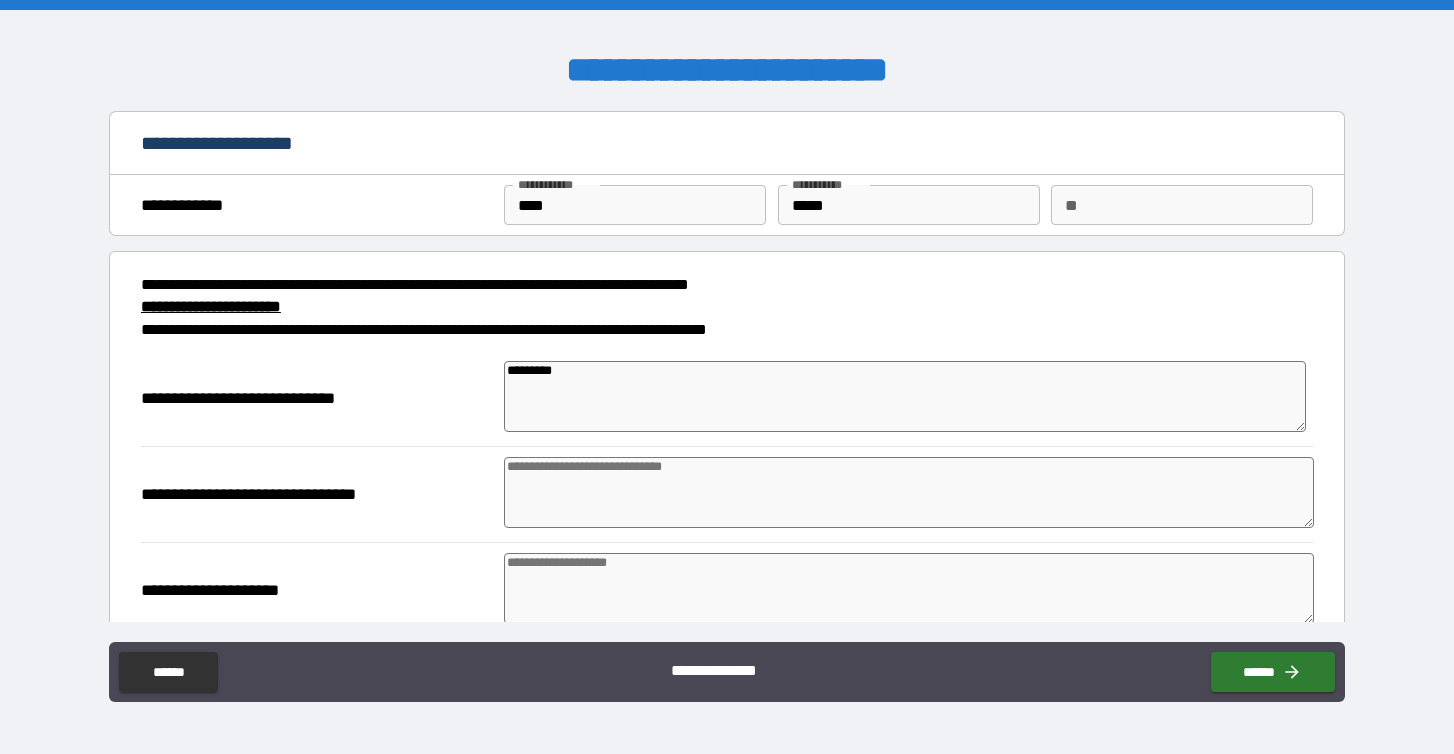 type on "*********" 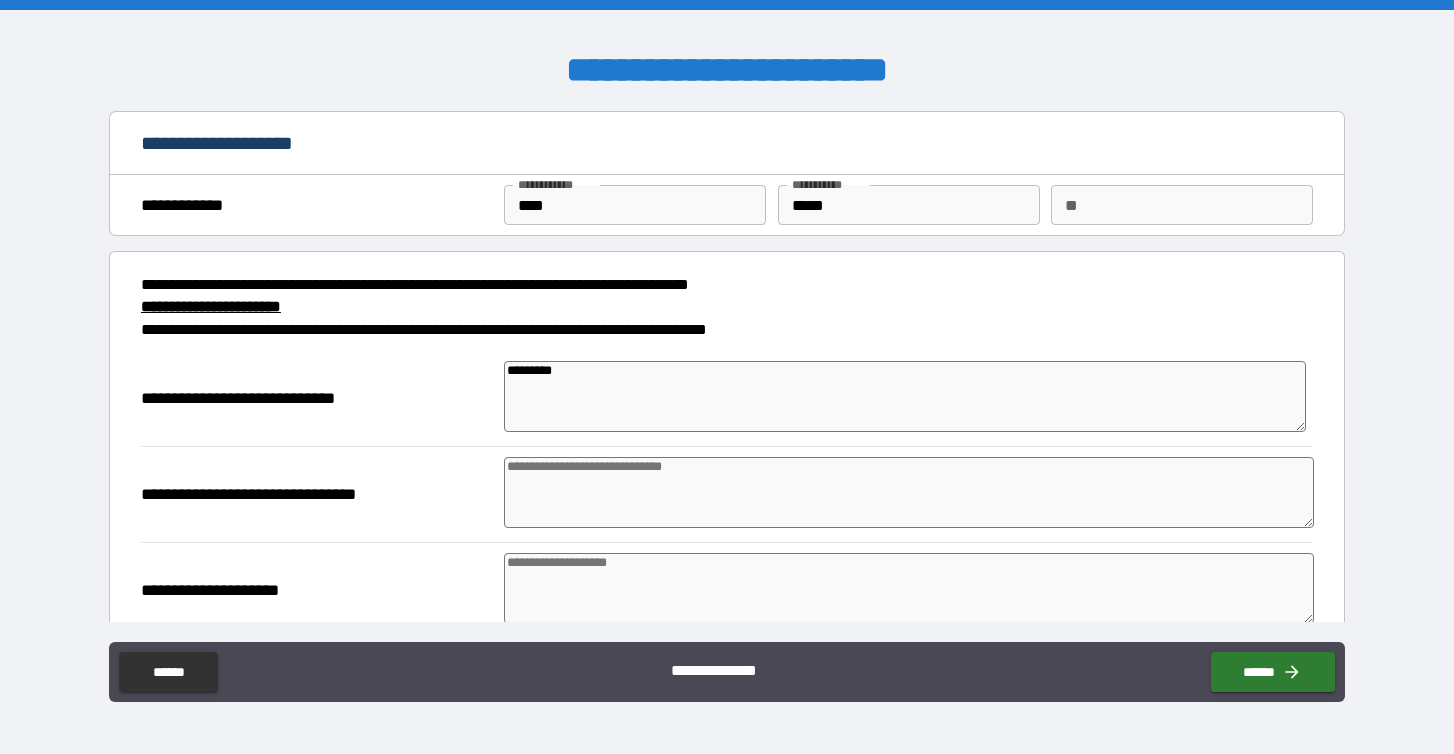 click at bounding box center (909, 492) 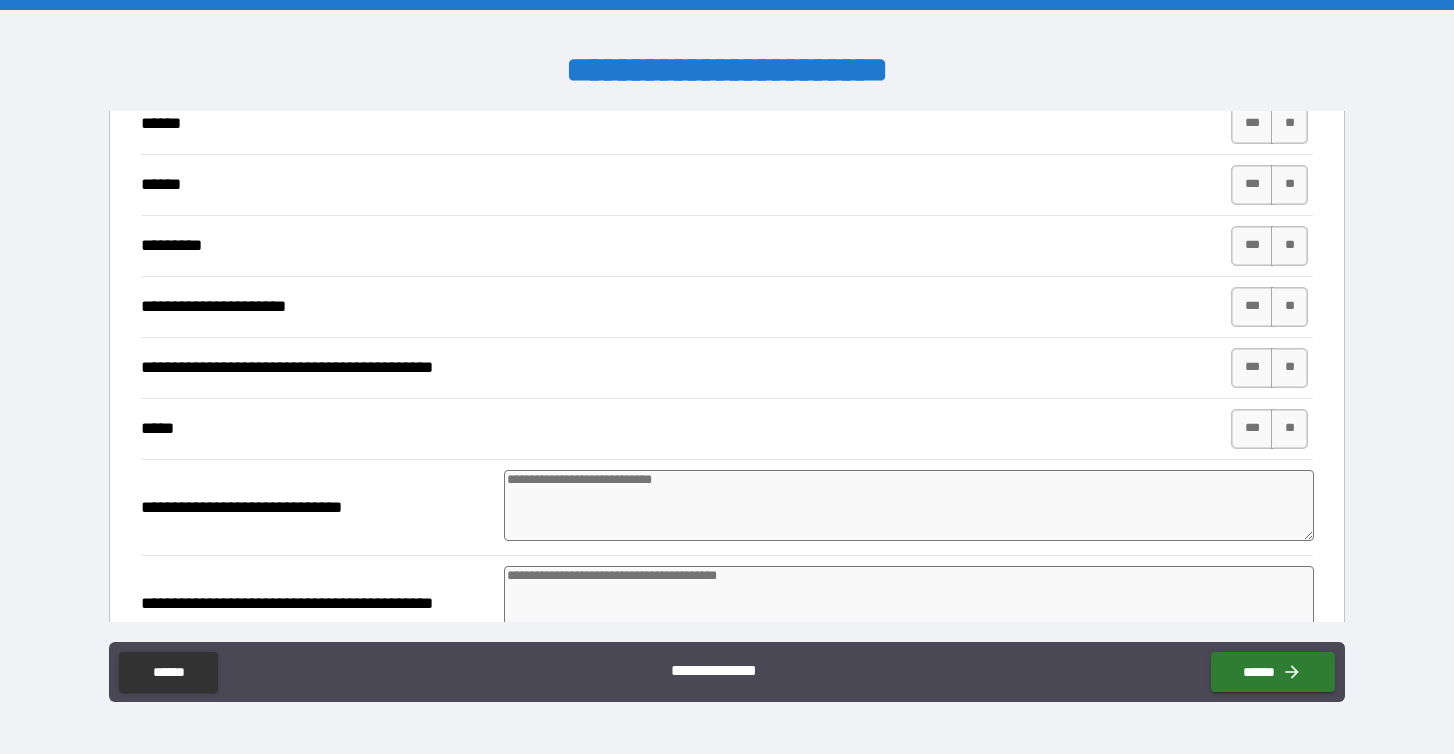 scroll, scrollTop: 980, scrollLeft: 0, axis: vertical 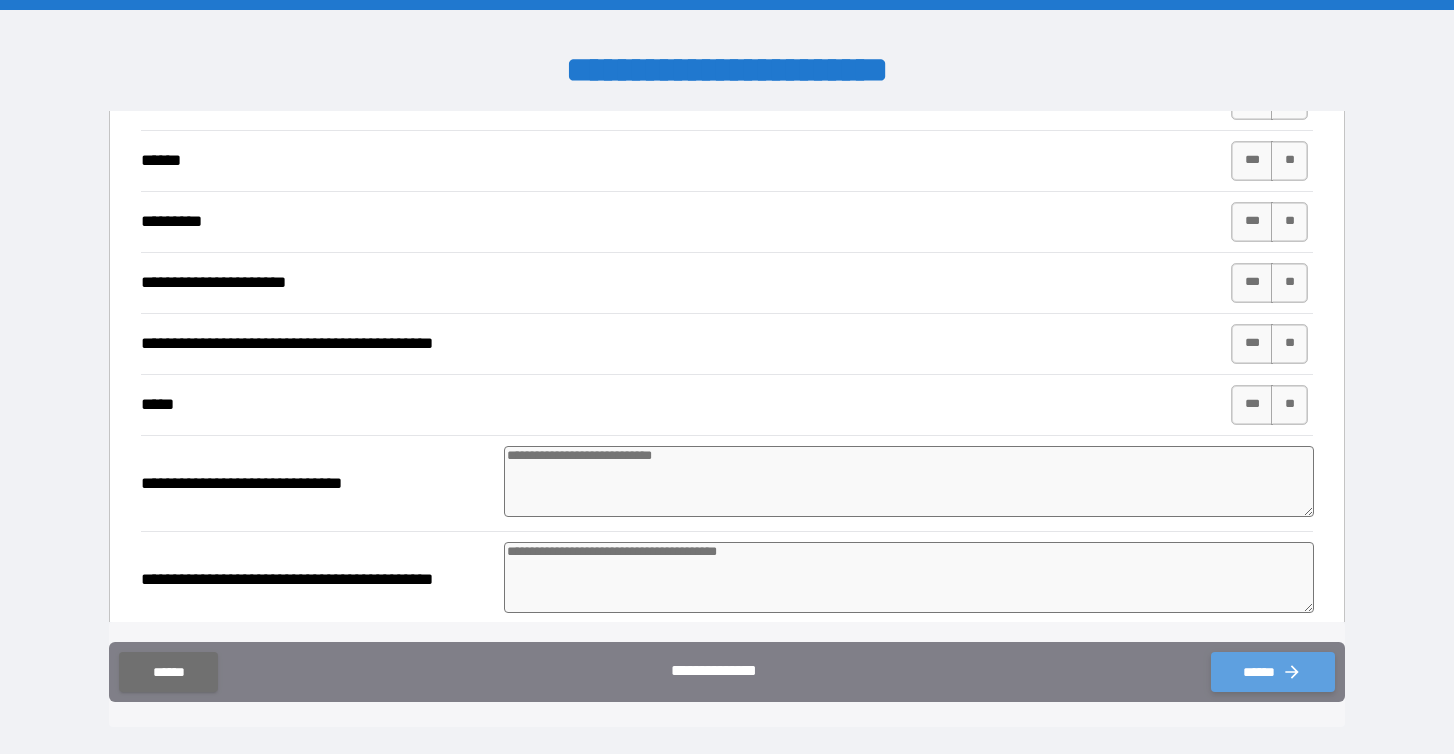 click 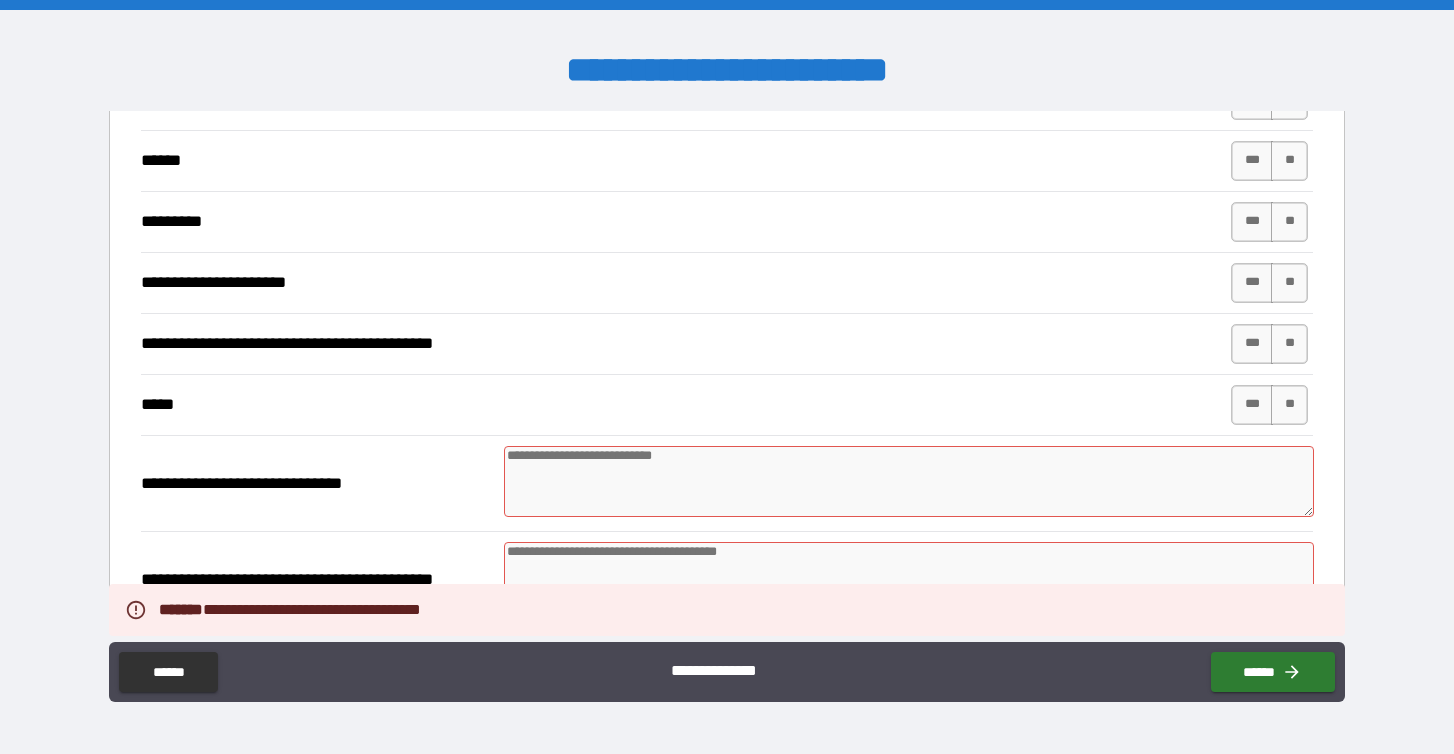 type on "*" 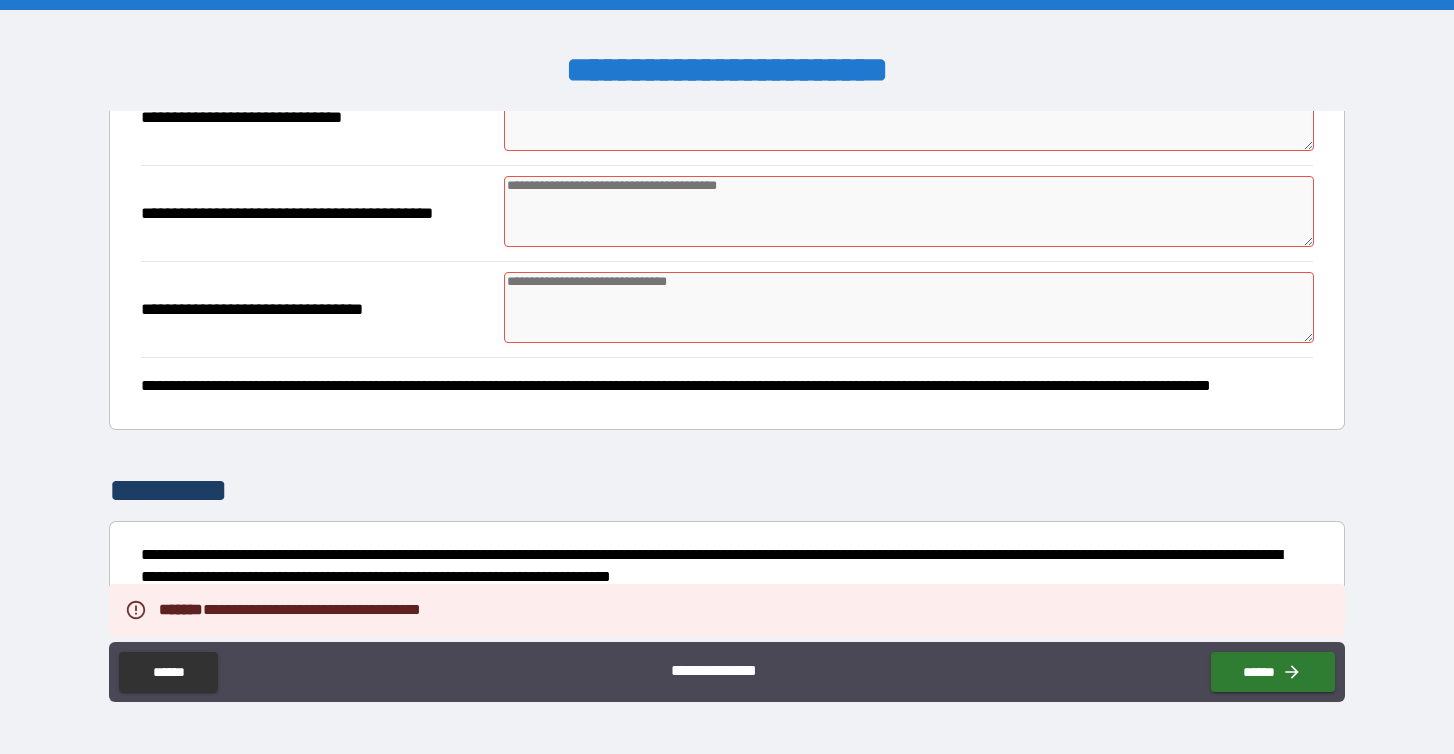 scroll, scrollTop: 1181, scrollLeft: 0, axis: vertical 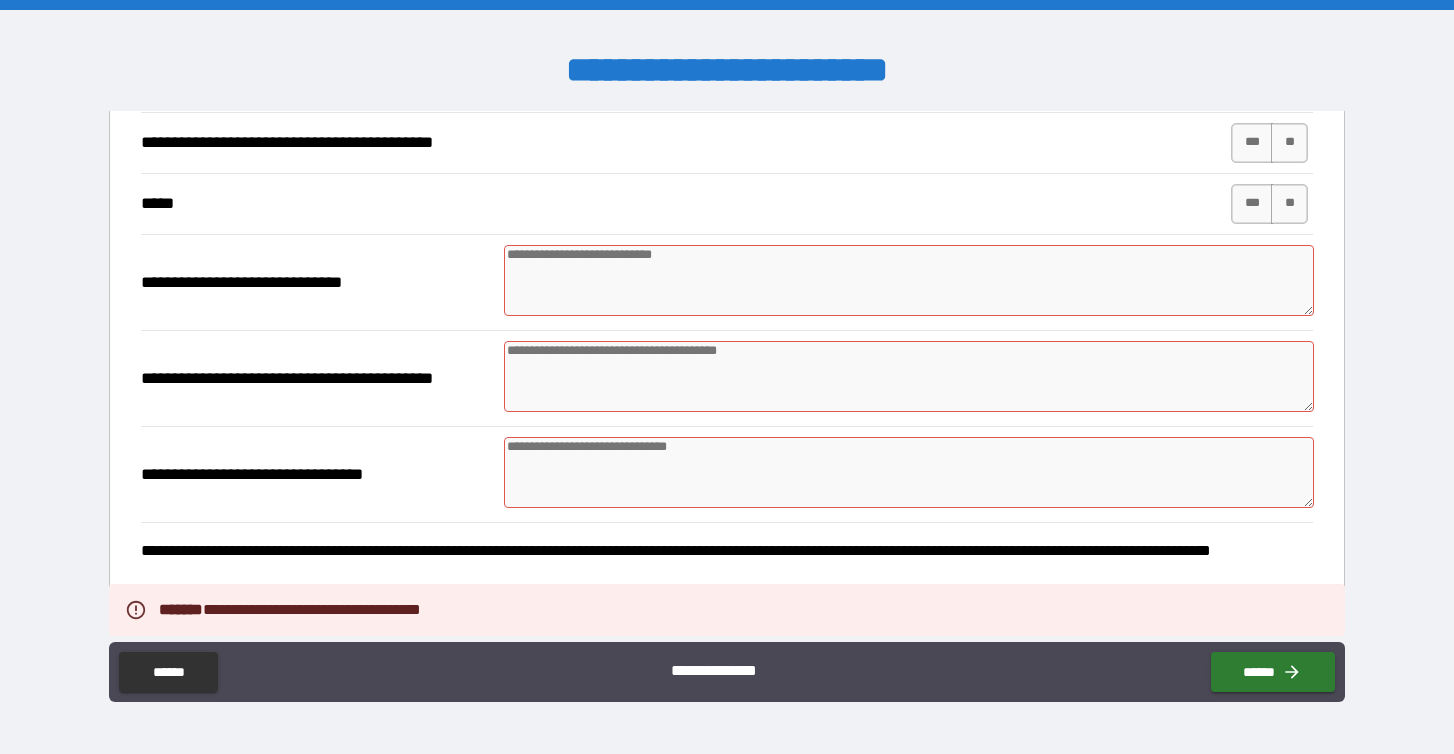 click at bounding box center (909, 280) 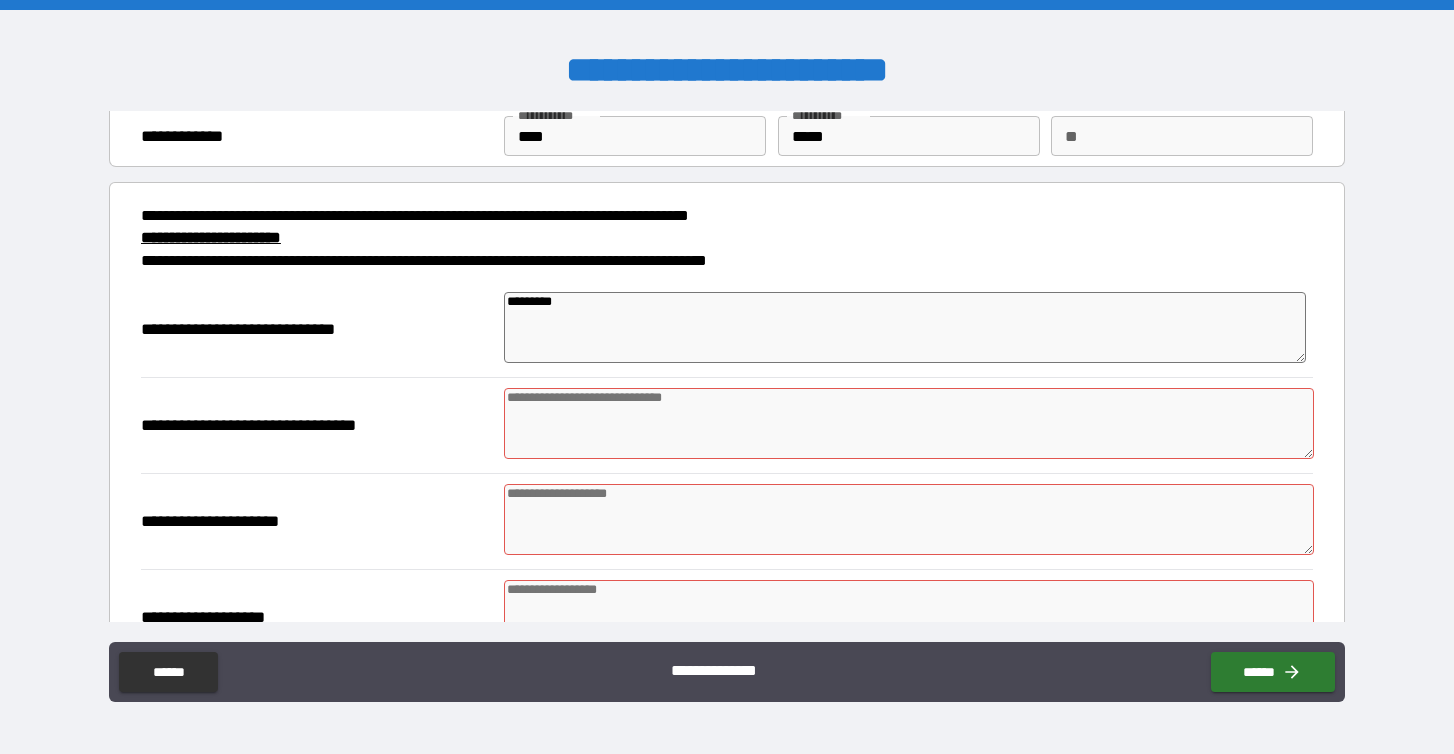 scroll, scrollTop: 112, scrollLeft: 0, axis: vertical 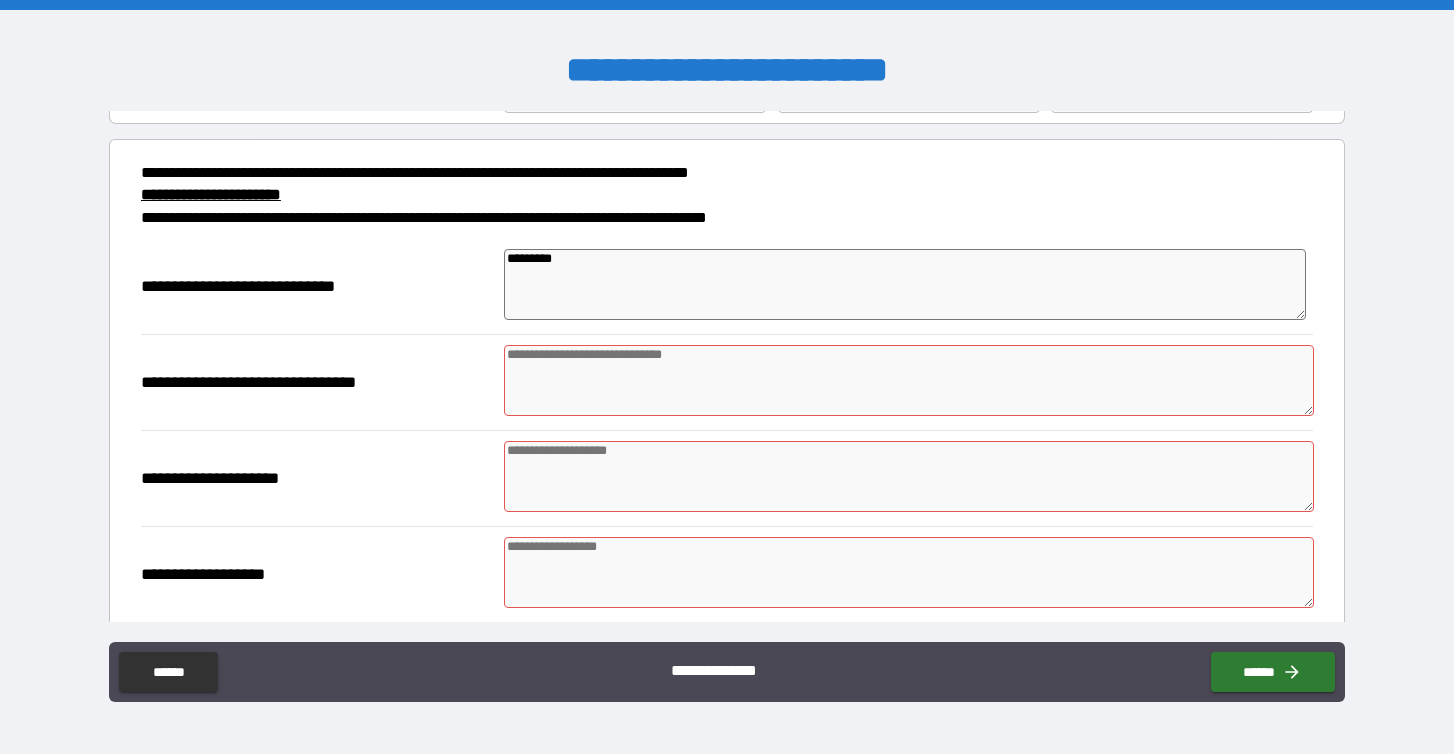 click at bounding box center (909, 380) 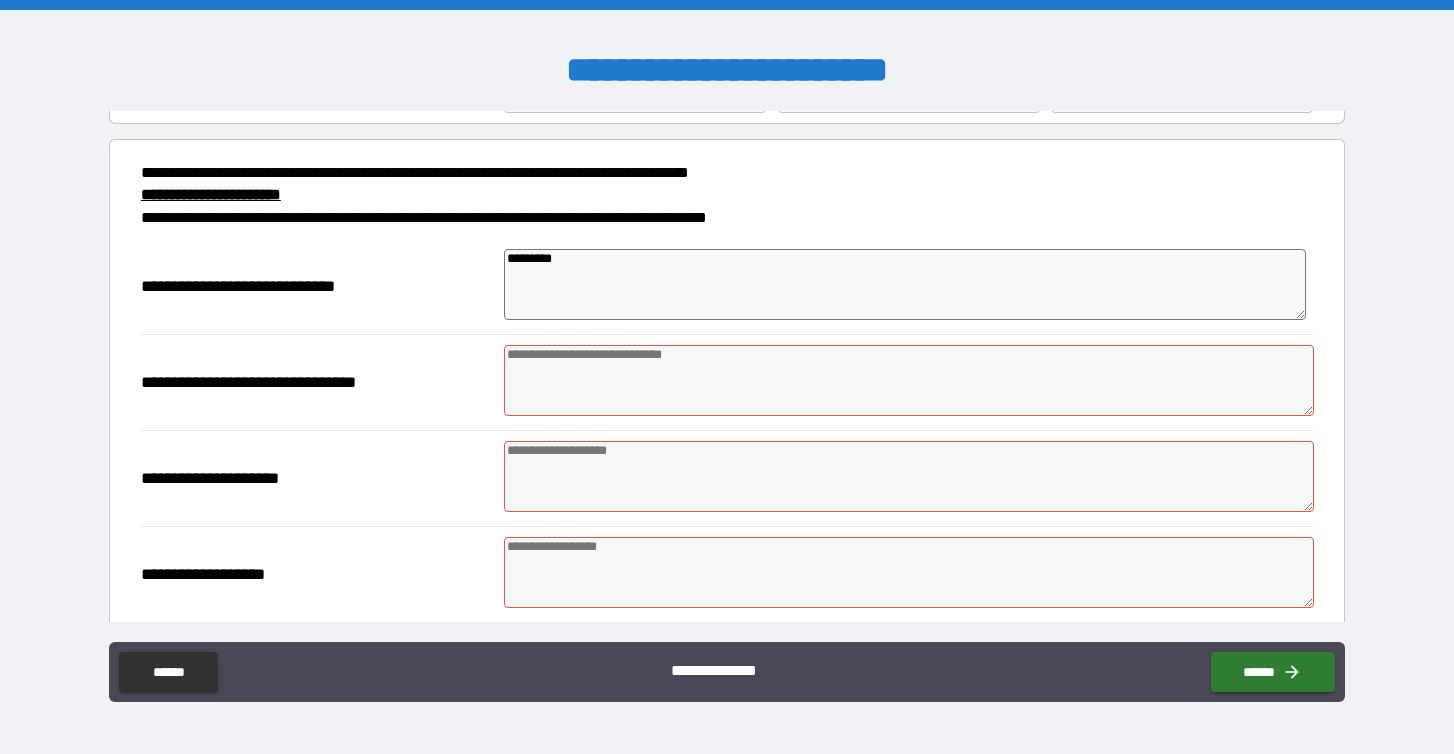 type on "*" 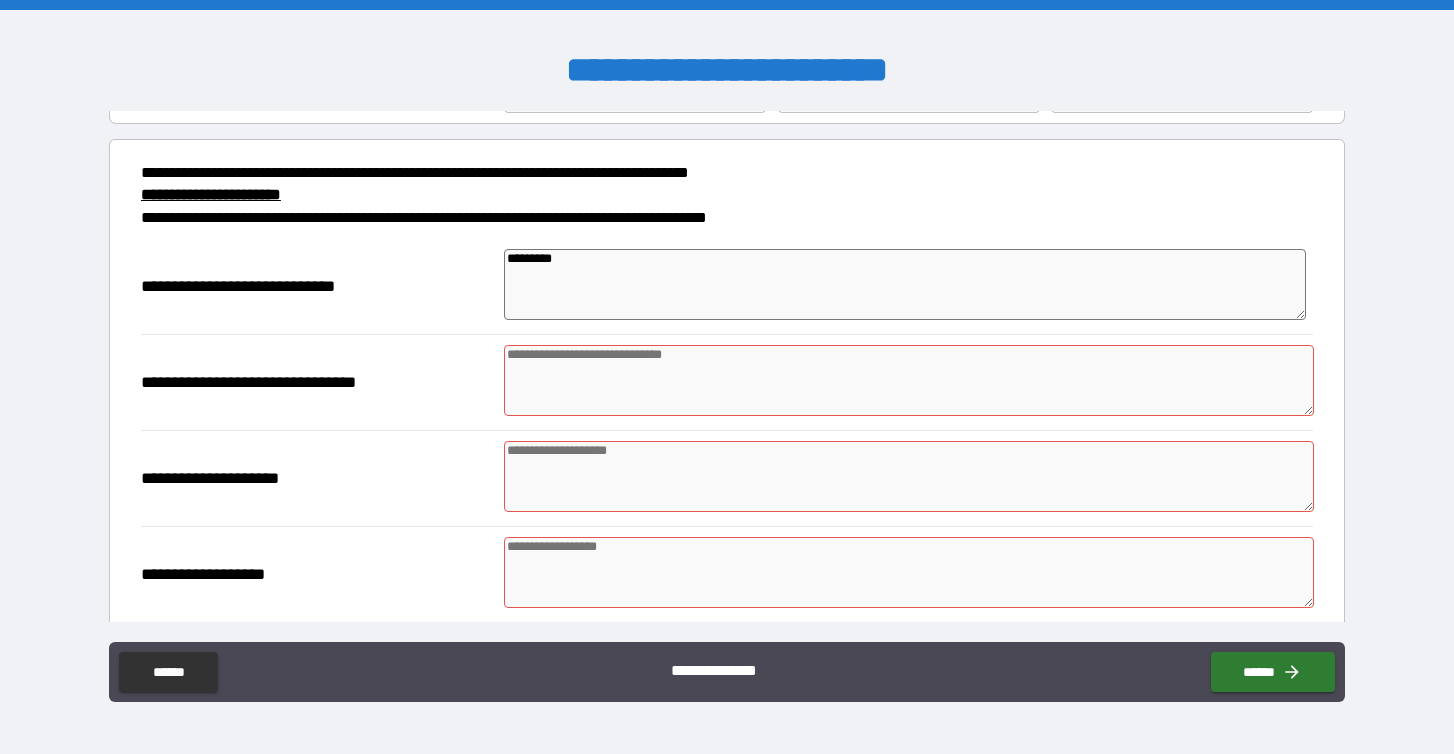 type on "*" 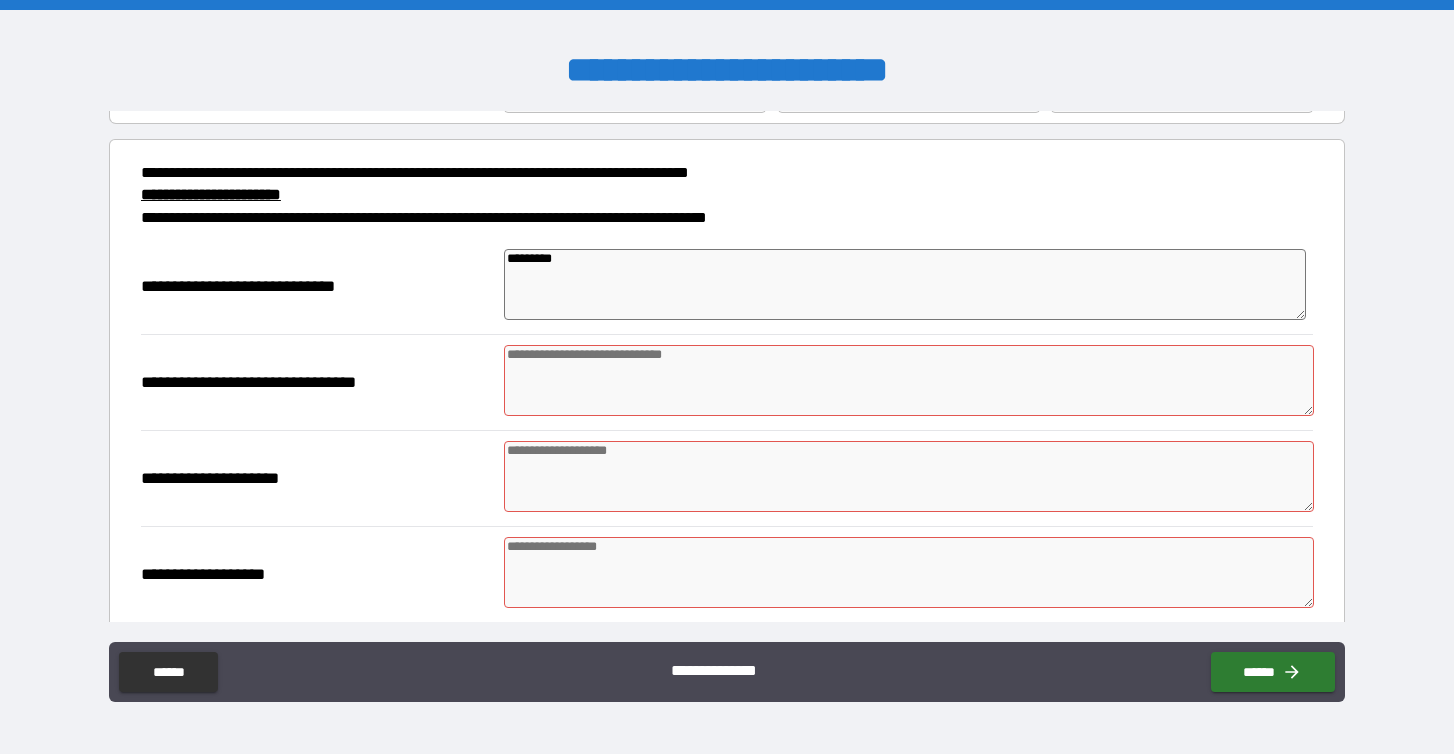 type on "*" 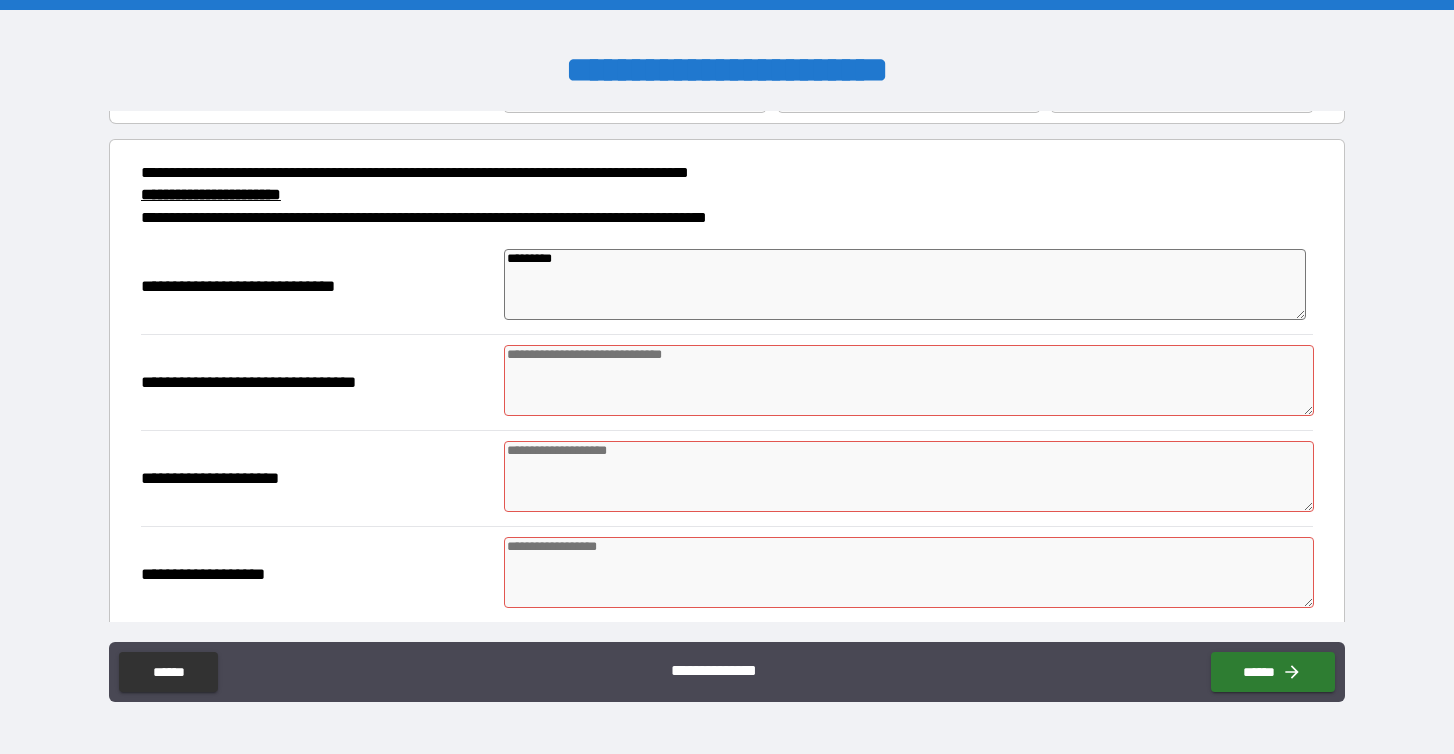 type on "*" 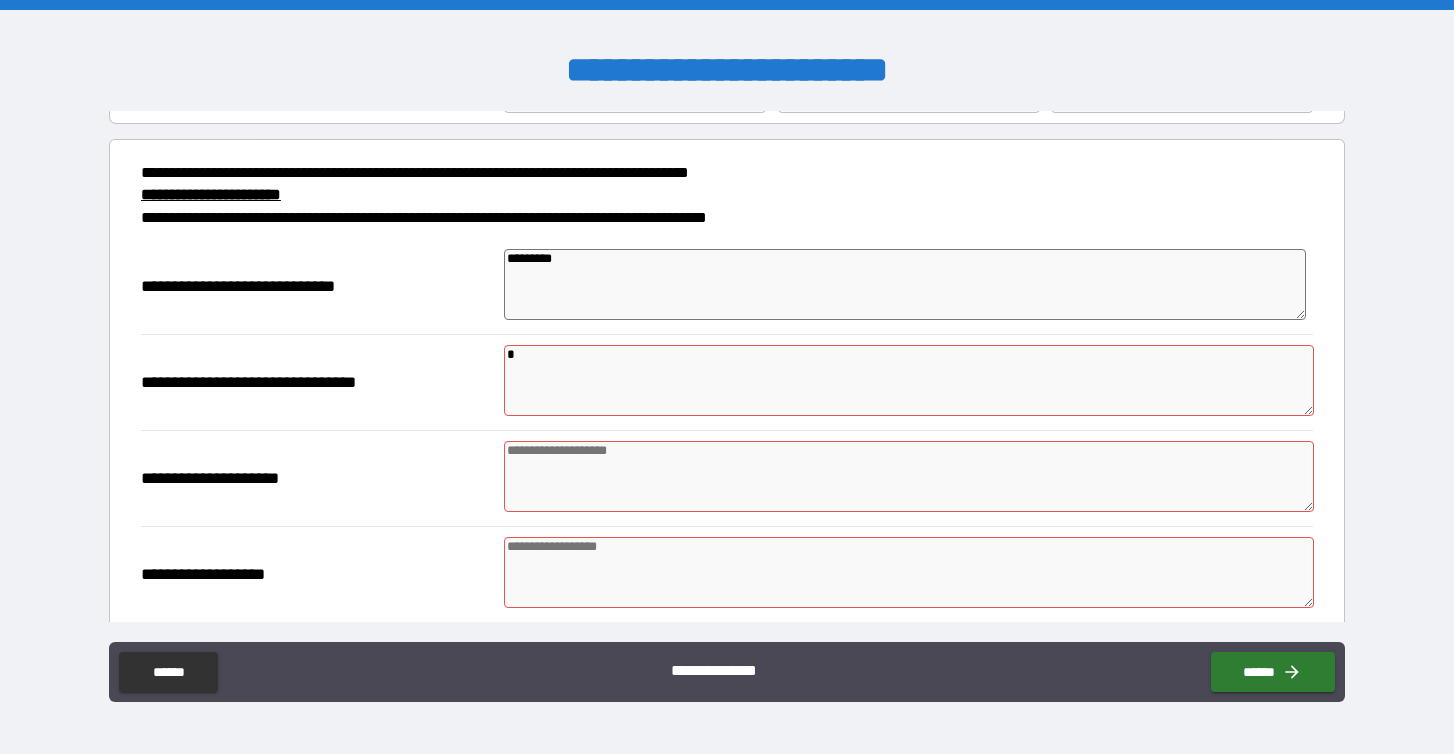 type on "*" 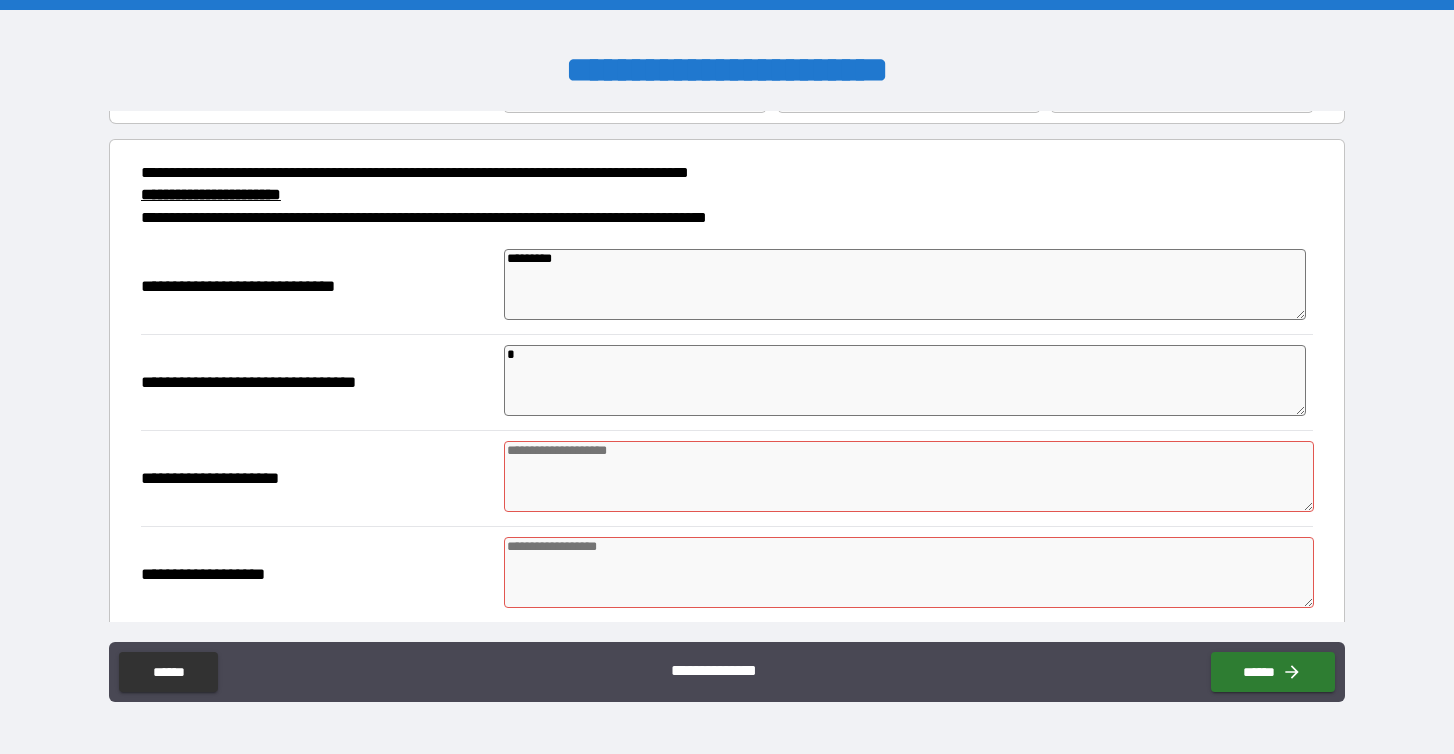 type on "*" 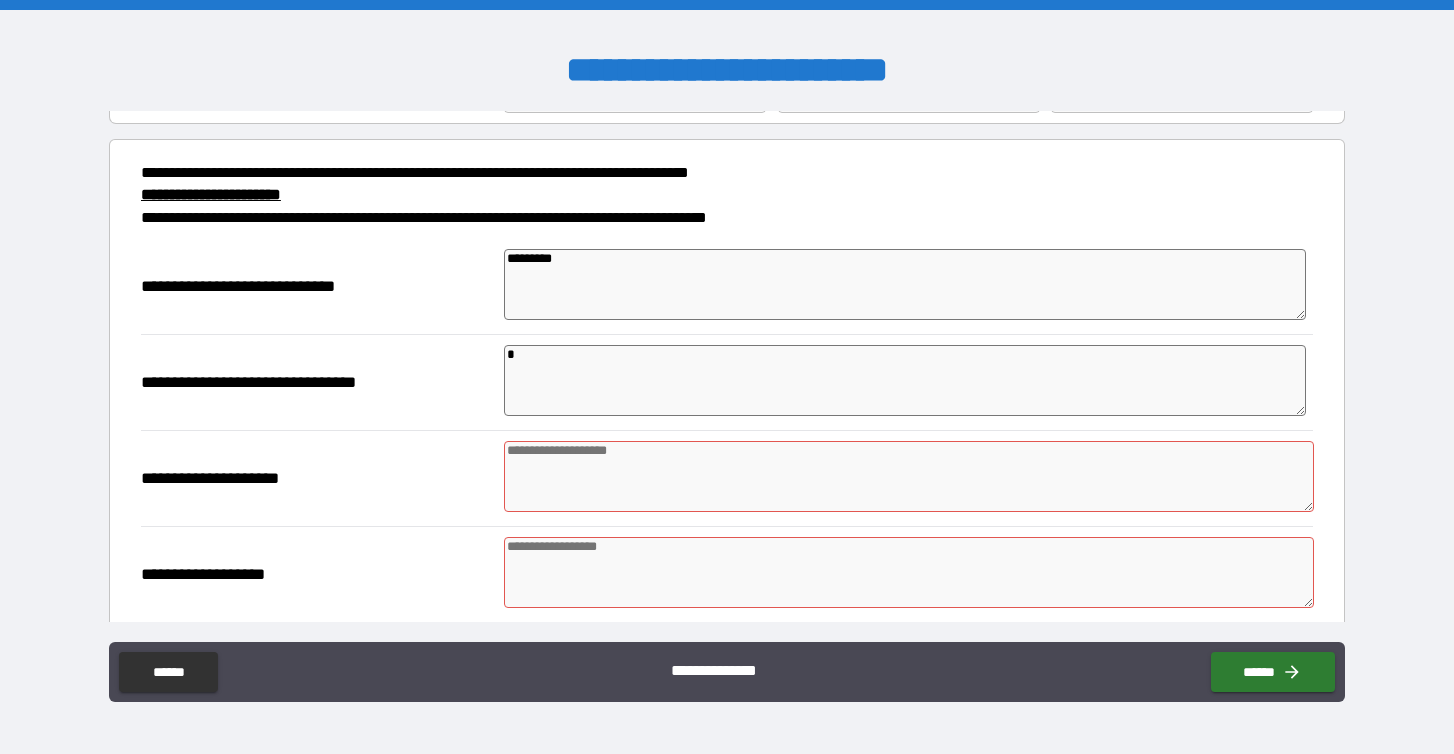 type on "*" 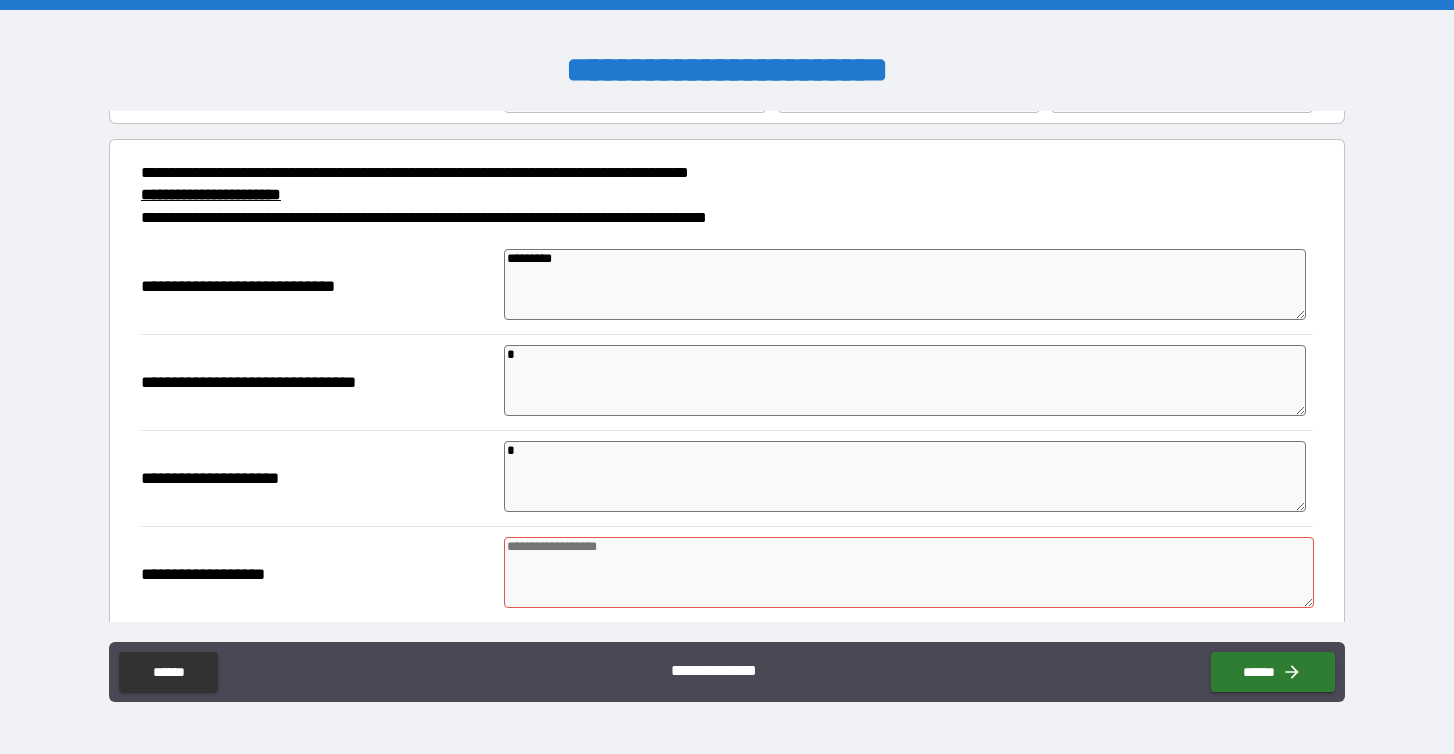 type on "*" 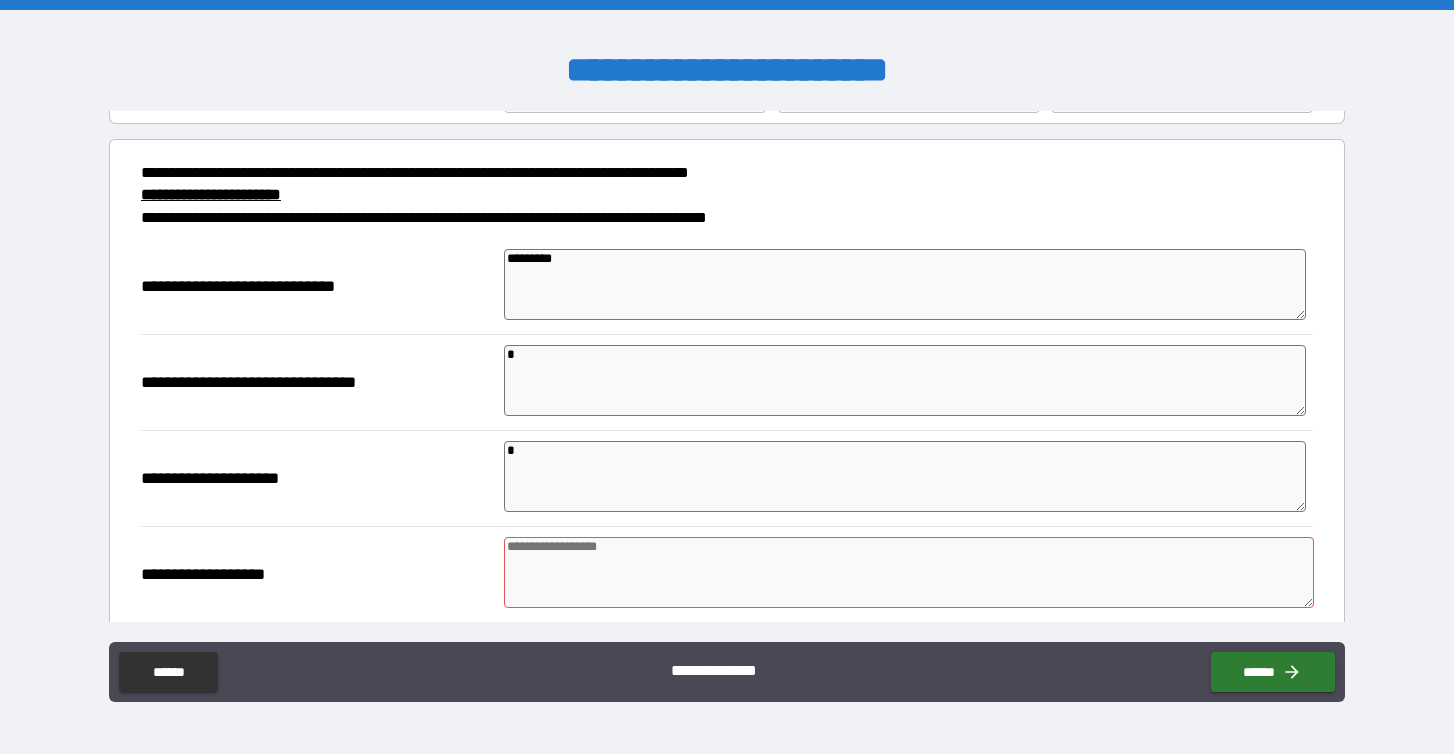 type on "*" 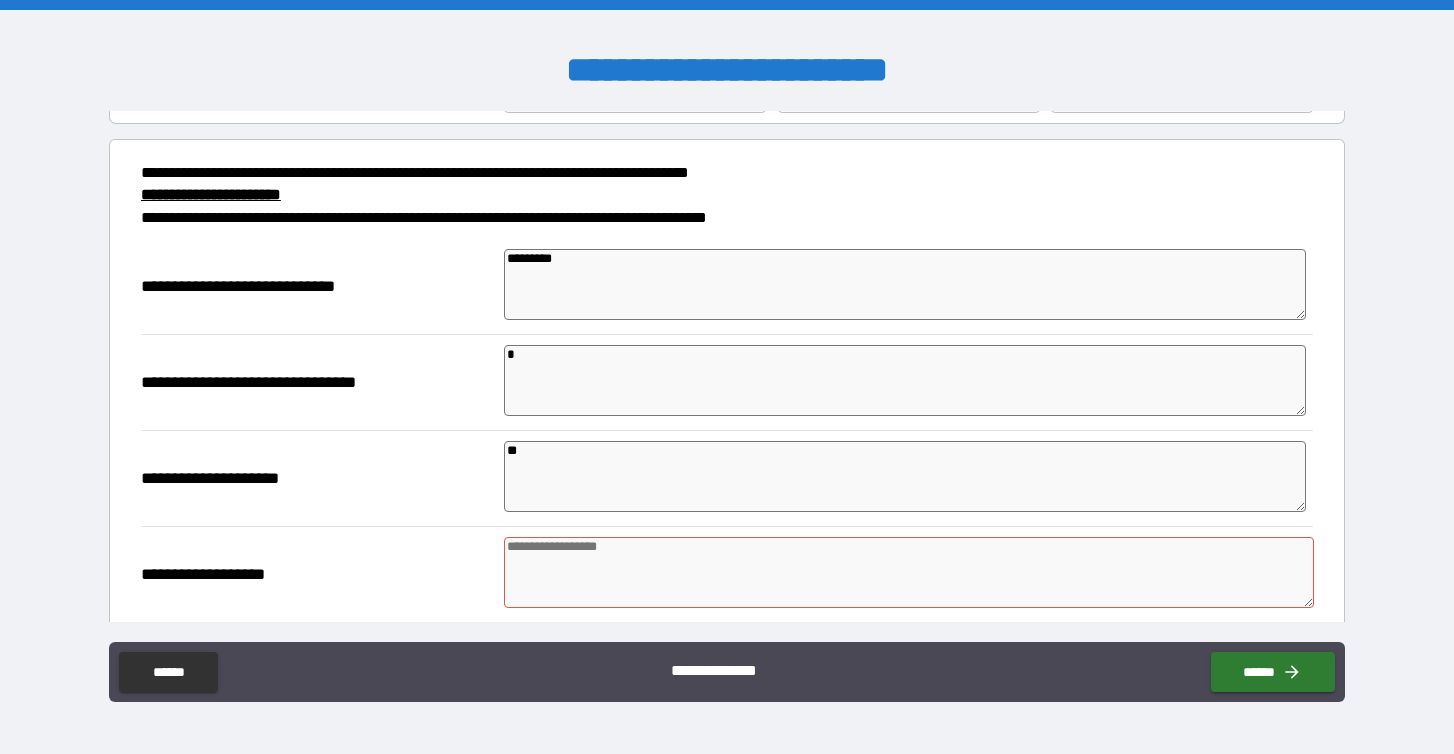 type on "*" 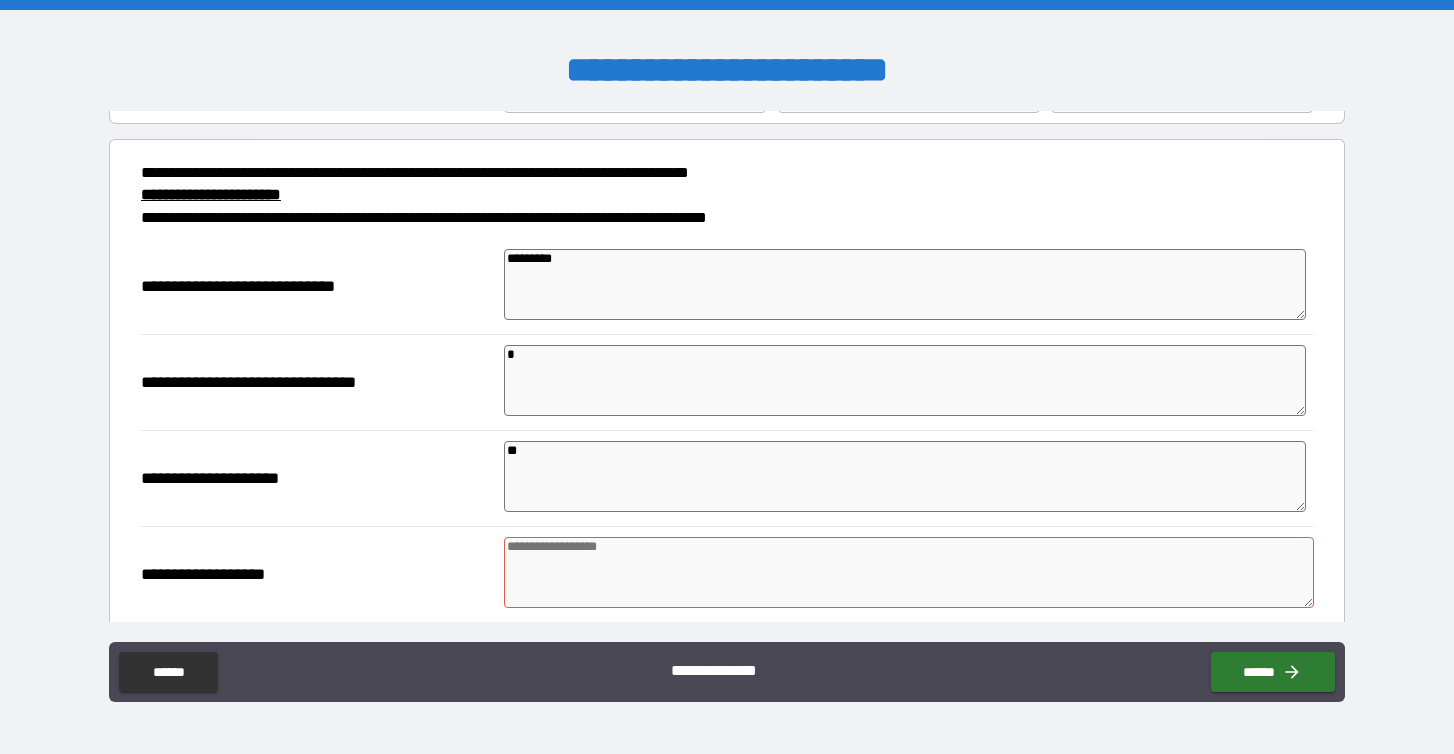 type on "*" 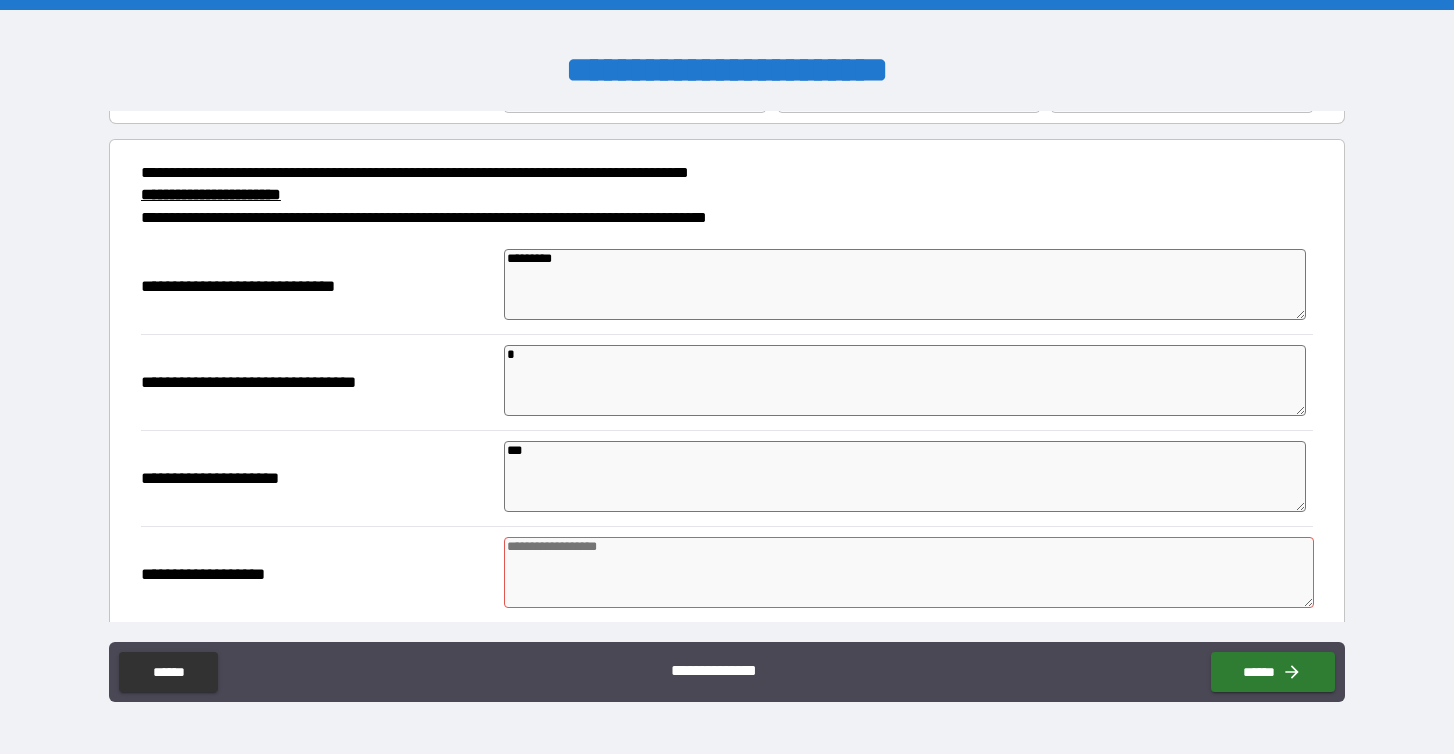 type on "*" 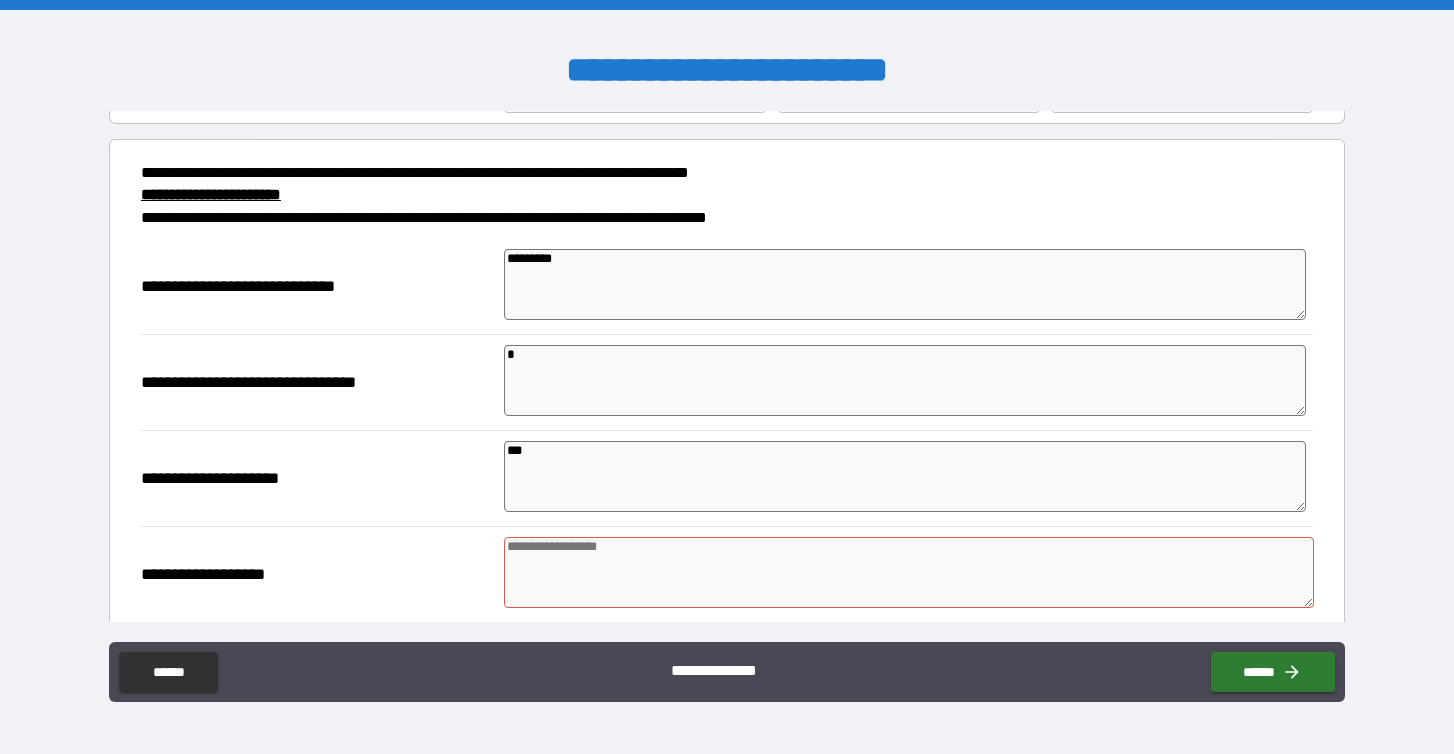 type on "*" 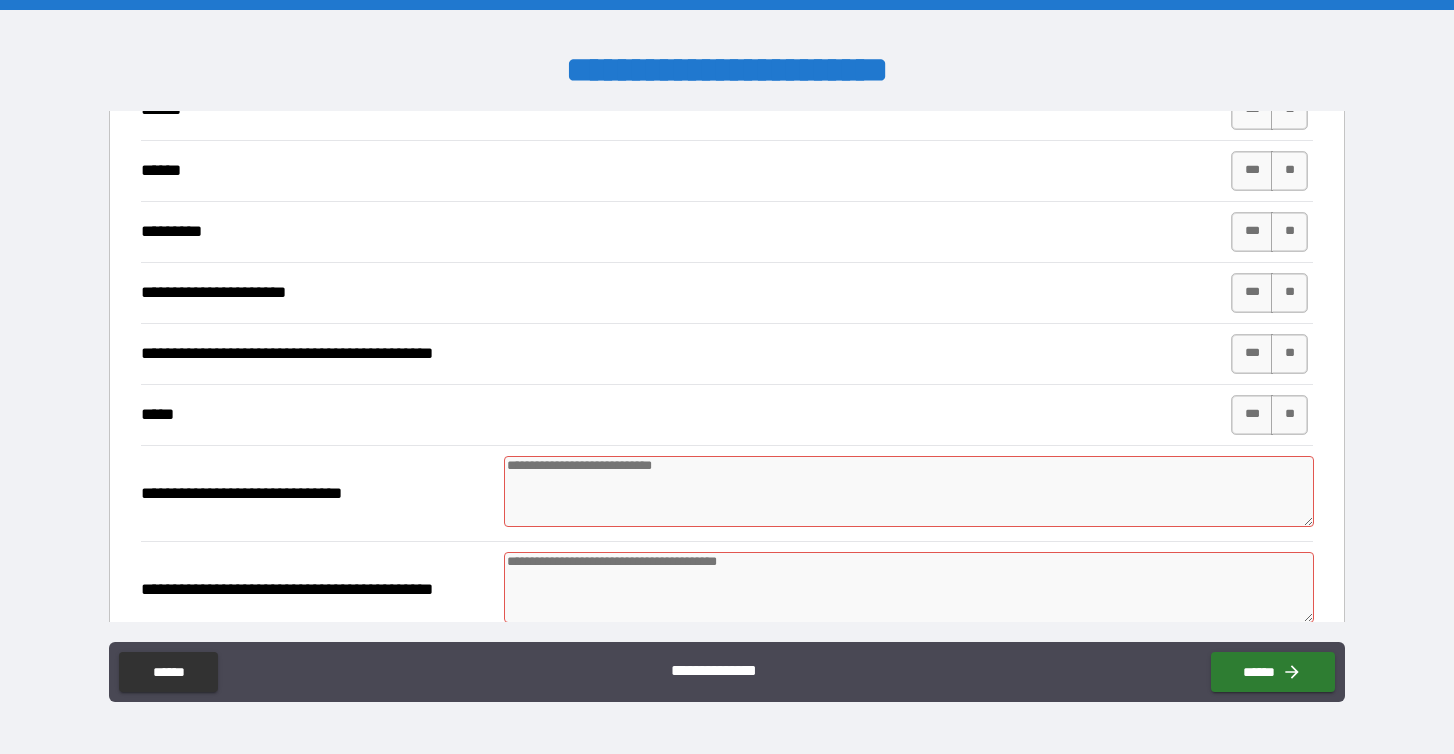 scroll, scrollTop: 985, scrollLeft: 0, axis: vertical 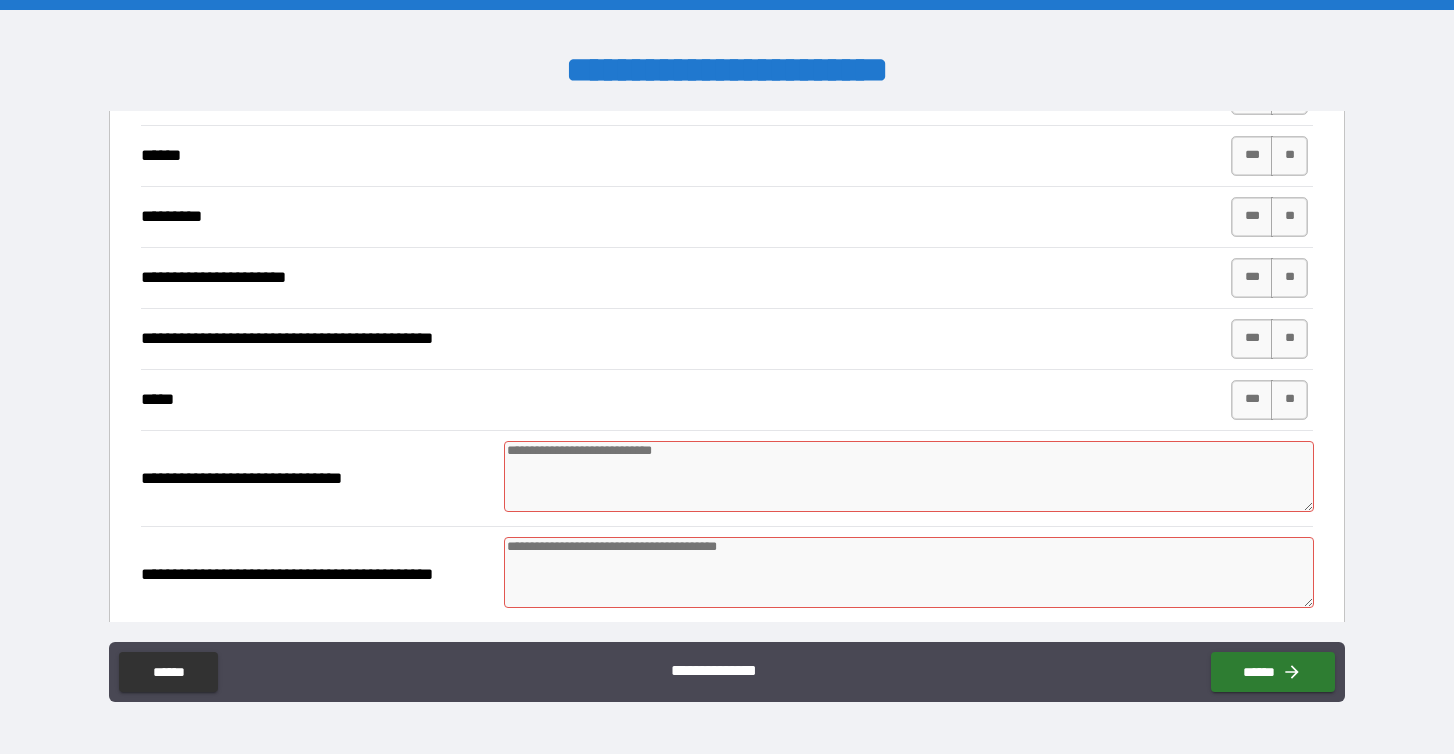 click at bounding box center (909, 476) 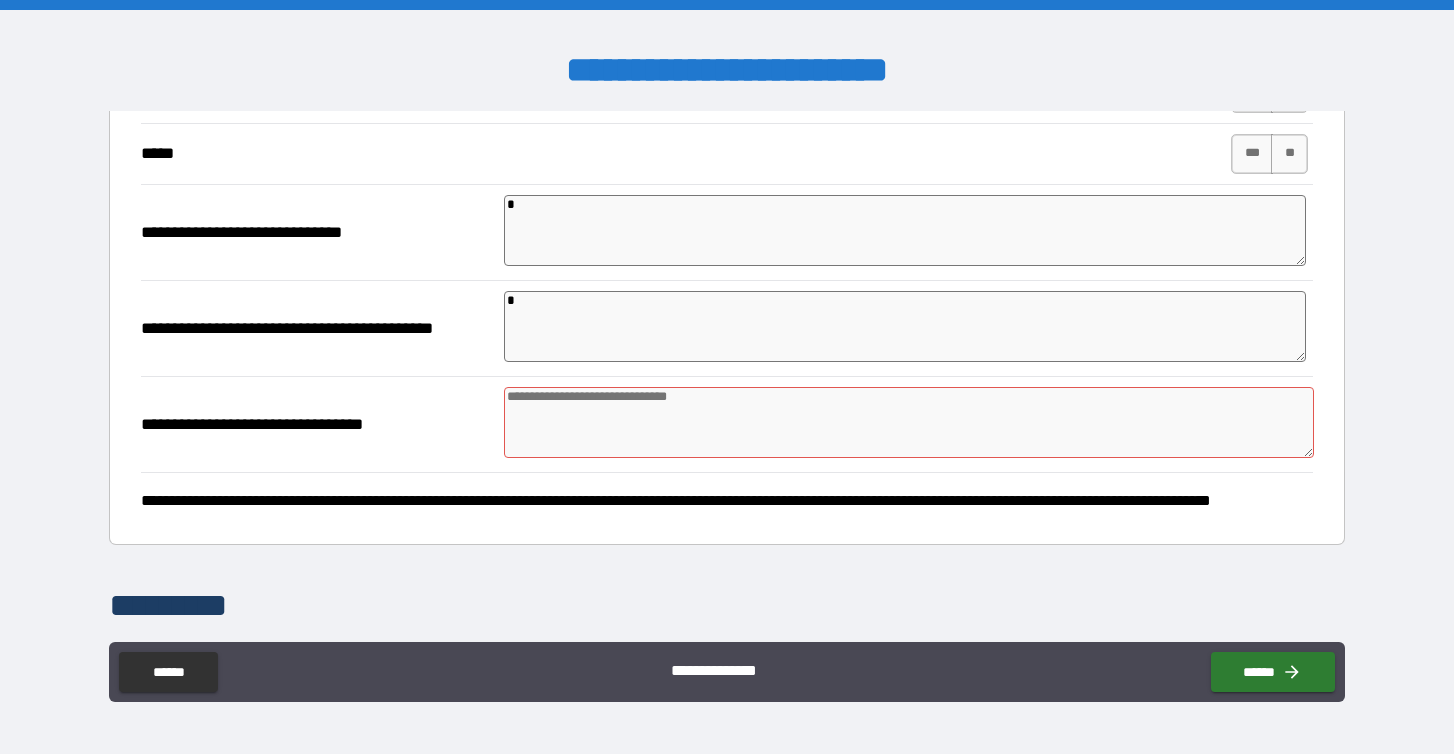 scroll, scrollTop: 1234, scrollLeft: 0, axis: vertical 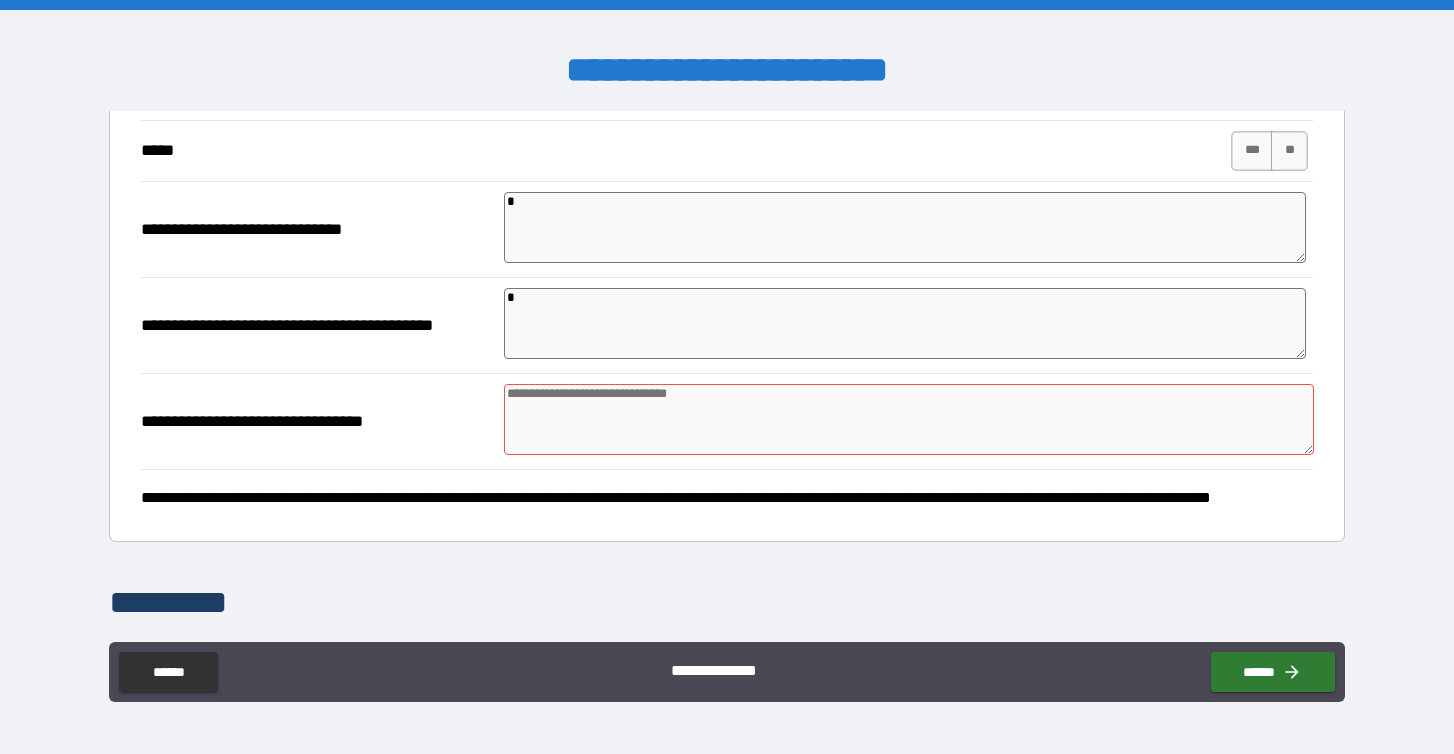 click at bounding box center [909, 419] 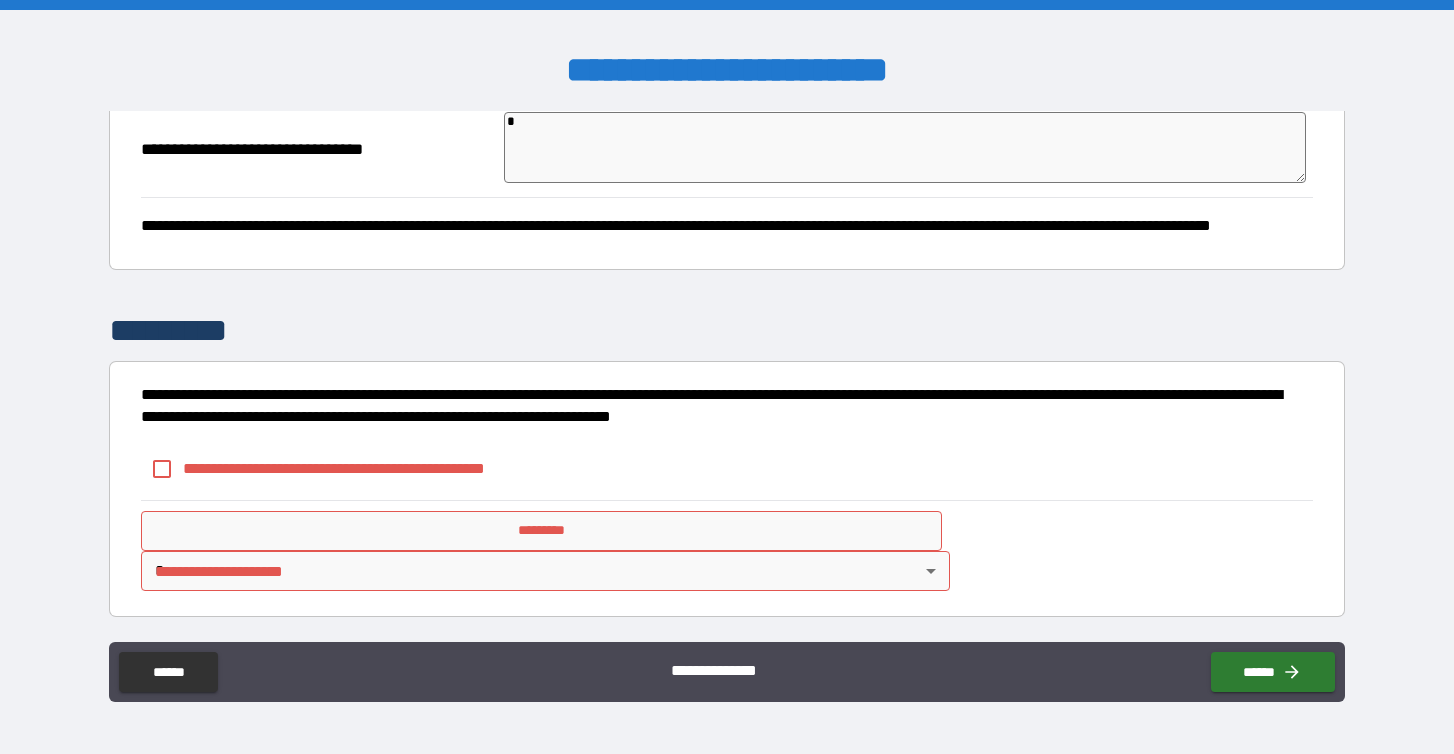 scroll, scrollTop: 1505, scrollLeft: 0, axis: vertical 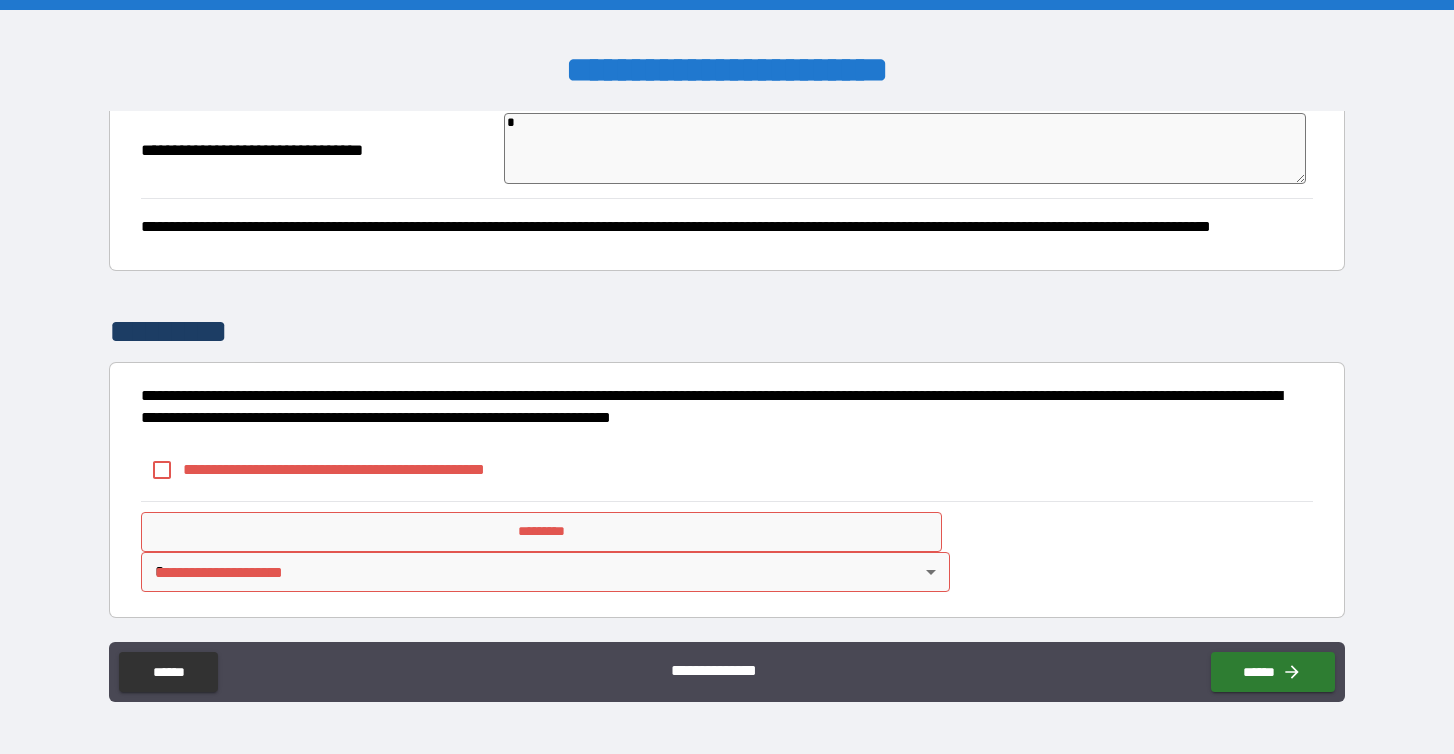 click on "**********" at bounding box center (367, 469) 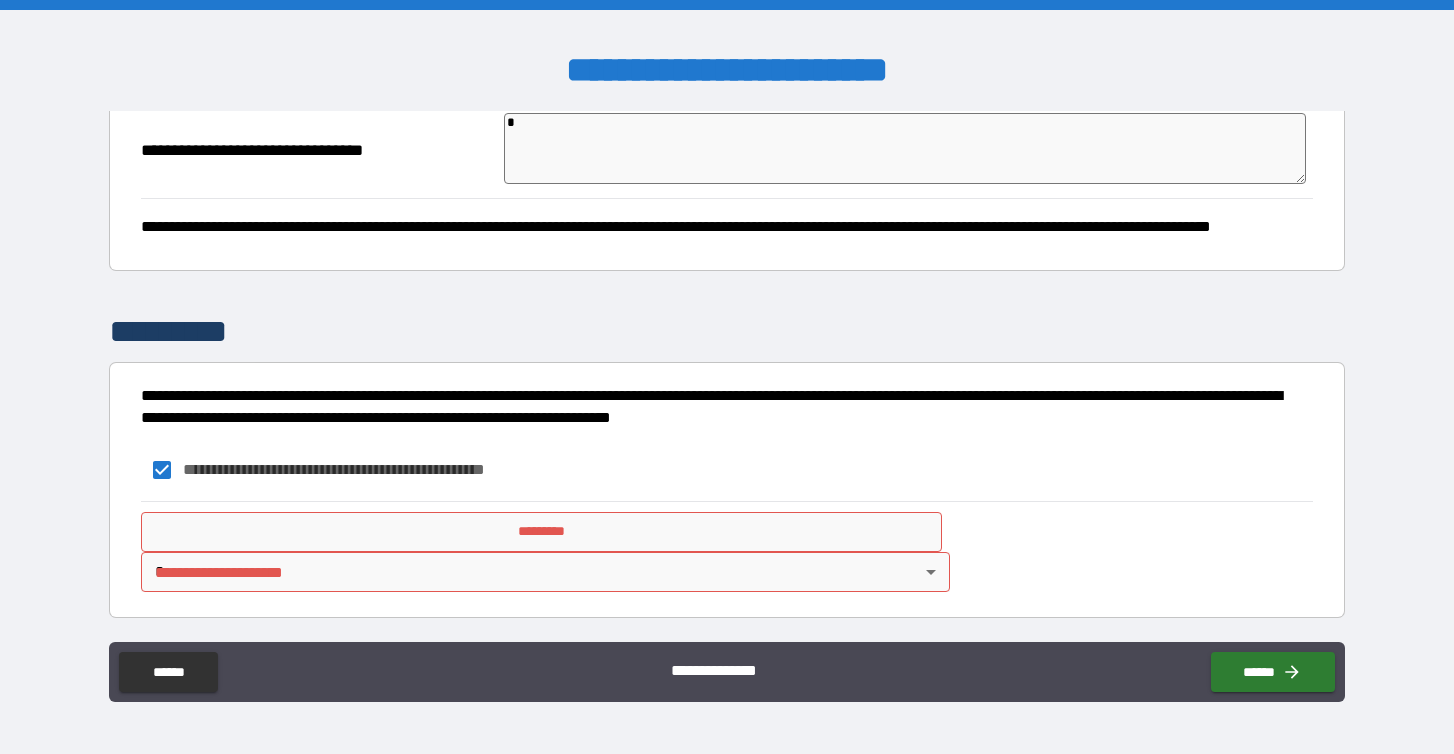 click on "*********" at bounding box center (541, 532) 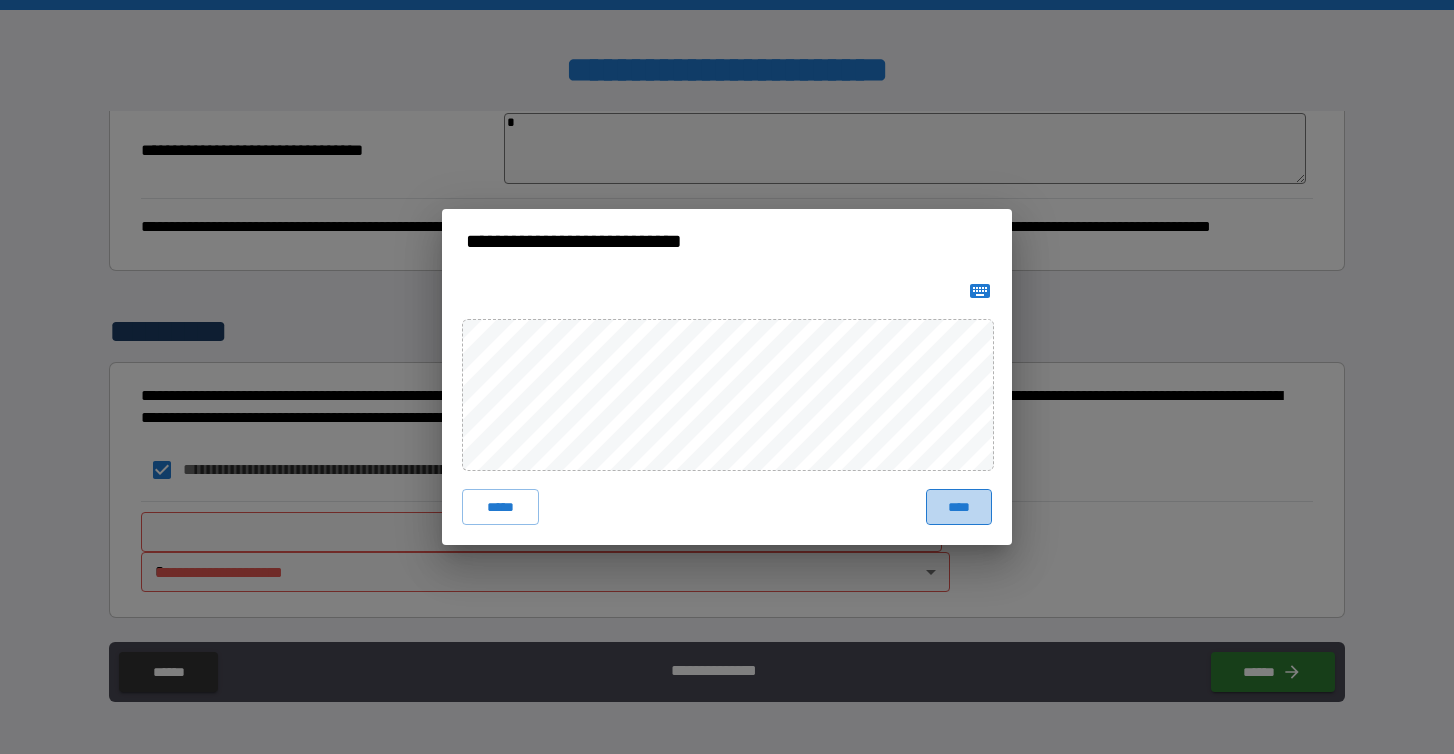 click on "****" at bounding box center (959, 507) 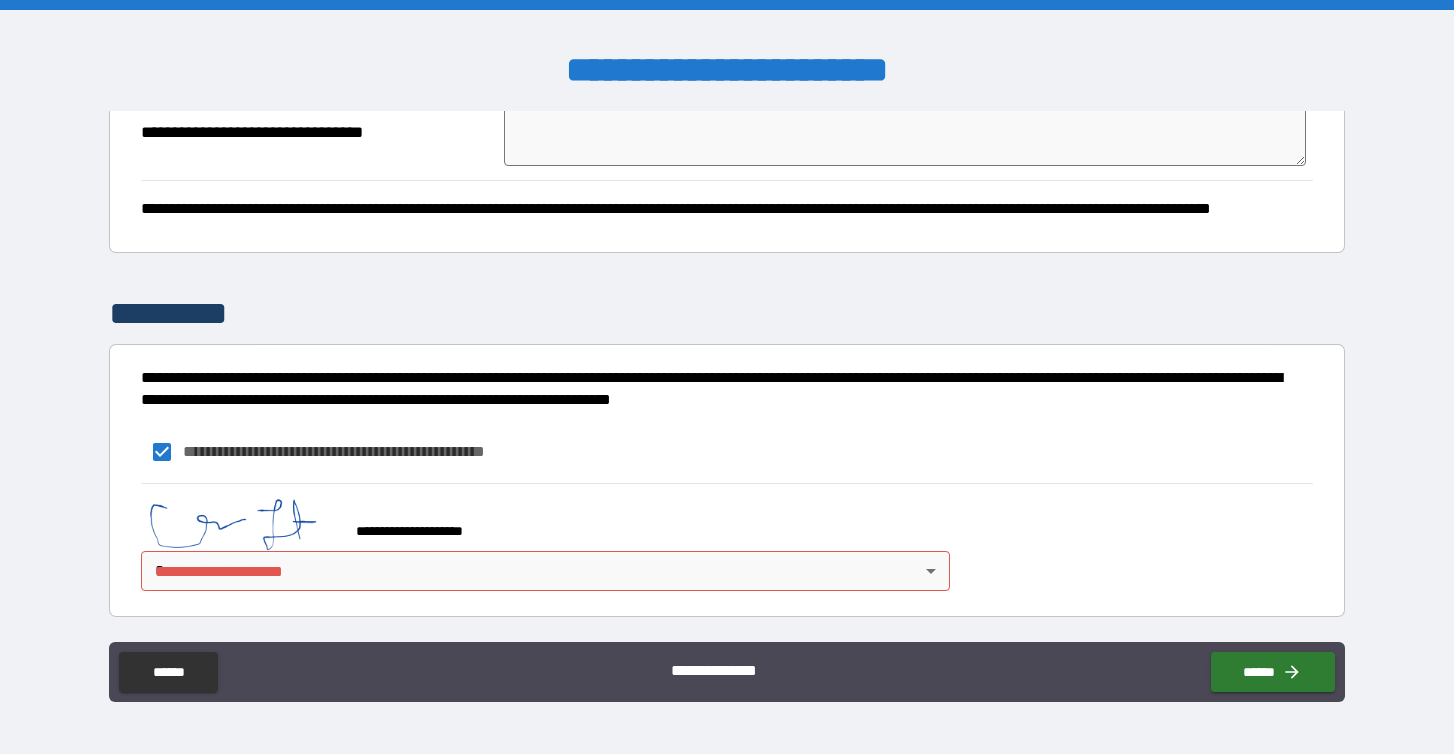 scroll, scrollTop: 1522, scrollLeft: 0, axis: vertical 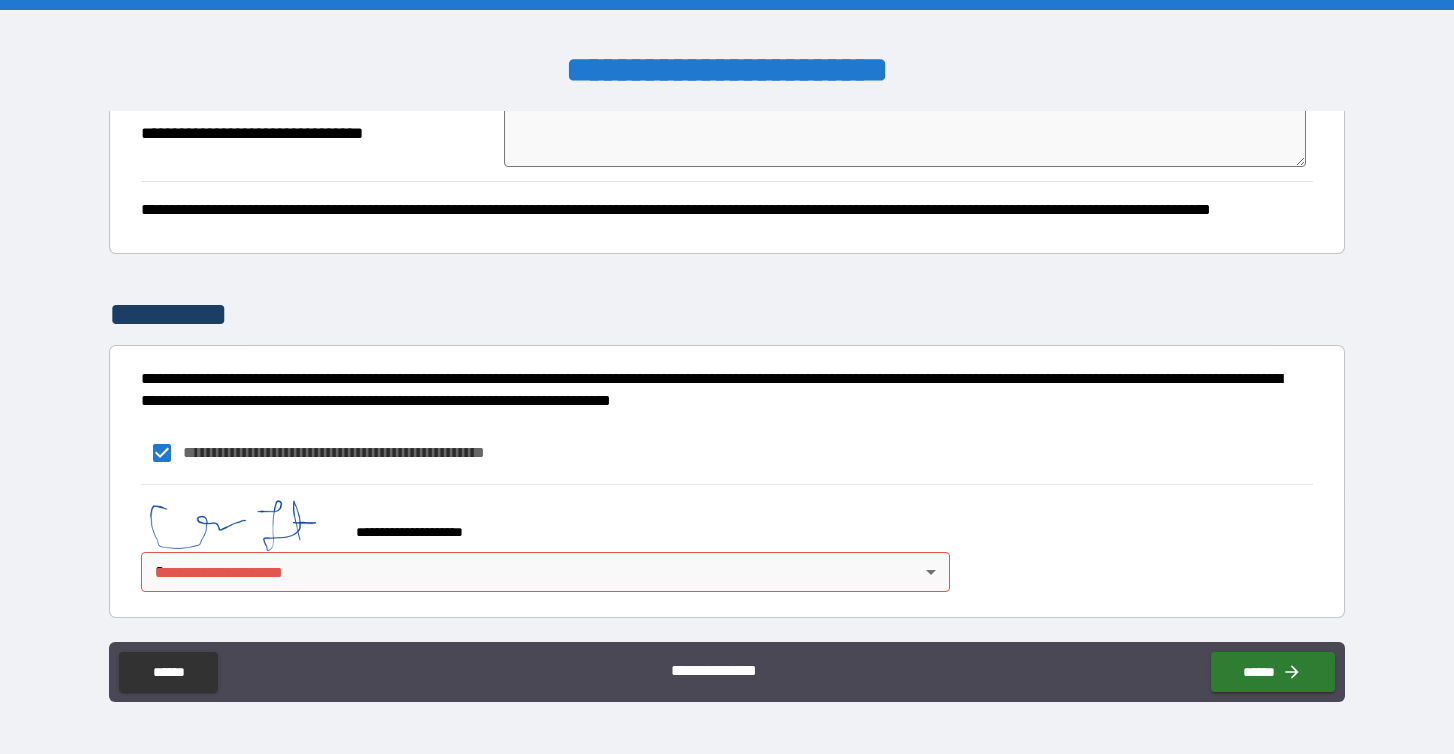 click on "**********" at bounding box center [727, 377] 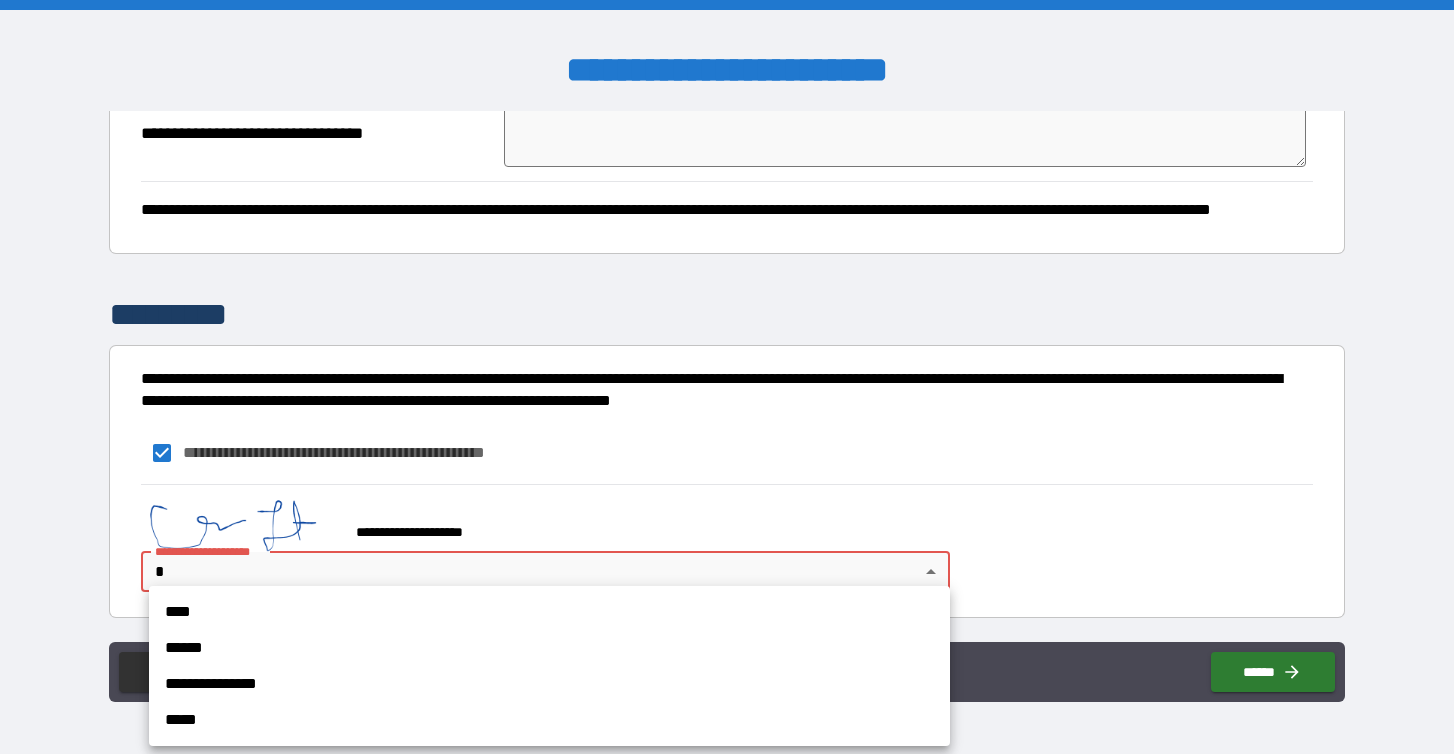click on "**********" at bounding box center [549, 684] 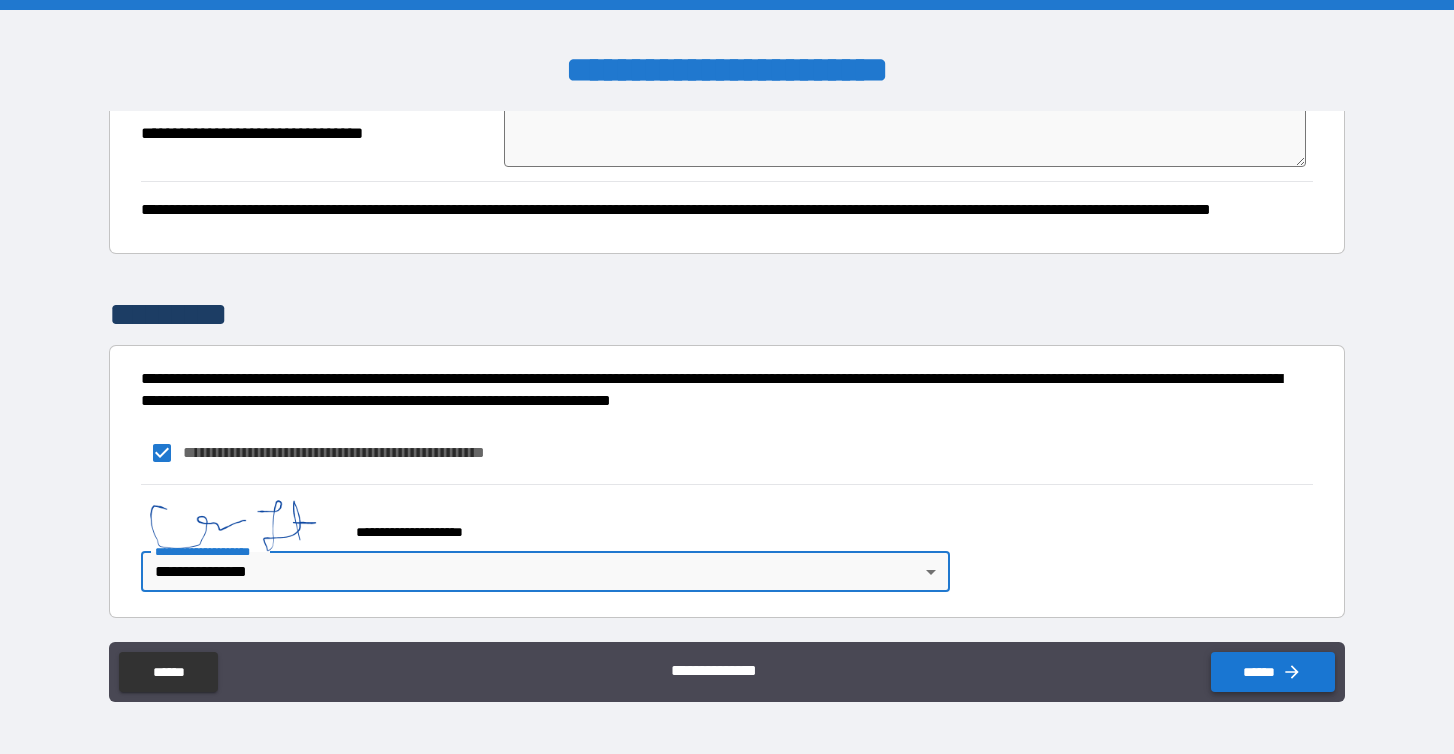 click 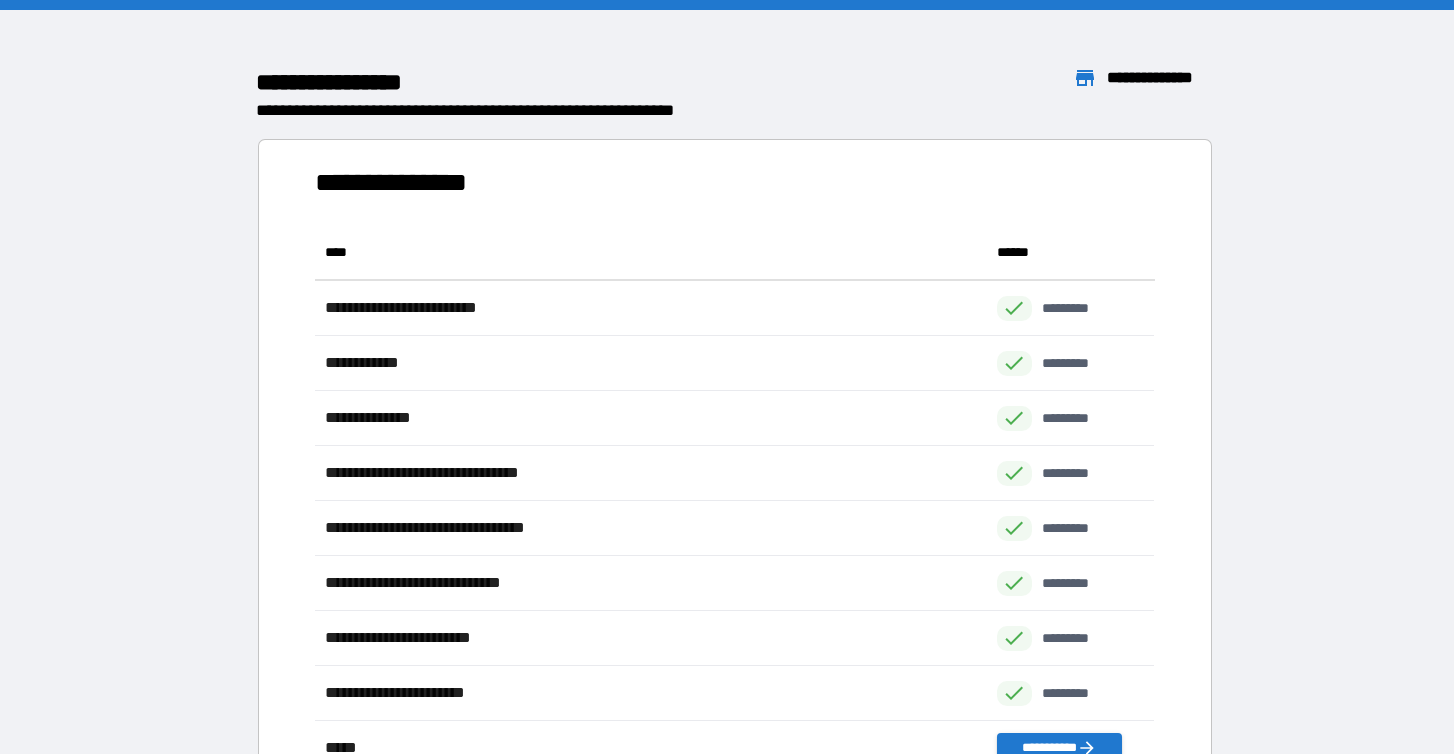 scroll, scrollTop: 1, scrollLeft: 1, axis: both 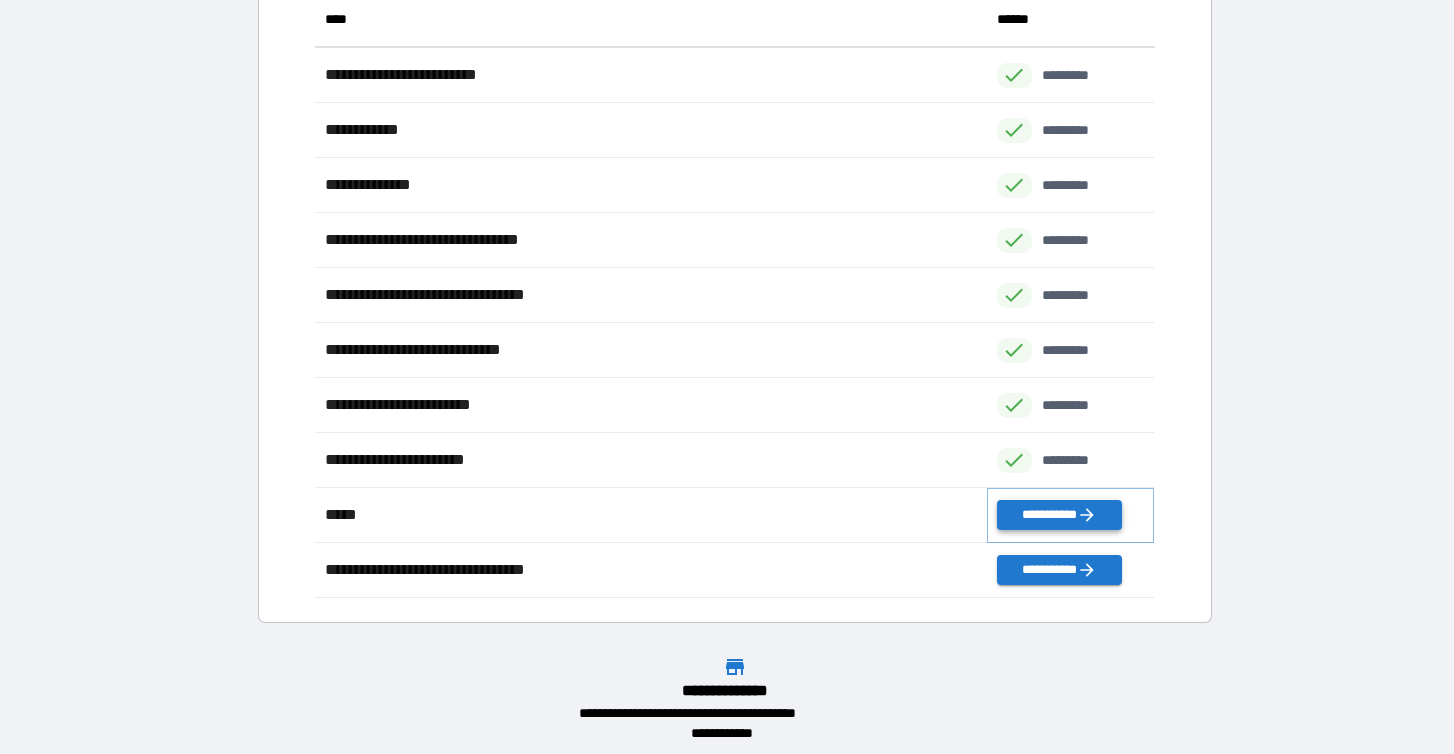 click on "**********" at bounding box center [1059, 515] 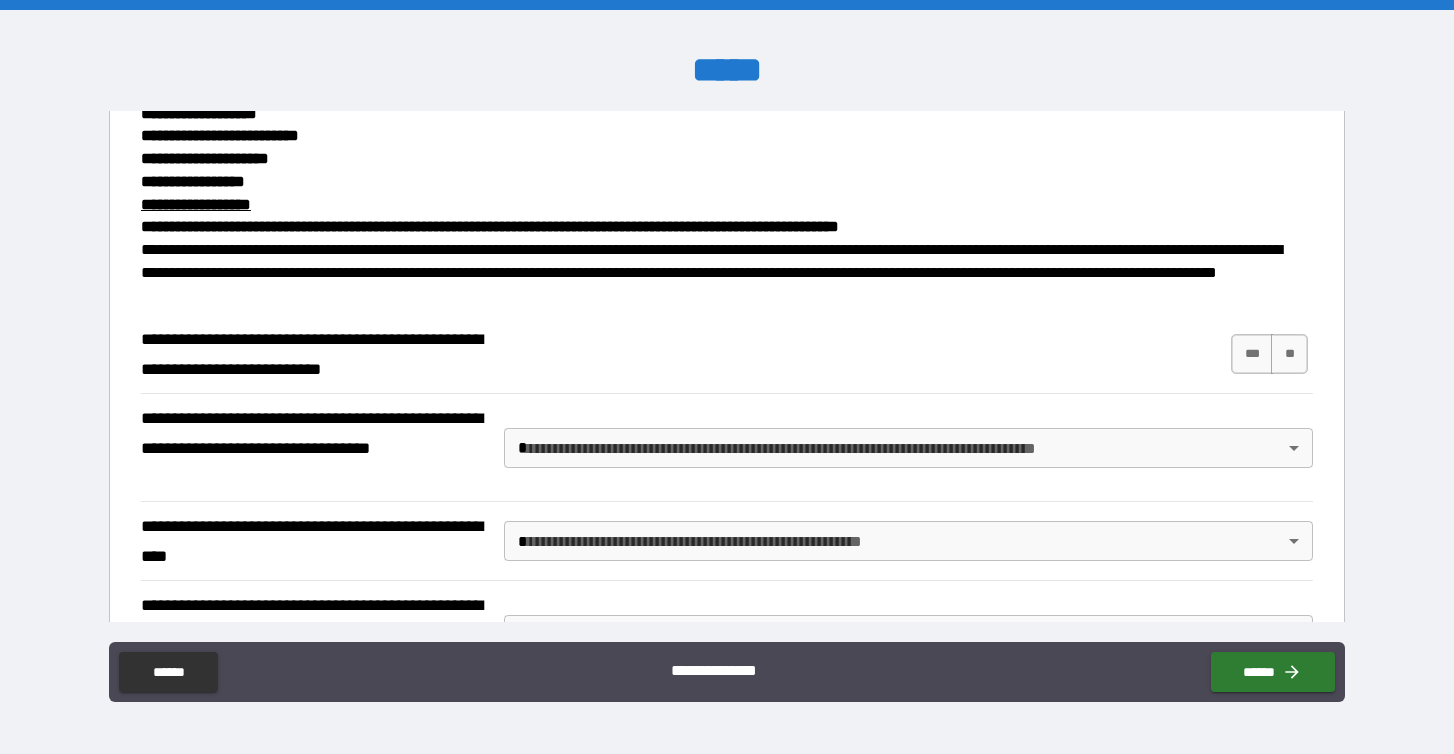 scroll, scrollTop: 274, scrollLeft: 0, axis: vertical 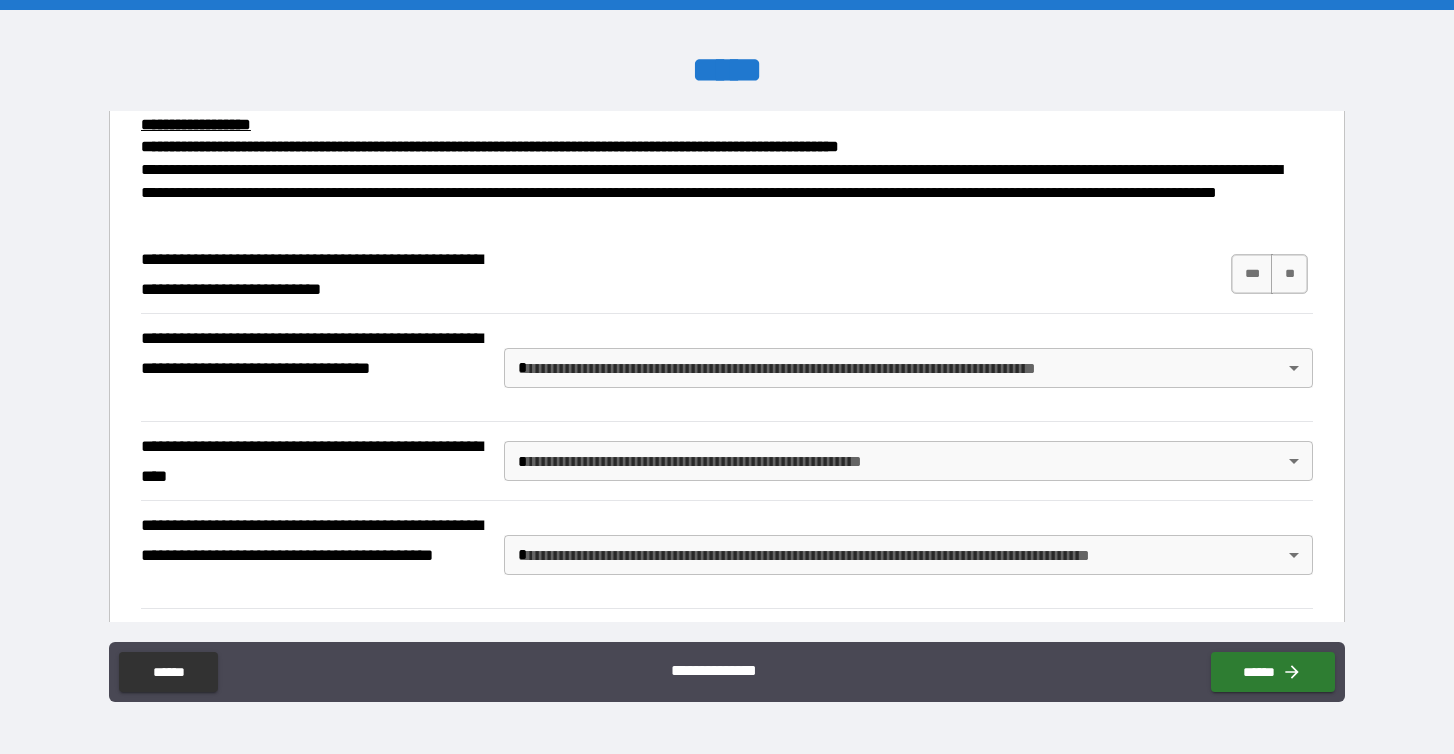 click on "**********" at bounding box center (727, 377) 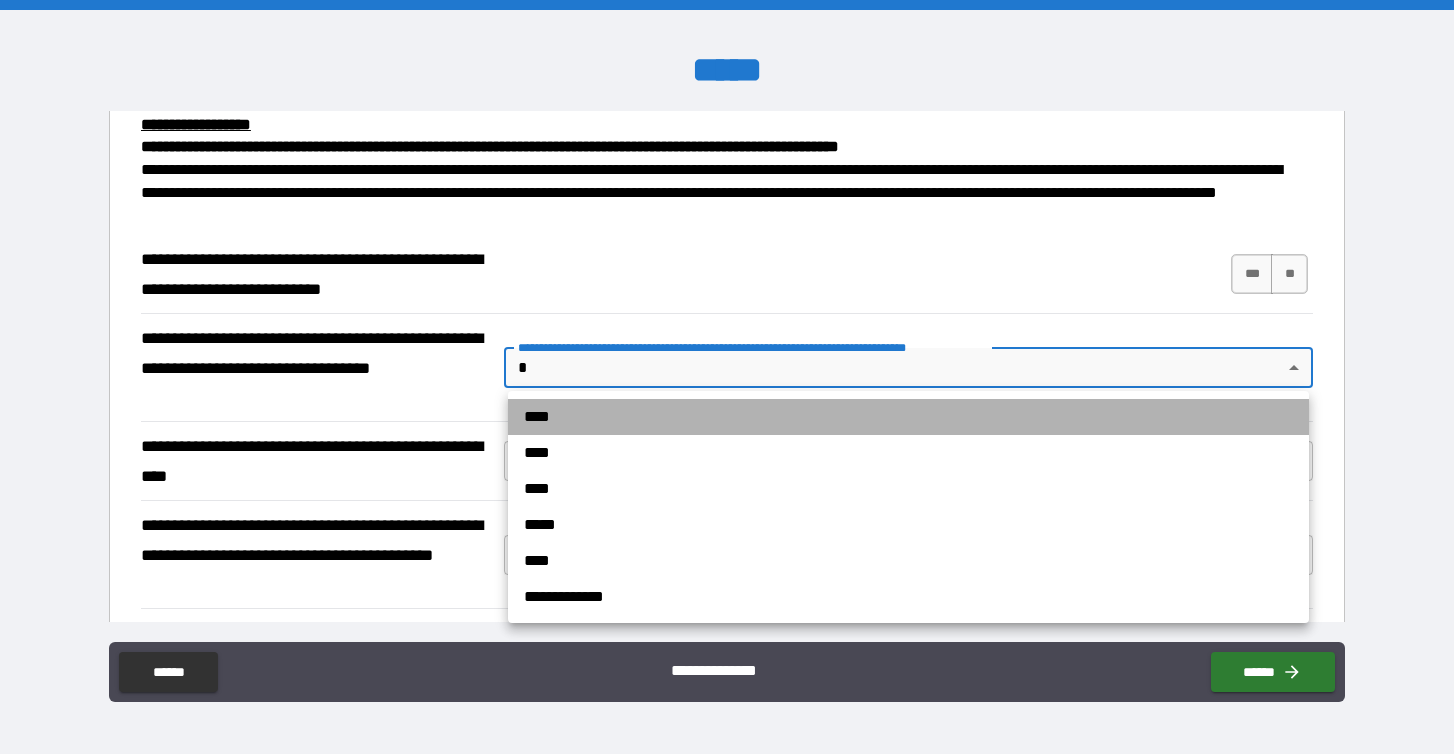 click on "****" at bounding box center [908, 417] 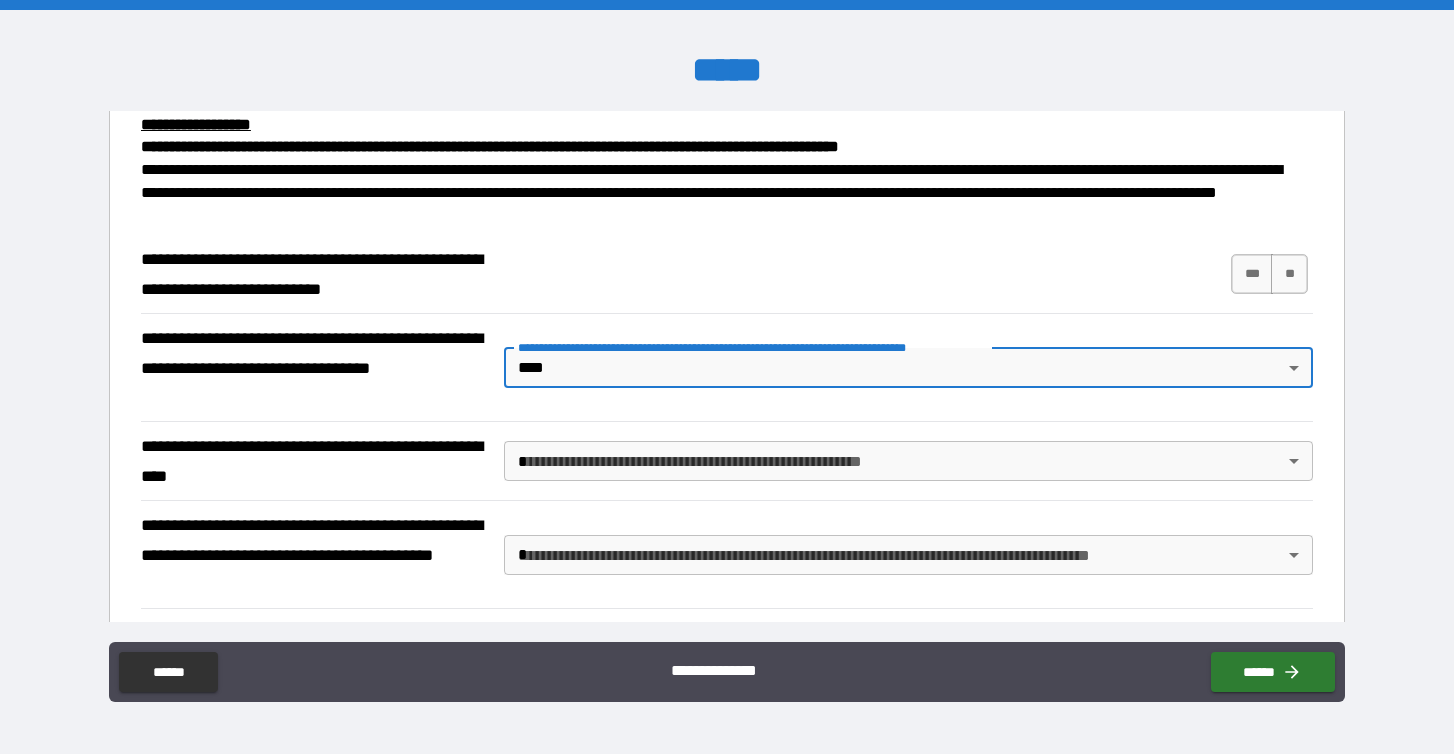 click on "**********" at bounding box center [727, 377] 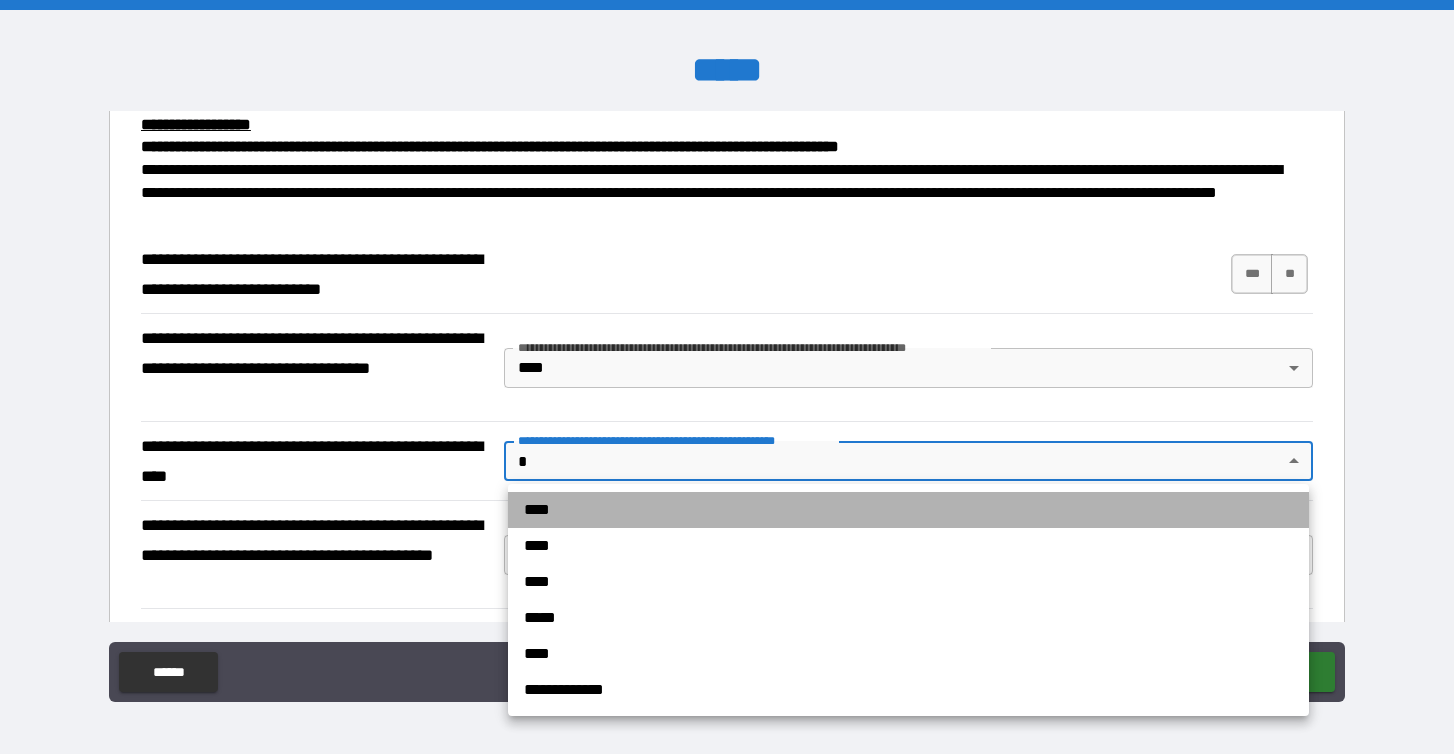 click on "****" at bounding box center [908, 510] 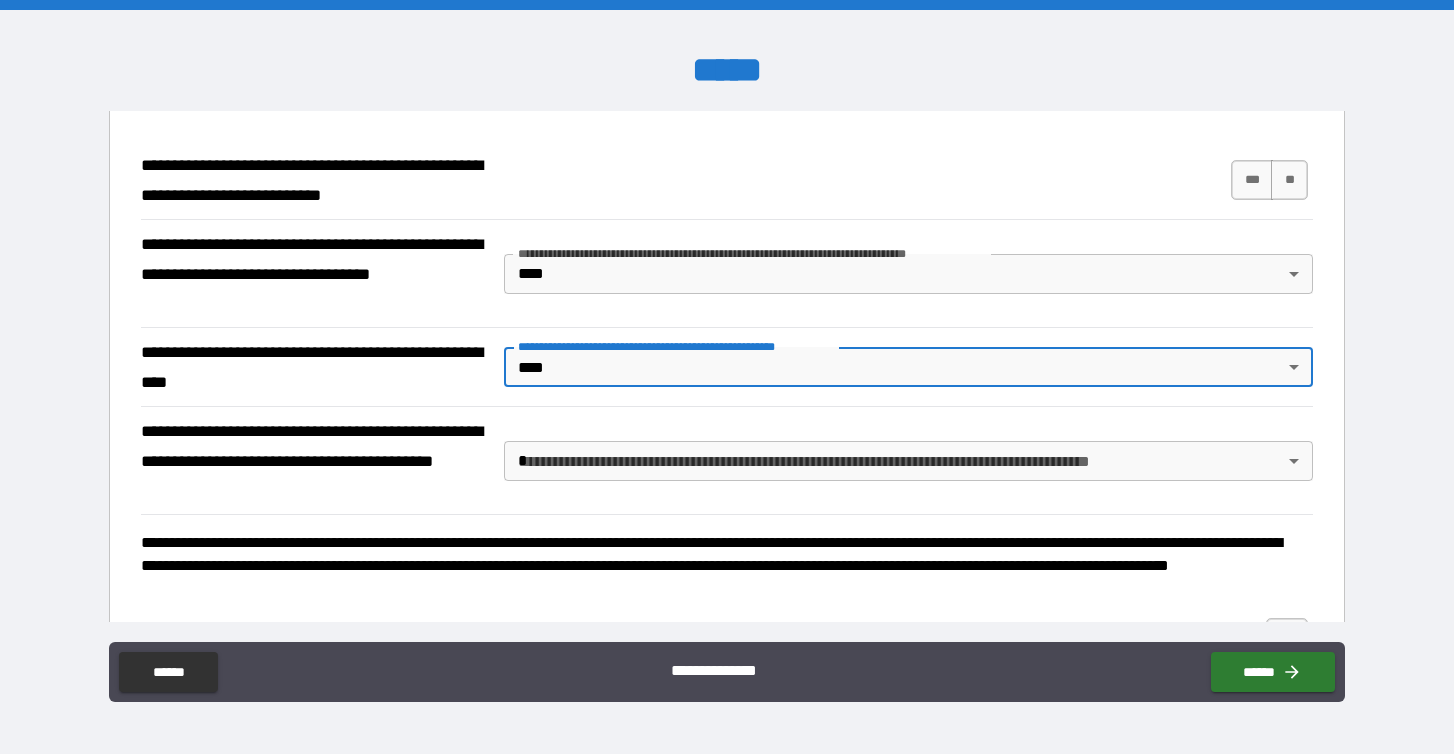 scroll, scrollTop: 397, scrollLeft: 0, axis: vertical 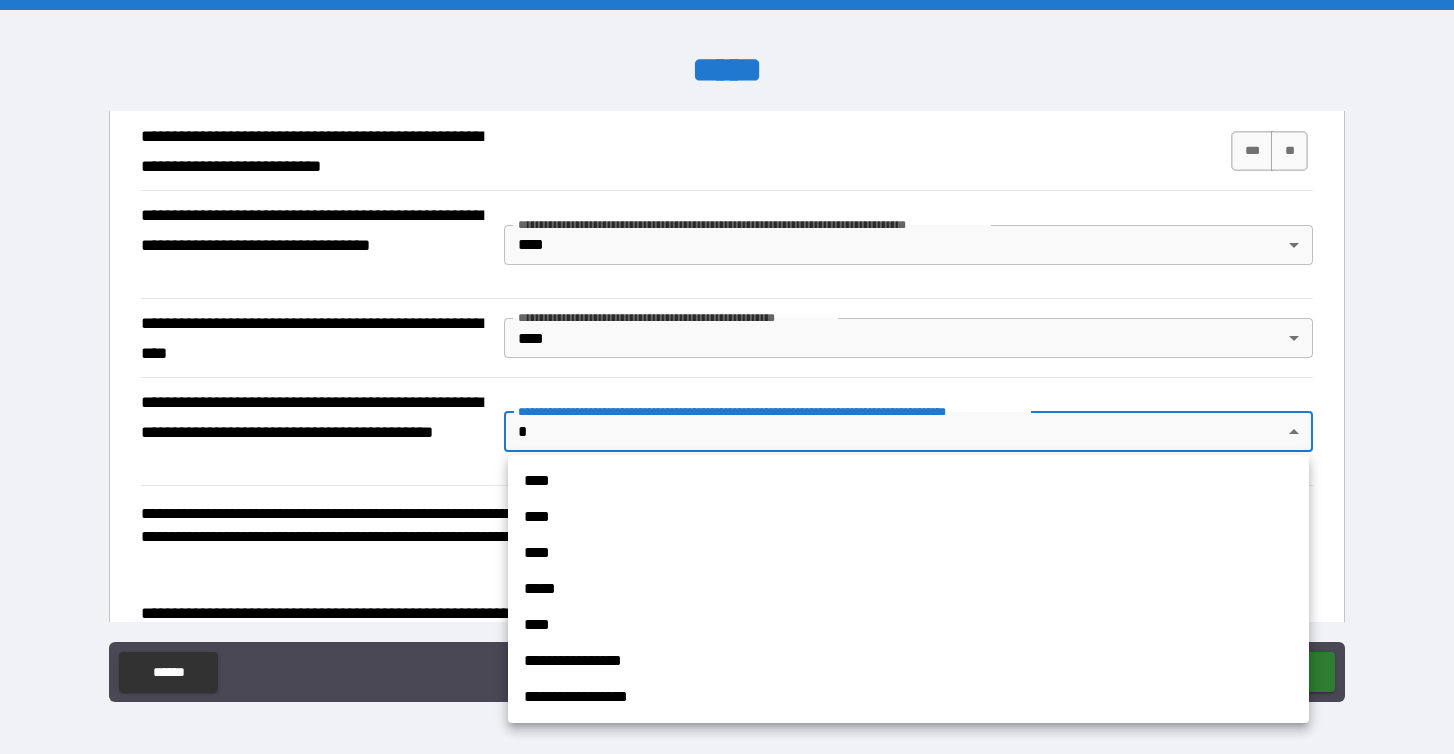 click on "**********" at bounding box center (727, 377) 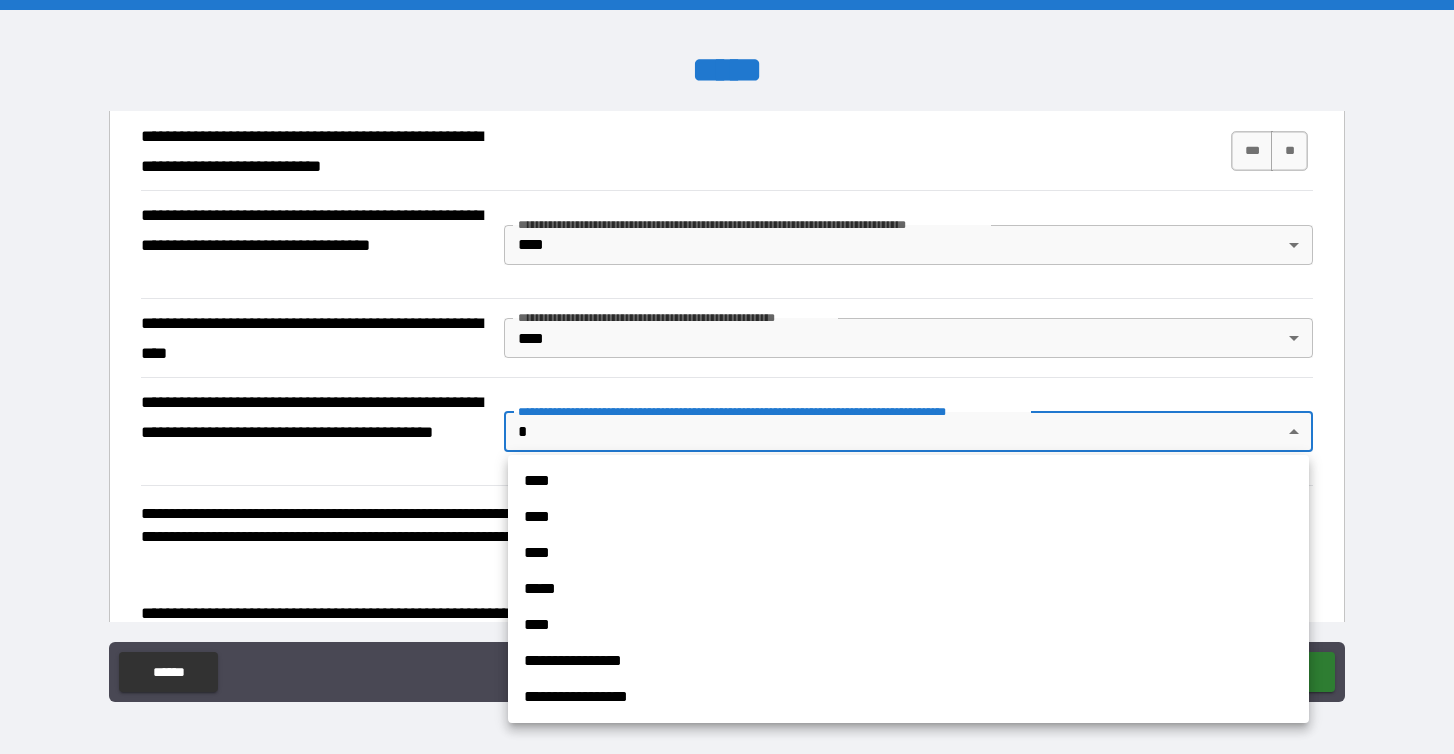 click on "****" at bounding box center [908, 481] 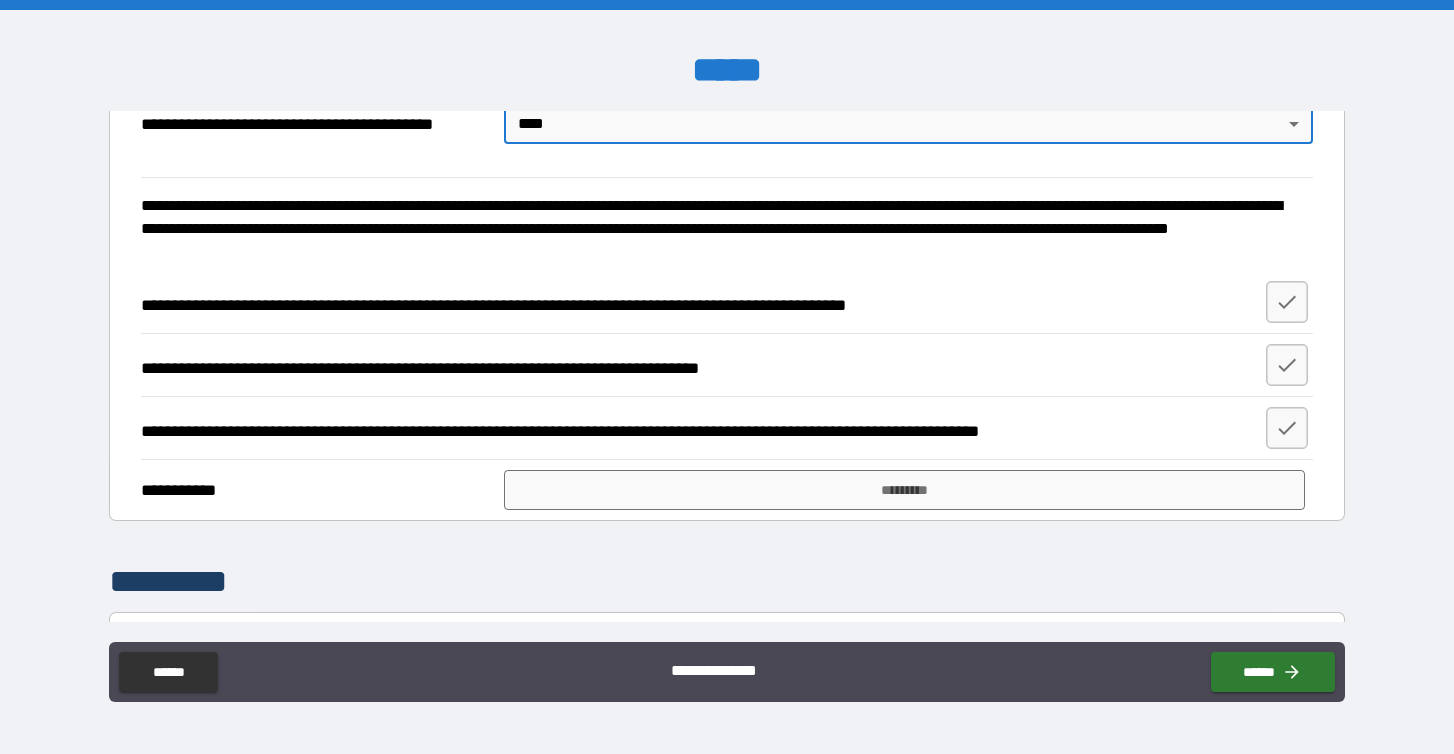 scroll, scrollTop: 733, scrollLeft: 0, axis: vertical 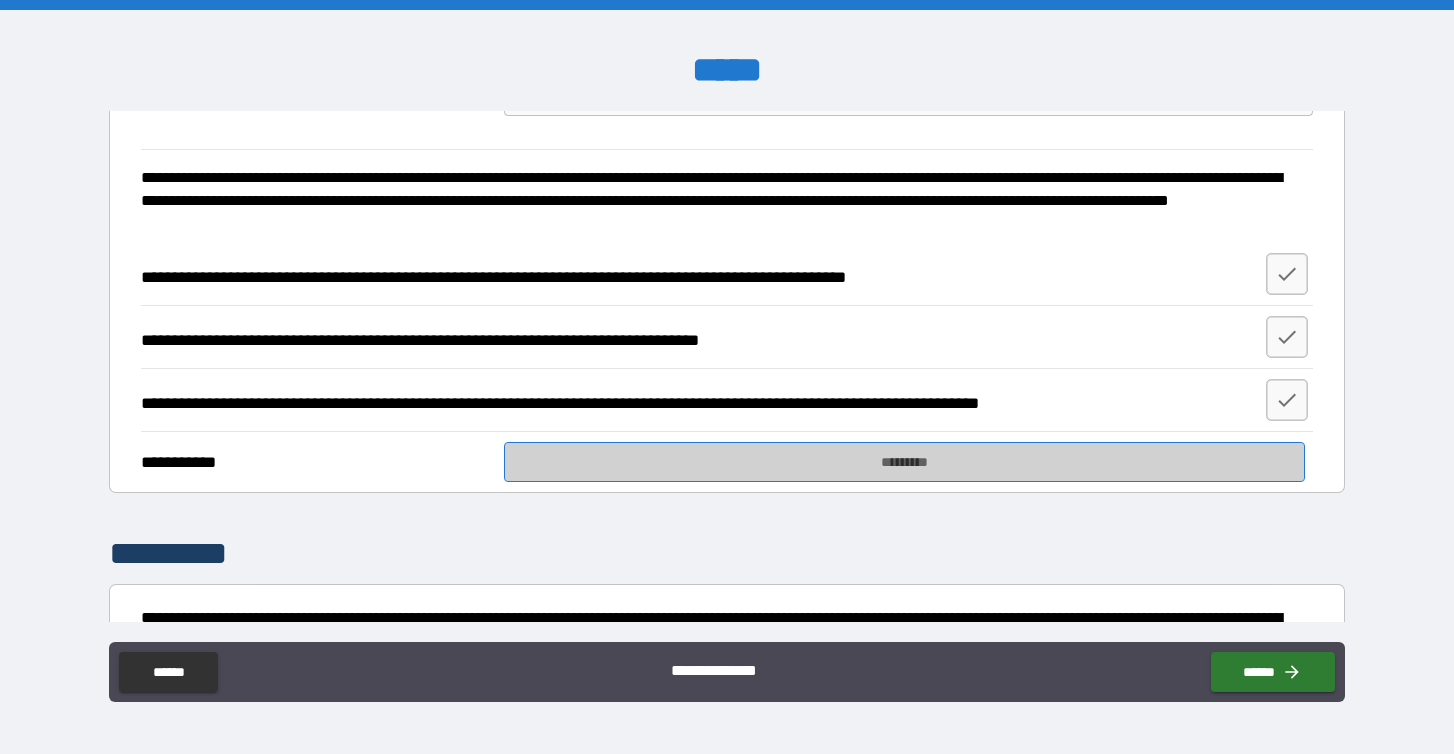 click on "*********" at bounding box center (904, 462) 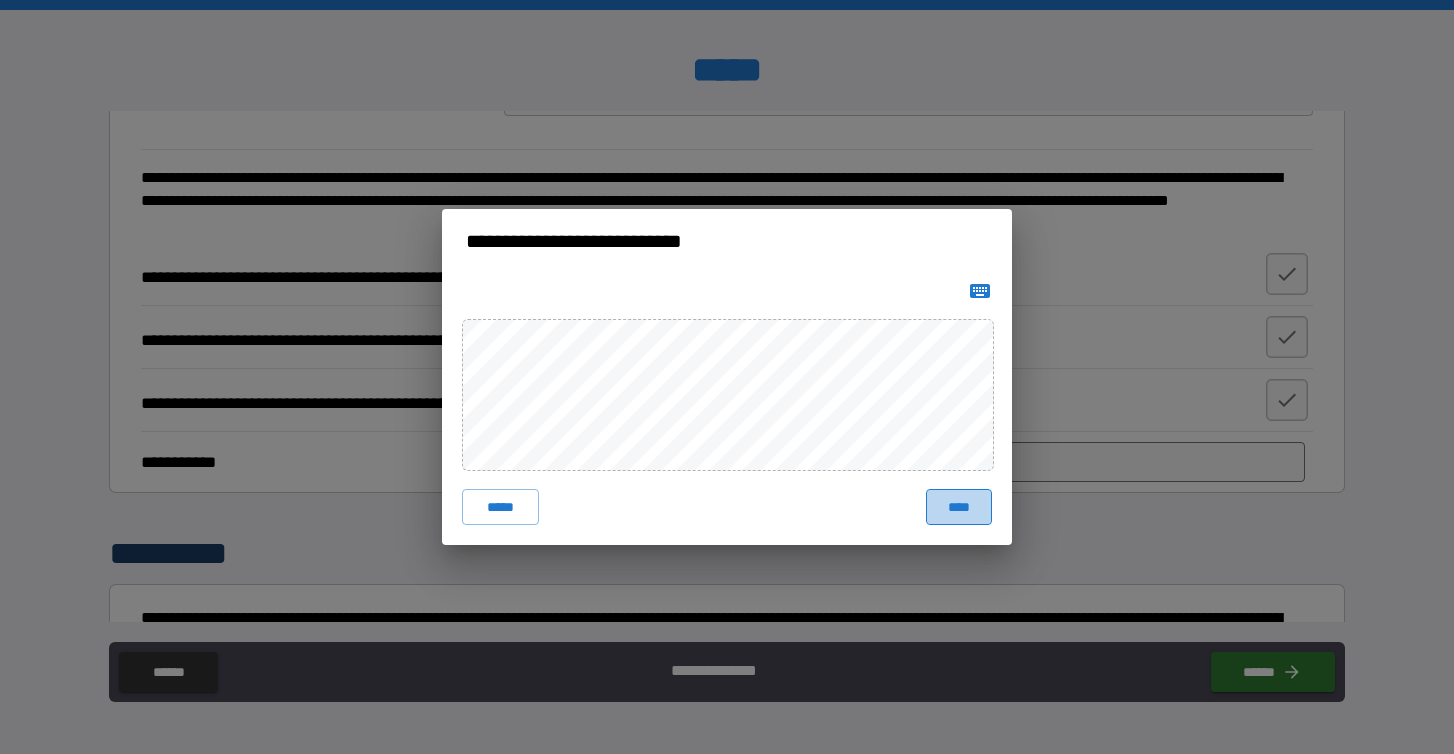 click on "****" at bounding box center [959, 507] 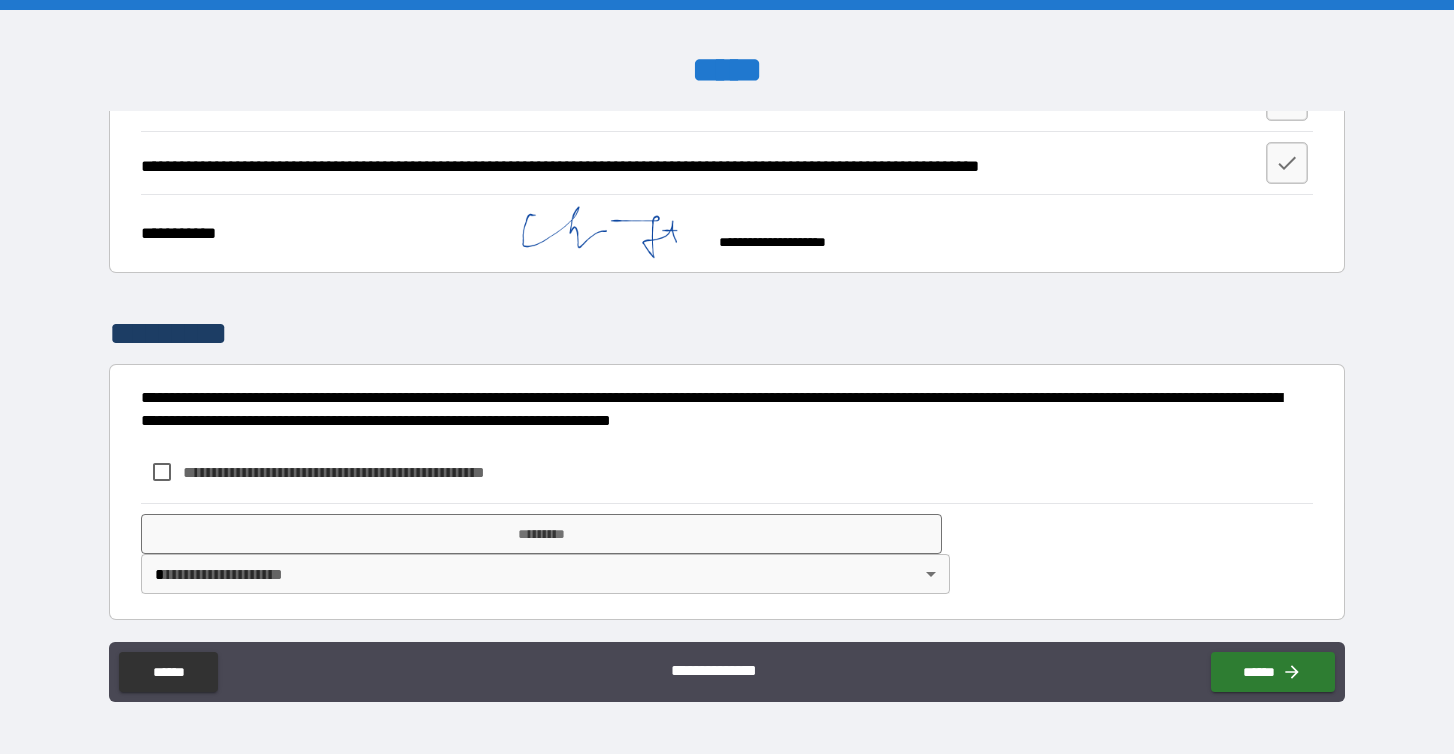 scroll, scrollTop: 968, scrollLeft: 0, axis: vertical 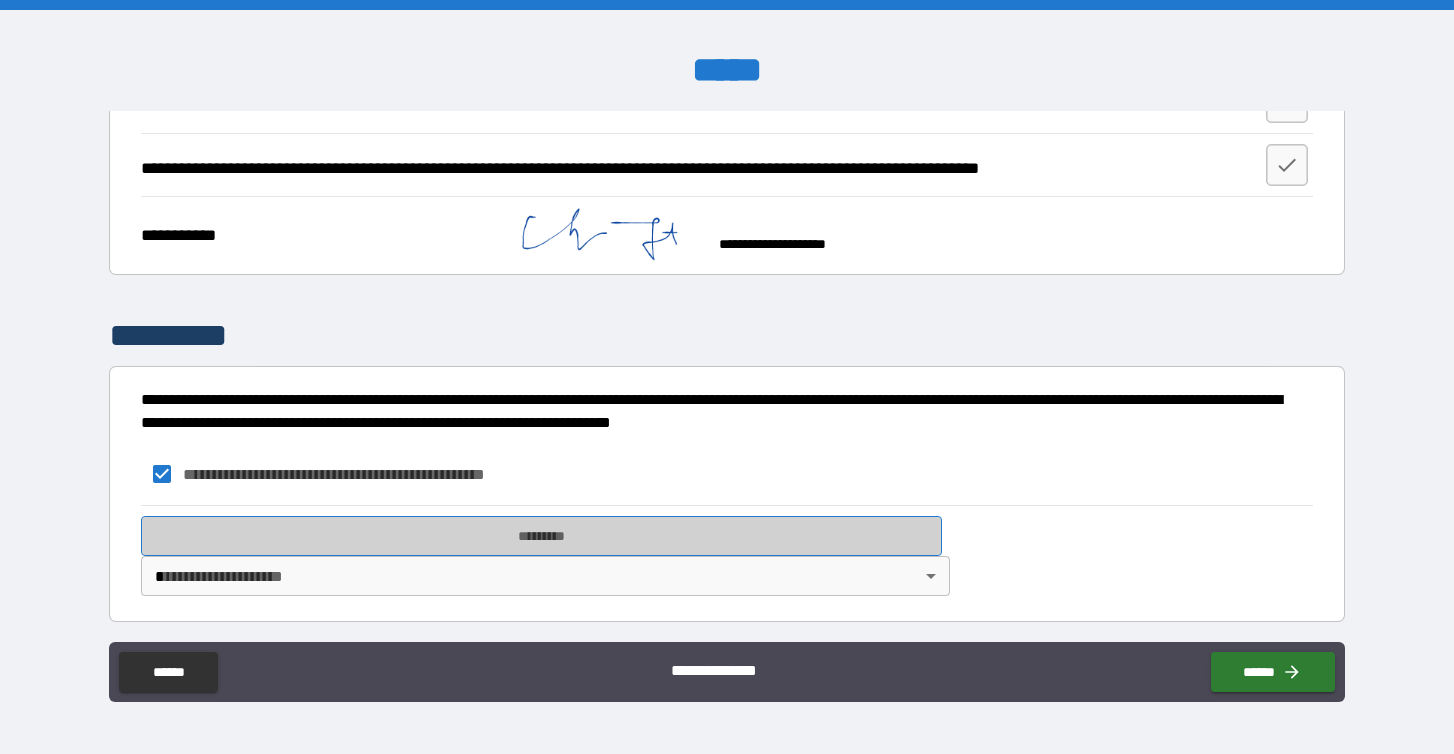 click on "*********" at bounding box center [541, 536] 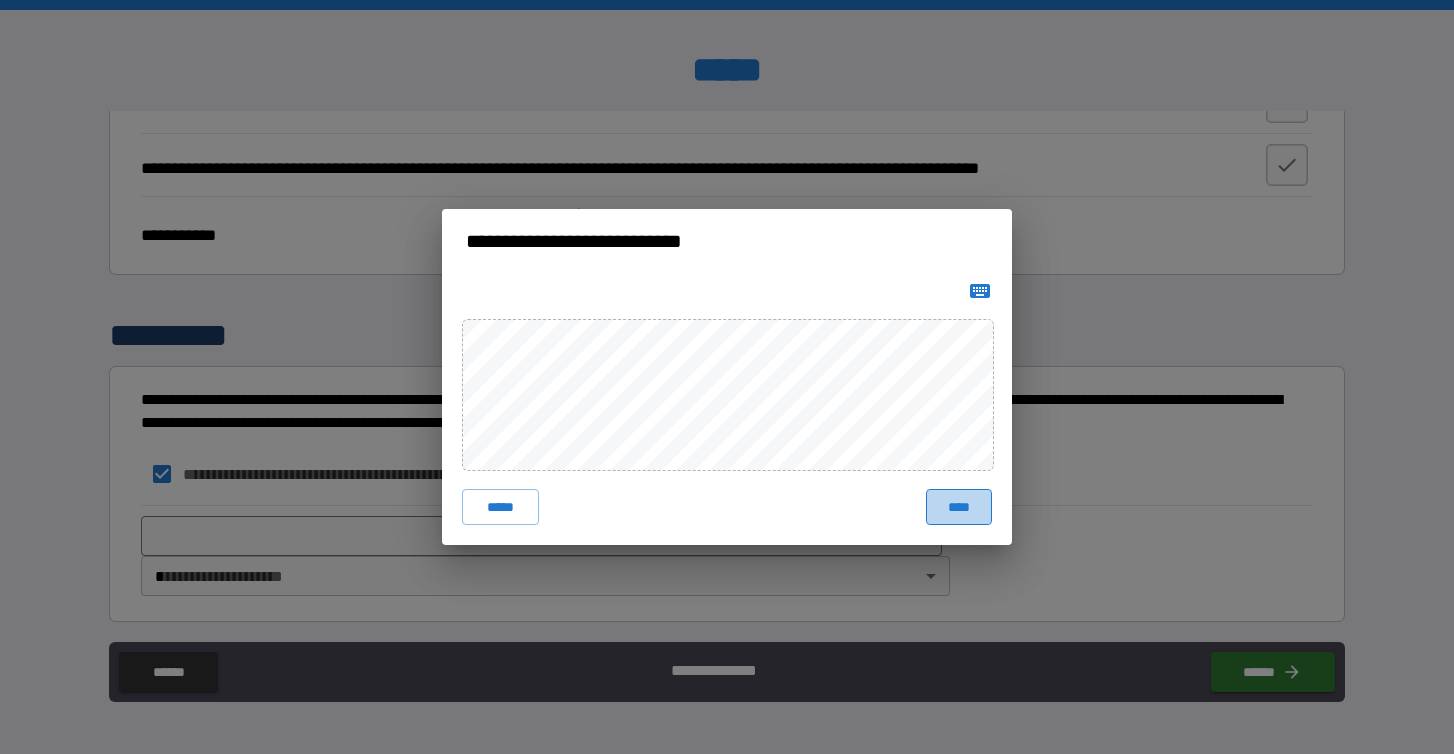 click on "****" at bounding box center (959, 507) 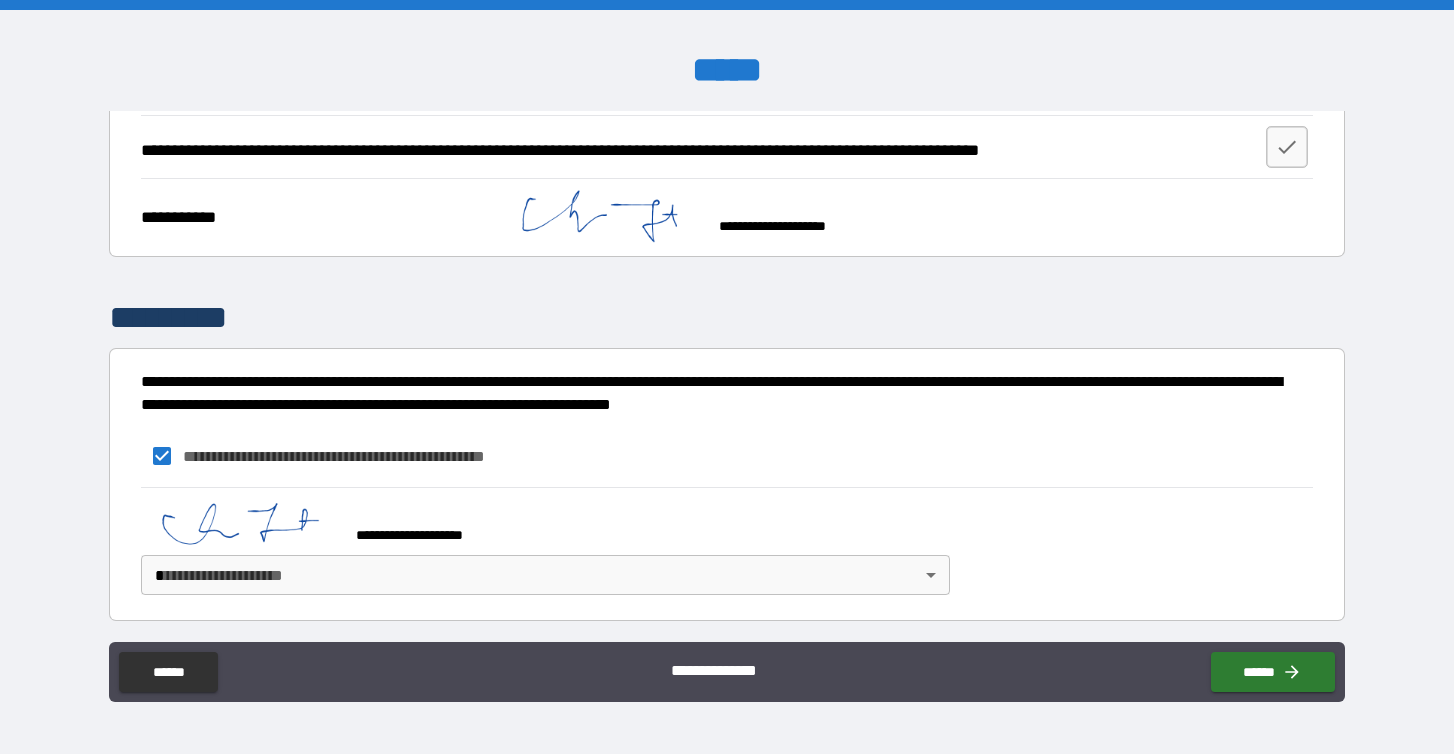 scroll, scrollTop: 985, scrollLeft: 0, axis: vertical 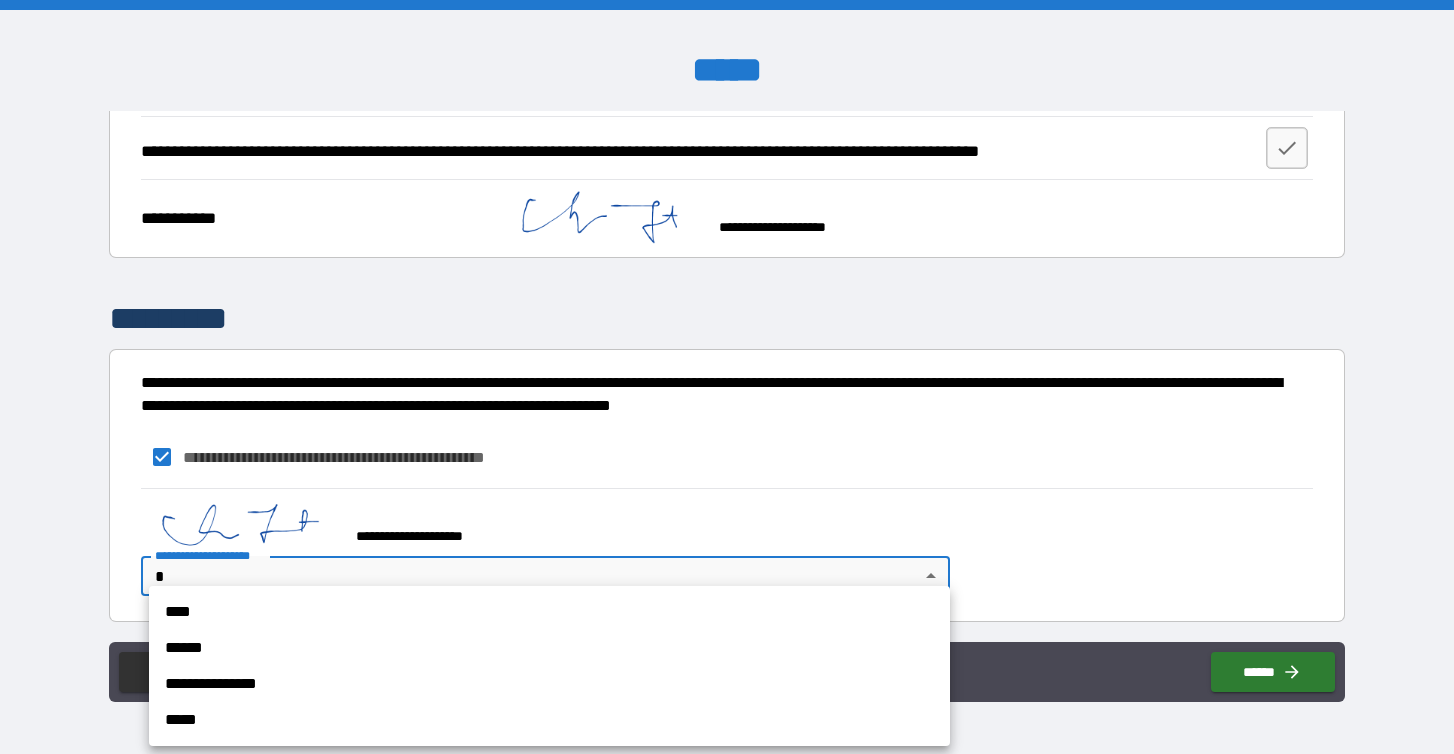 click on "**********" at bounding box center [727, 377] 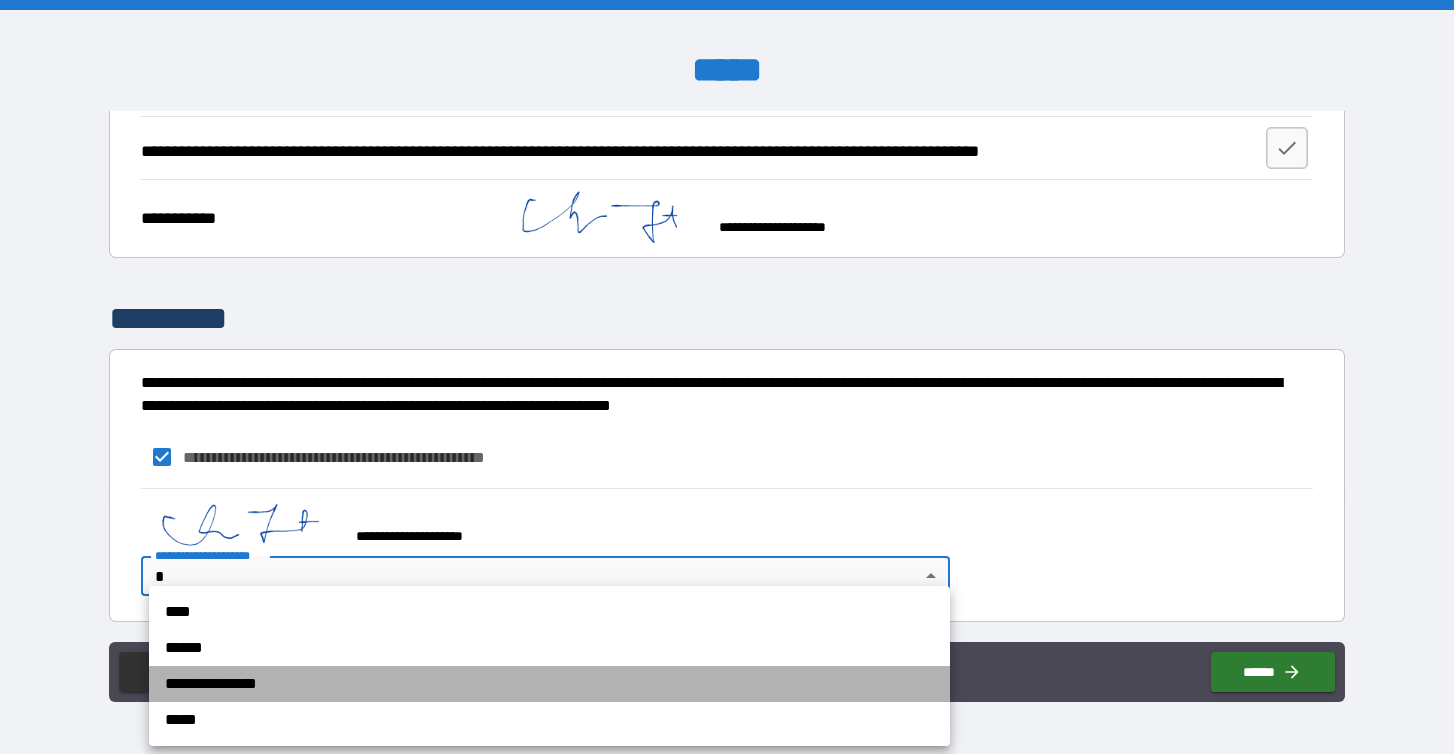 click on "**********" at bounding box center (549, 684) 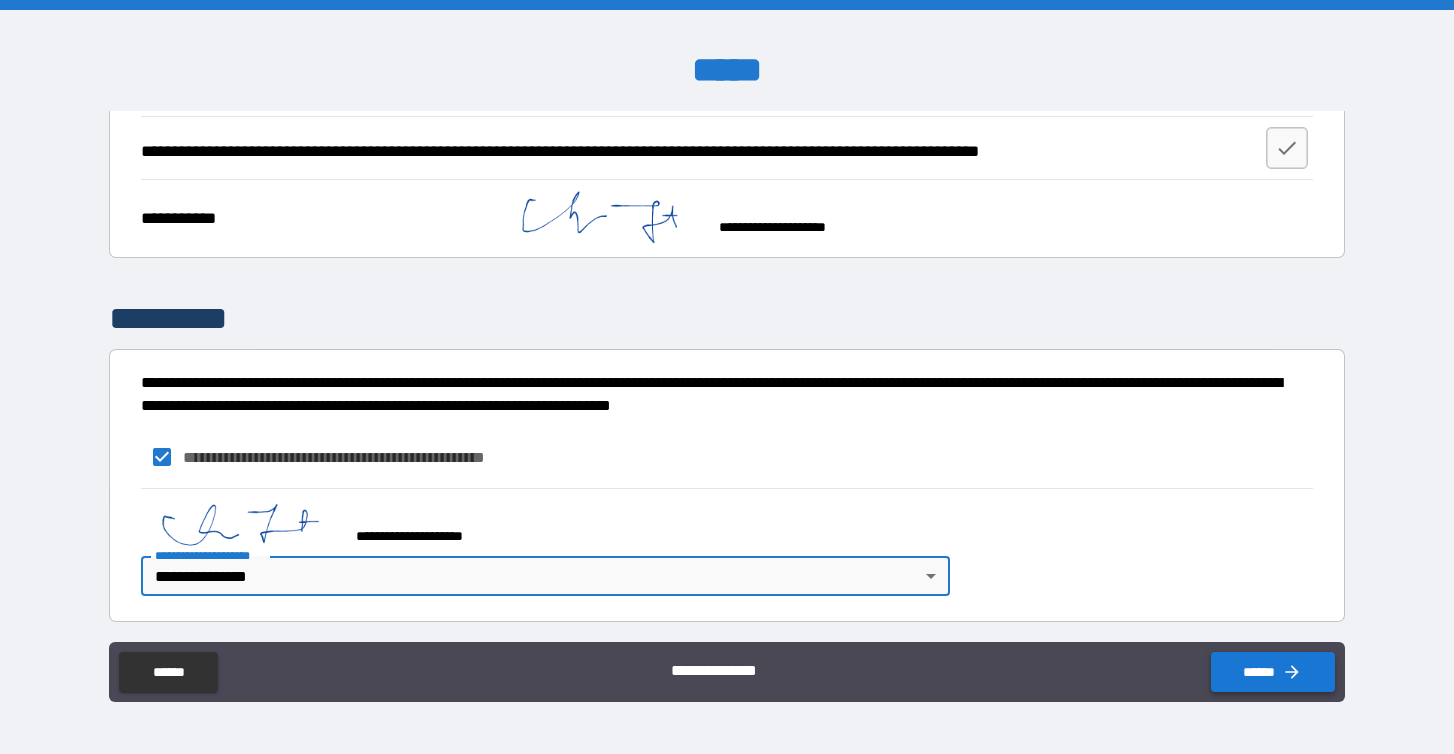 click on "******" at bounding box center (1273, 672) 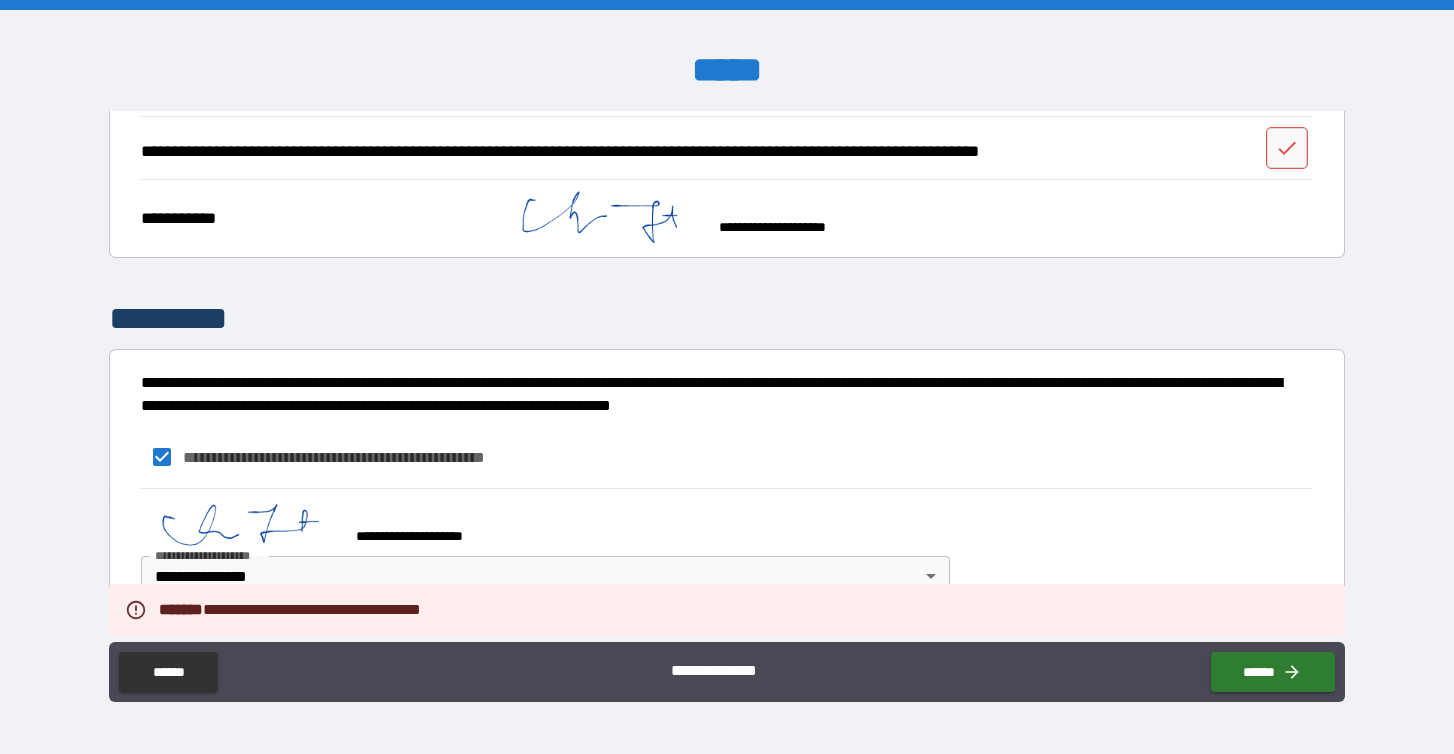 click on "**********" at bounding box center [727, 457] 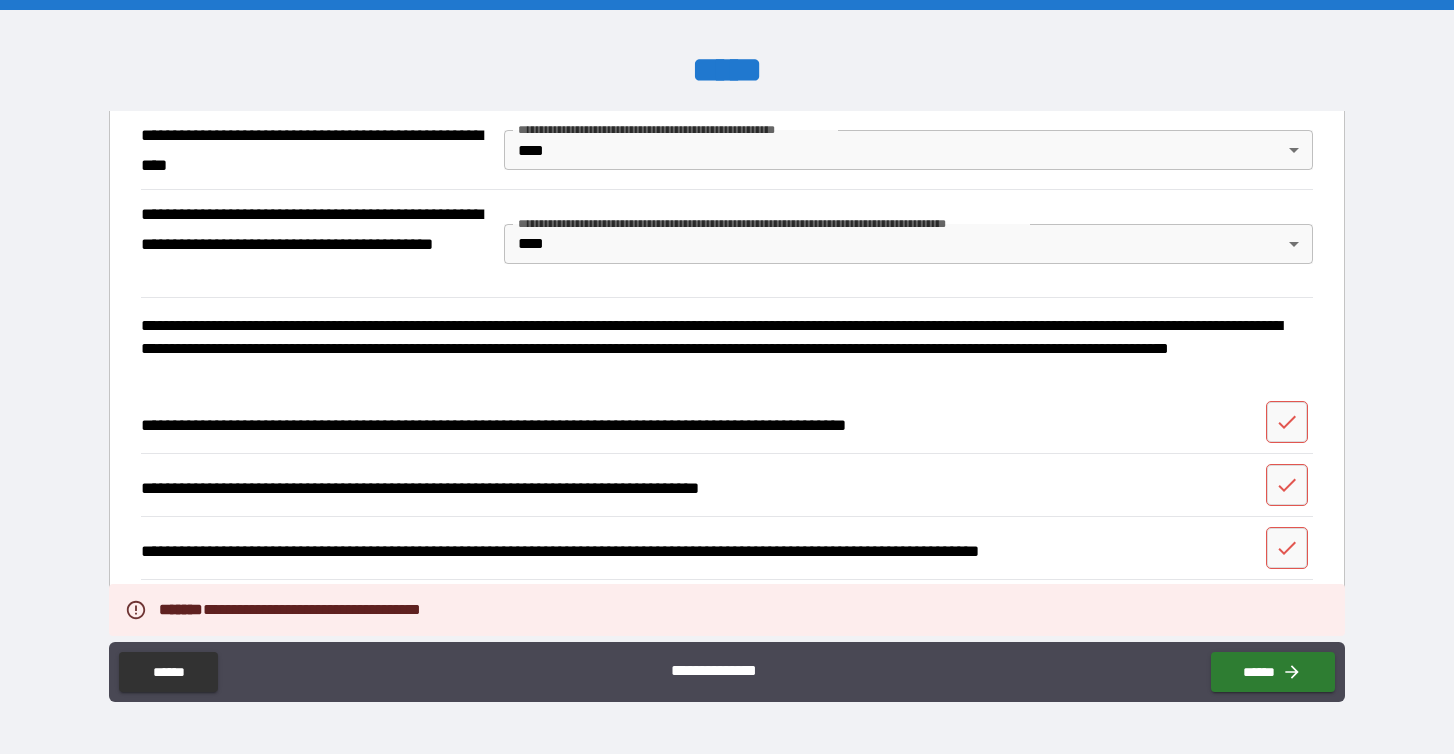 scroll, scrollTop: 603, scrollLeft: 0, axis: vertical 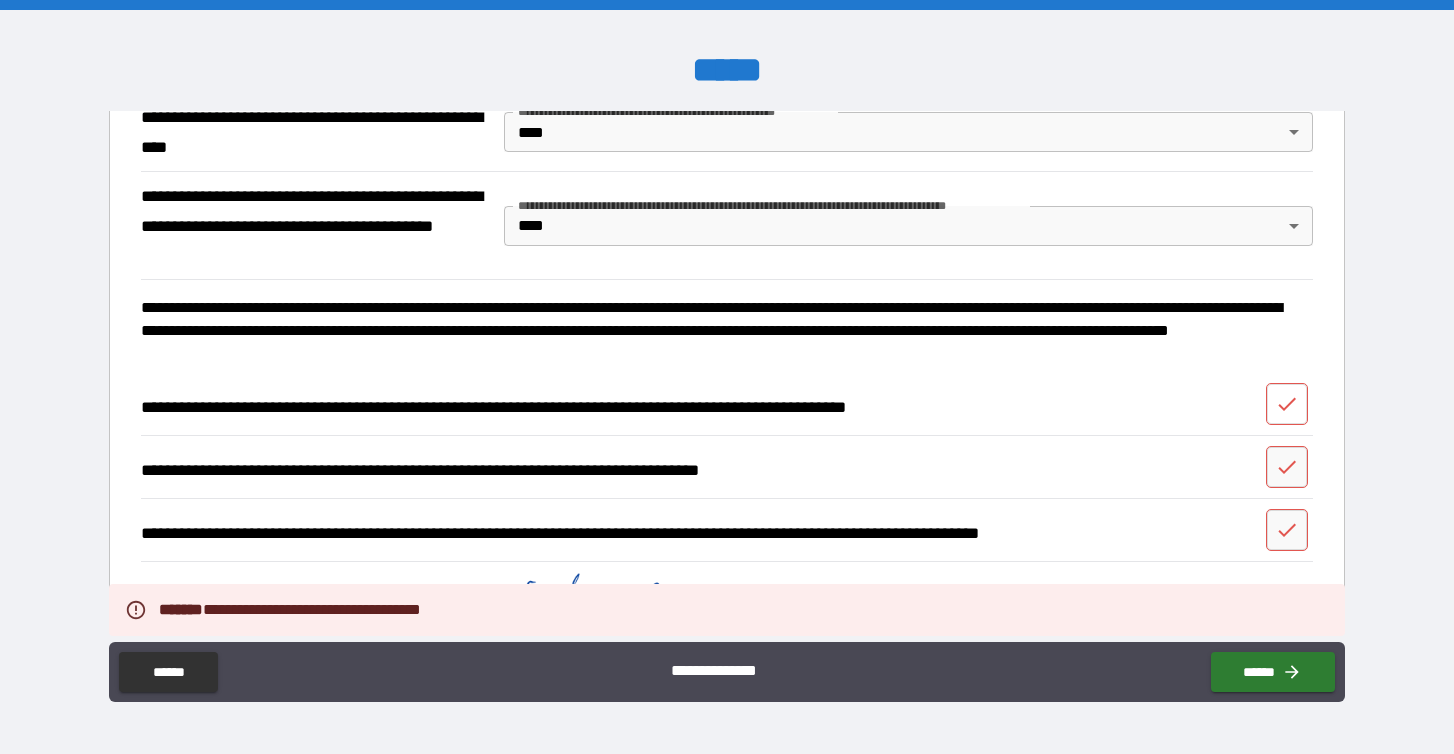 click 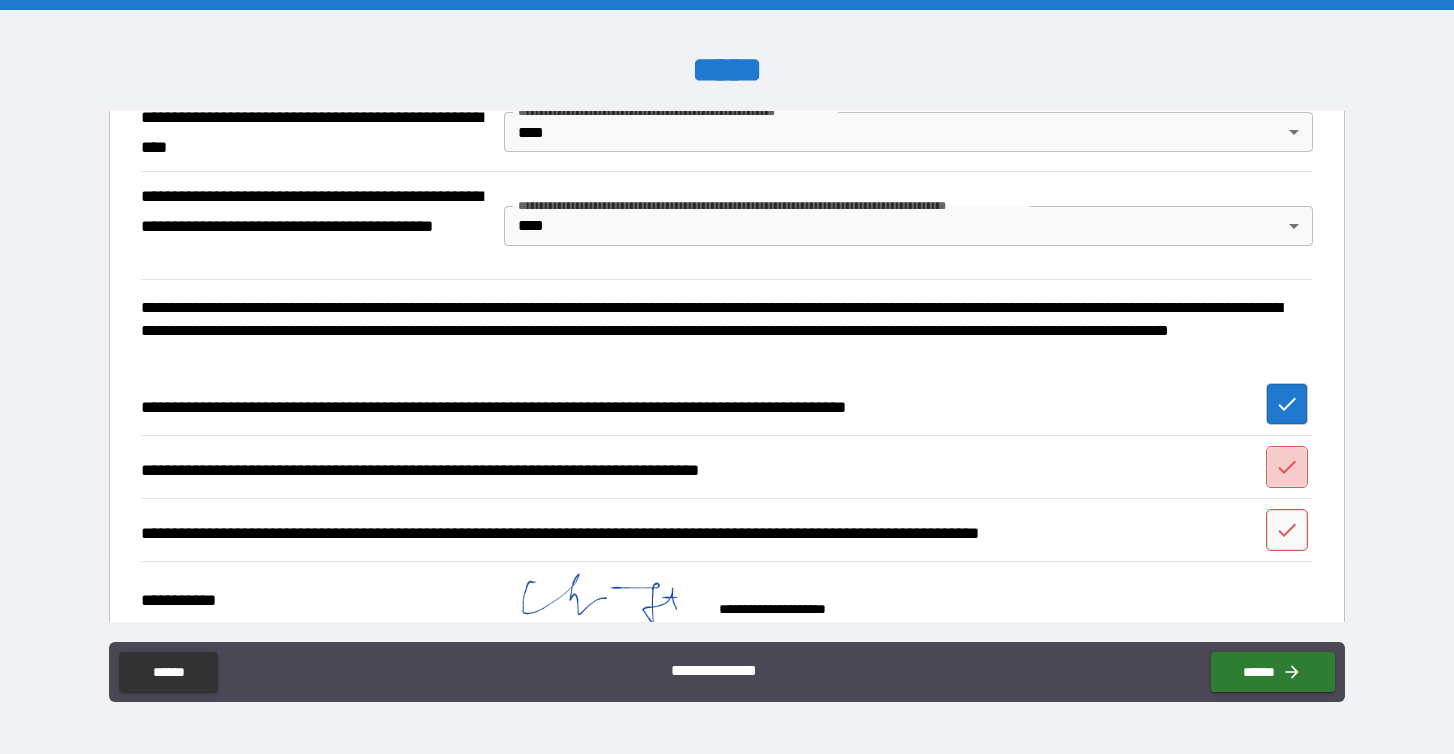 click at bounding box center [1287, 467] 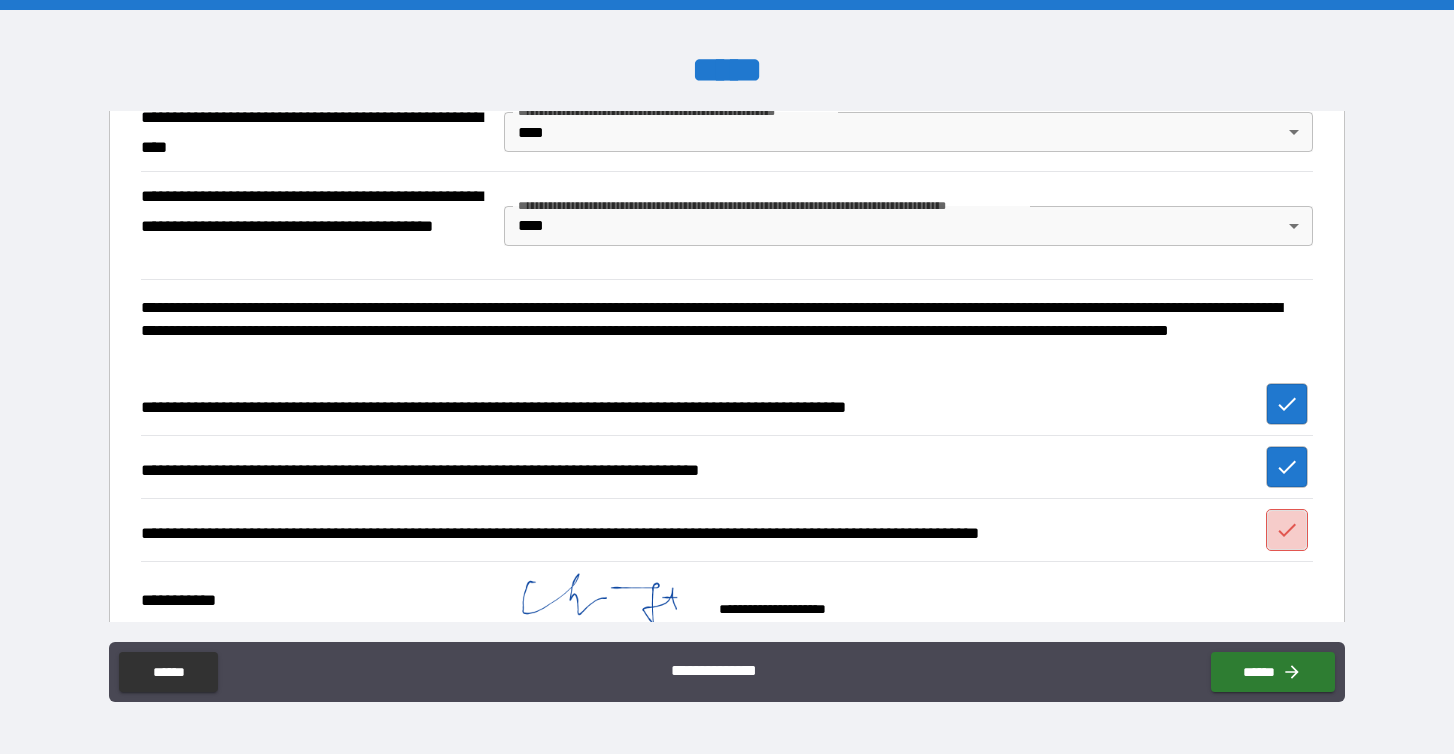 click at bounding box center (1287, 530) 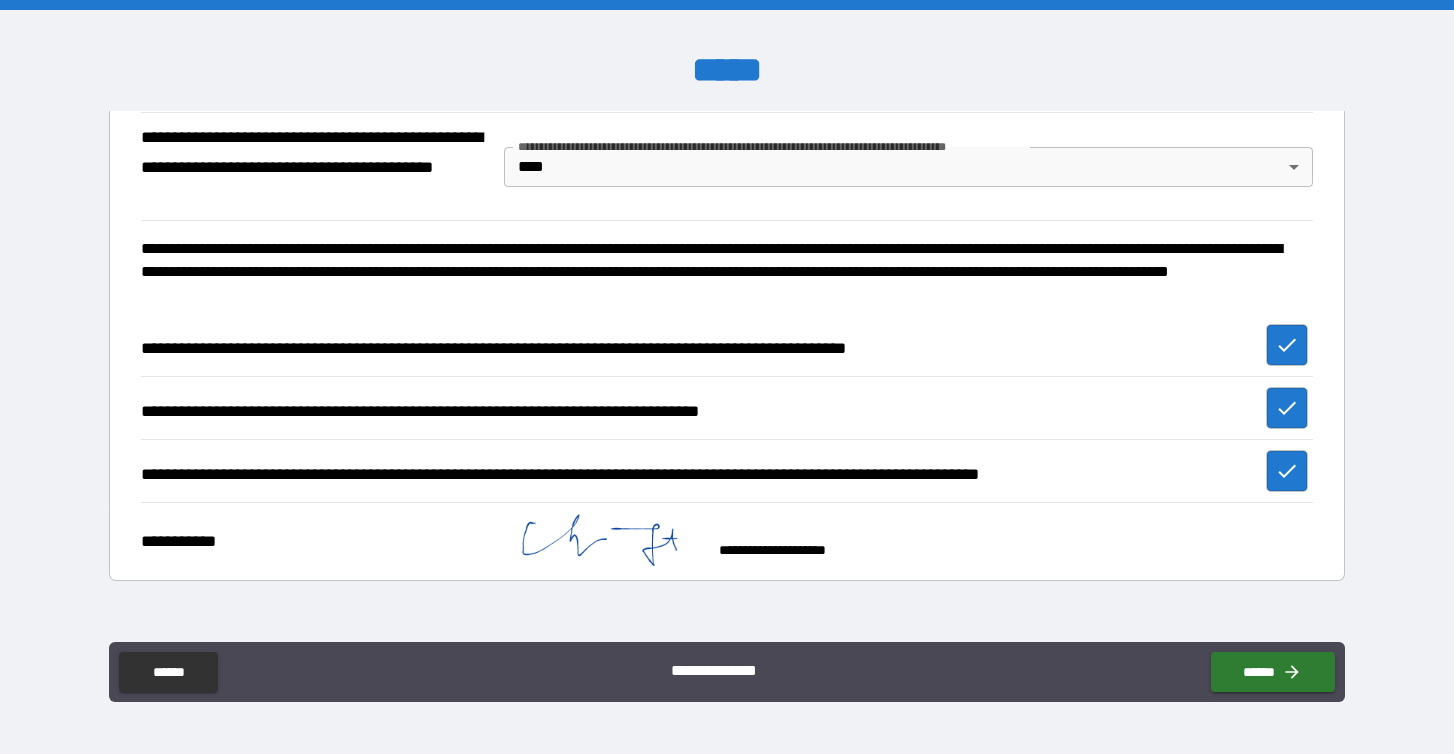 scroll, scrollTop: 681, scrollLeft: 0, axis: vertical 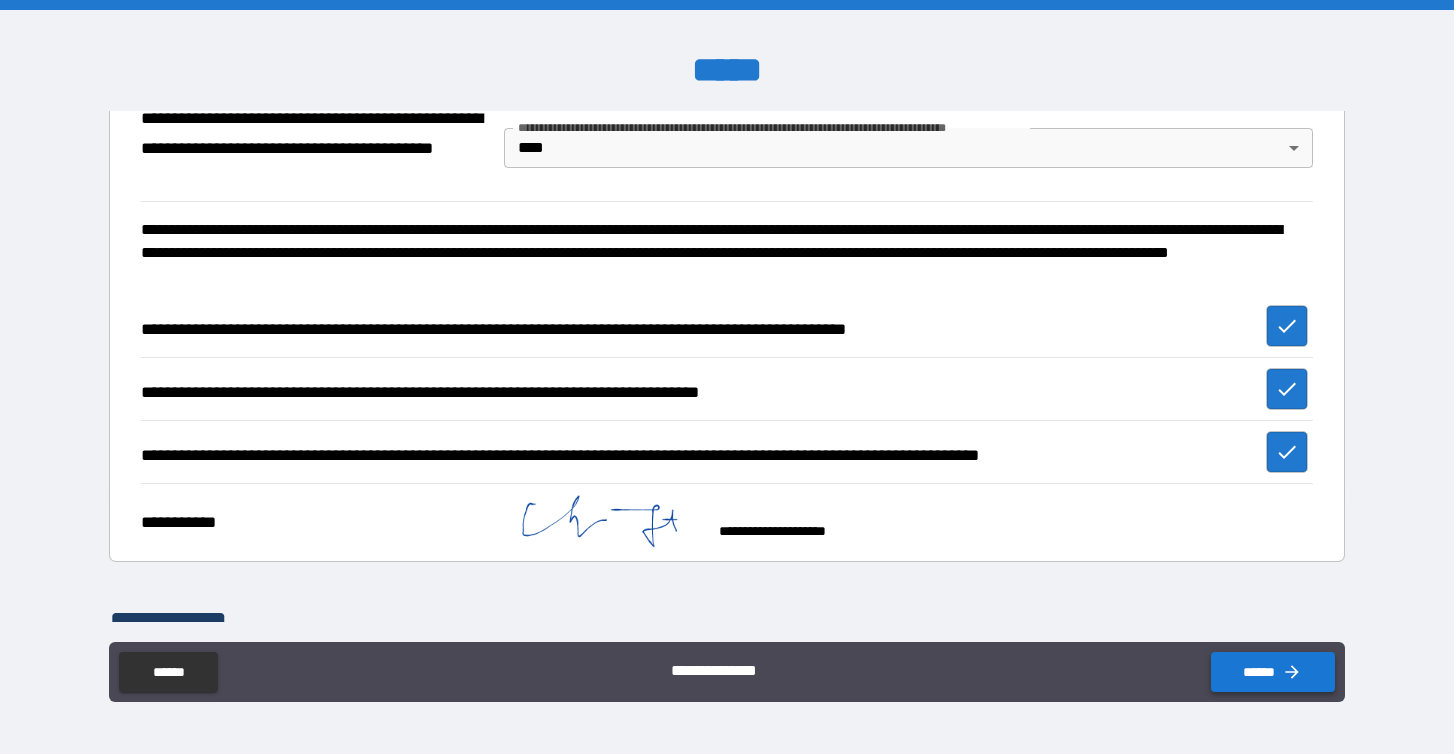 click on "******" at bounding box center (1273, 672) 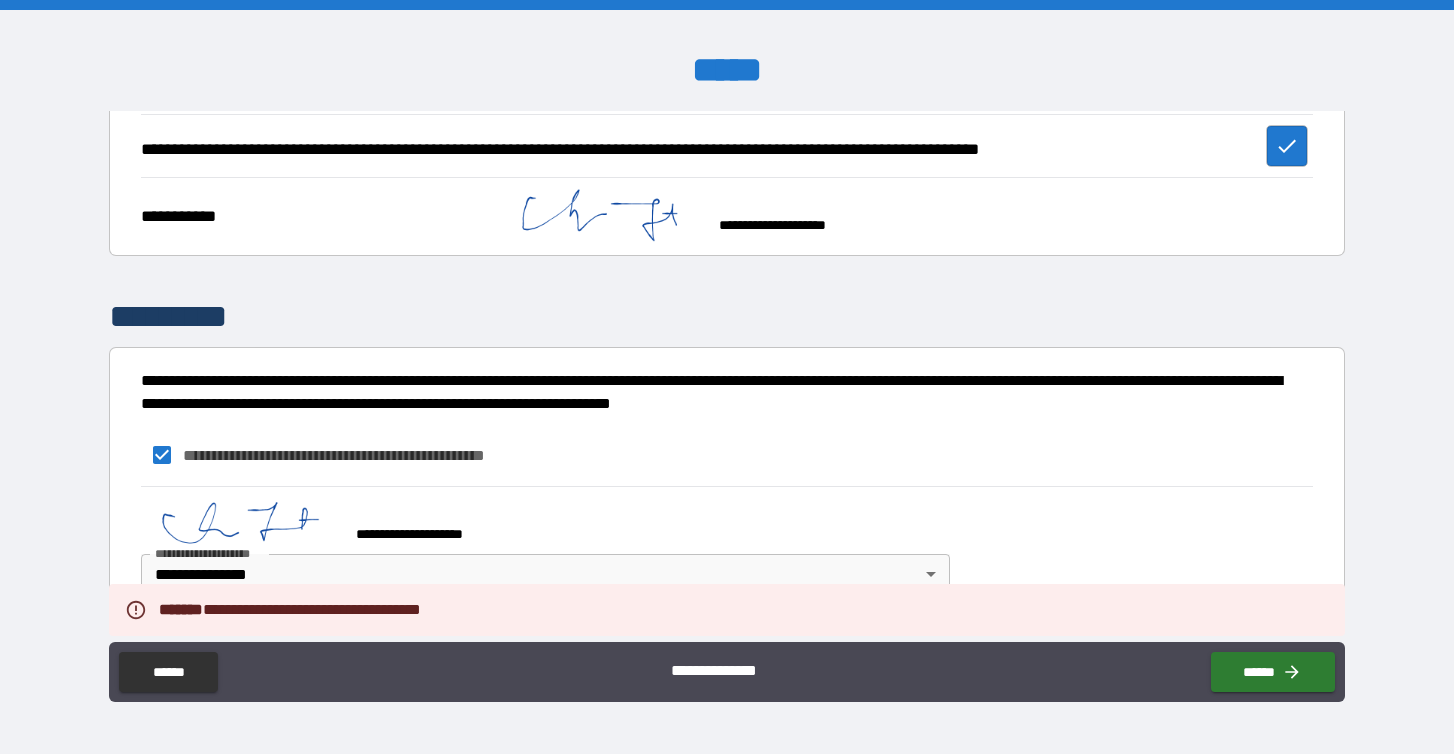 scroll, scrollTop: 985, scrollLeft: 0, axis: vertical 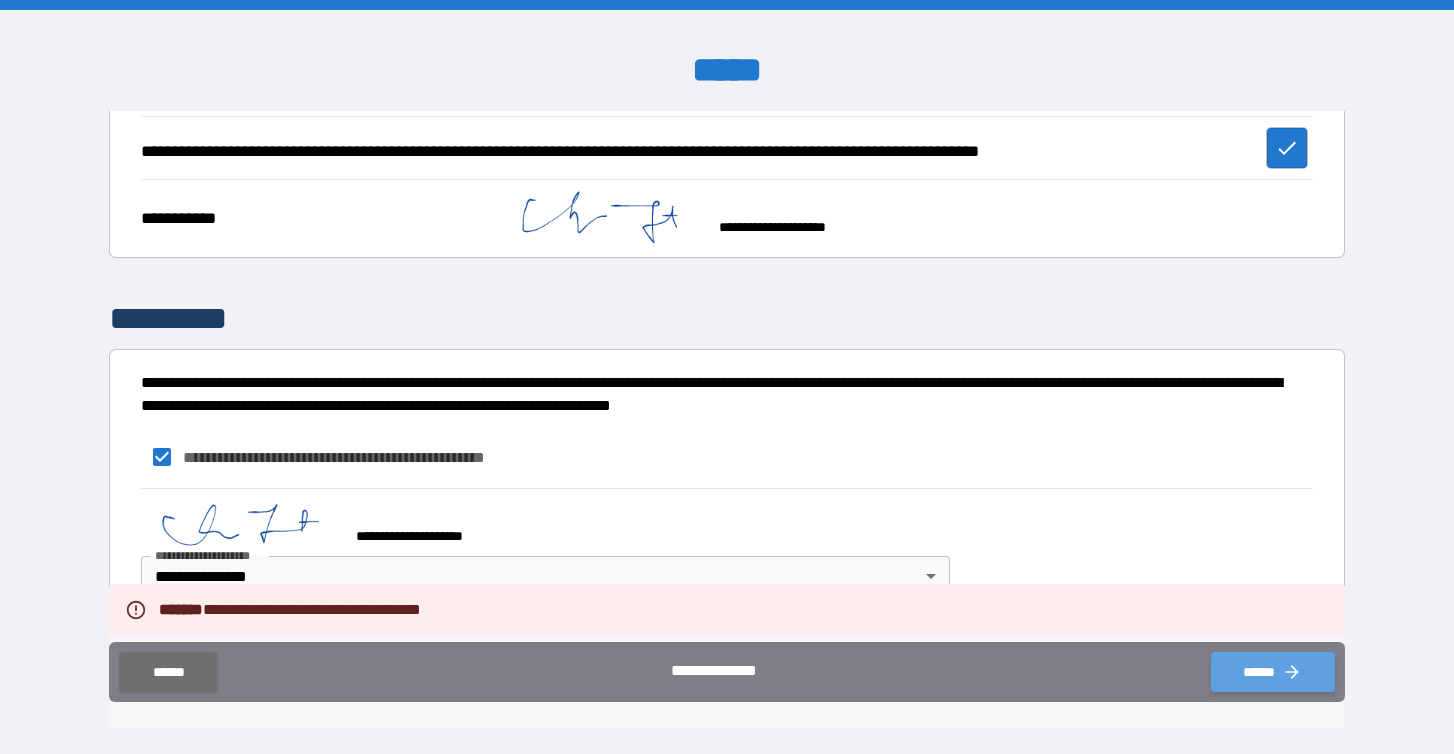 click on "******" at bounding box center [1273, 672] 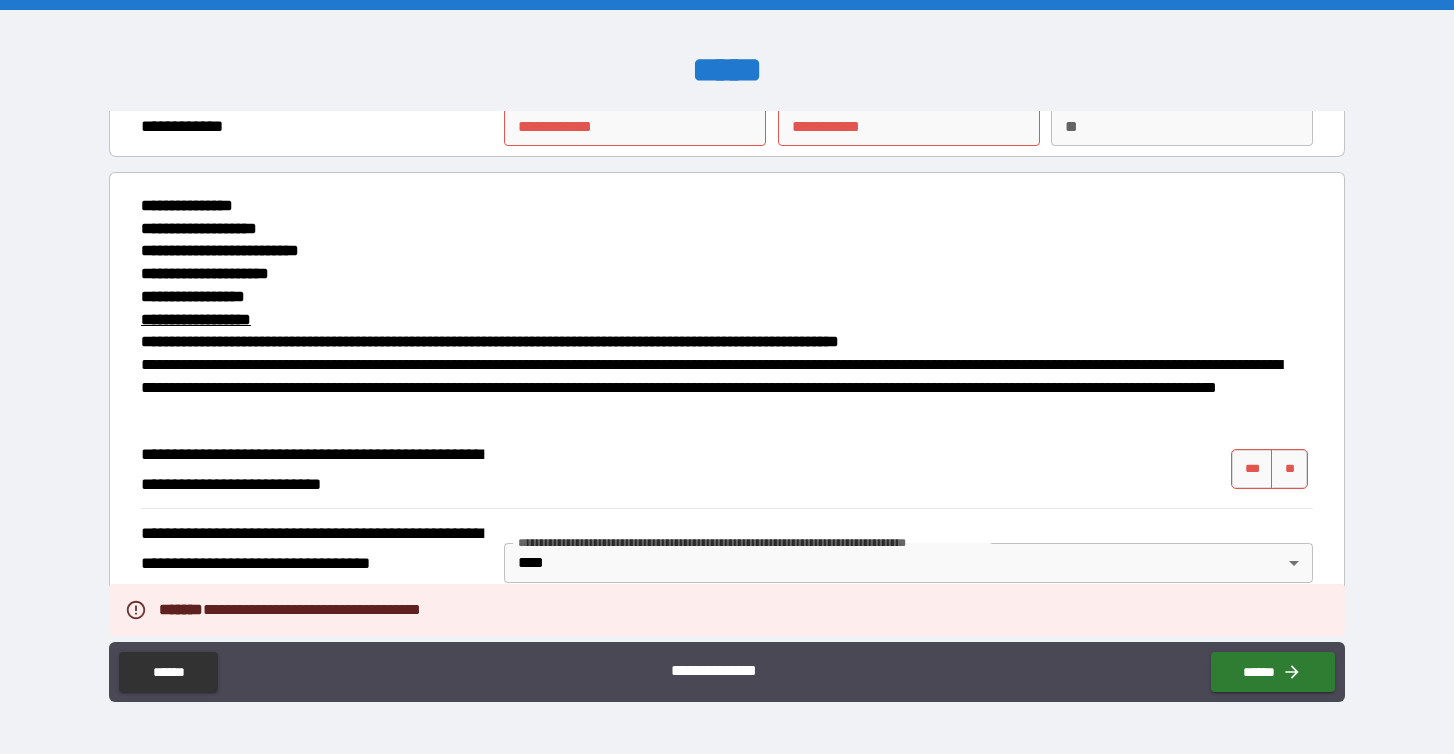 scroll, scrollTop: 77, scrollLeft: 0, axis: vertical 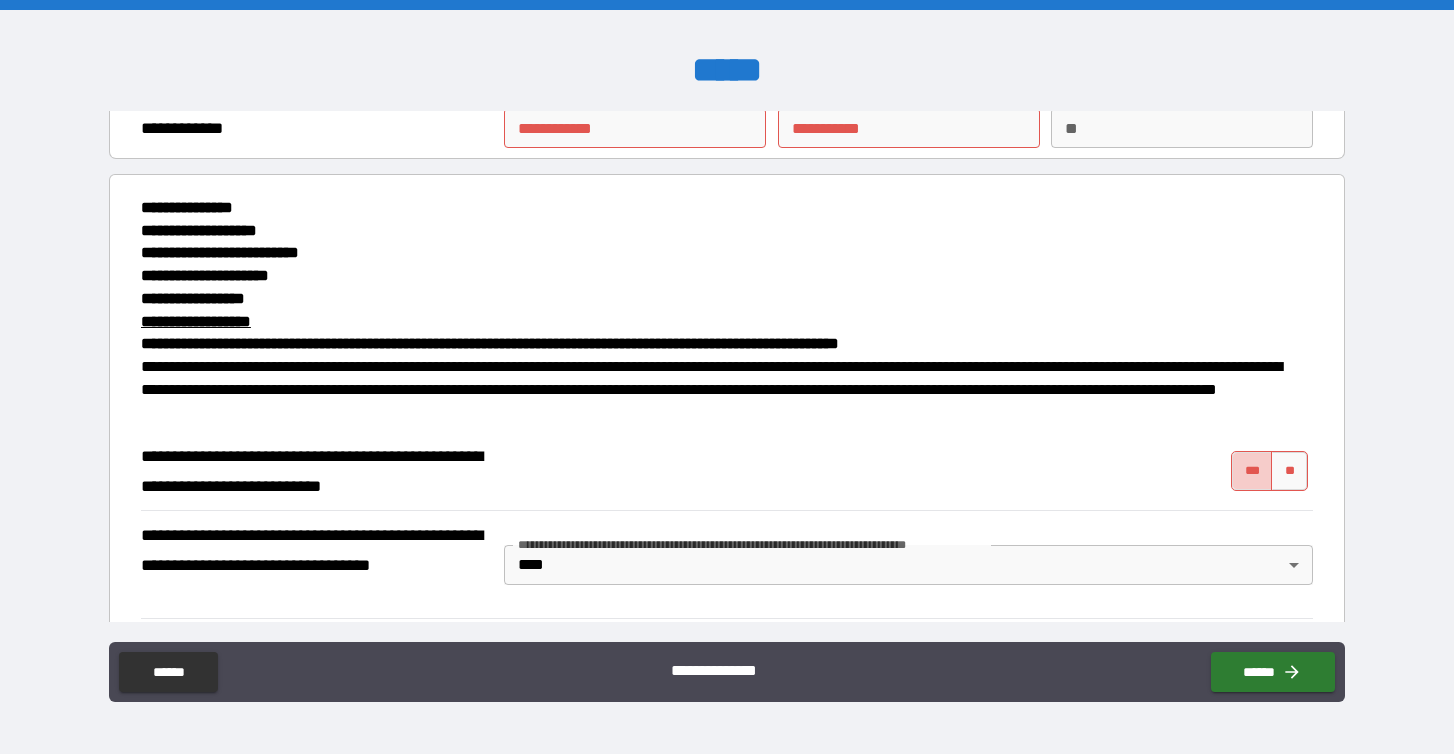 click on "***" at bounding box center [1252, 471] 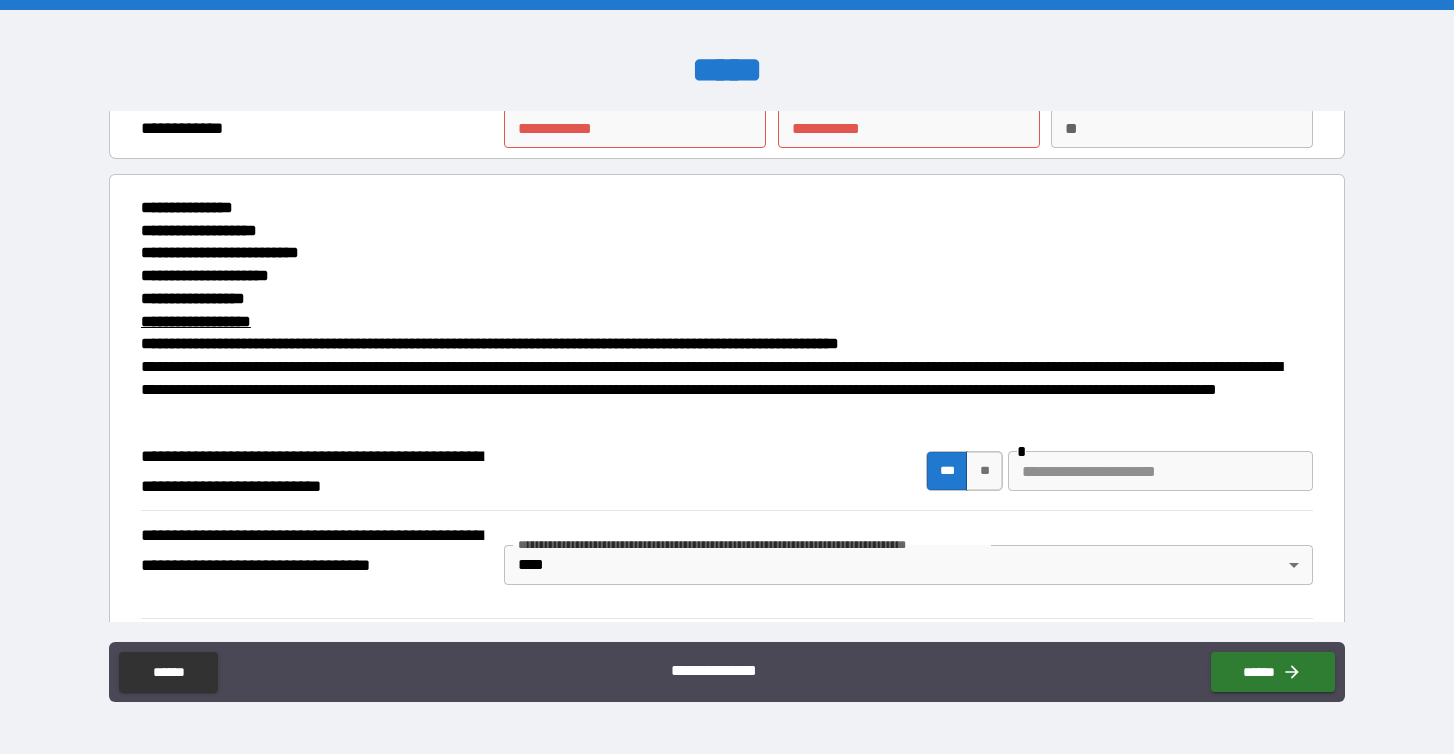 click at bounding box center (1160, 471) 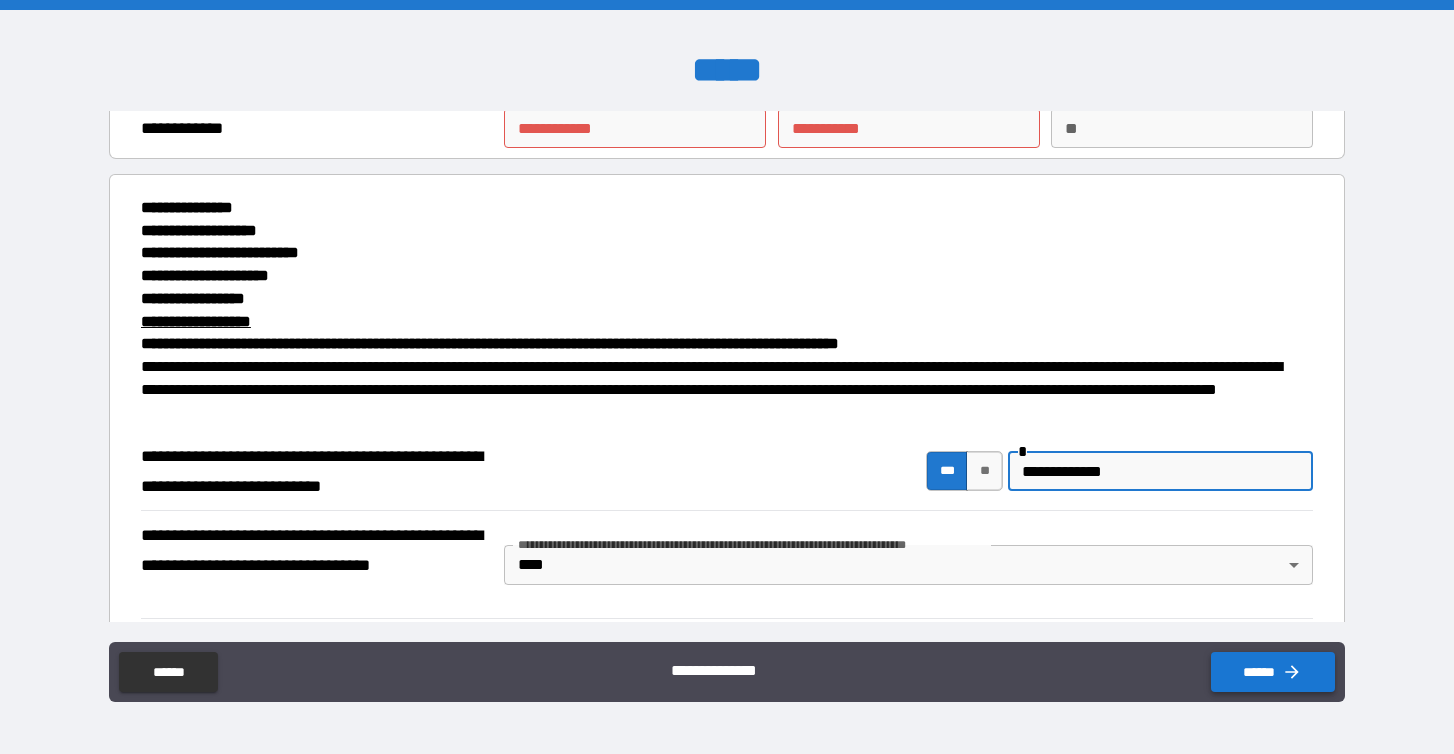 click on "******" at bounding box center (1273, 672) 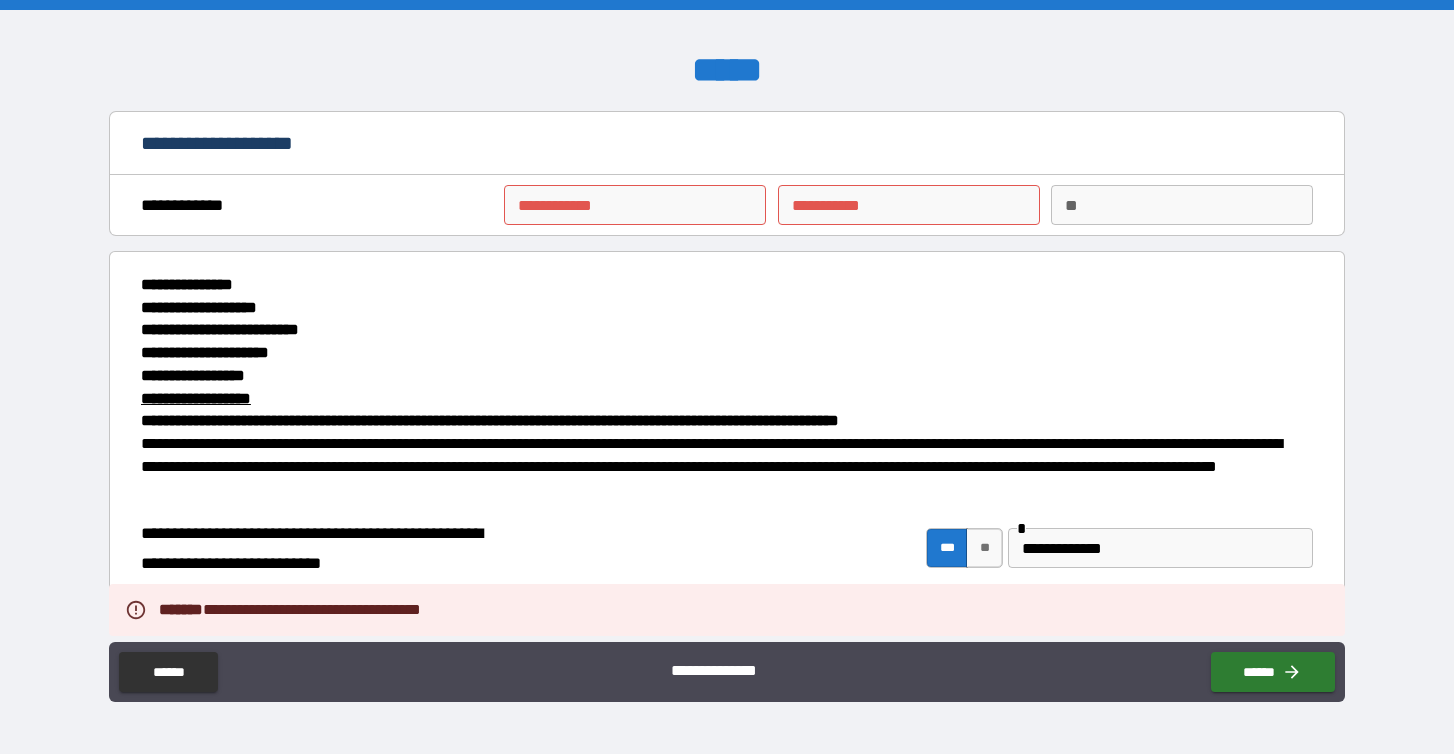 scroll, scrollTop: 0, scrollLeft: 0, axis: both 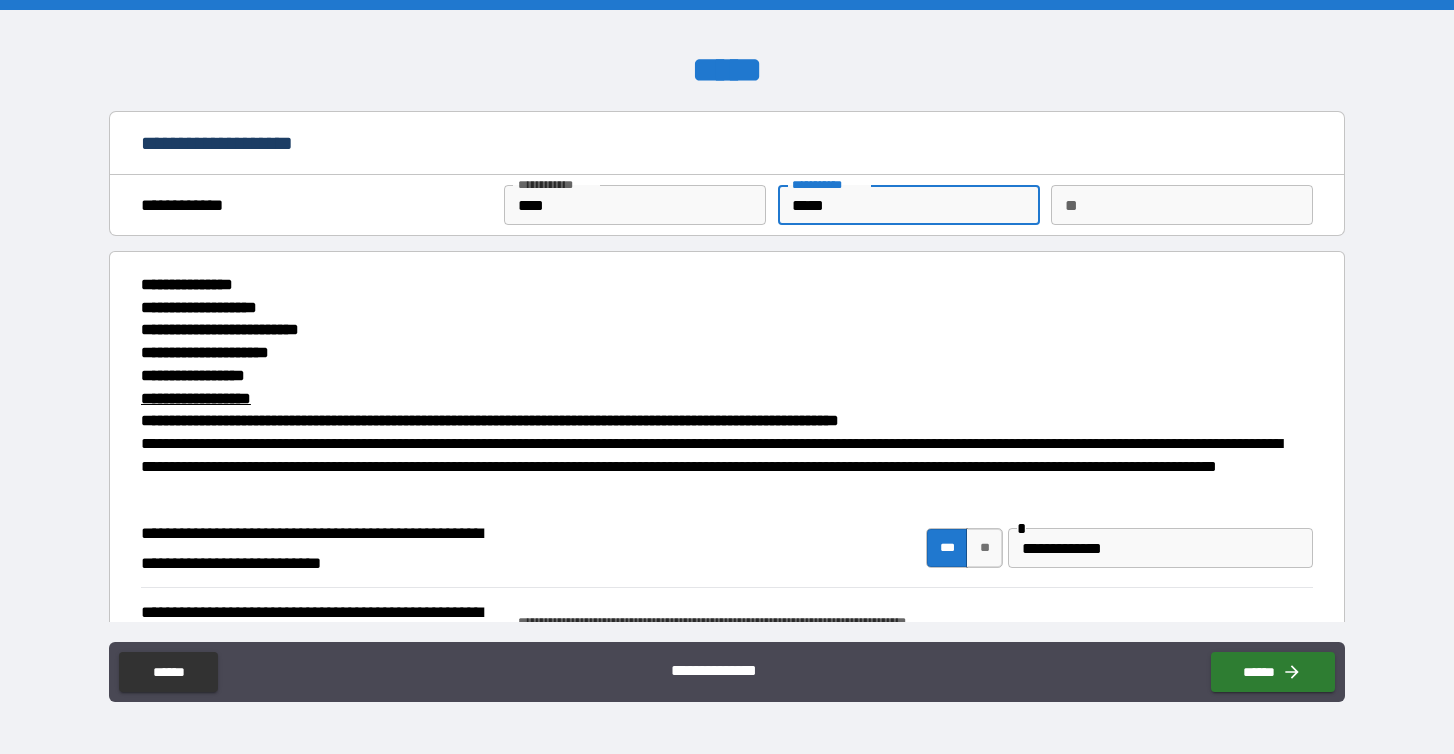 click on "**********" at bounding box center (727, 308) 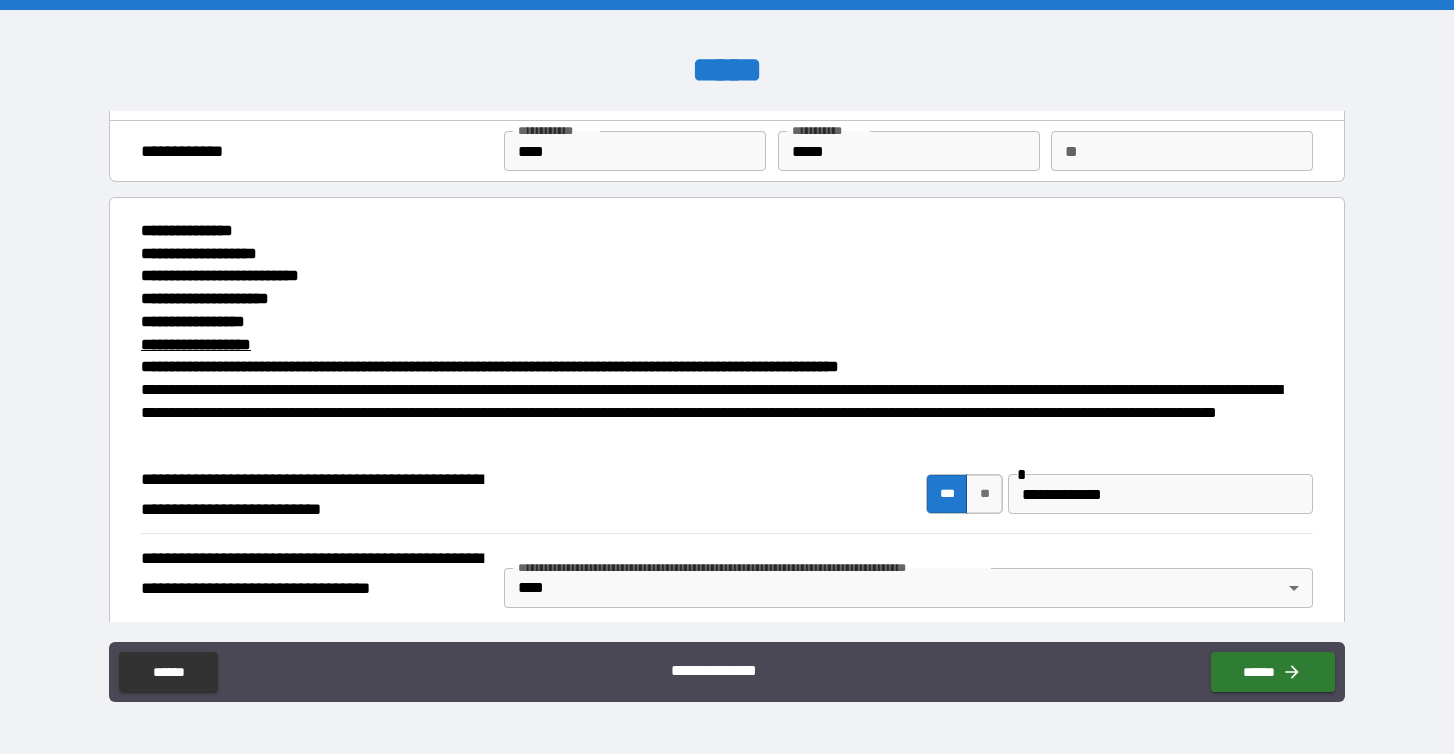 scroll, scrollTop: 110, scrollLeft: 0, axis: vertical 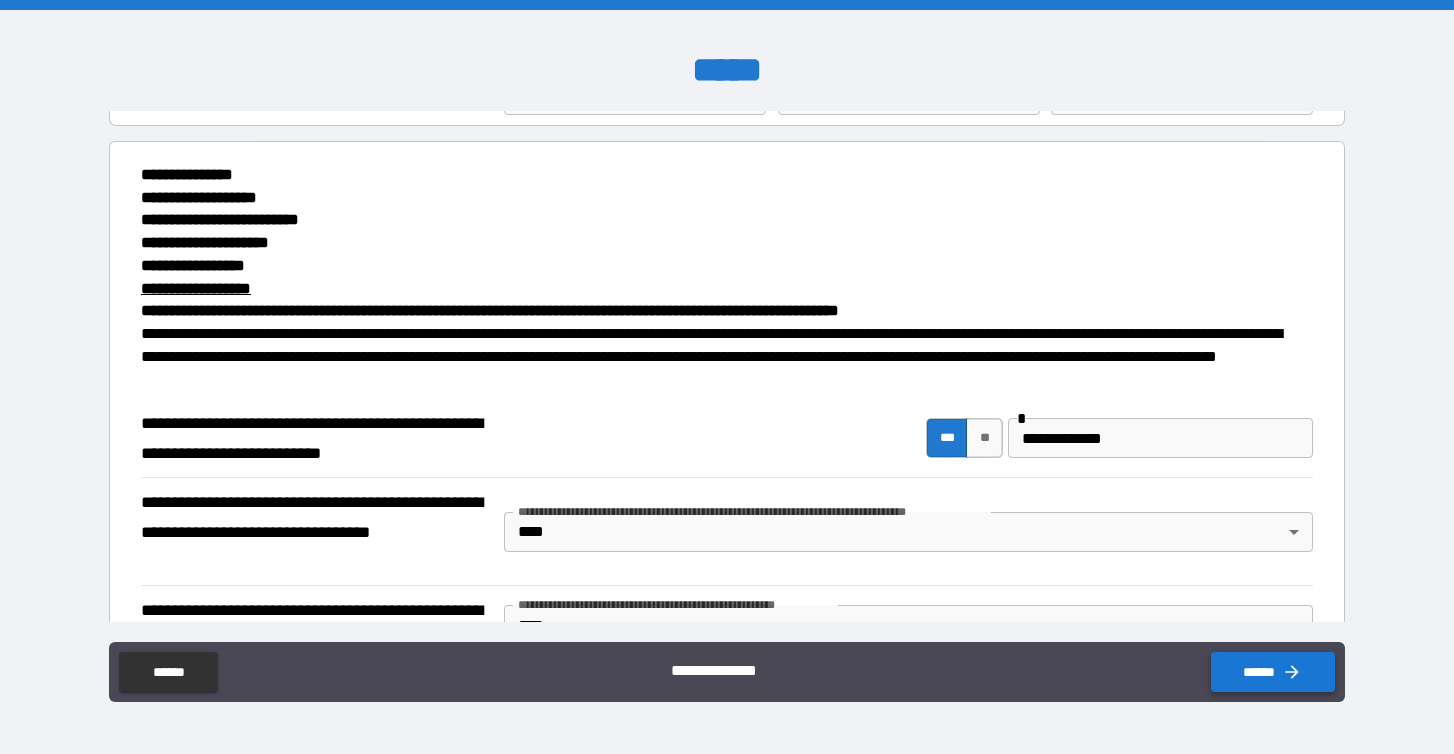click on "******" at bounding box center (1273, 672) 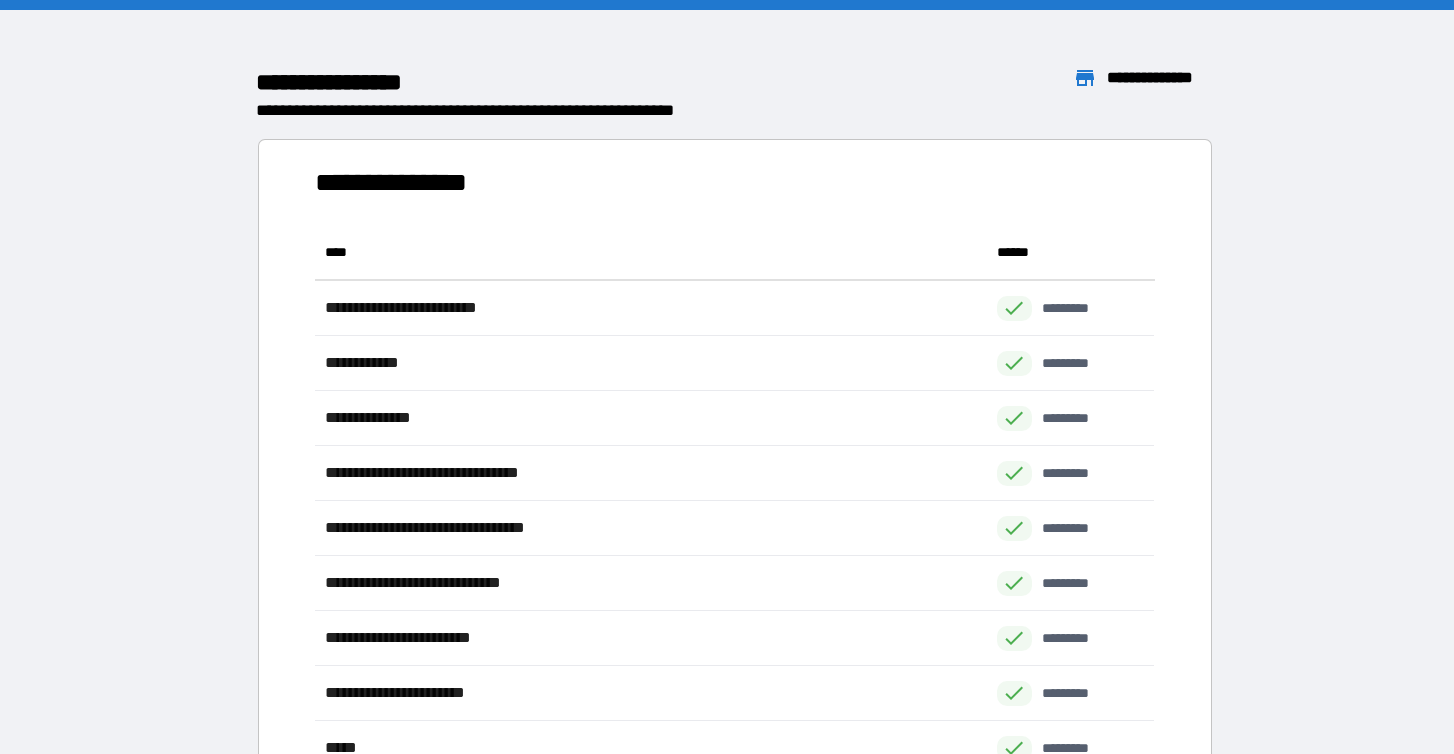 scroll, scrollTop: 1, scrollLeft: 1, axis: both 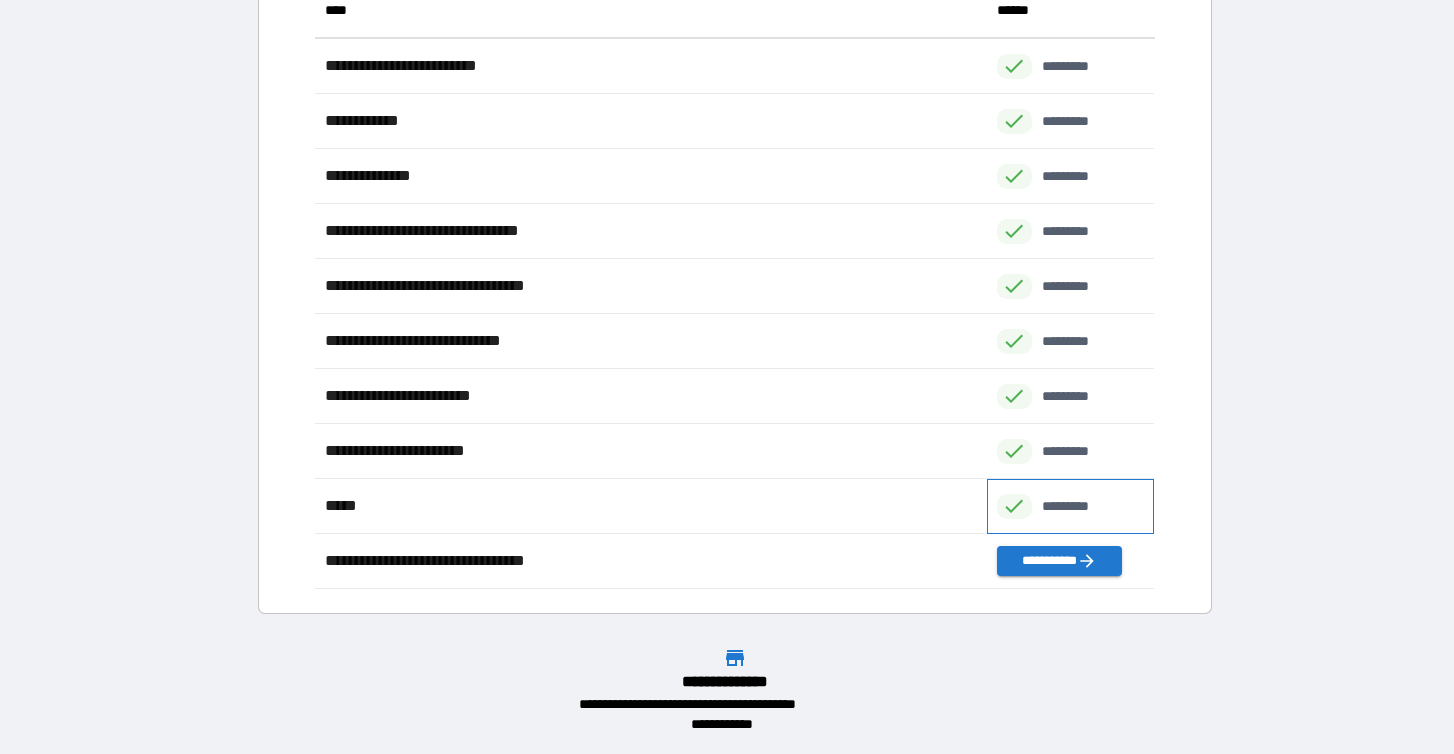 click on "*********" at bounding box center (1076, 506) 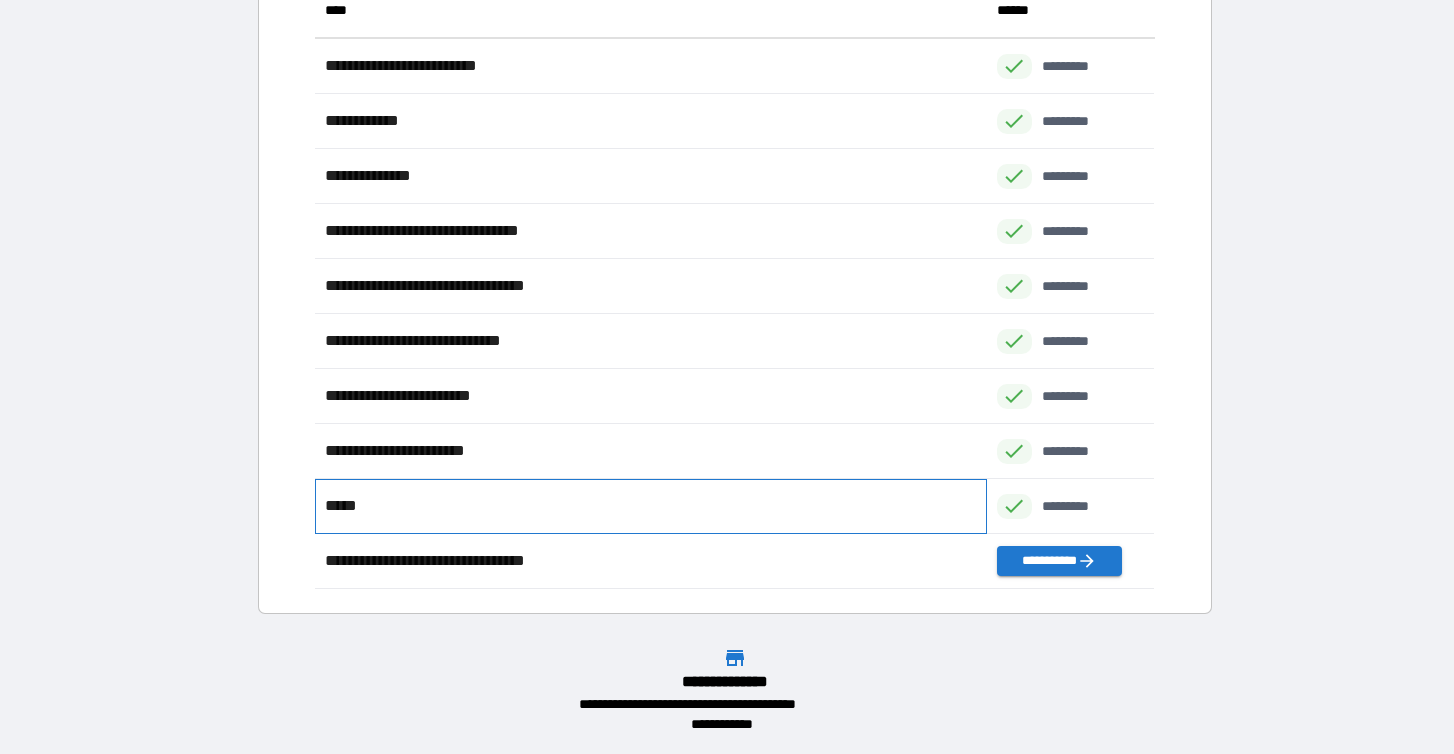 click on "*****" at bounding box center (348, 506) 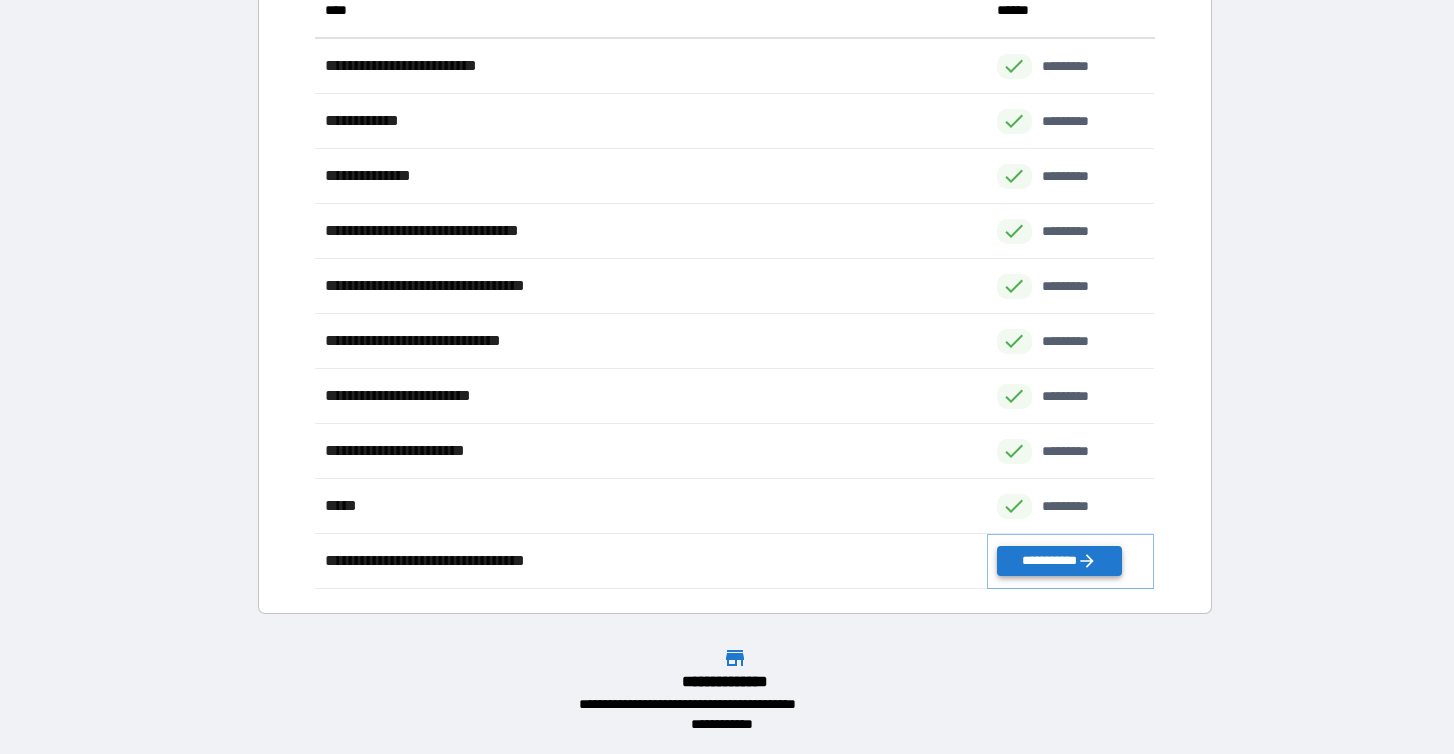 click on "**********" at bounding box center [1059, 561] 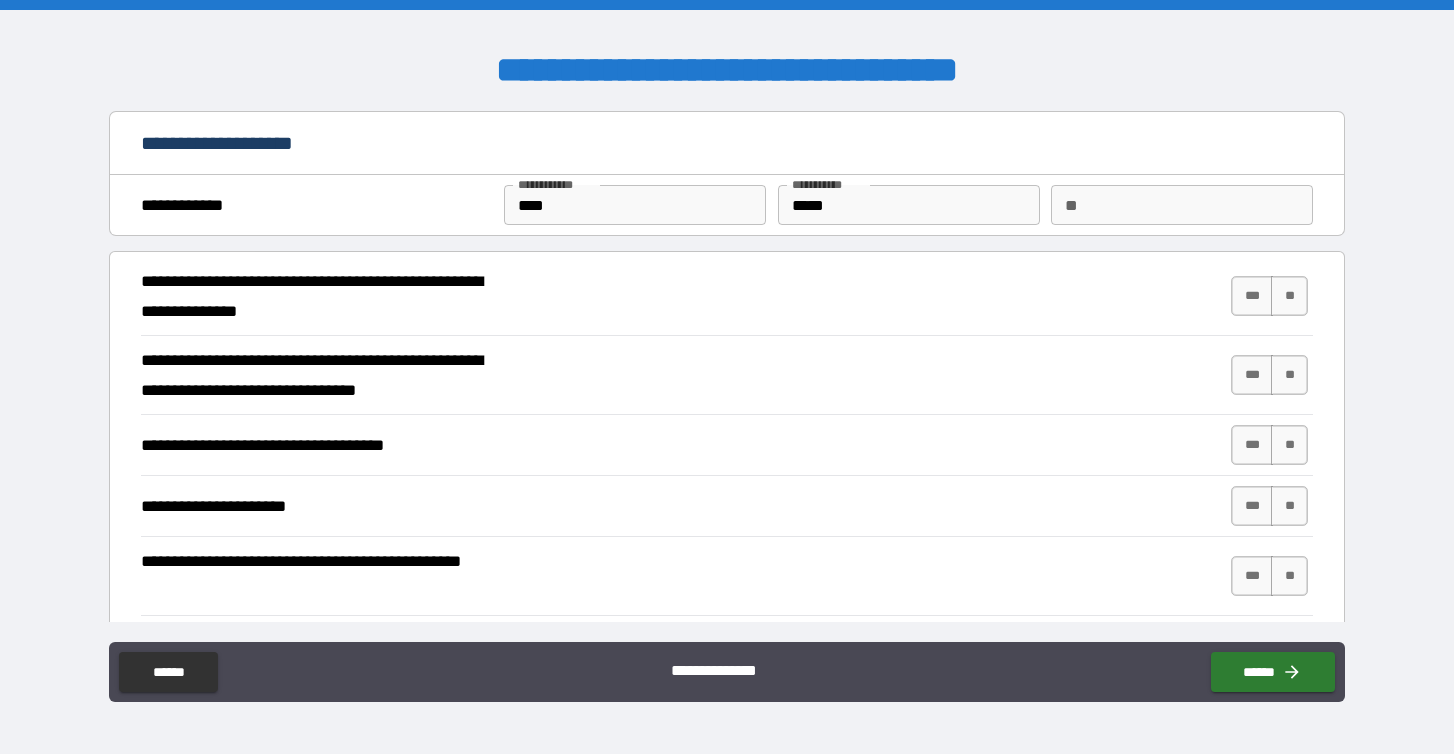 scroll, scrollTop: 0, scrollLeft: 0, axis: both 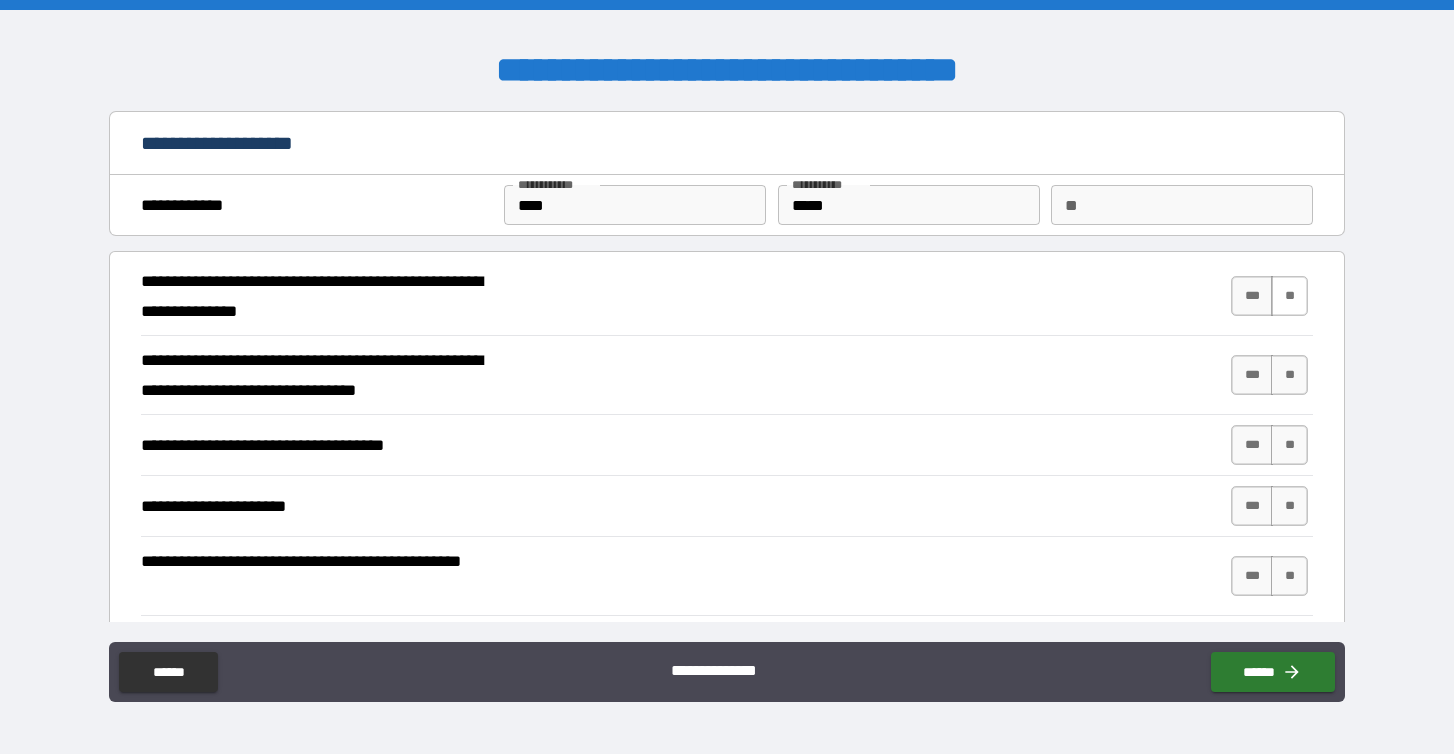 click on "**" at bounding box center [1289, 296] 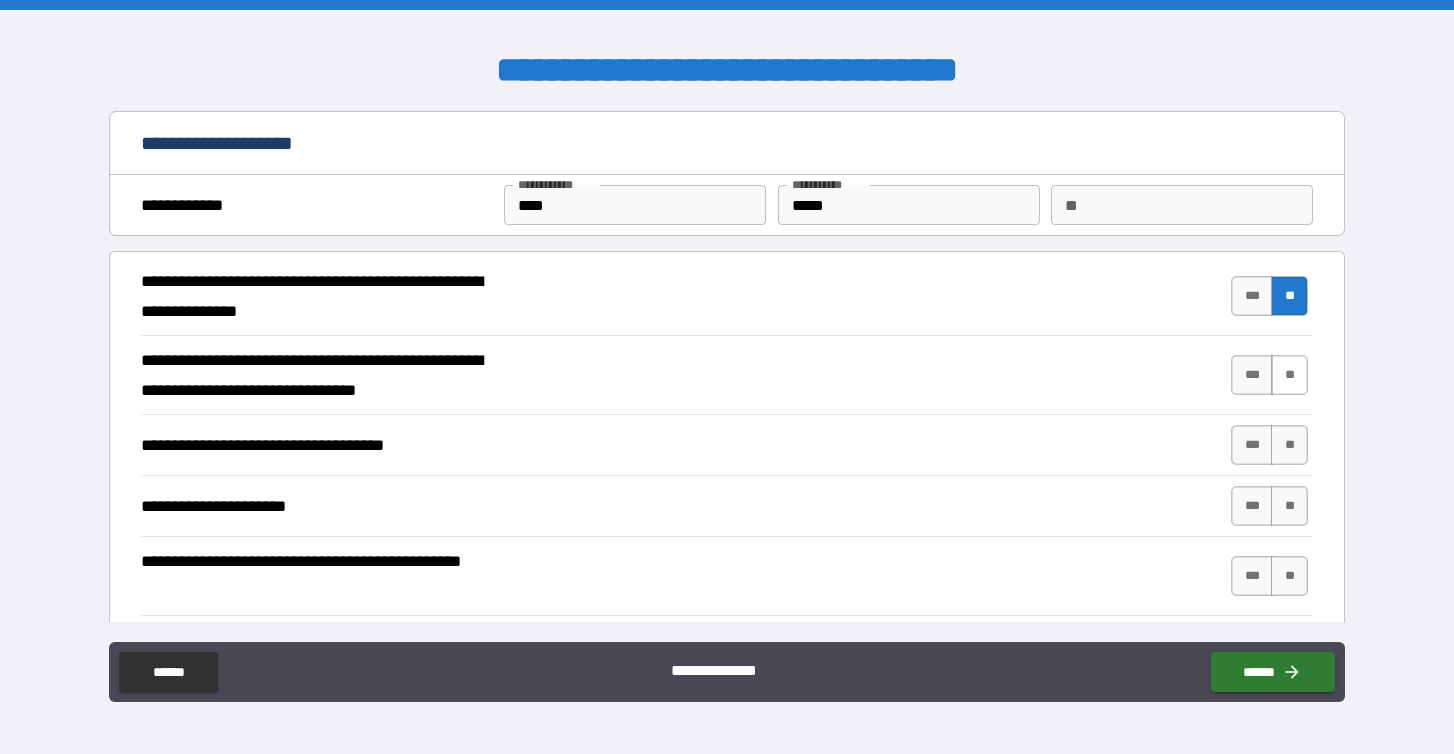 click on "**" at bounding box center (1289, 375) 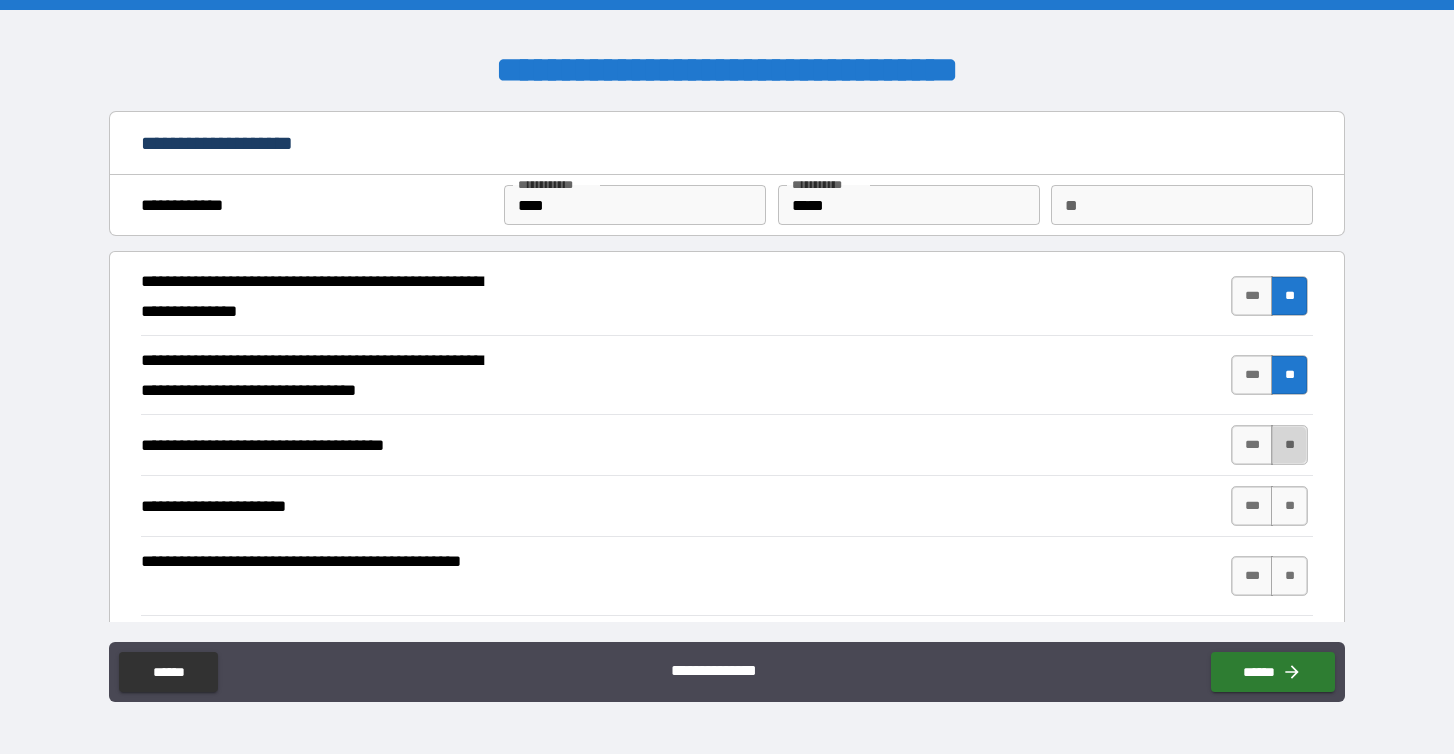 click on "**" at bounding box center [1289, 445] 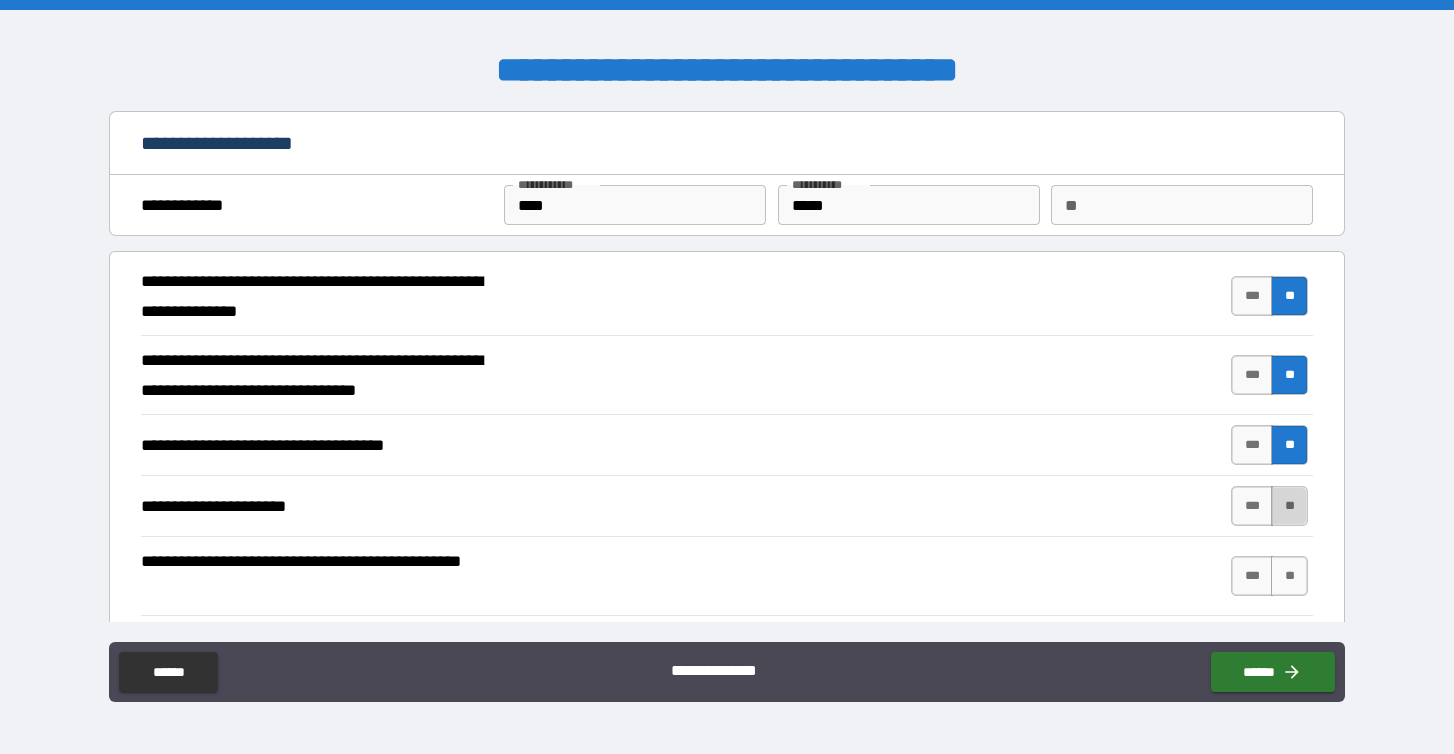 click on "**" at bounding box center [1289, 506] 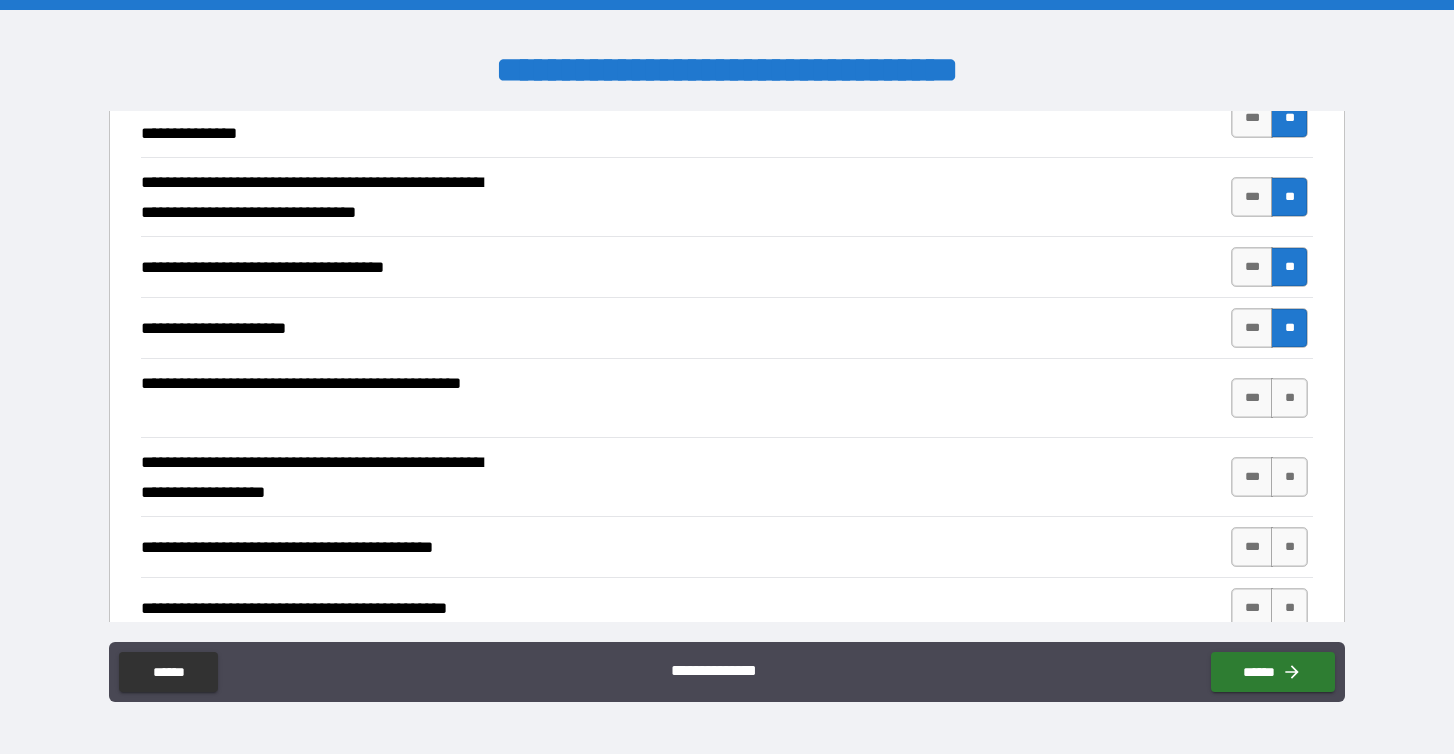 scroll, scrollTop: 268, scrollLeft: 0, axis: vertical 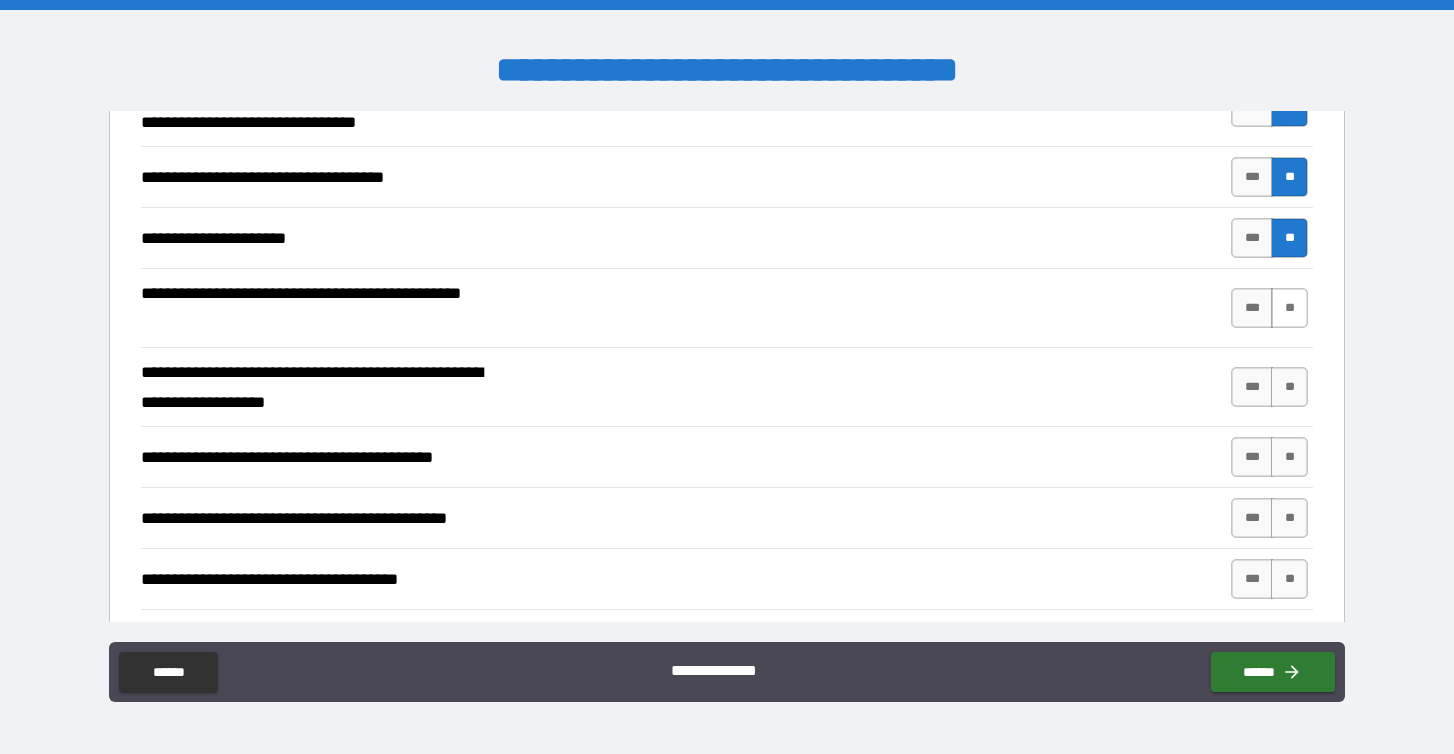 click on "**" at bounding box center [1289, 308] 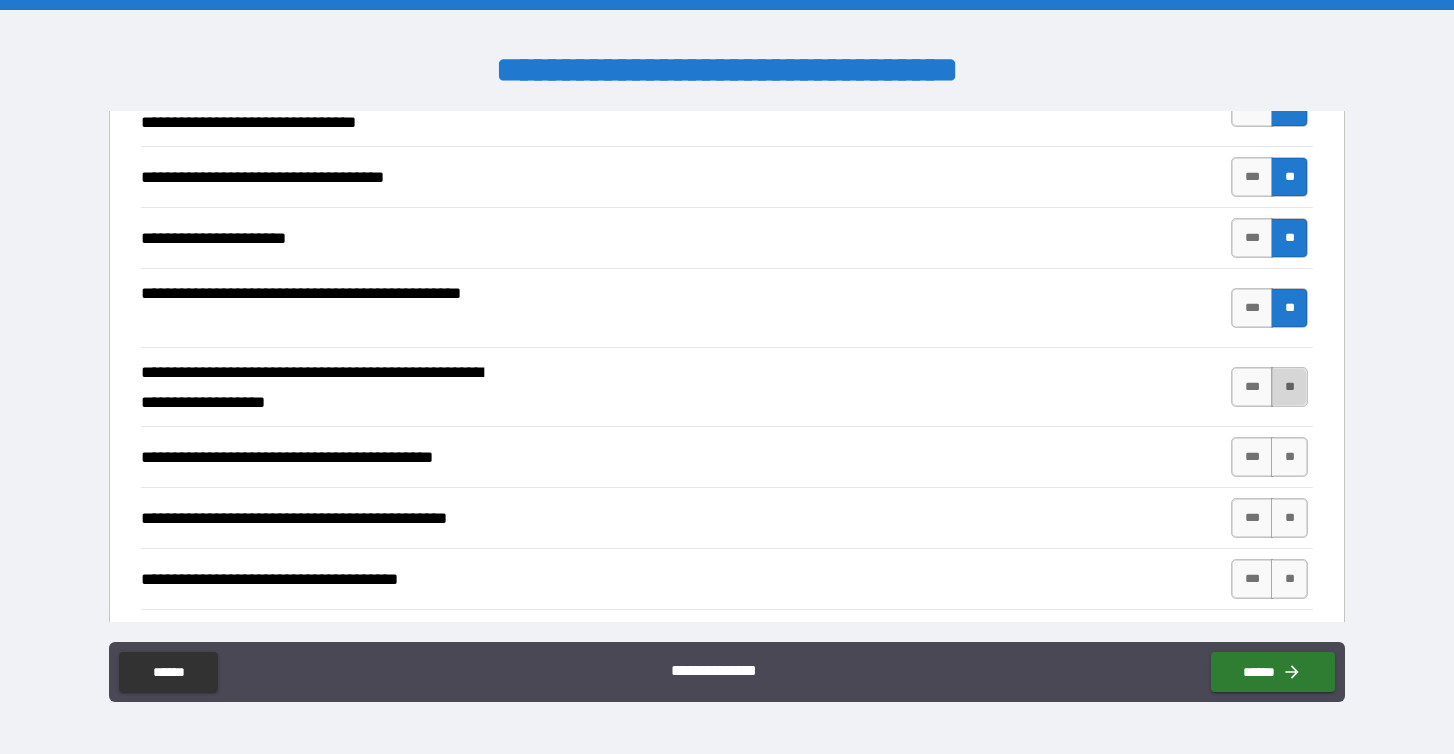click on "**" at bounding box center (1289, 387) 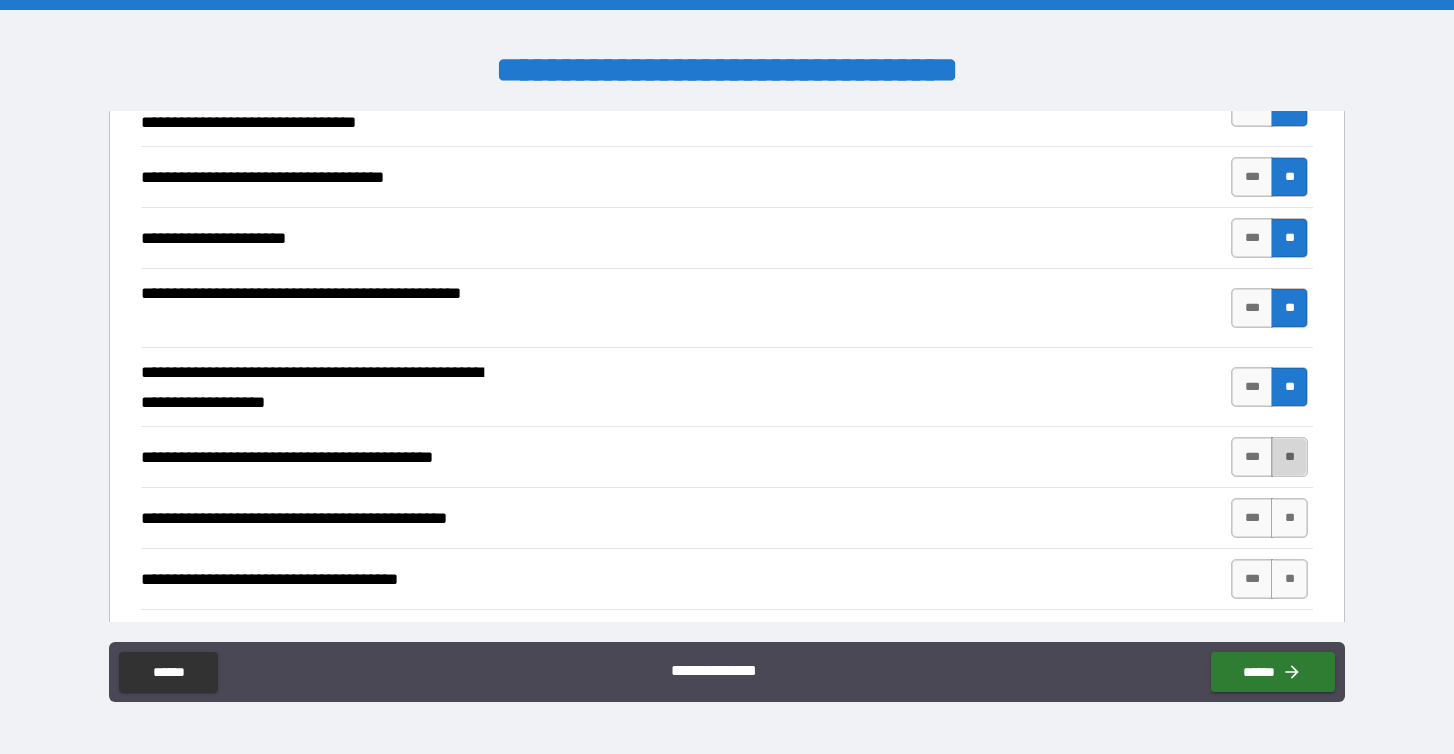 click on "**" at bounding box center [1289, 457] 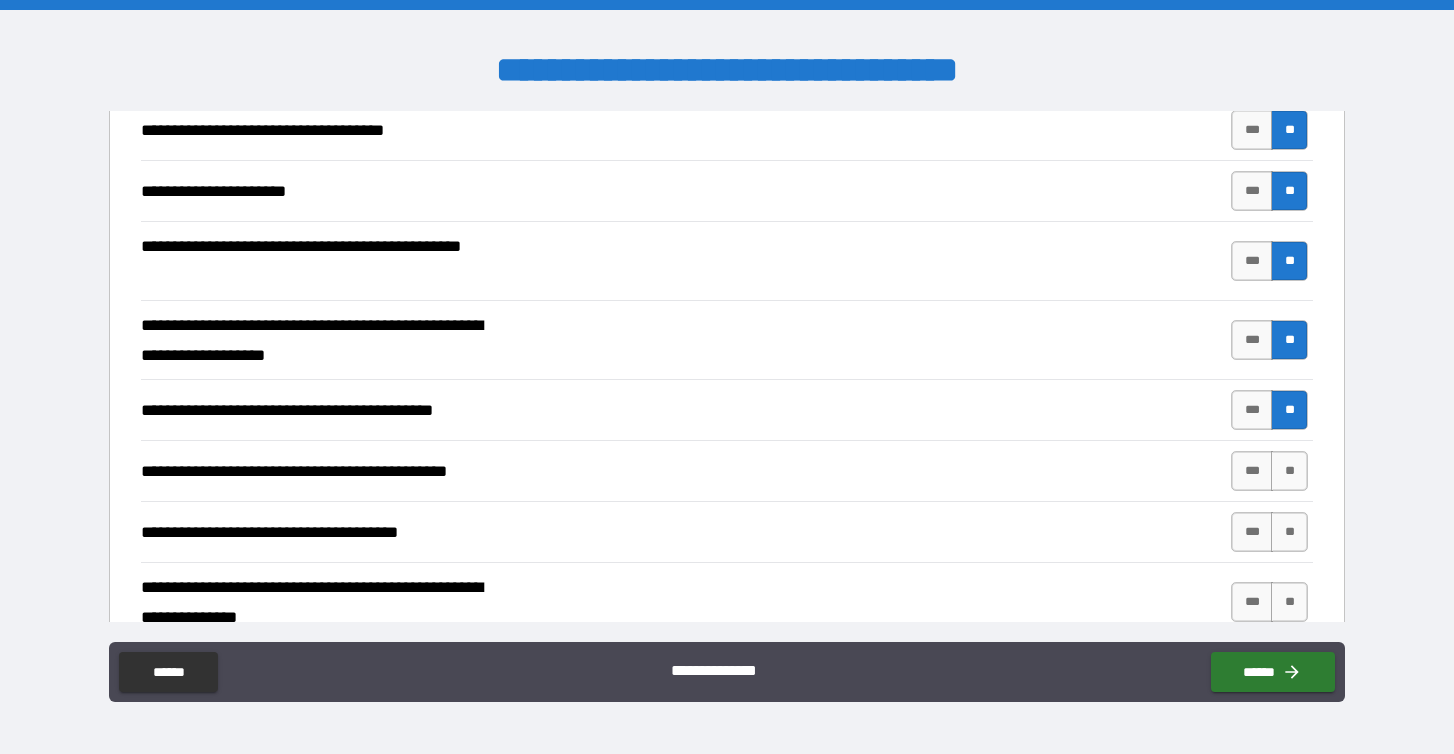 scroll, scrollTop: 348, scrollLeft: 0, axis: vertical 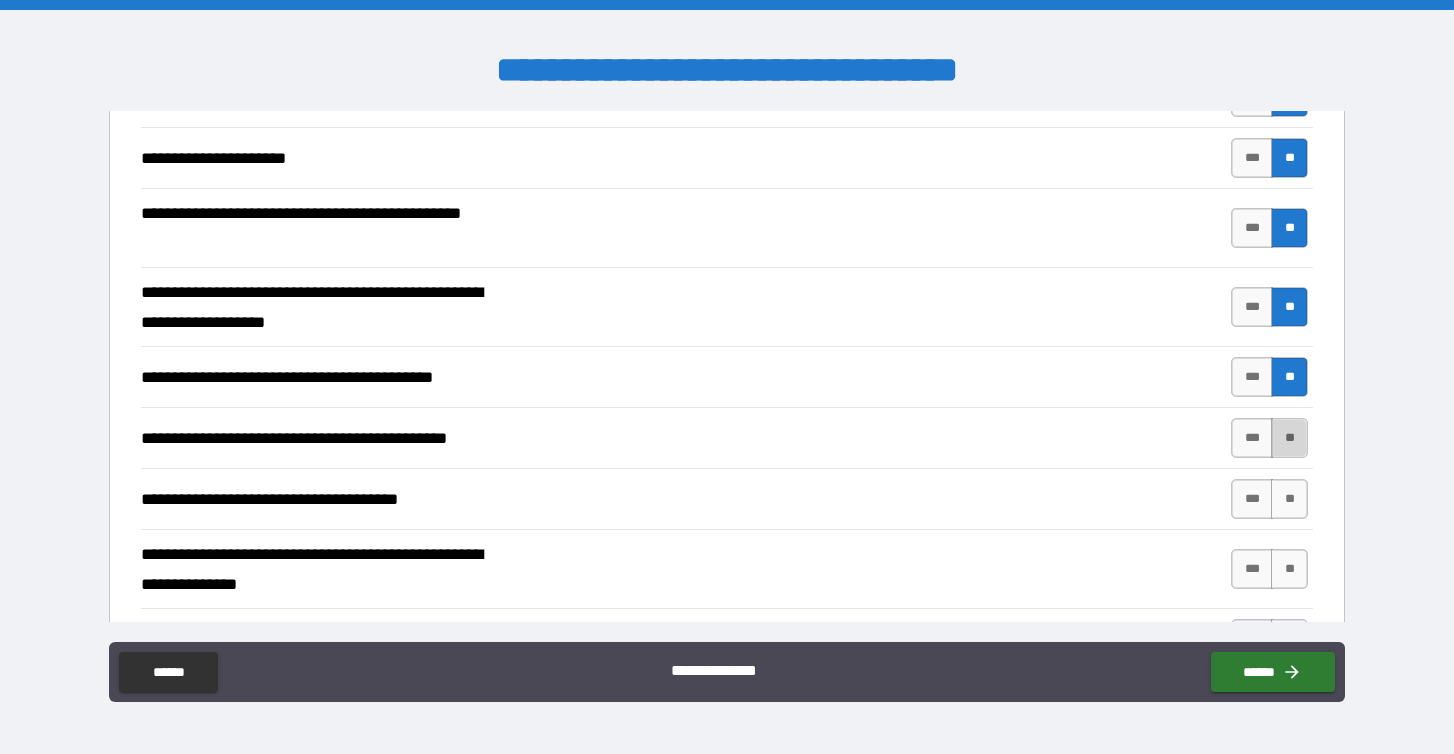 click on "**" at bounding box center (1289, 438) 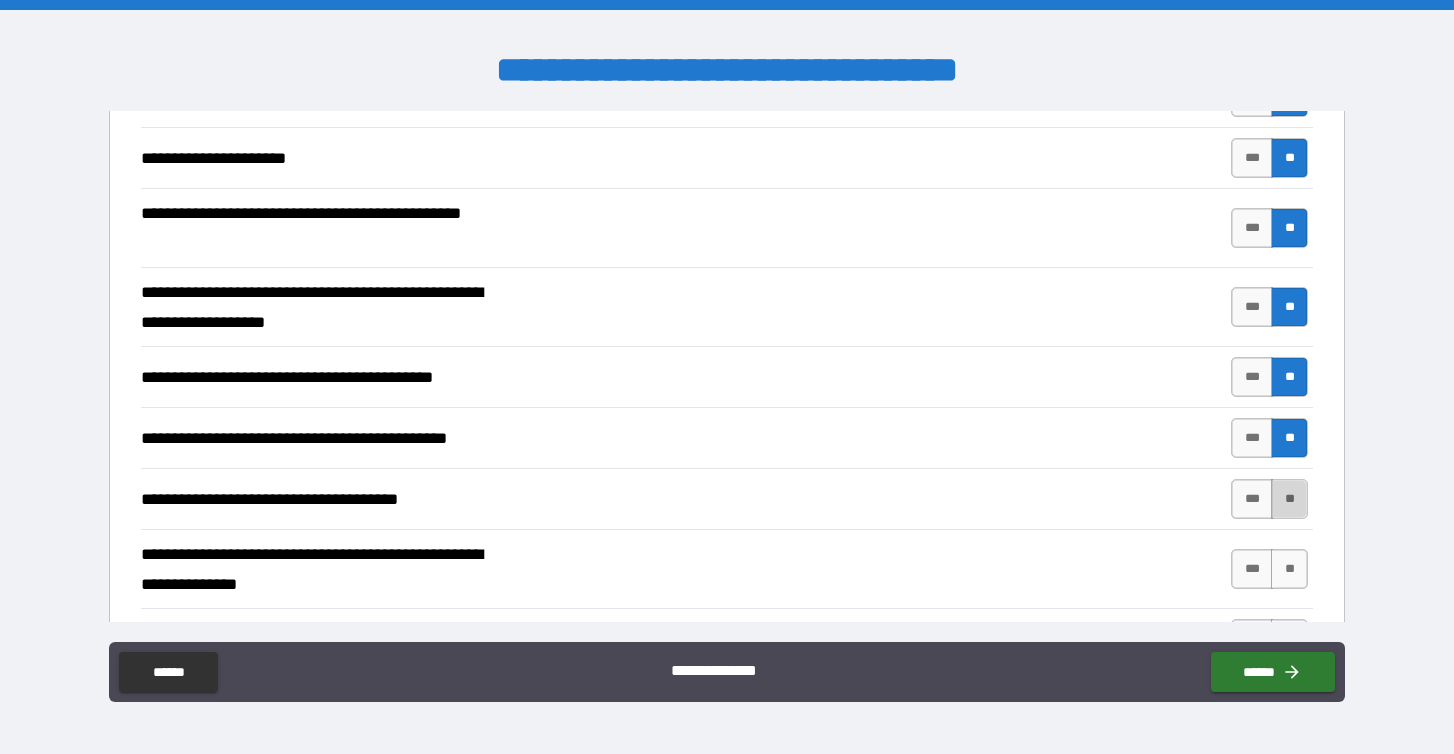 click on "**" at bounding box center [1289, 499] 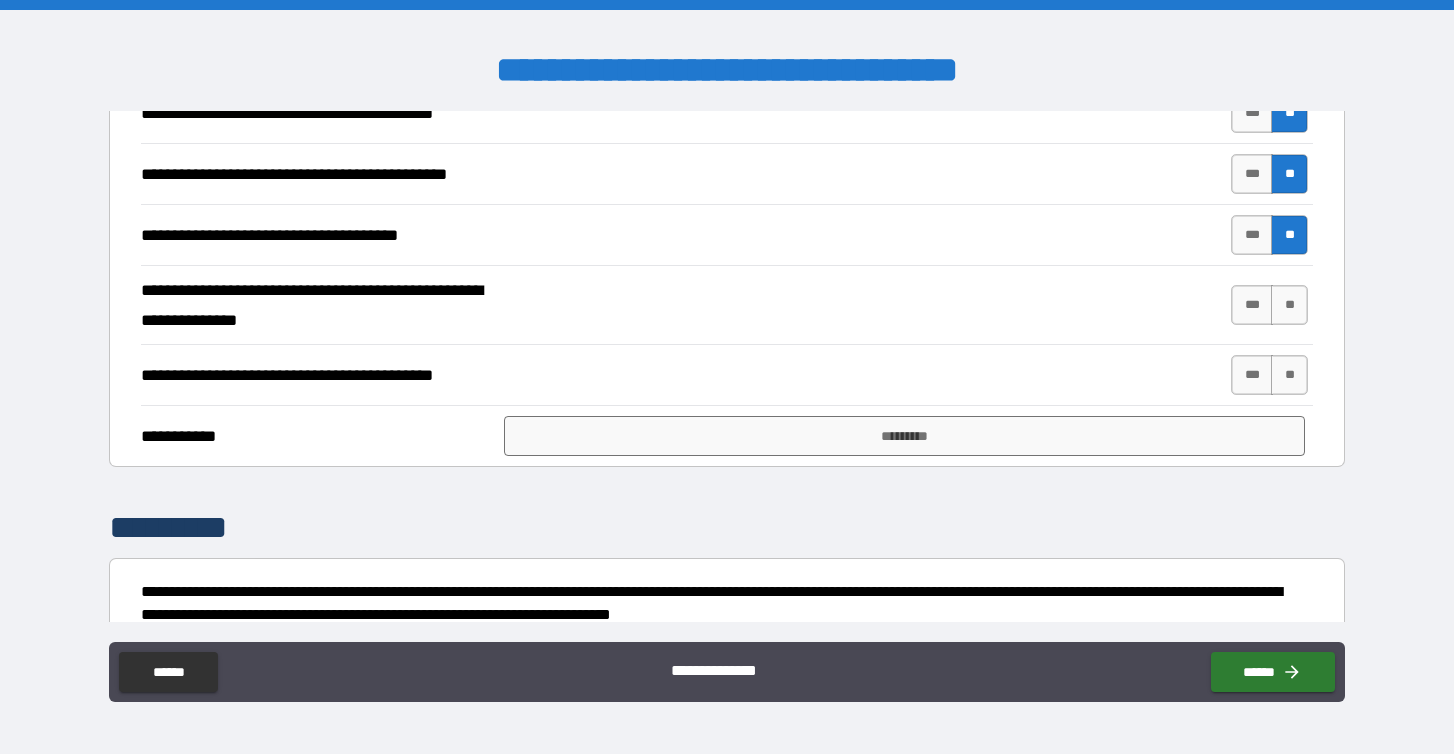 scroll, scrollTop: 632, scrollLeft: 0, axis: vertical 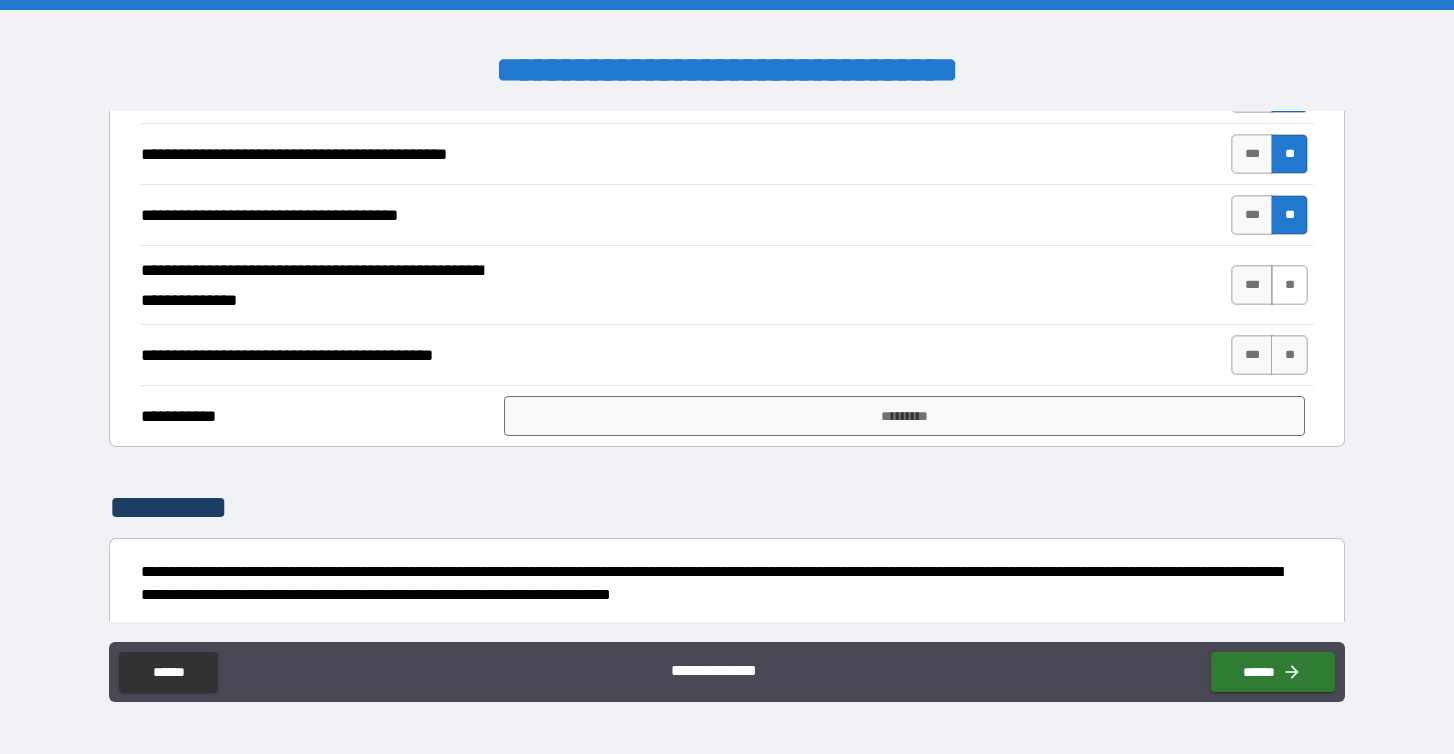 click on "**" at bounding box center (1289, 285) 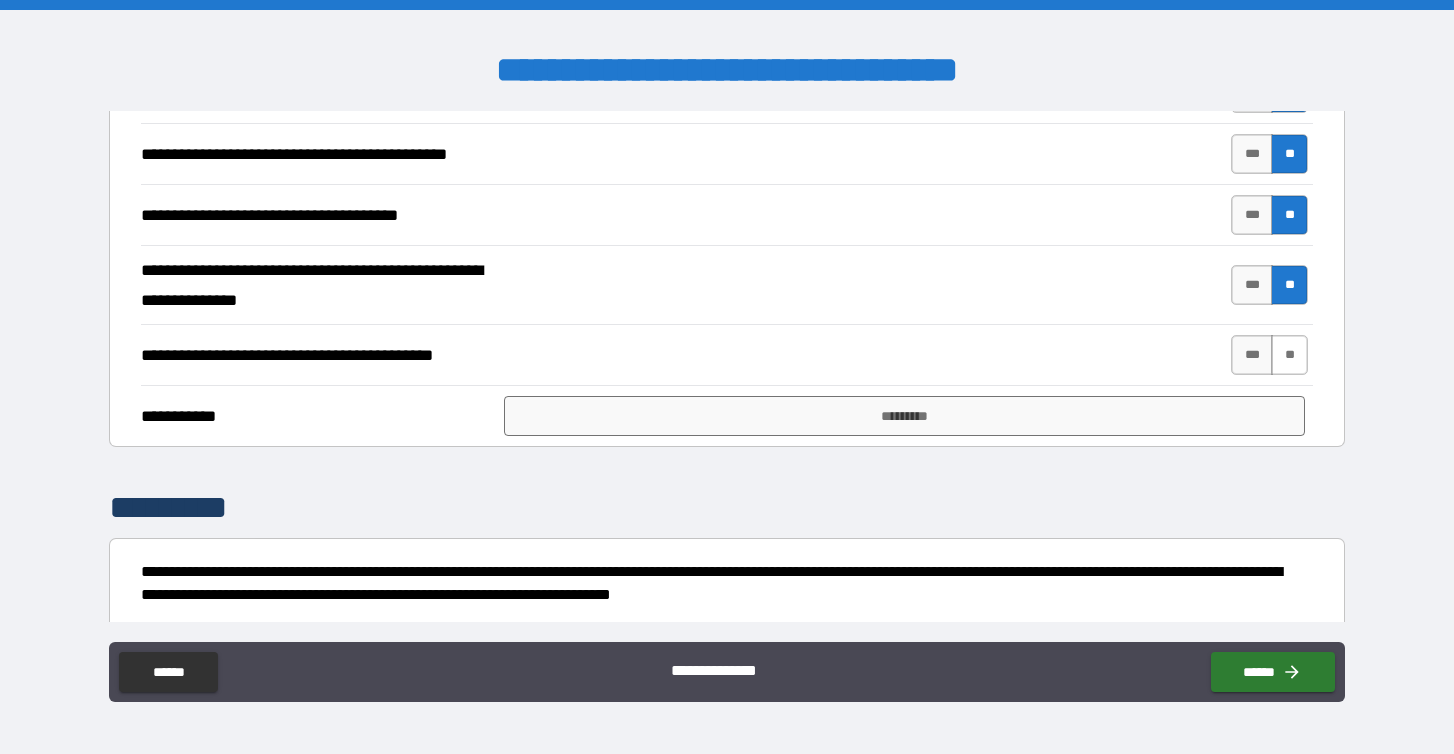 click on "**" at bounding box center [1289, 355] 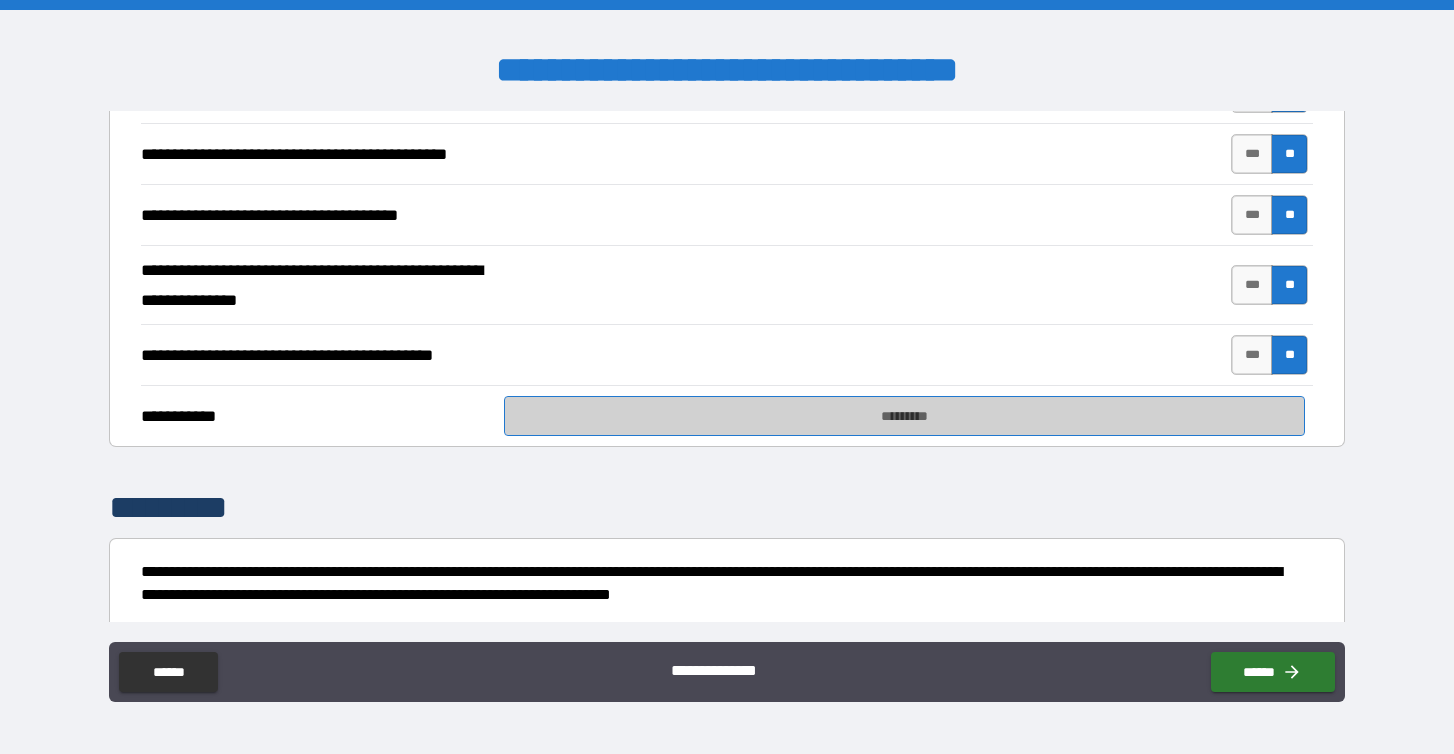click on "*********" at bounding box center [904, 416] 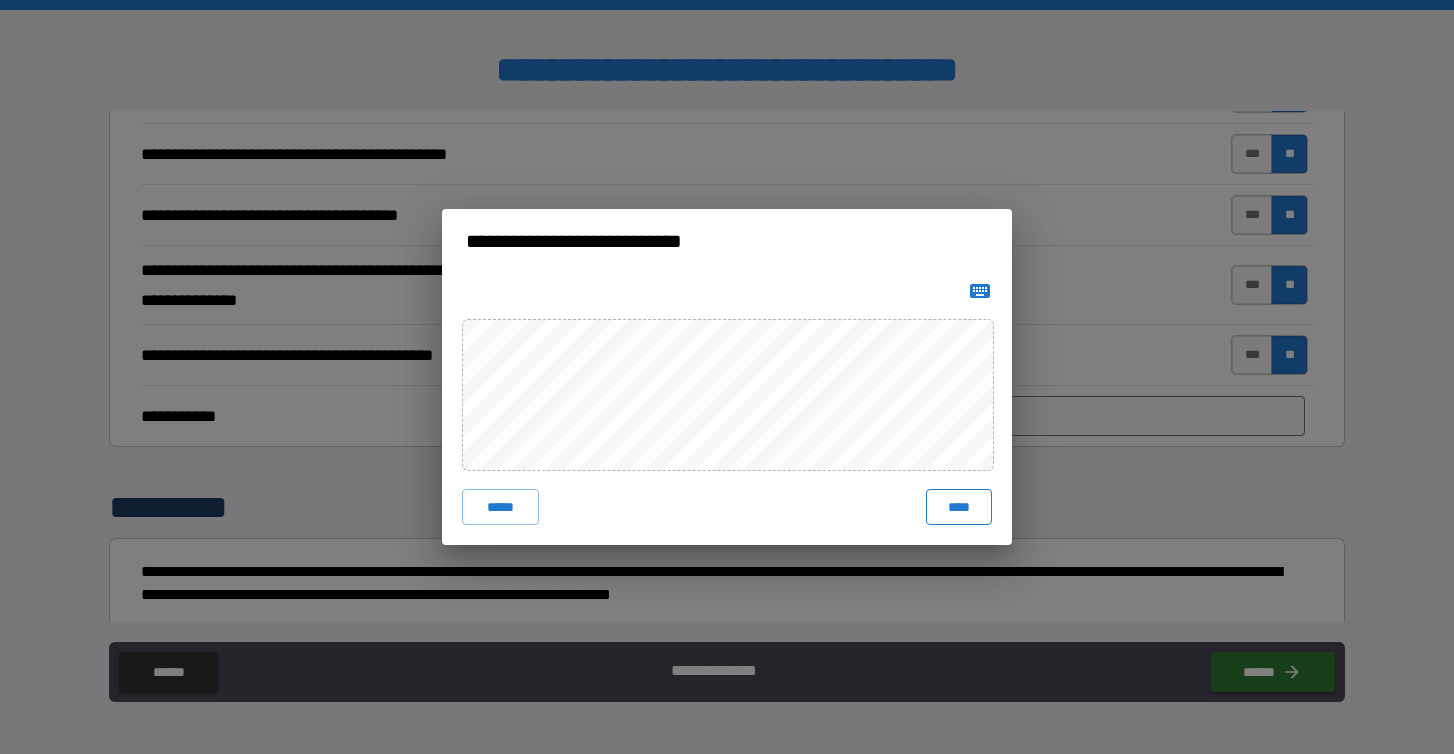 click on "****" at bounding box center [959, 507] 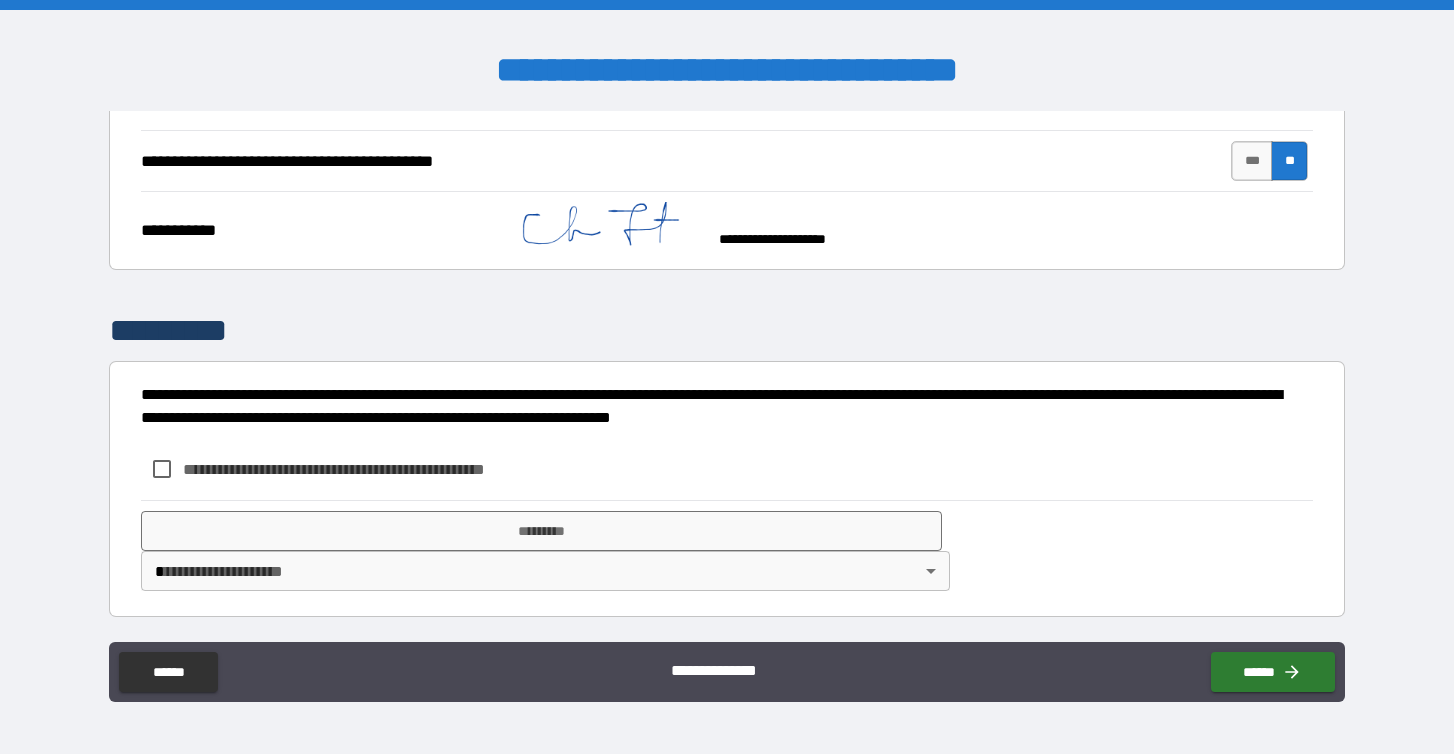 scroll, scrollTop: 826, scrollLeft: 0, axis: vertical 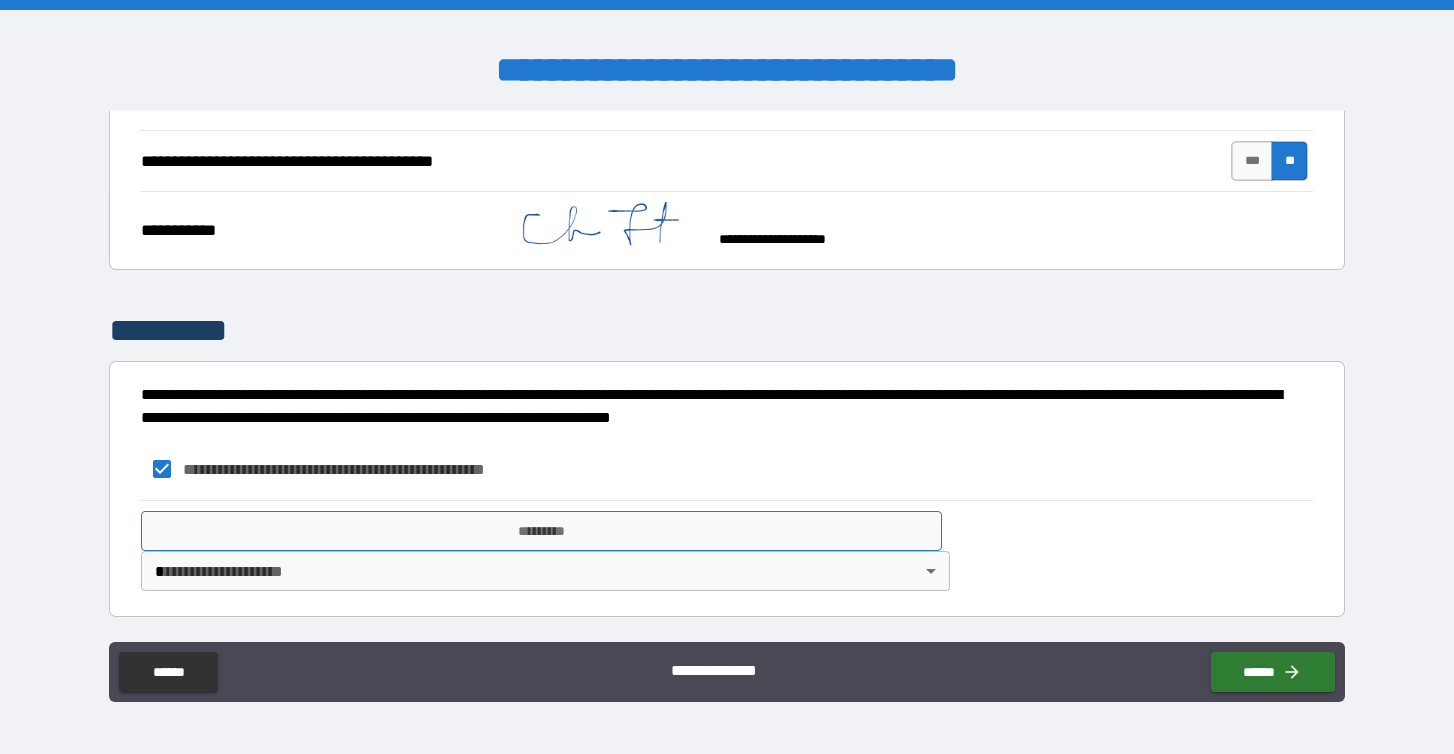 click on "*********" at bounding box center [541, 531] 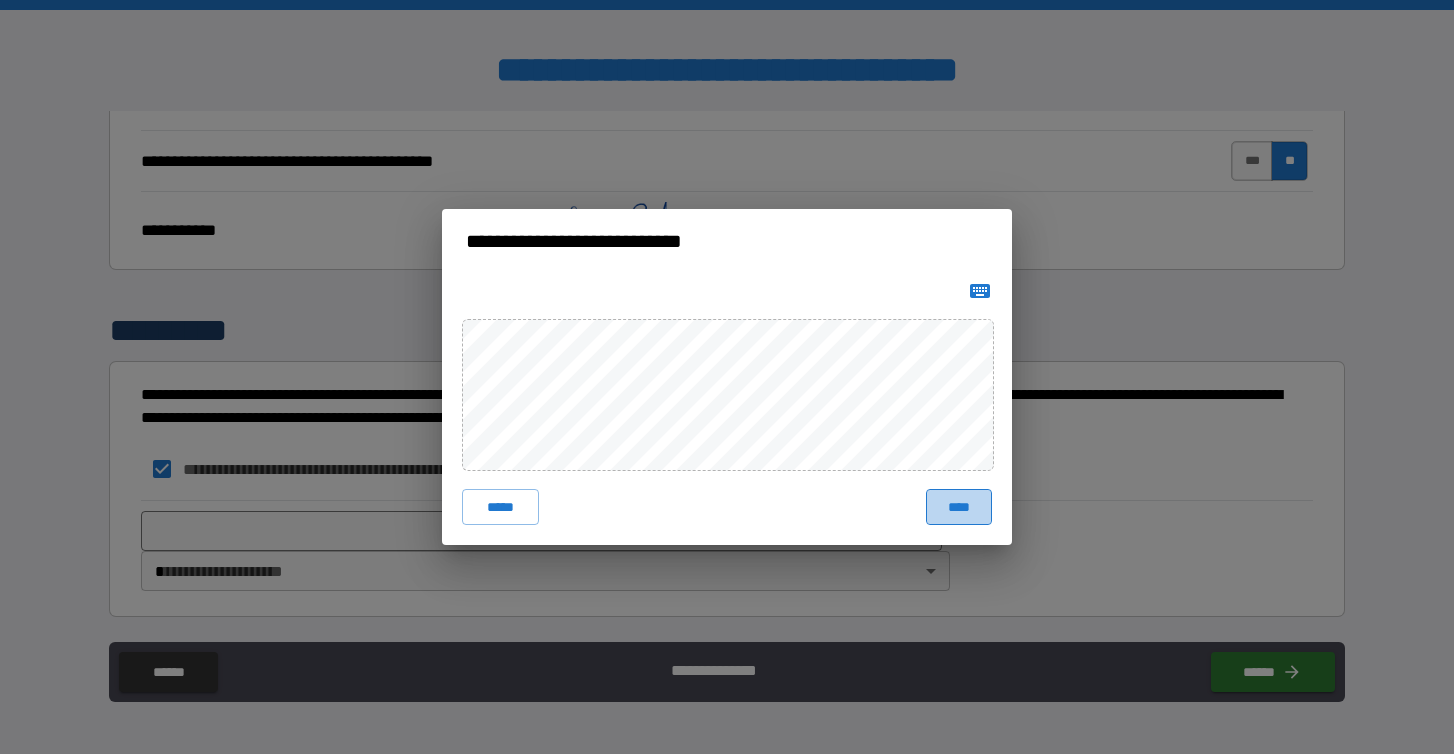 click on "****" at bounding box center (959, 507) 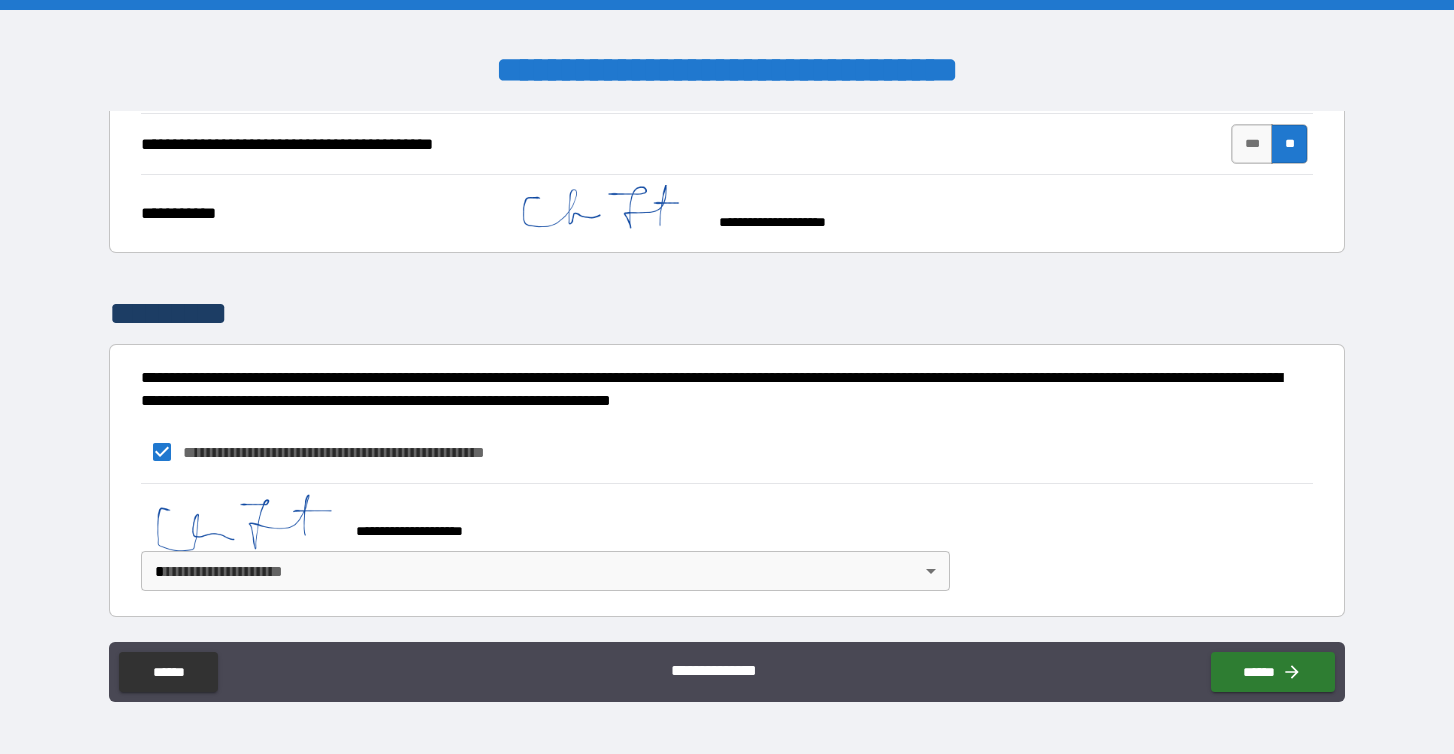 scroll, scrollTop: 843, scrollLeft: 0, axis: vertical 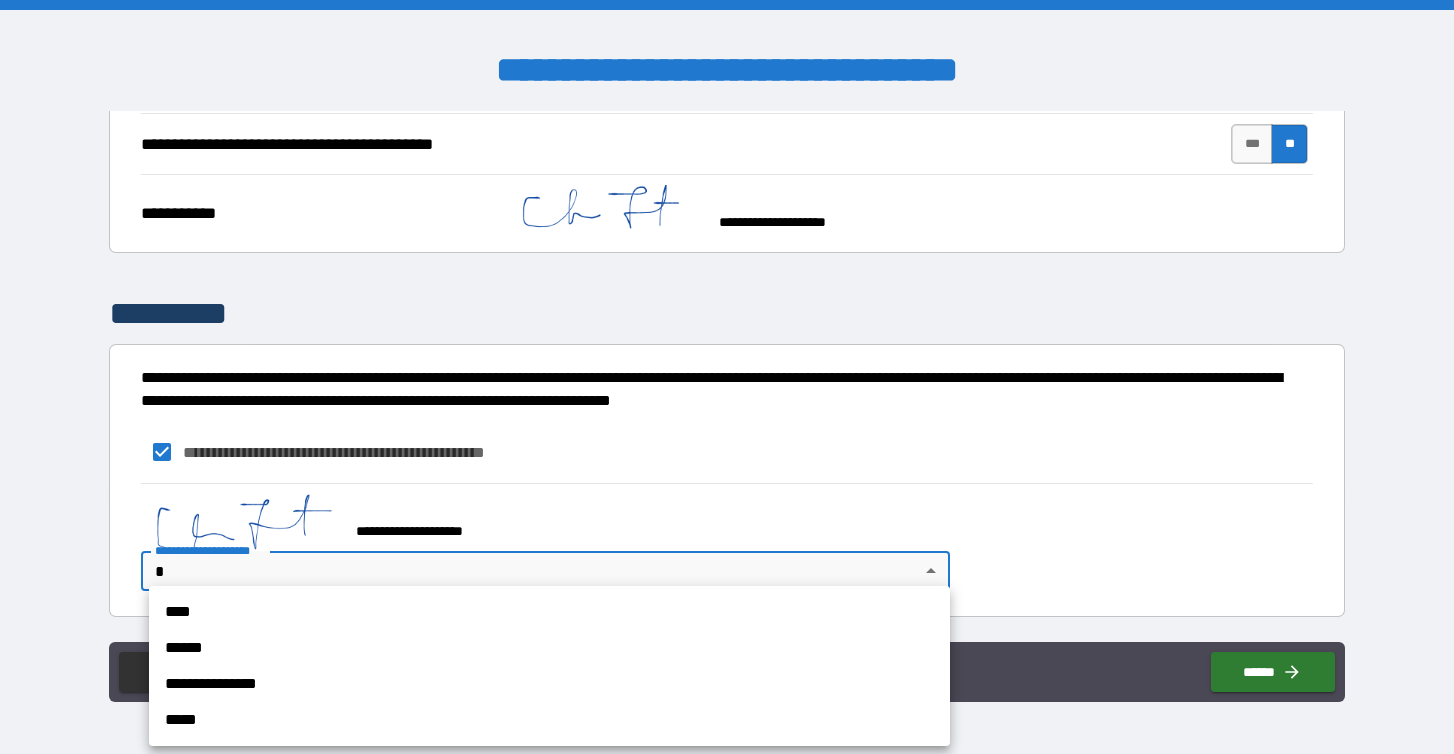 click on "**********" at bounding box center [727, 377] 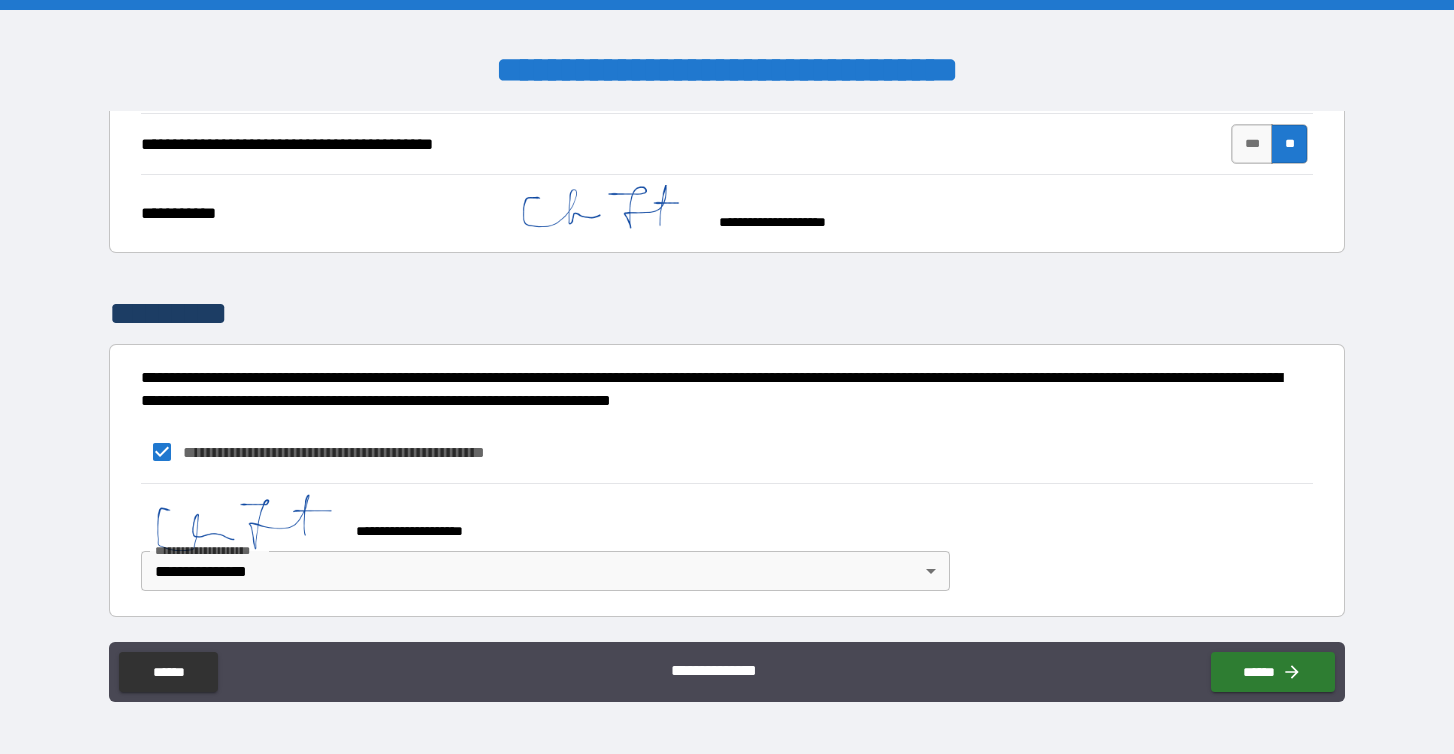click on "**********" at bounding box center (727, 542) 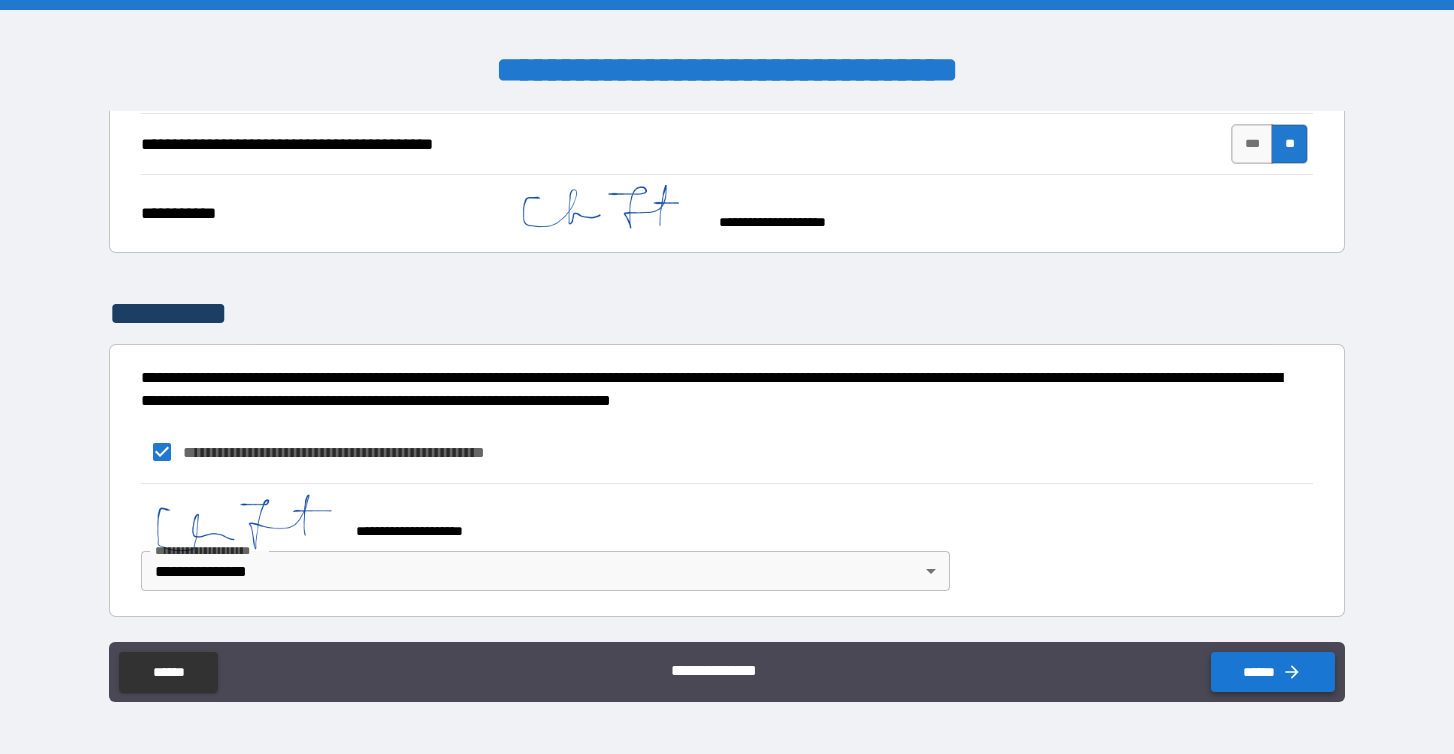 click 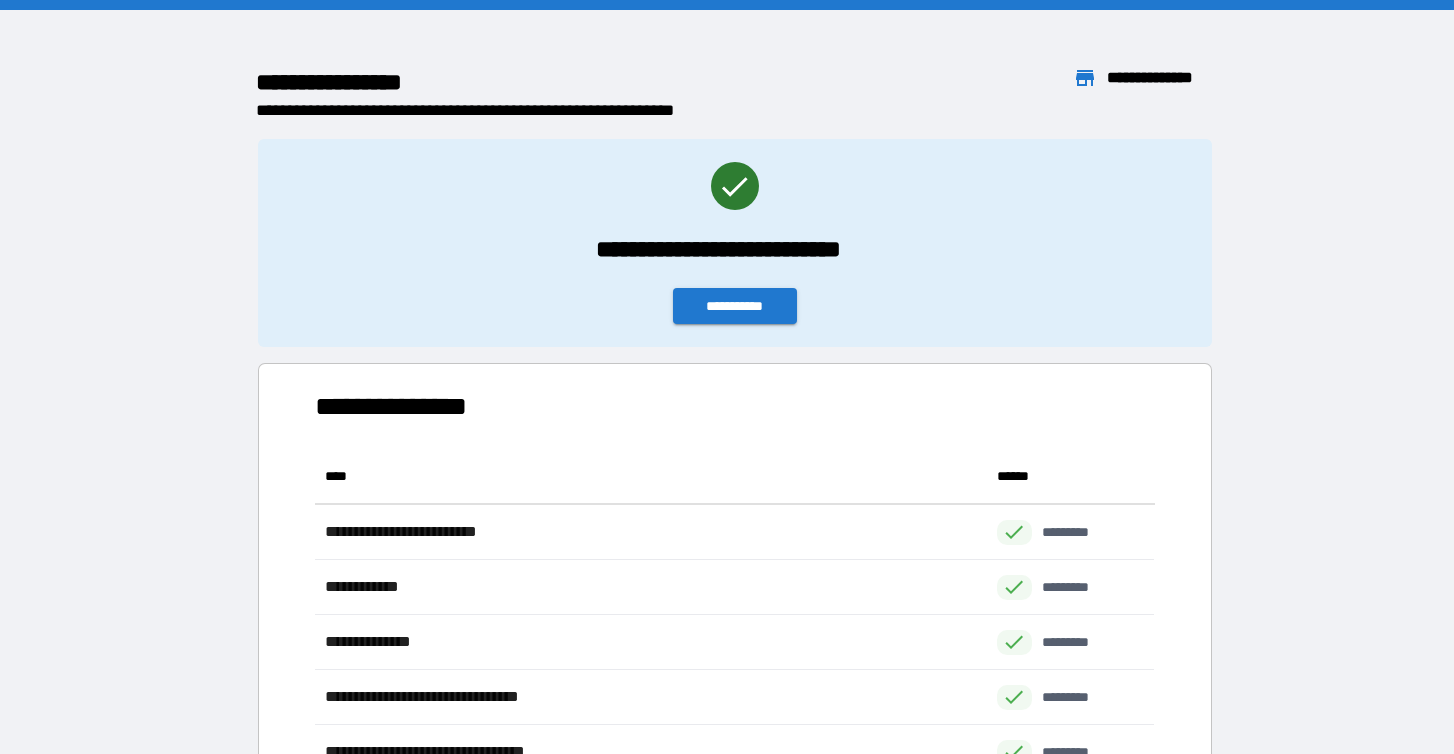 scroll, scrollTop: 1, scrollLeft: 1, axis: both 